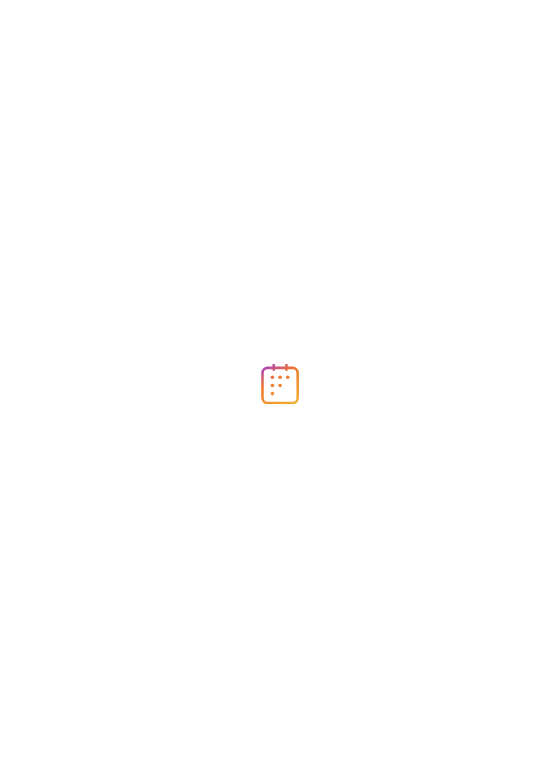 scroll, scrollTop: 0, scrollLeft: 0, axis: both 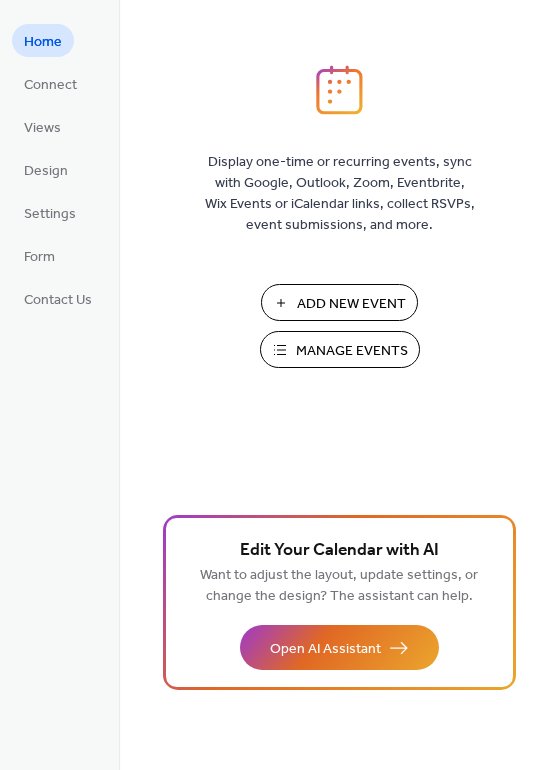 click on "Manage Events" at bounding box center (352, 351) 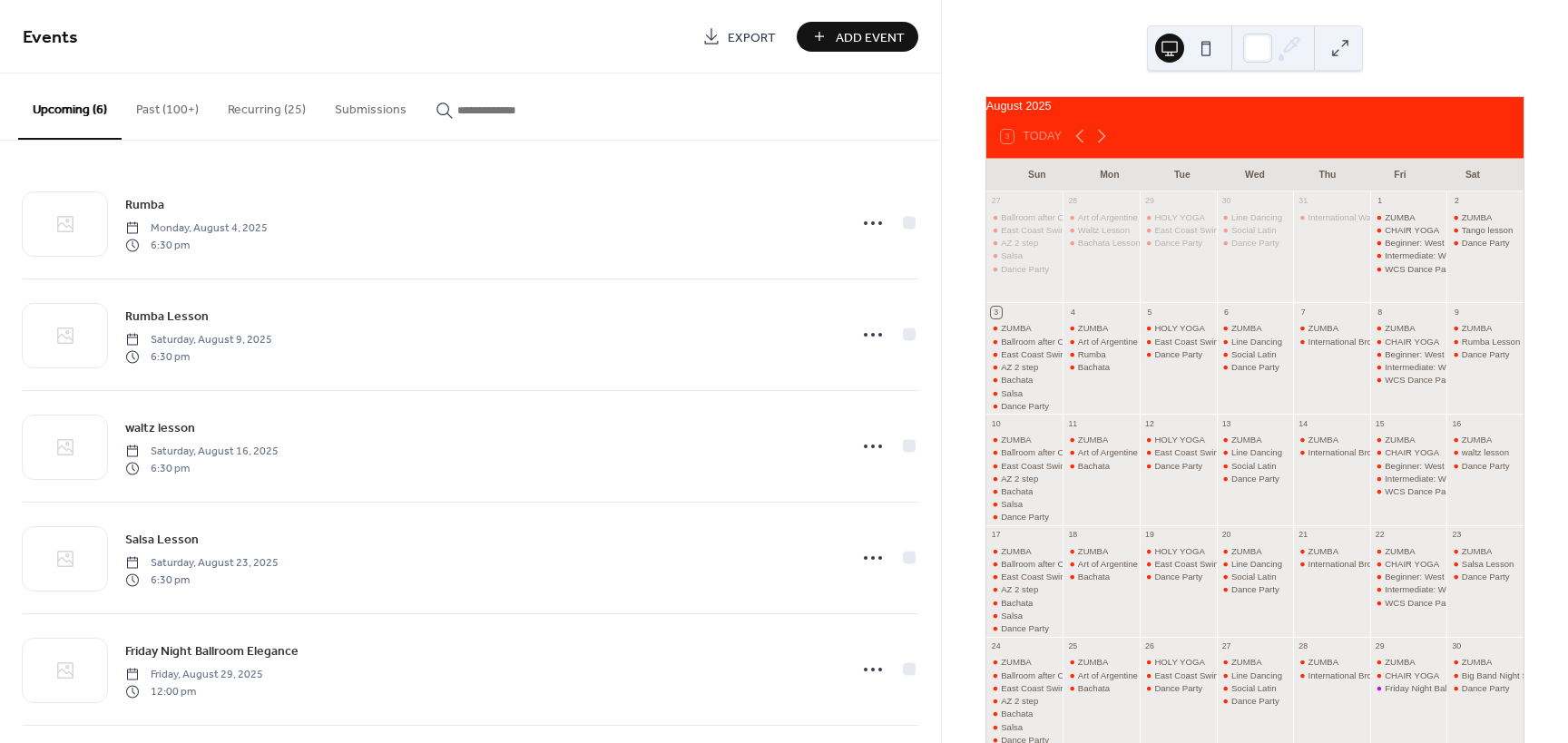 scroll, scrollTop: 0, scrollLeft: 0, axis: both 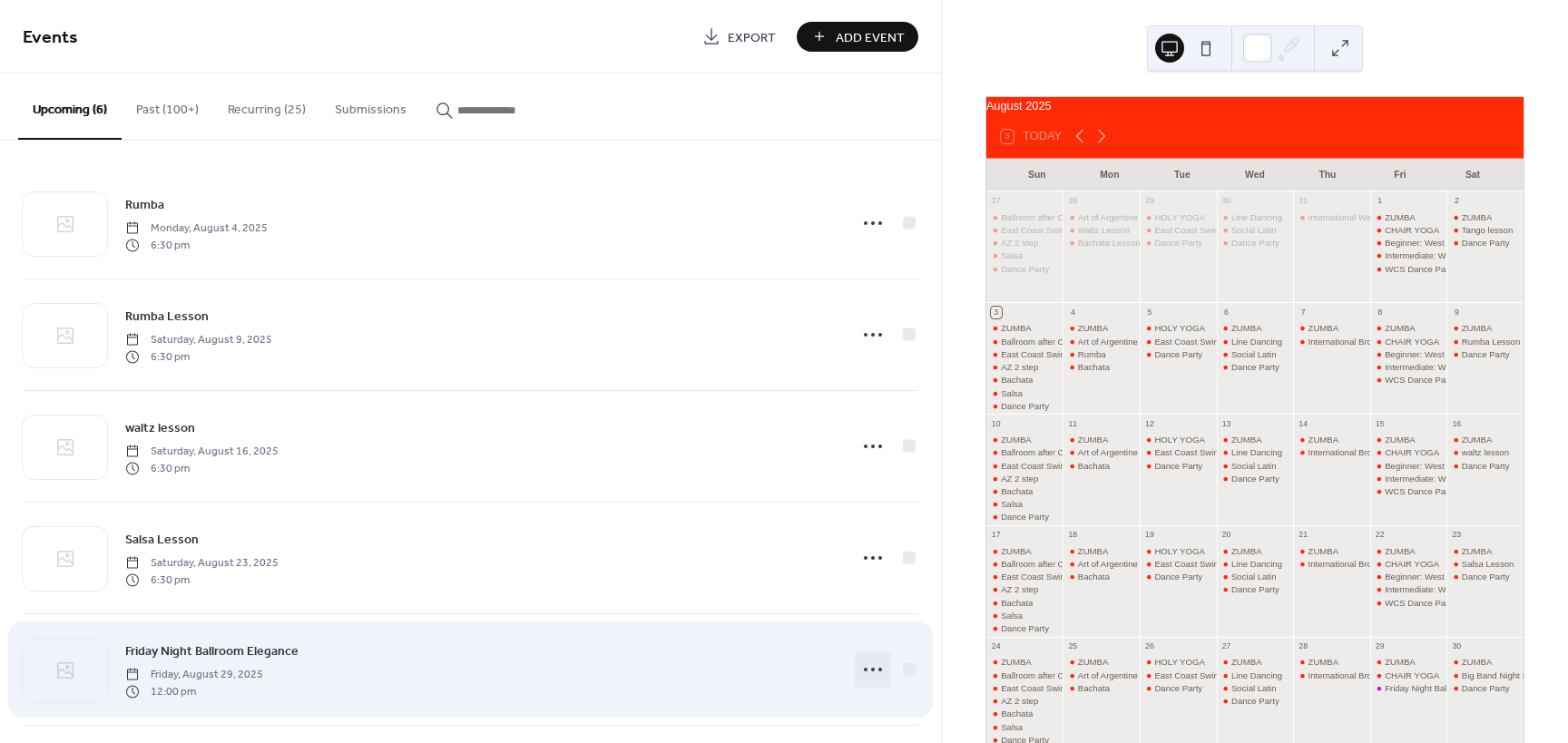 click 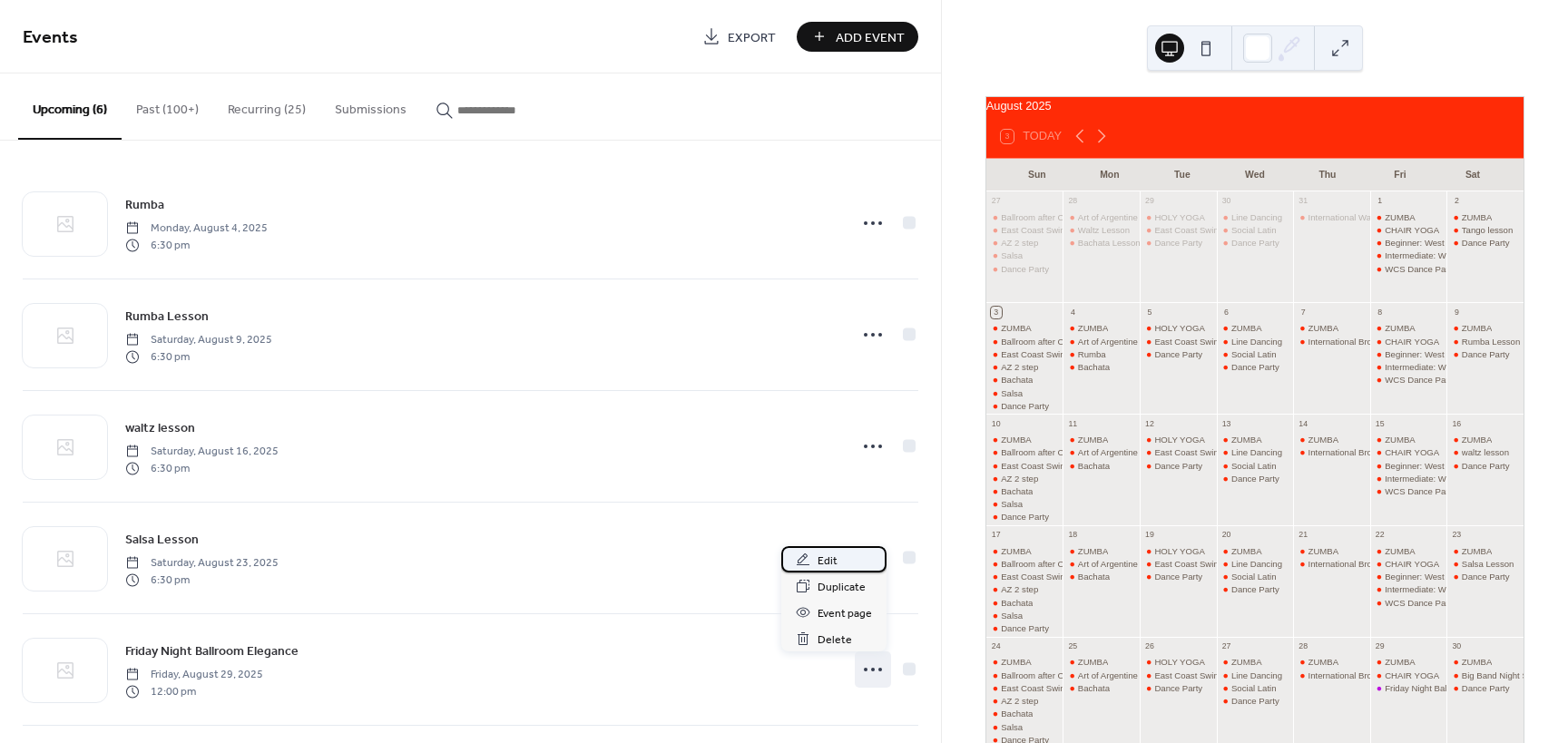 click on "Edit" at bounding box center [834, 559] 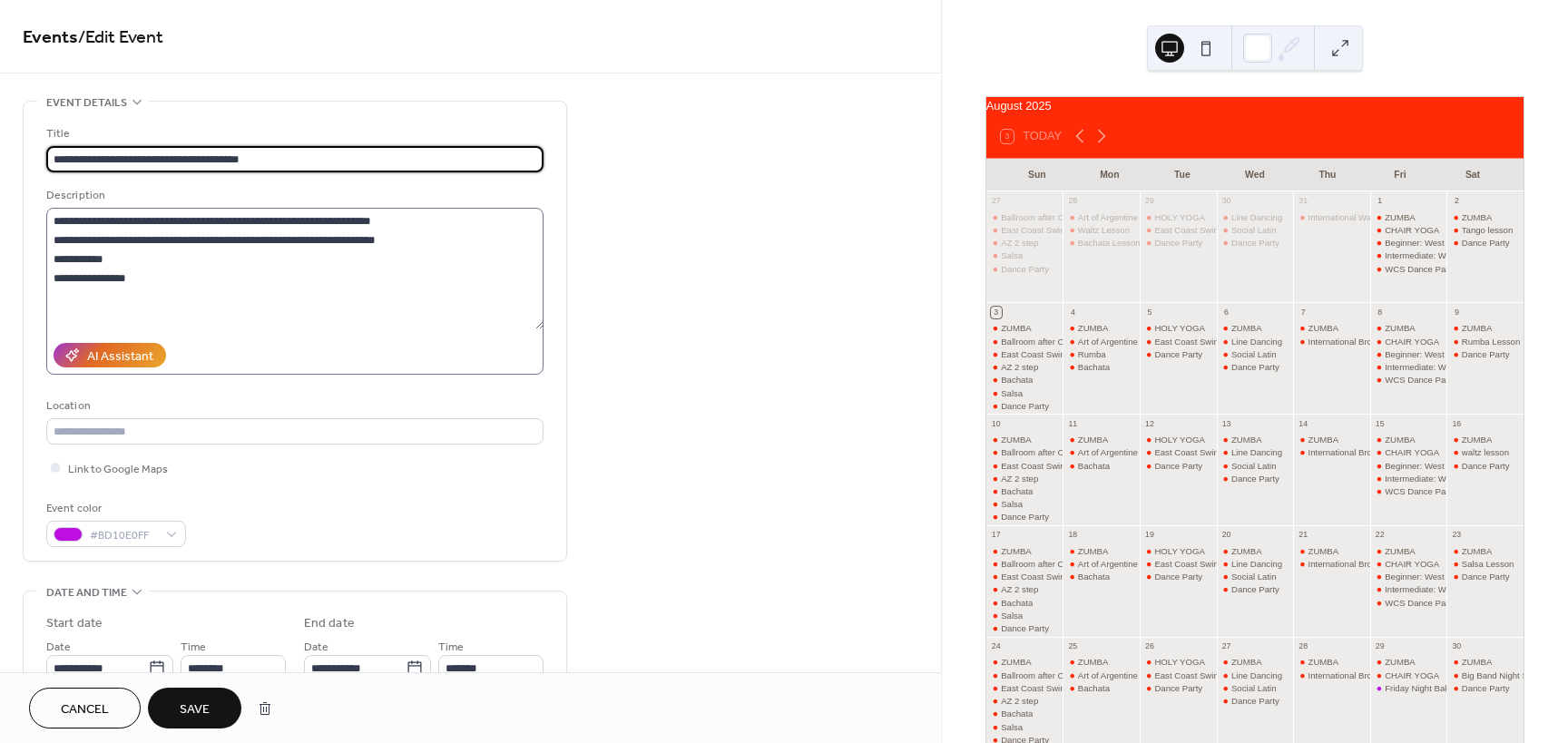 type on "**********" 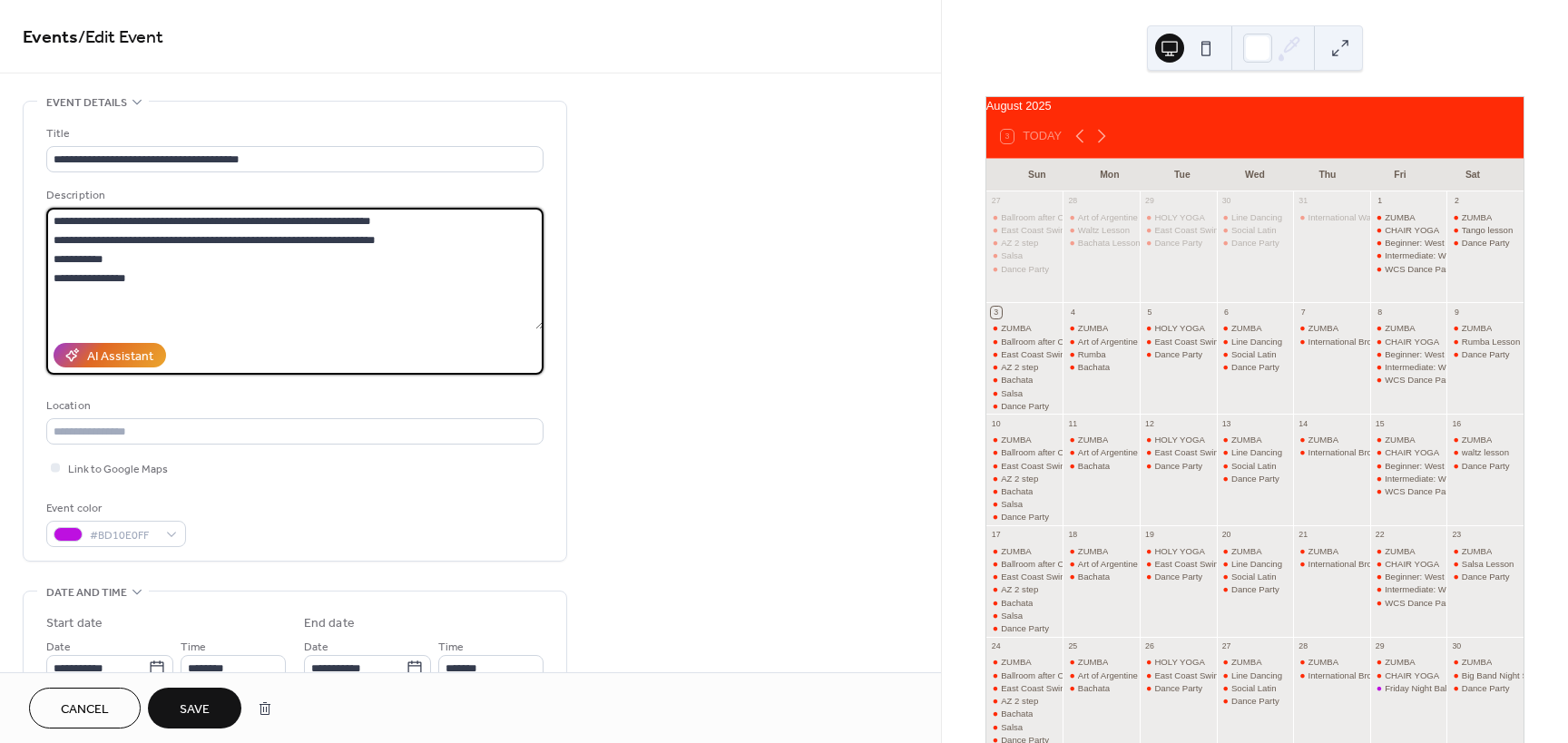 click on "**********" at bounding box center [295, 269] 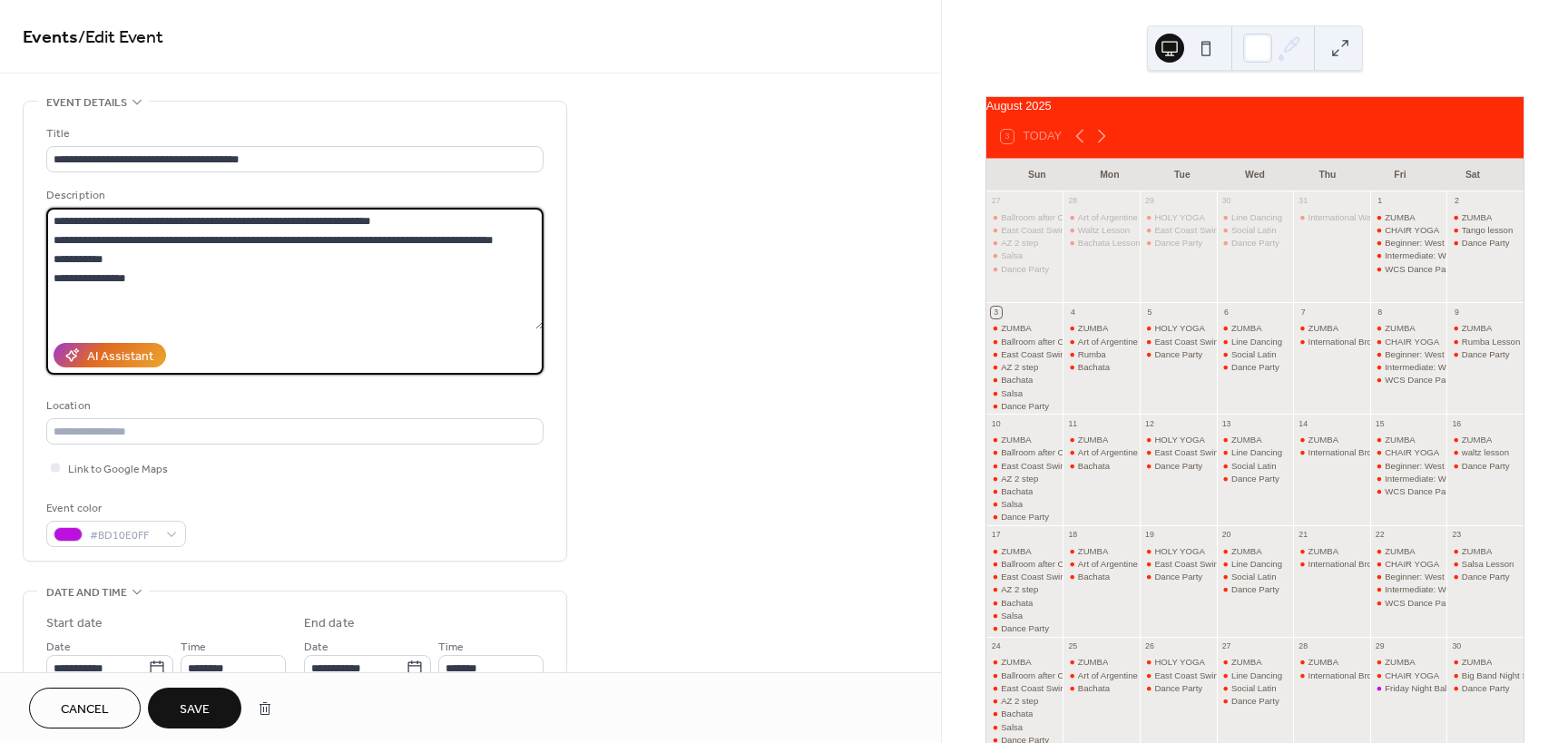 click on "**********" at bounding box center (295, 269) 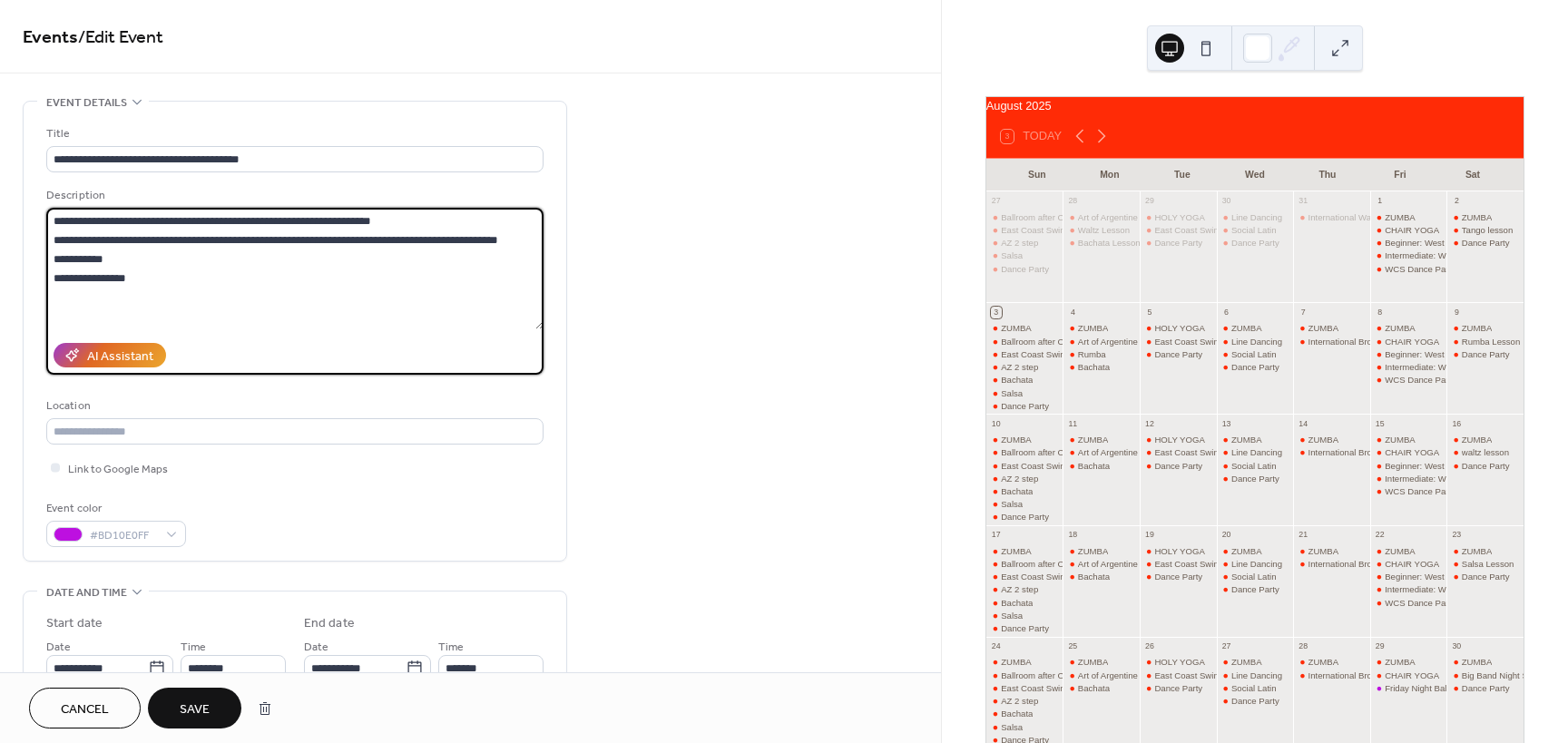 click on "**********" at bounding box center (295, 269) 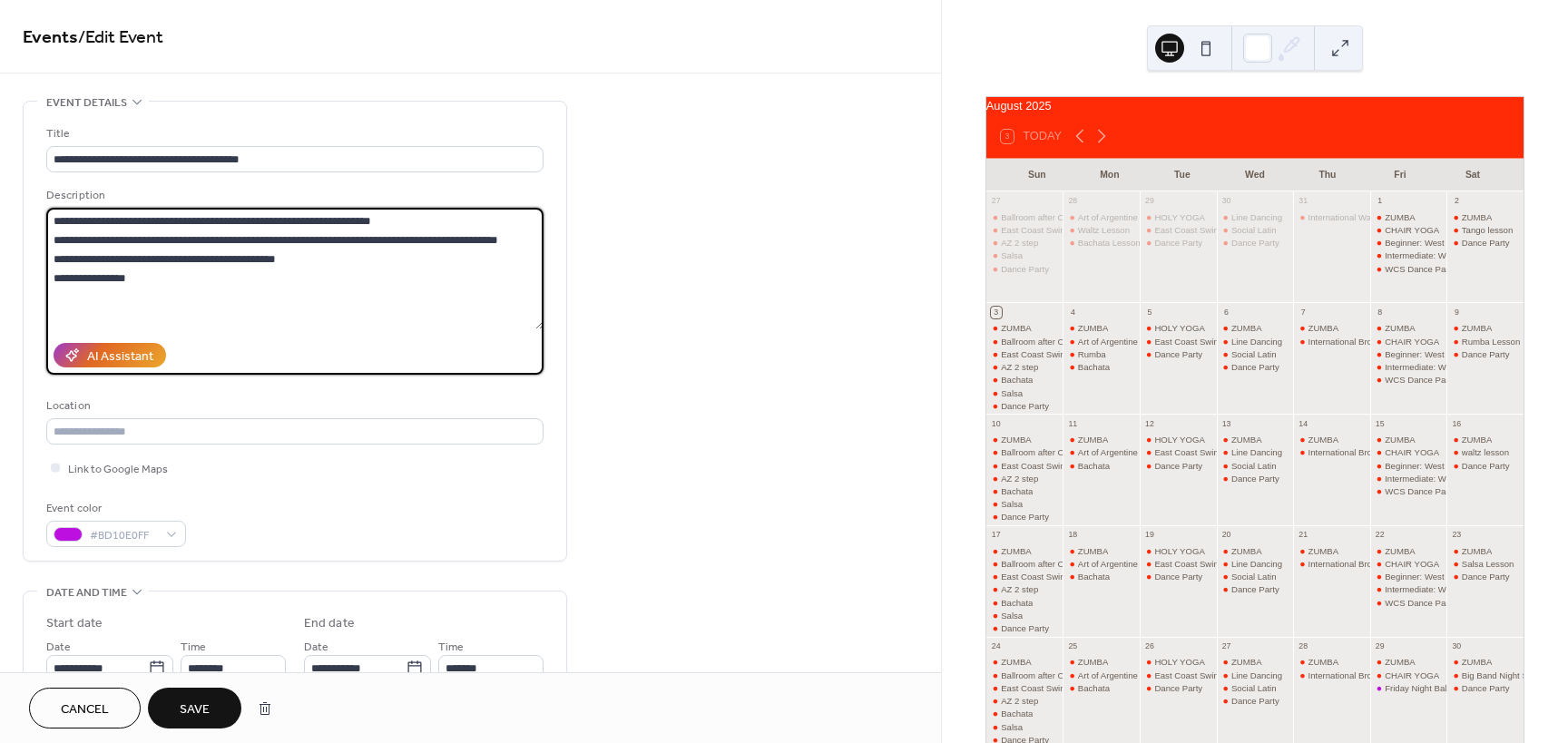 click on "**********" at bounding box center [295, 269] 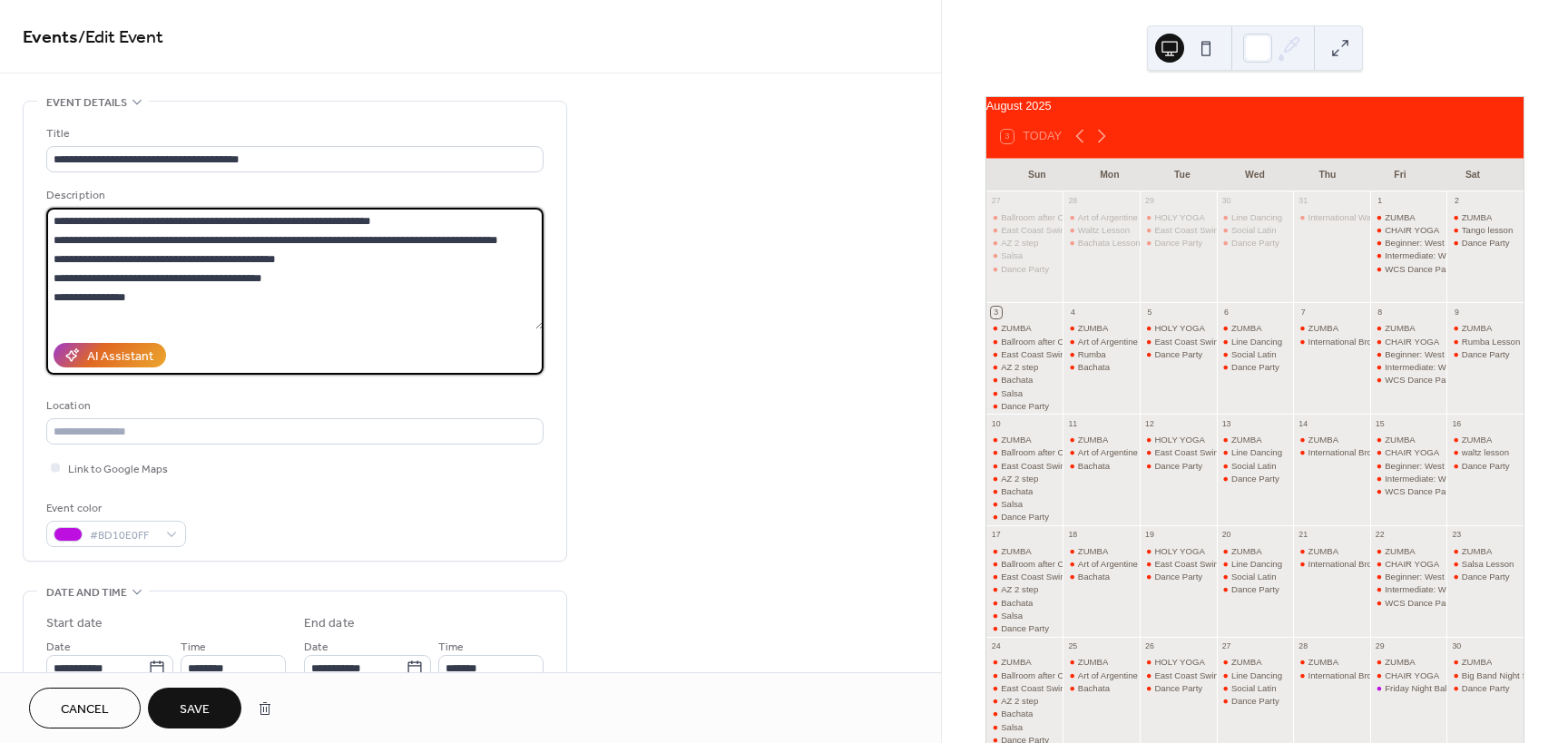 click on "**********" at bounding box center [295, 269] 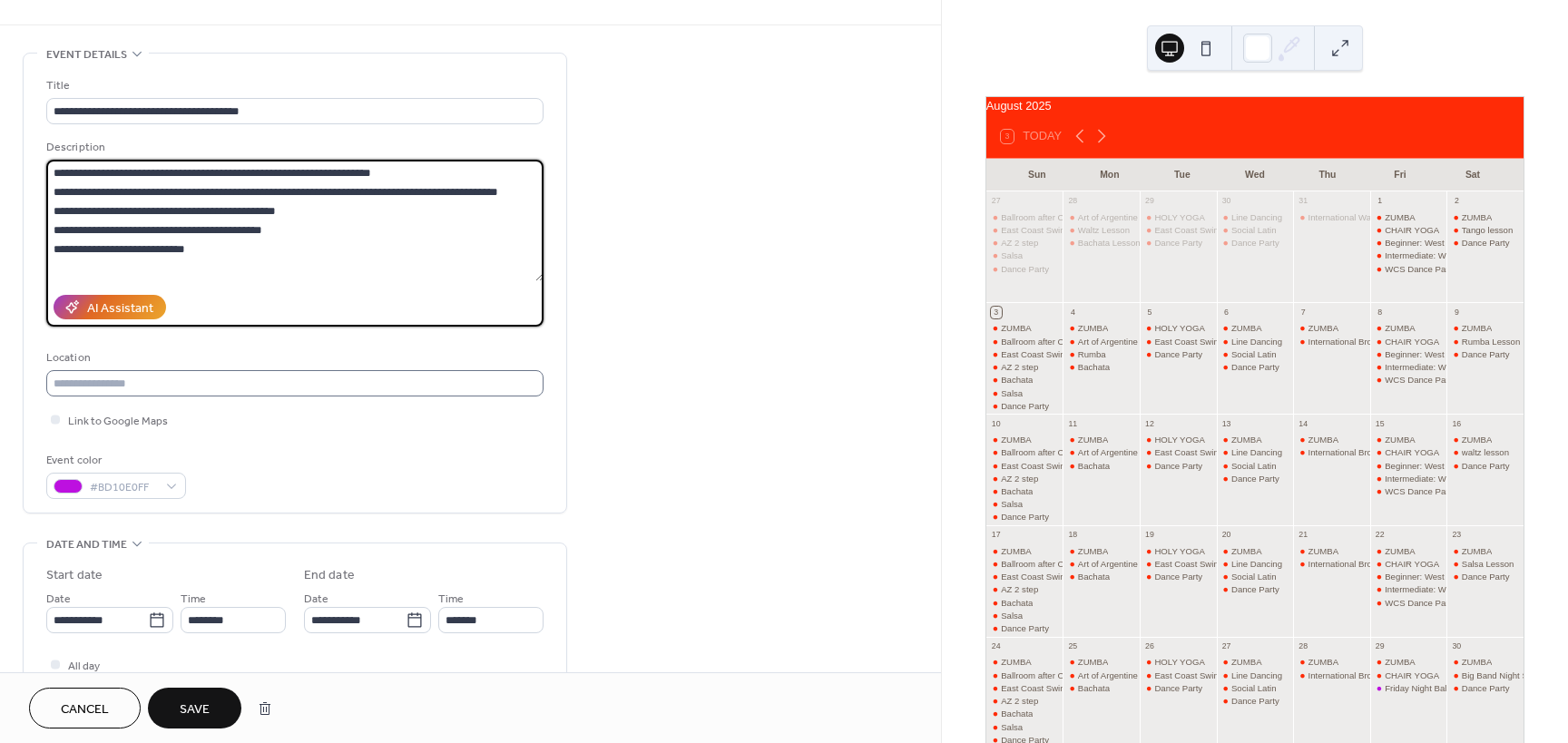 scroll, scrollTop: 181, scrollLeft: 0, axis: vertical 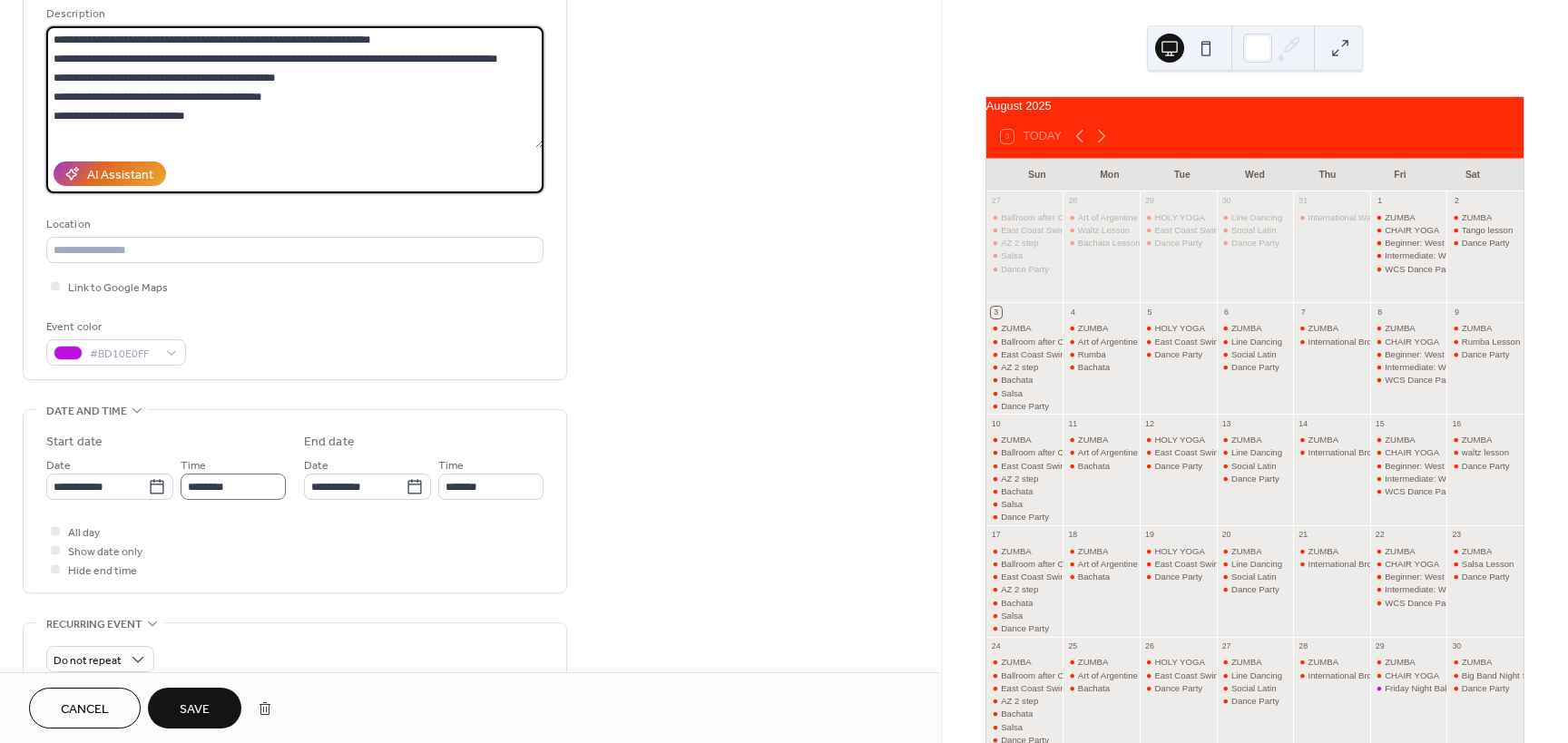 type on "**********" 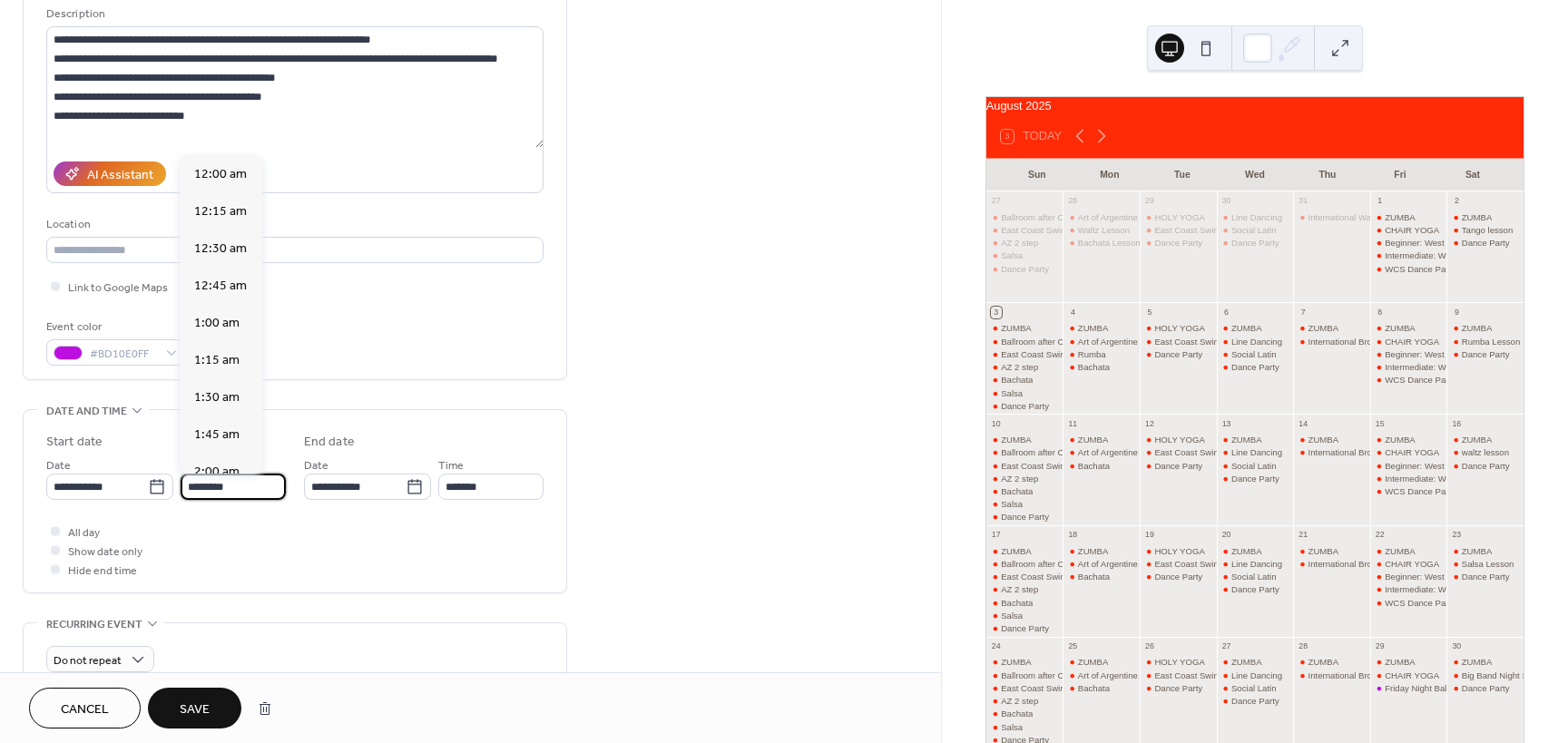 click on "********" at bounding box center (233, 486) 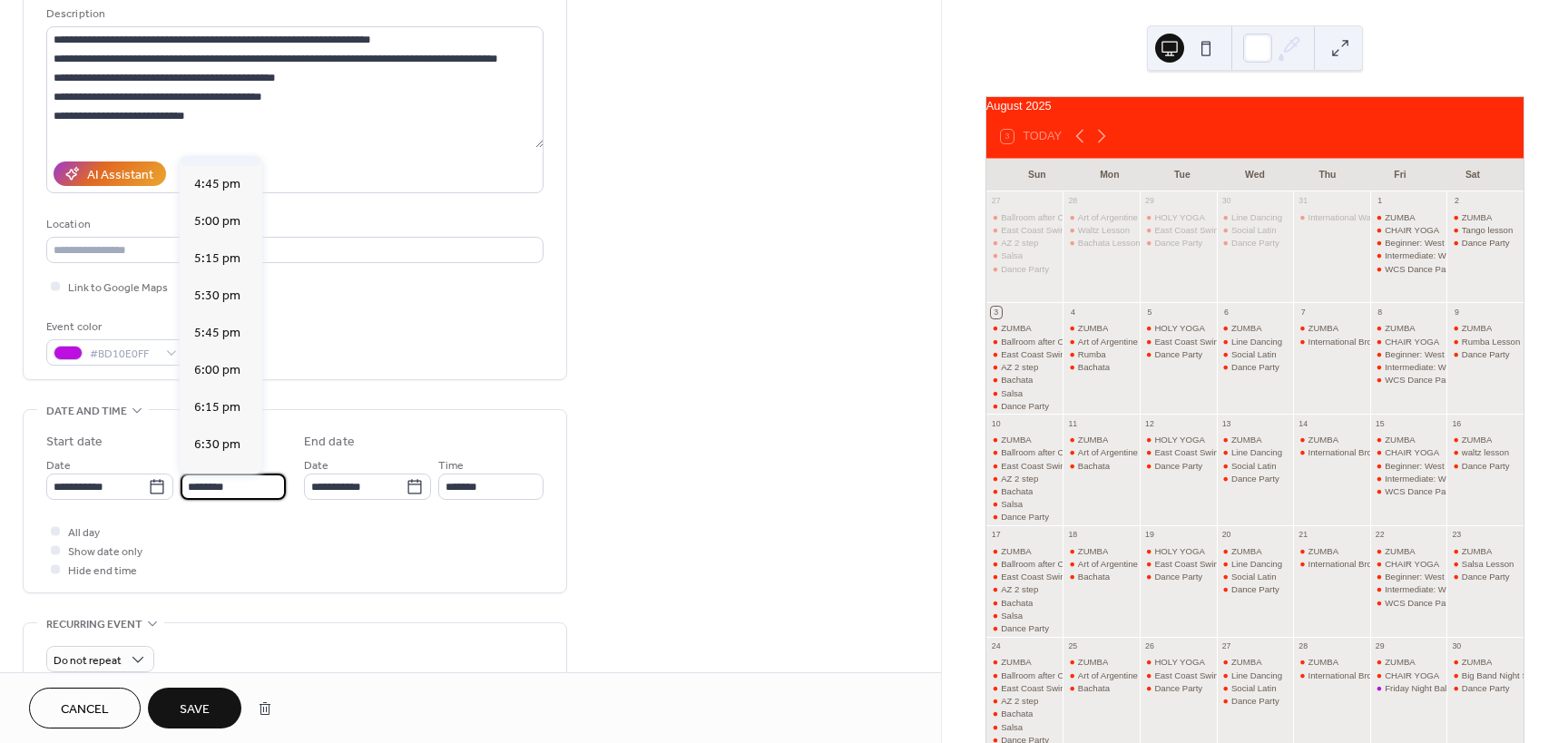 scroll, scrollTop: 2511, scrollLeft: 0, axis: vertical 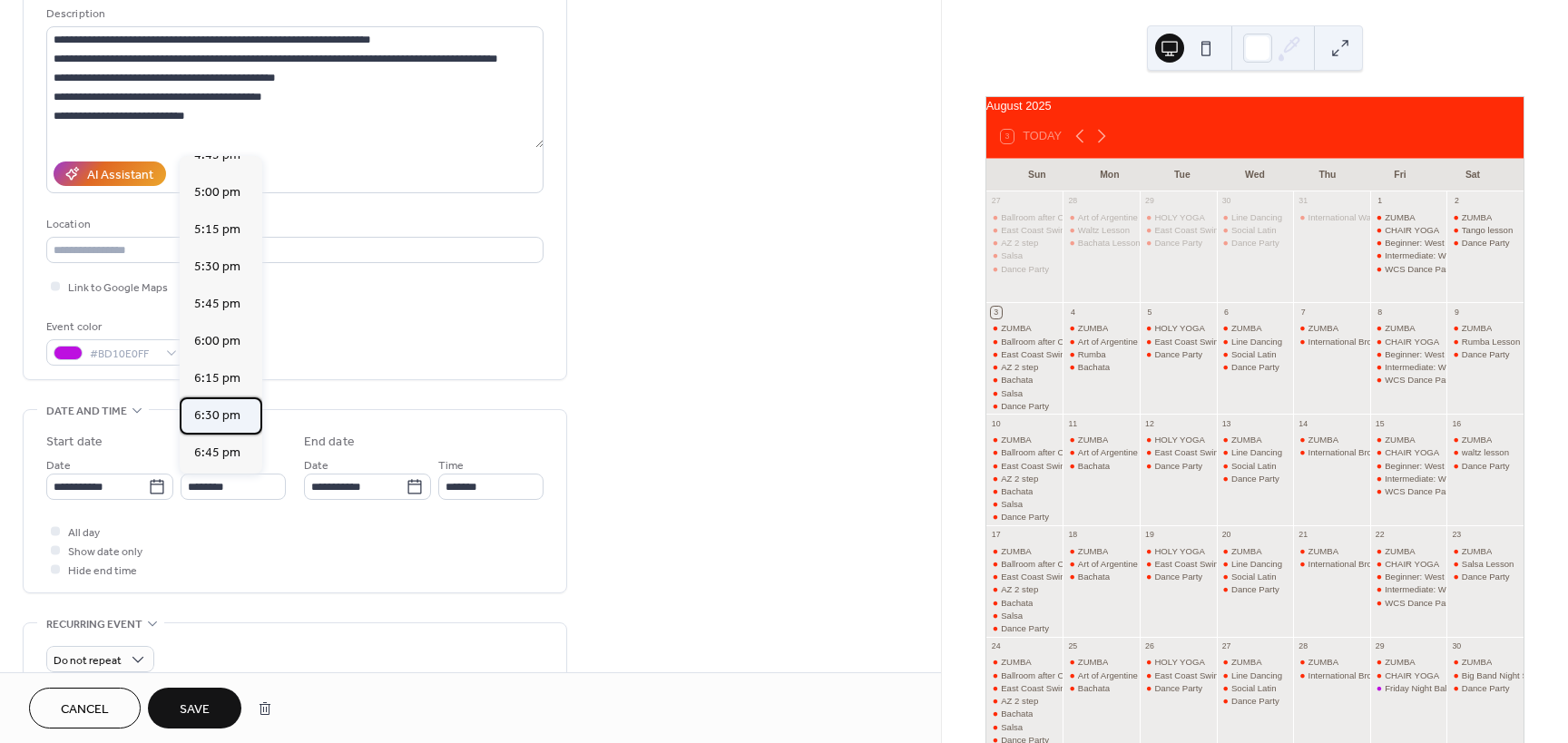 click on "6:30 pm" at bounding box center (217, 415) 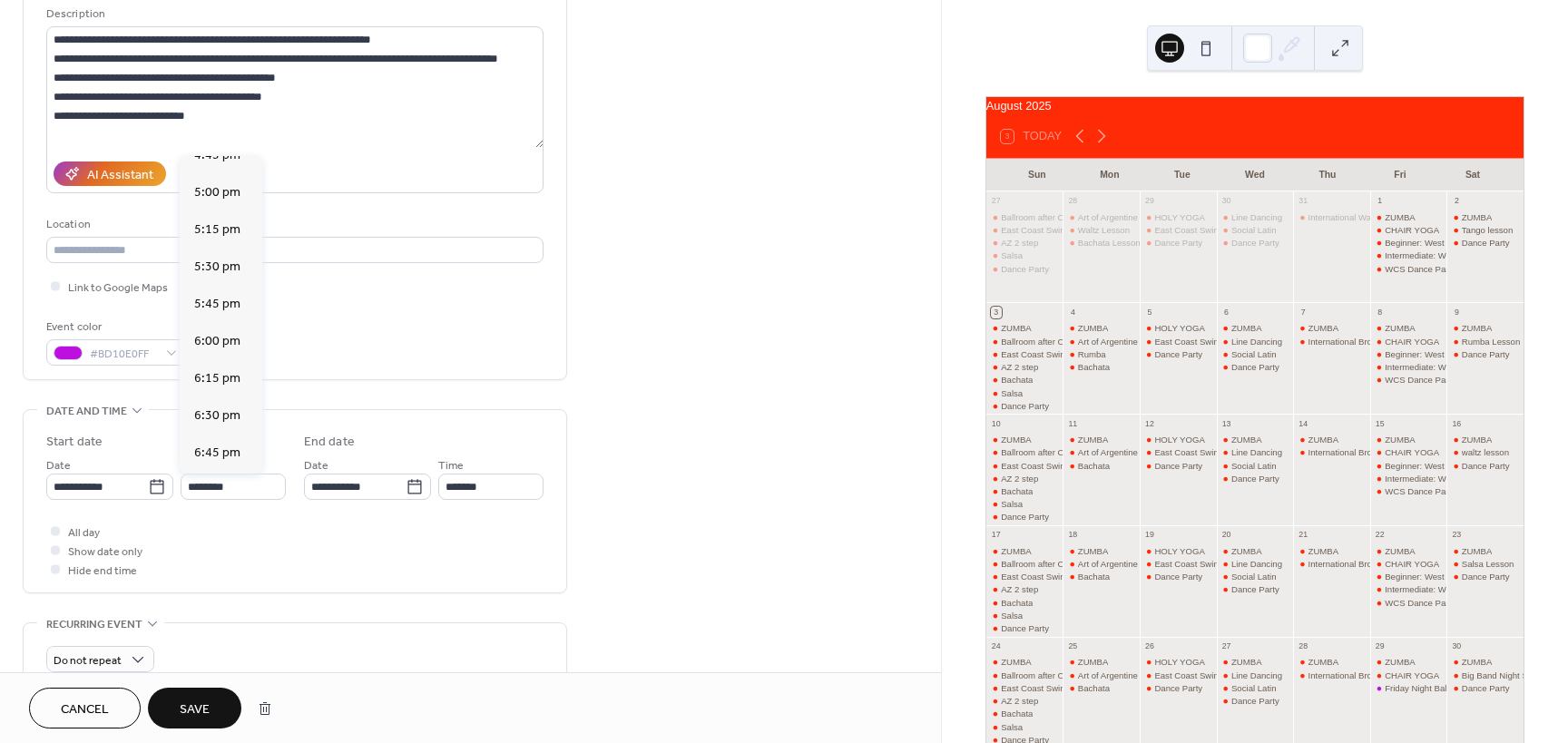 type on "*******" 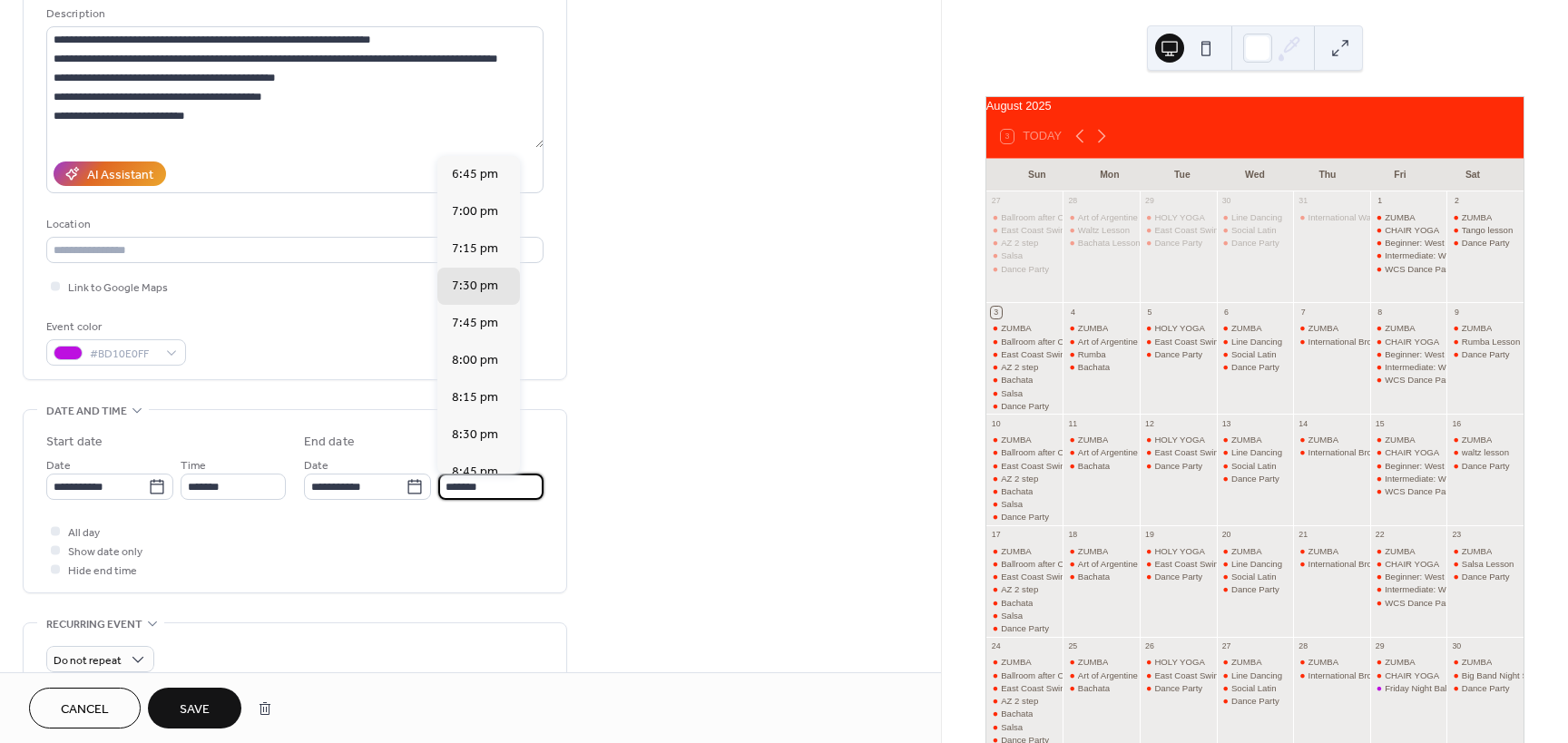 click on "*******" at bounding box center [491, 486] 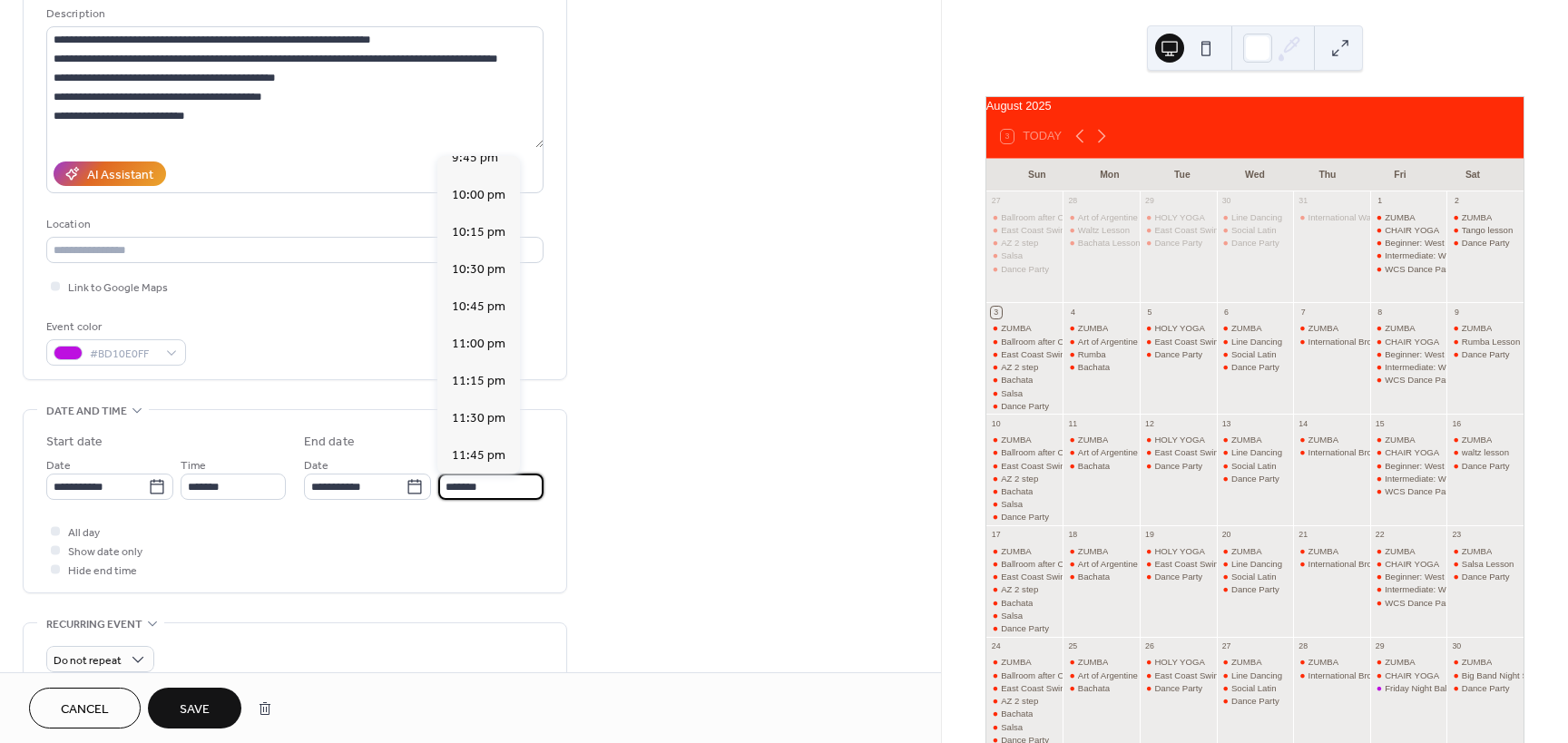 scroll, scrollTop: 464, scrollLeft: 0, axis: vertical 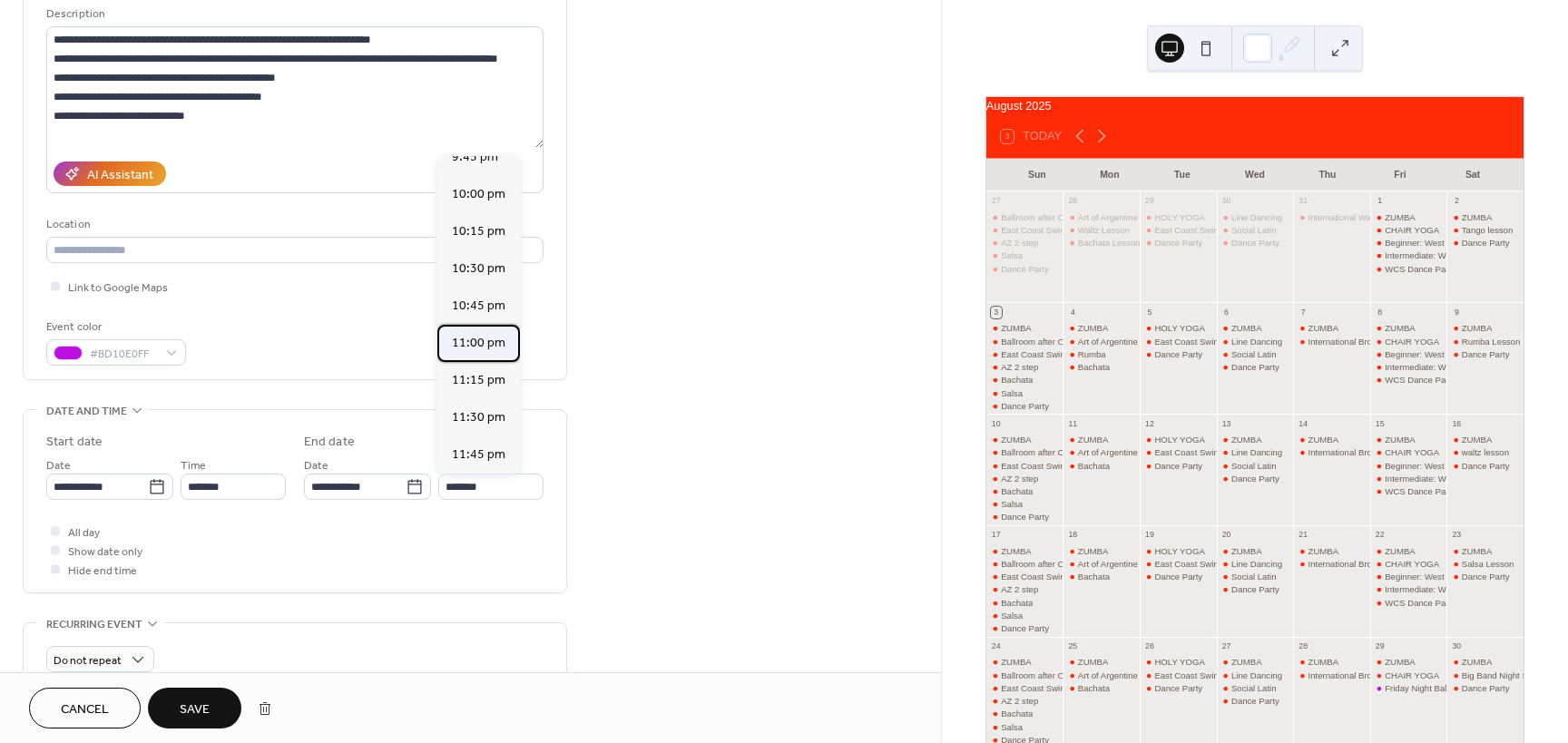 click on "11:00 pm" at bounding box center [478, 343] 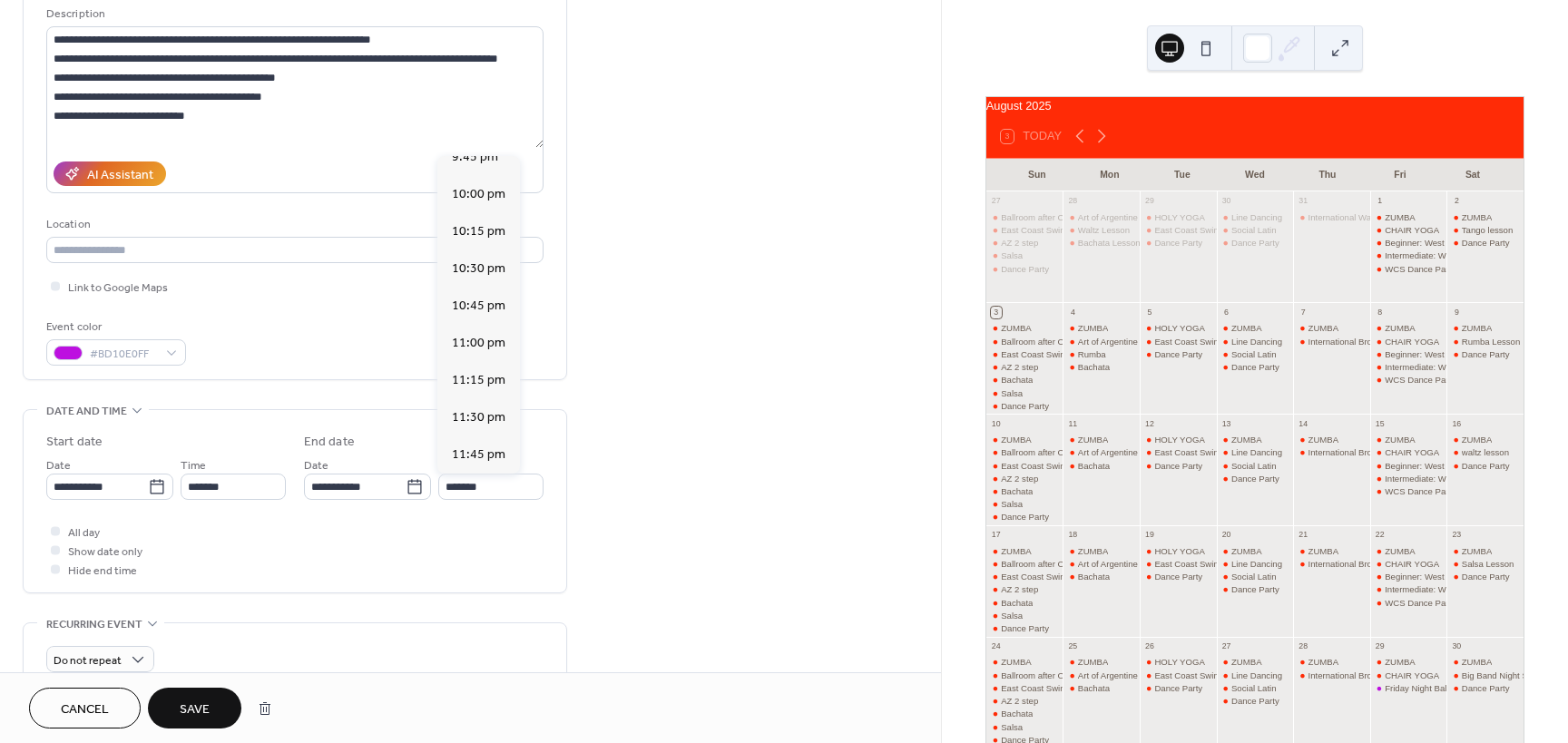 type on "********" 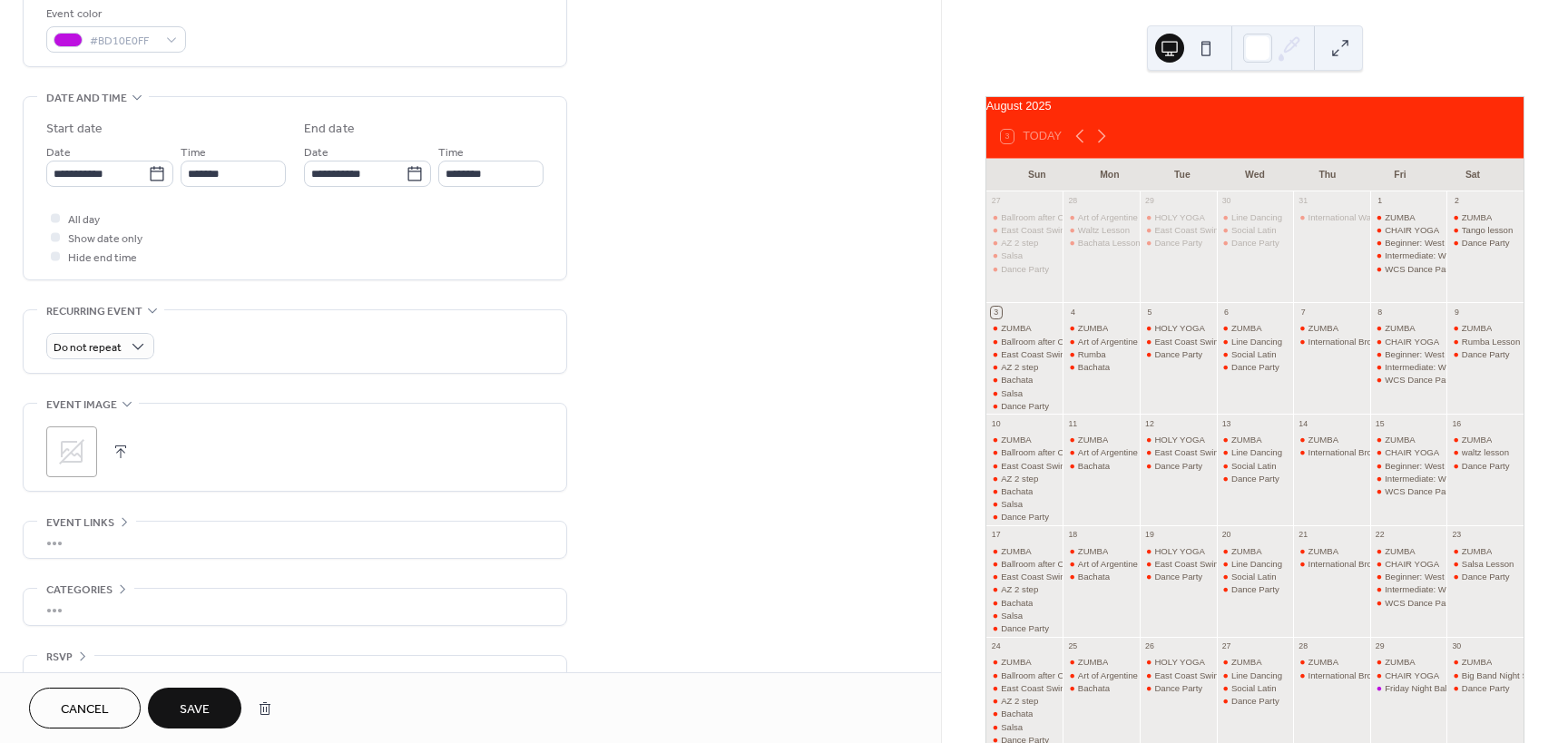 scroll, scrollTop: 533, scrollLeft: 0, axis: vertical 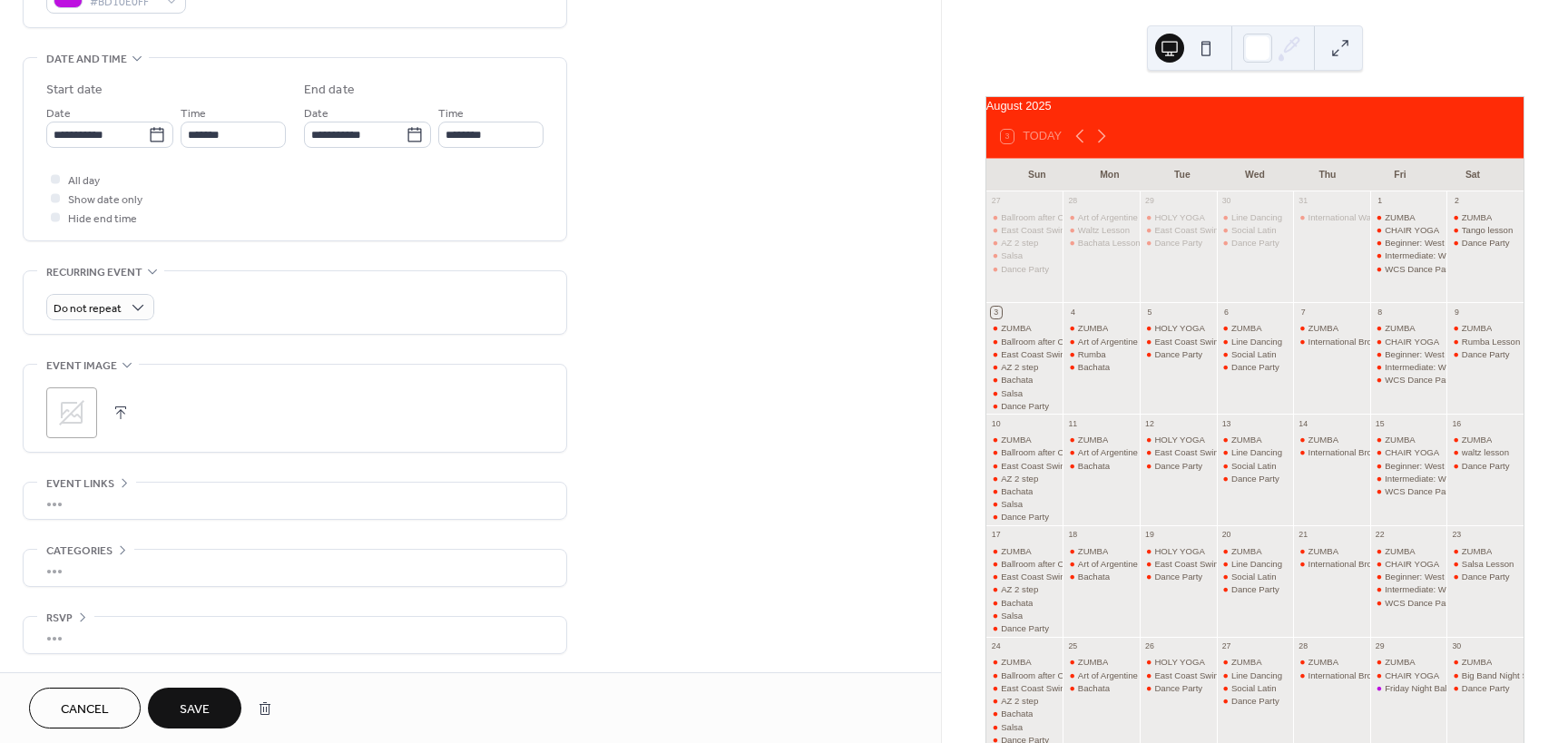 click on "Save" at bounding box center (194, 709) 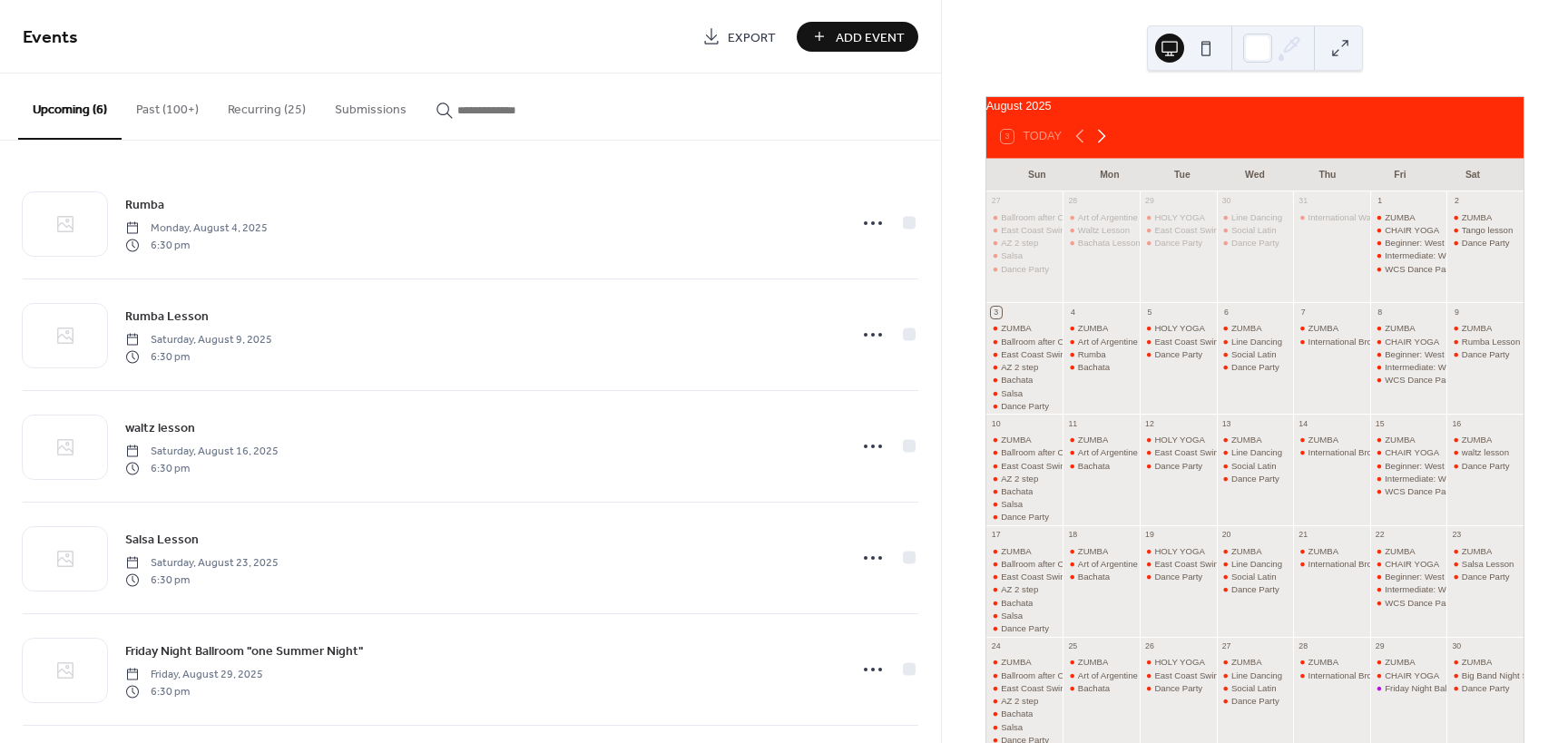 click 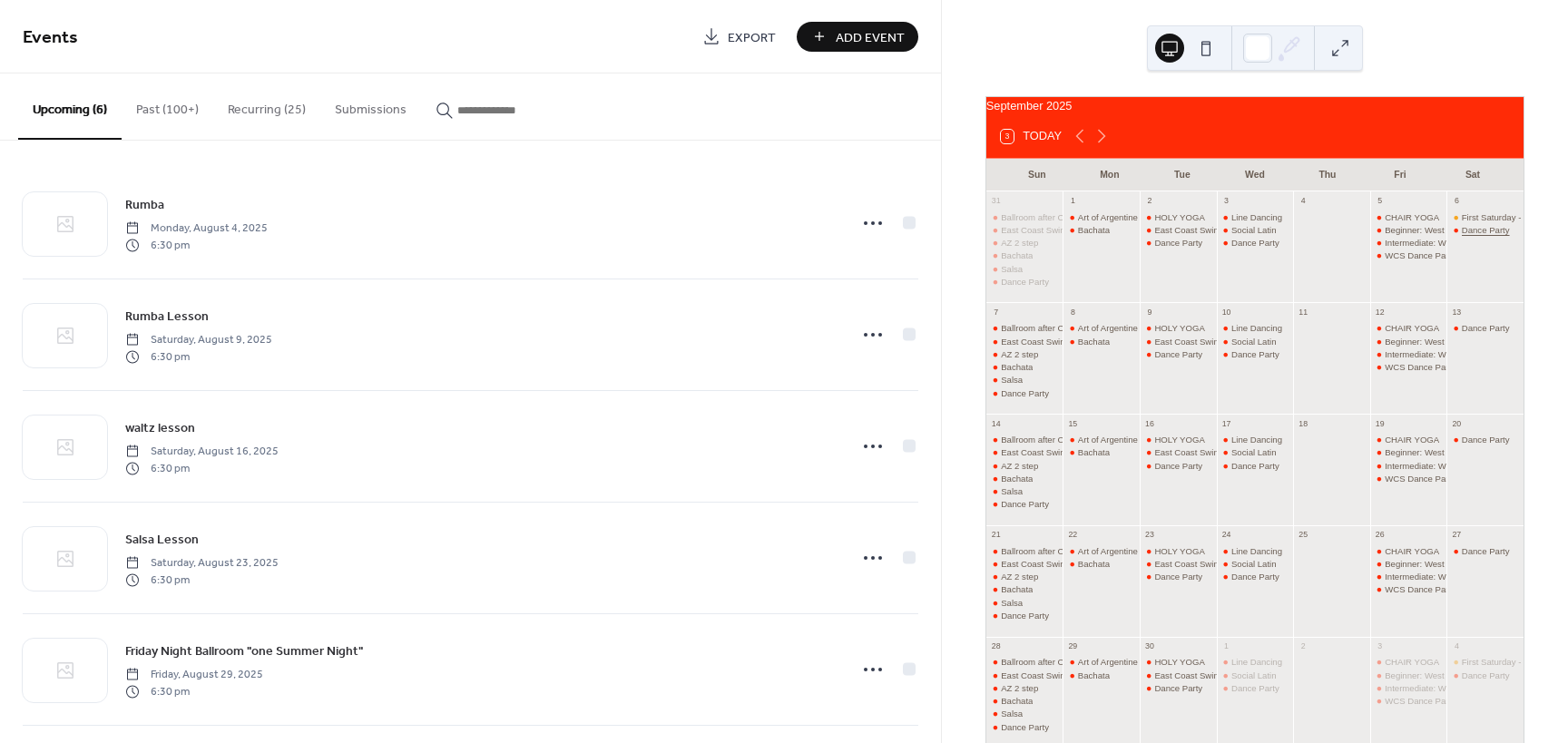 click on "Dance Party" at bounding box center (1485, 230) 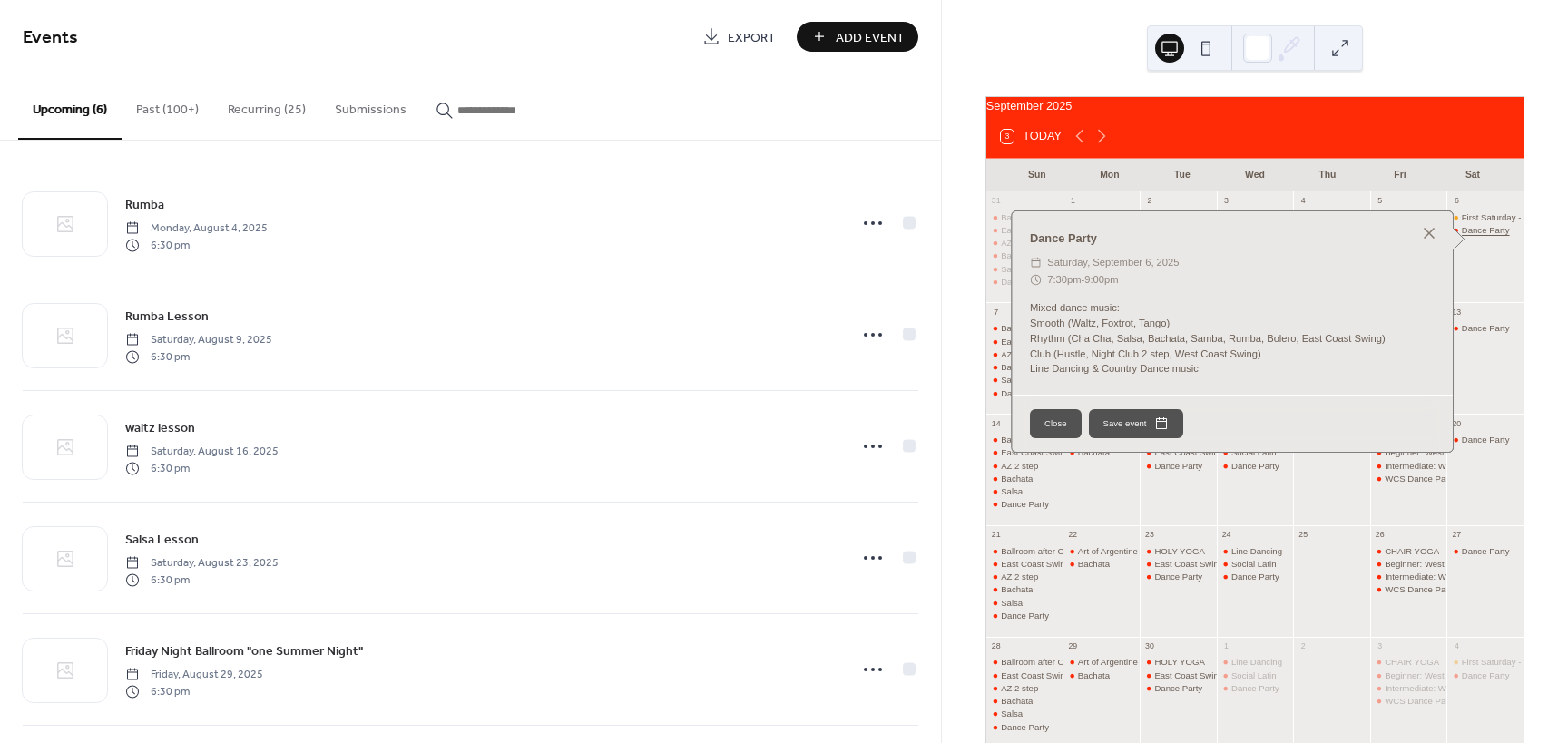 click on "Dance Party" at bounding box center (1485, 230) 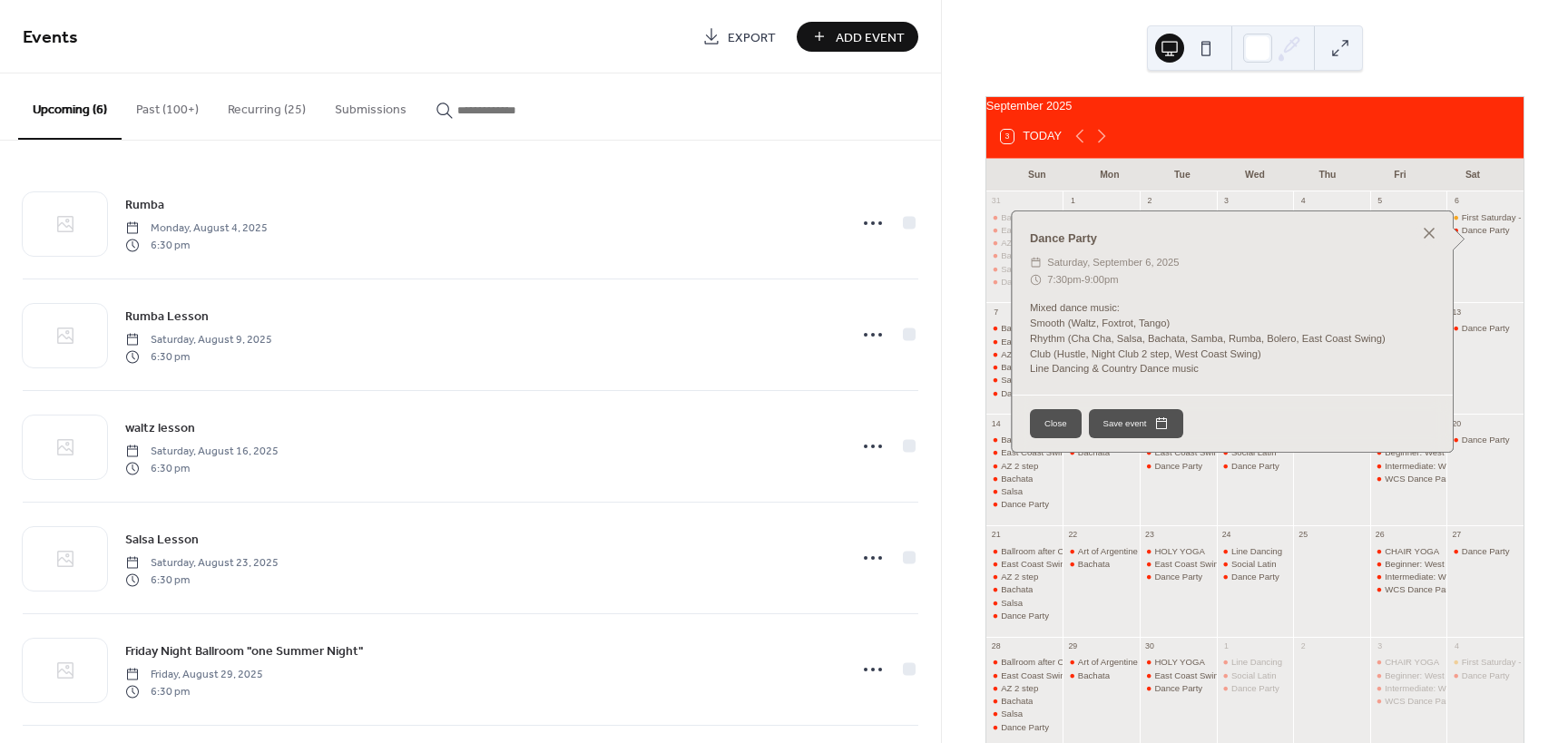 click on "Recurring (25)" at bounding box center (267, 105) 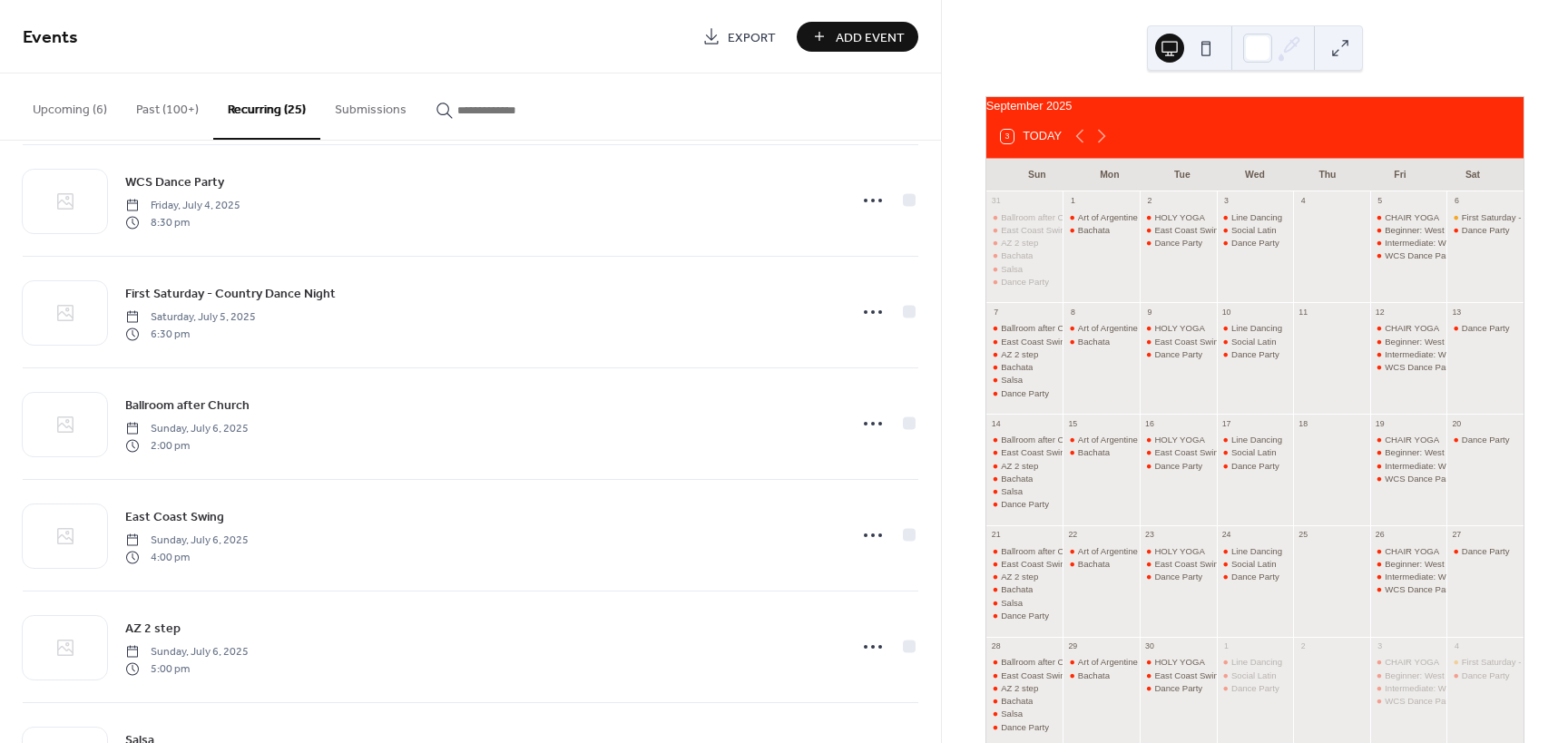 scroll, scrollTop: 1179, scrollLeft: 0, axis: vertical 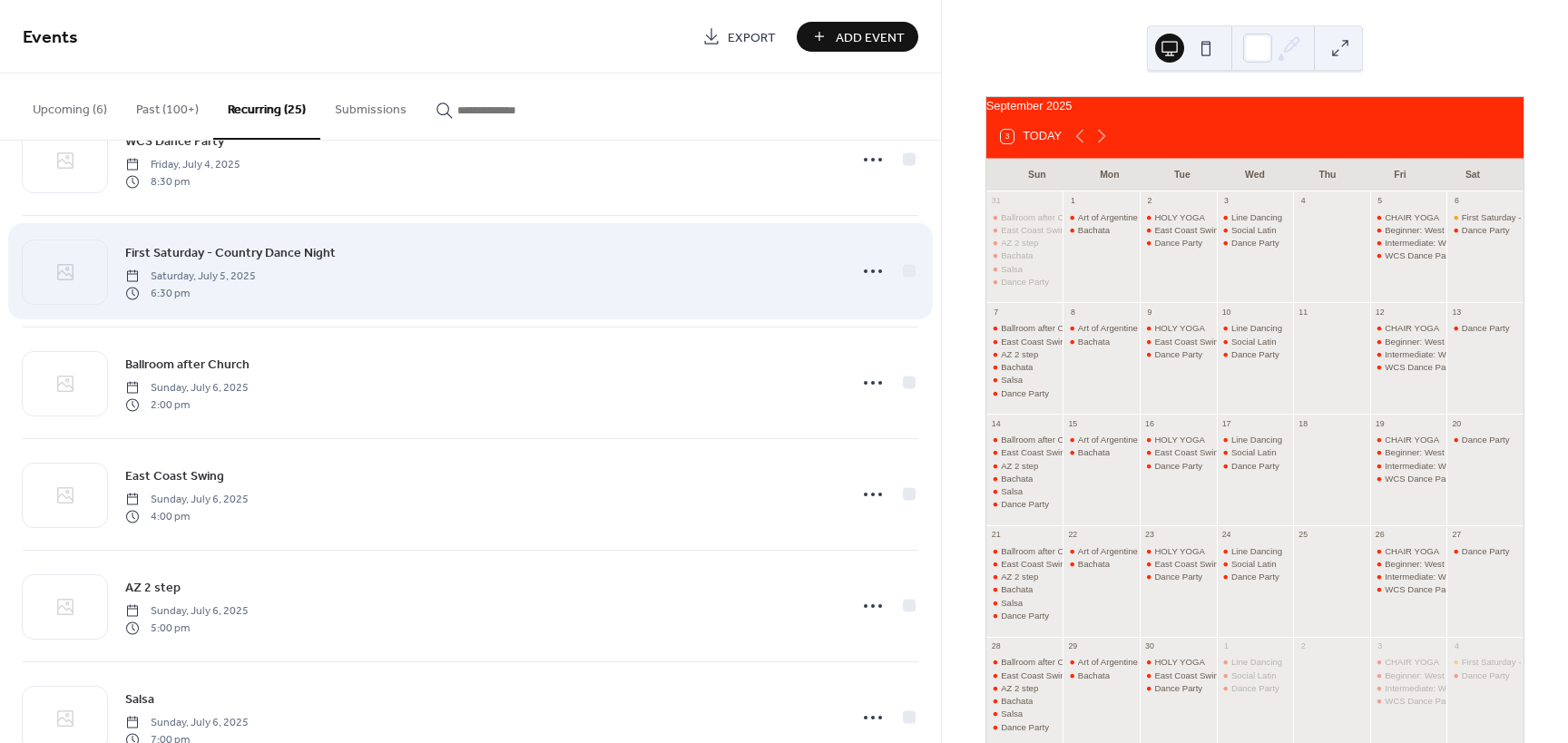 click on "First Saturday - Country Dance Night" at bounding box center (230, 253) 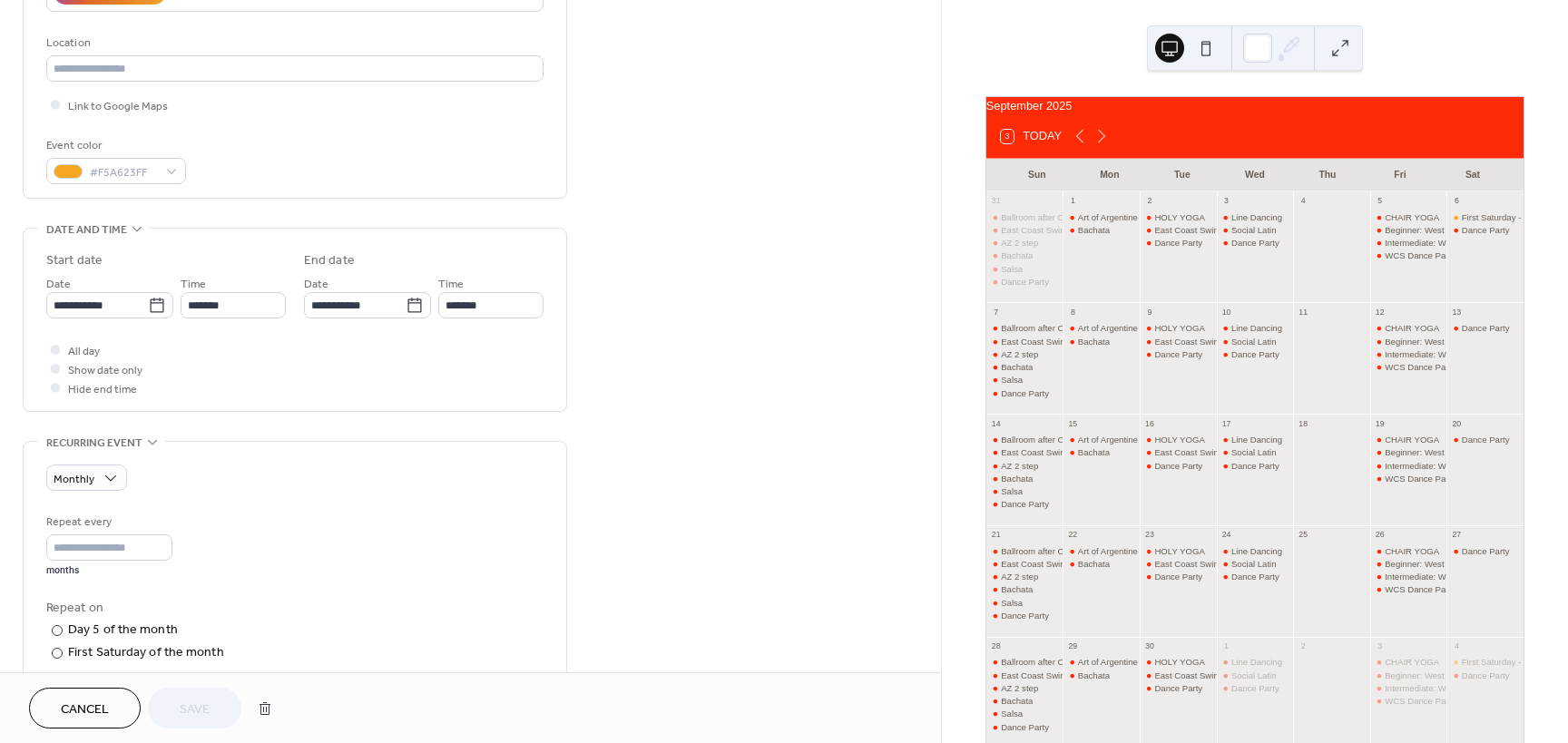 scroll, scrollTop: 454, scrollLeft: 0, axis: vertical 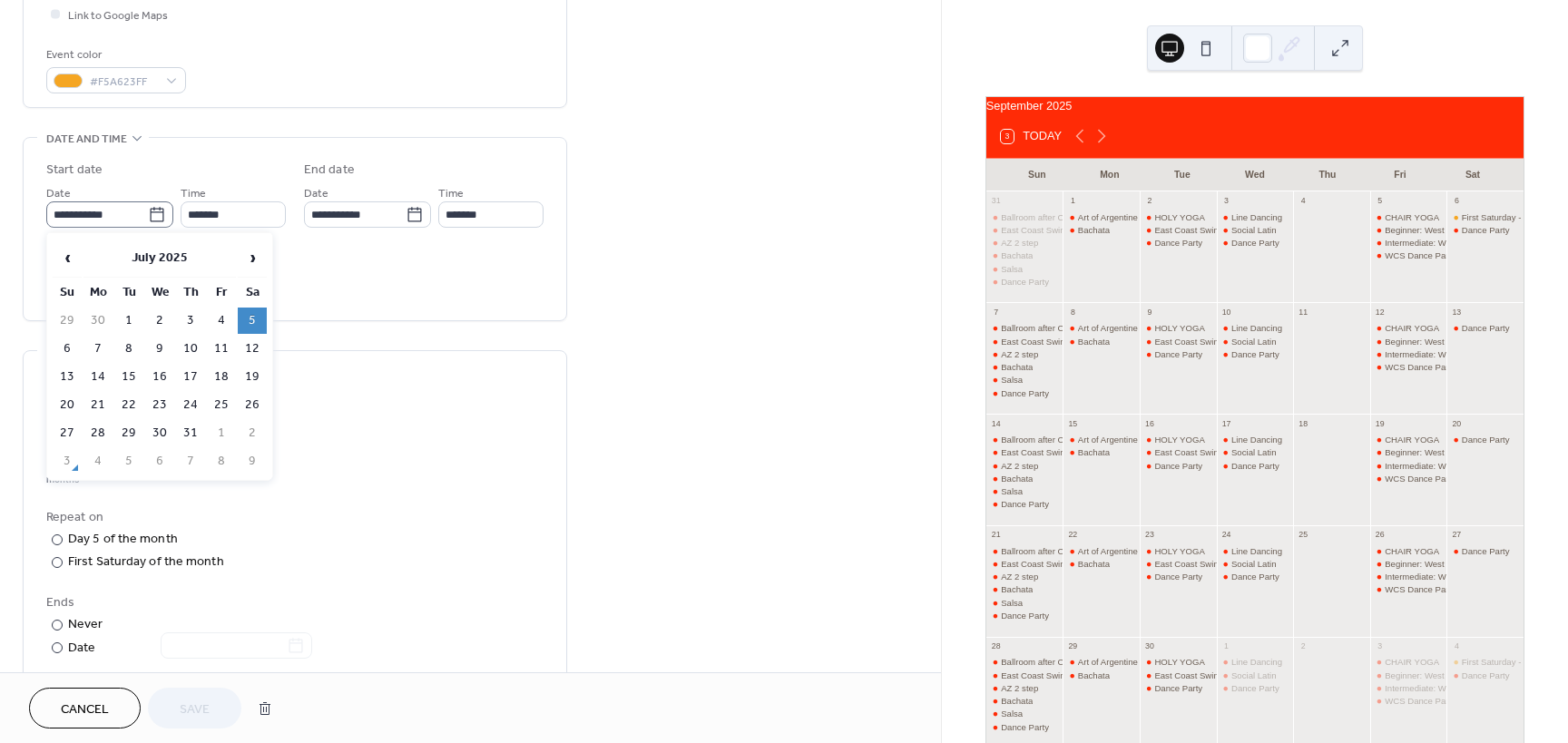 click 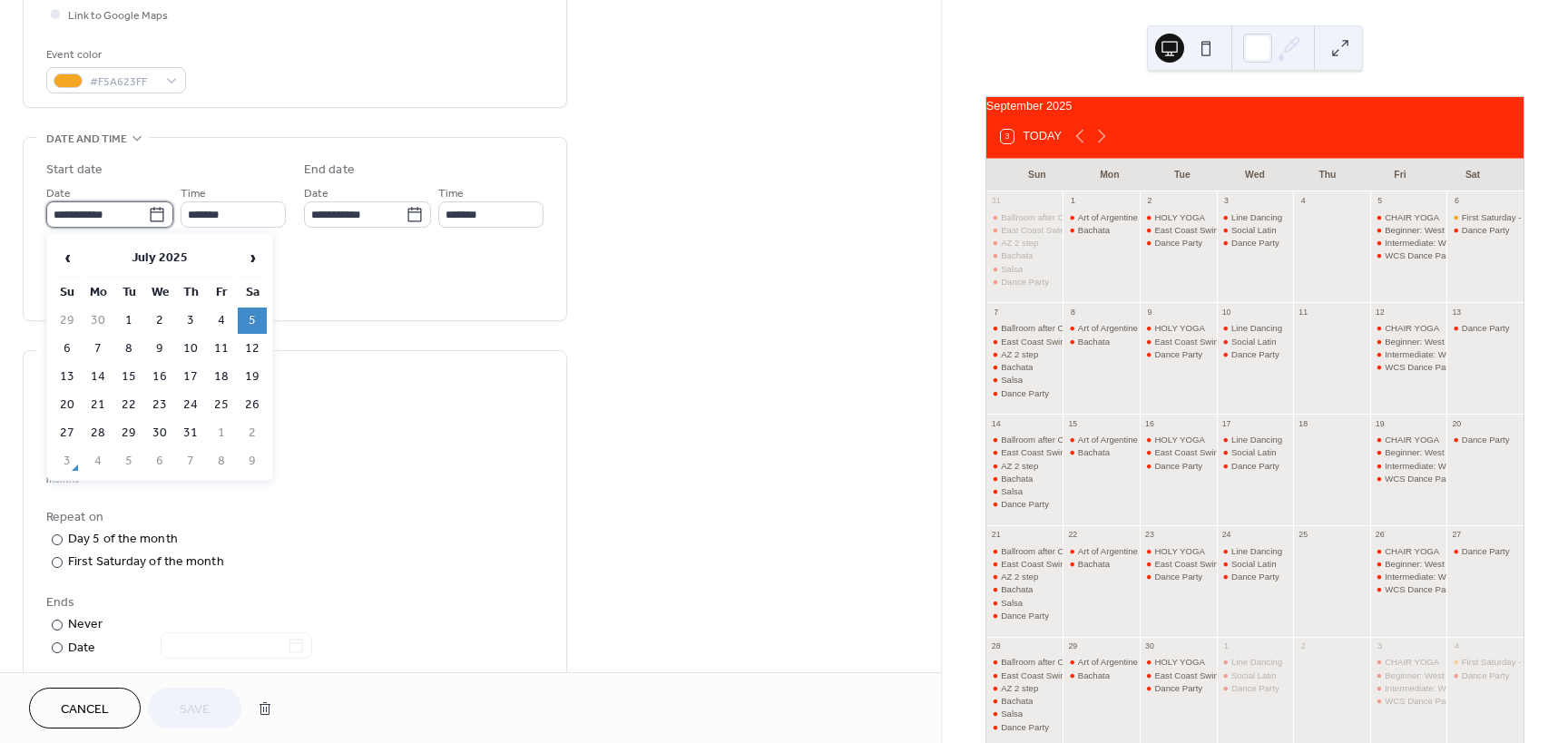 click on "**********" at bounding box center [97, 214] 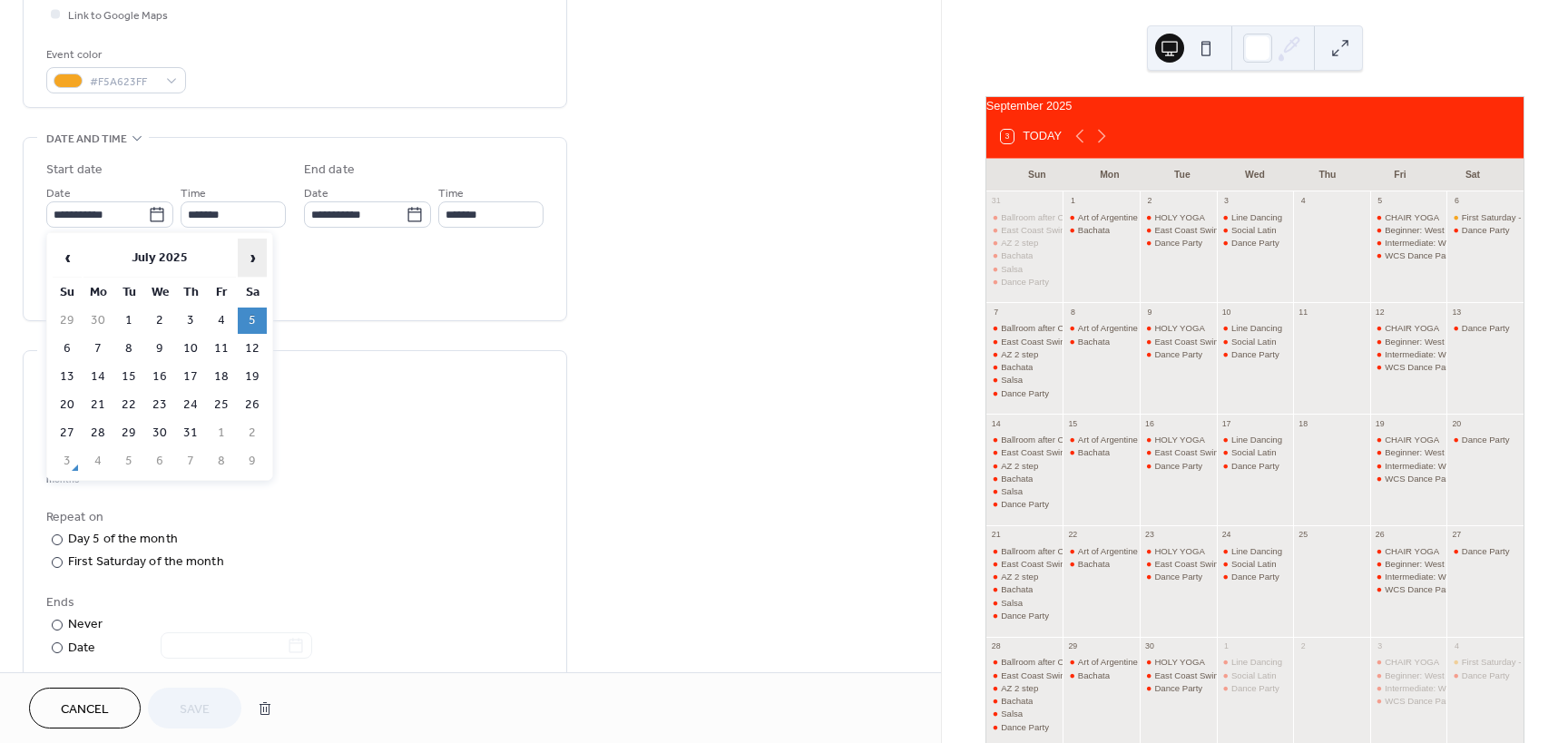 click on "›" at bounding box center (252, 258) 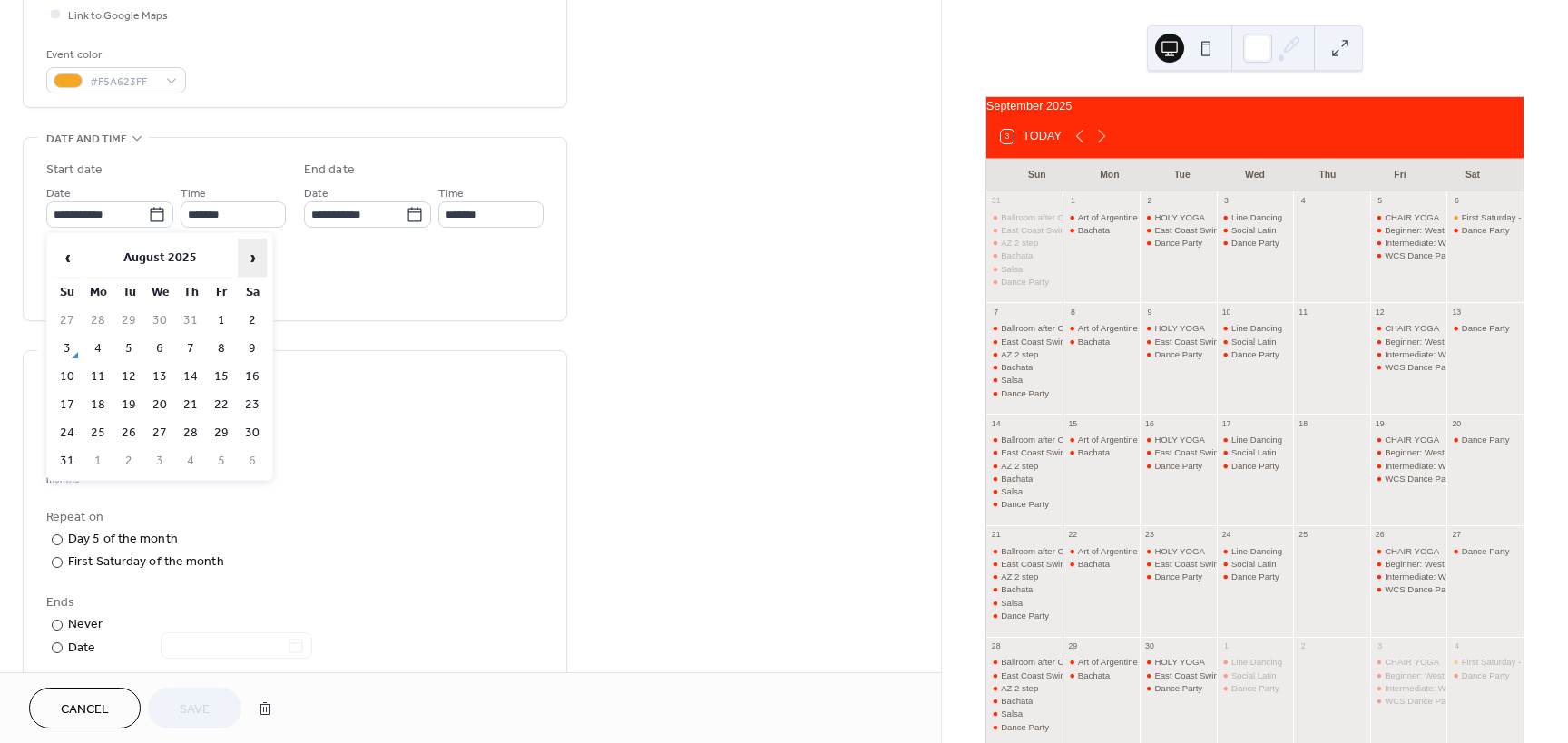 click on "›" at bounding box center [252, 258] 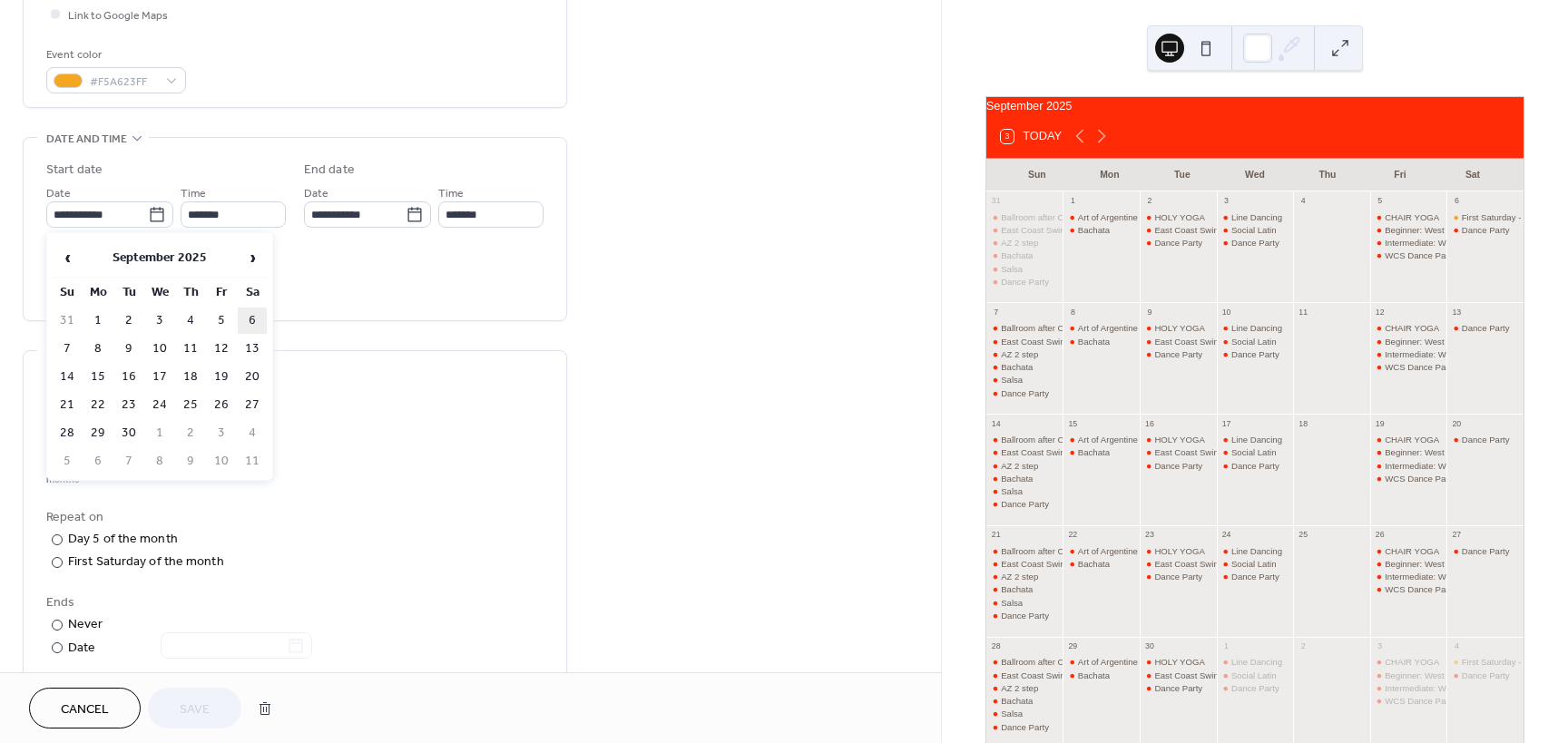 click on "6" at bounding box center [252, 320] 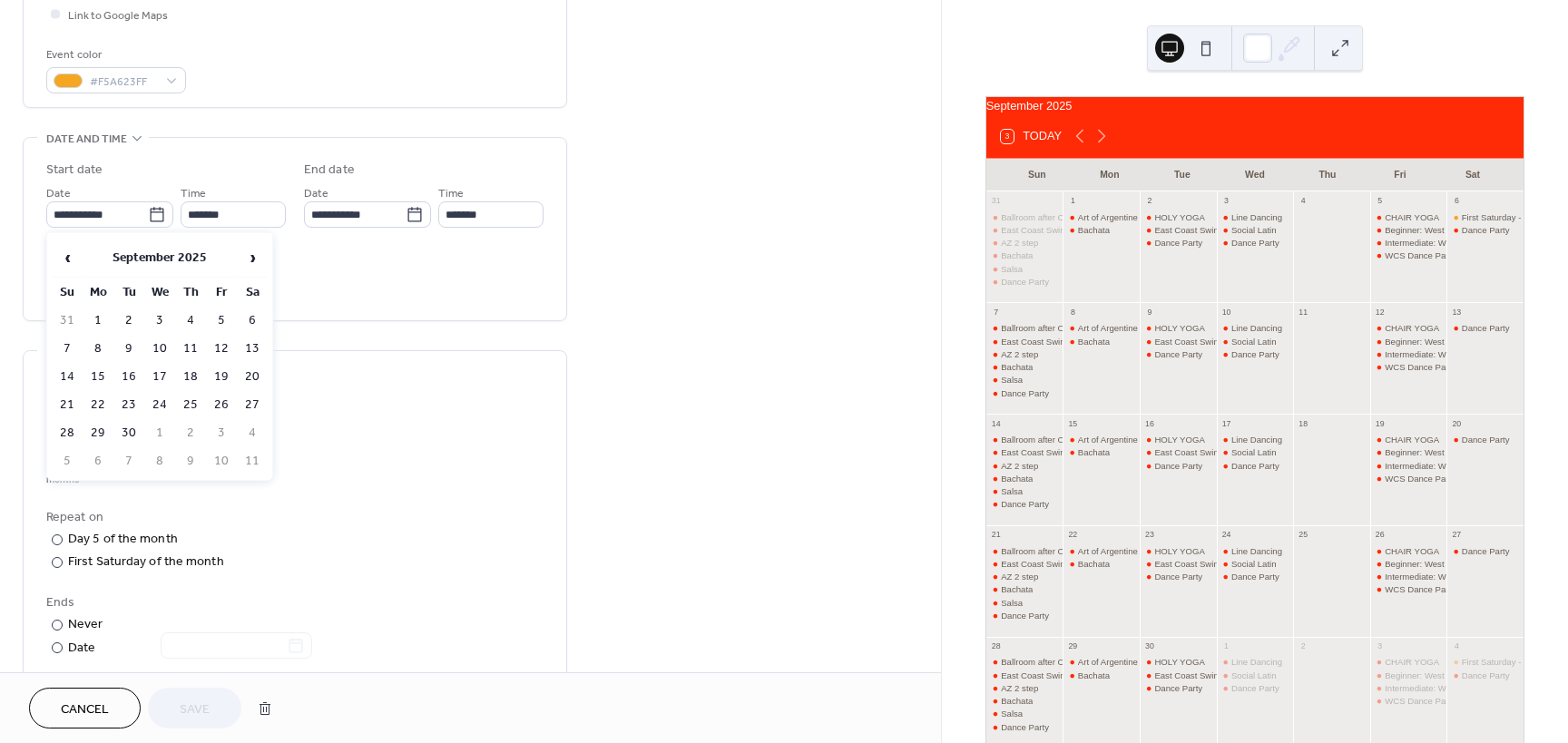 type on "**********" 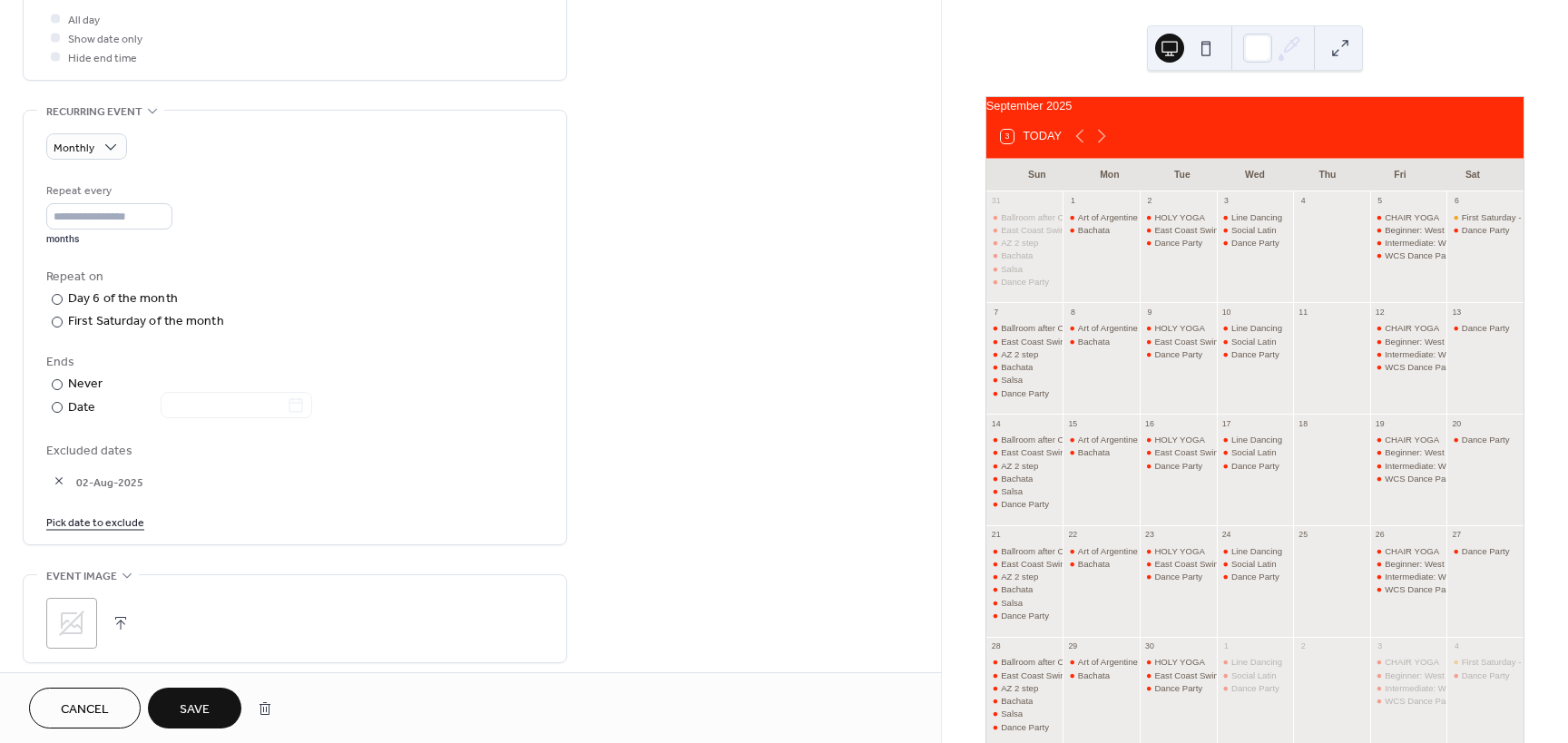 scroll, scrollTop: 904, scrollLeft: 0, axis: vertical 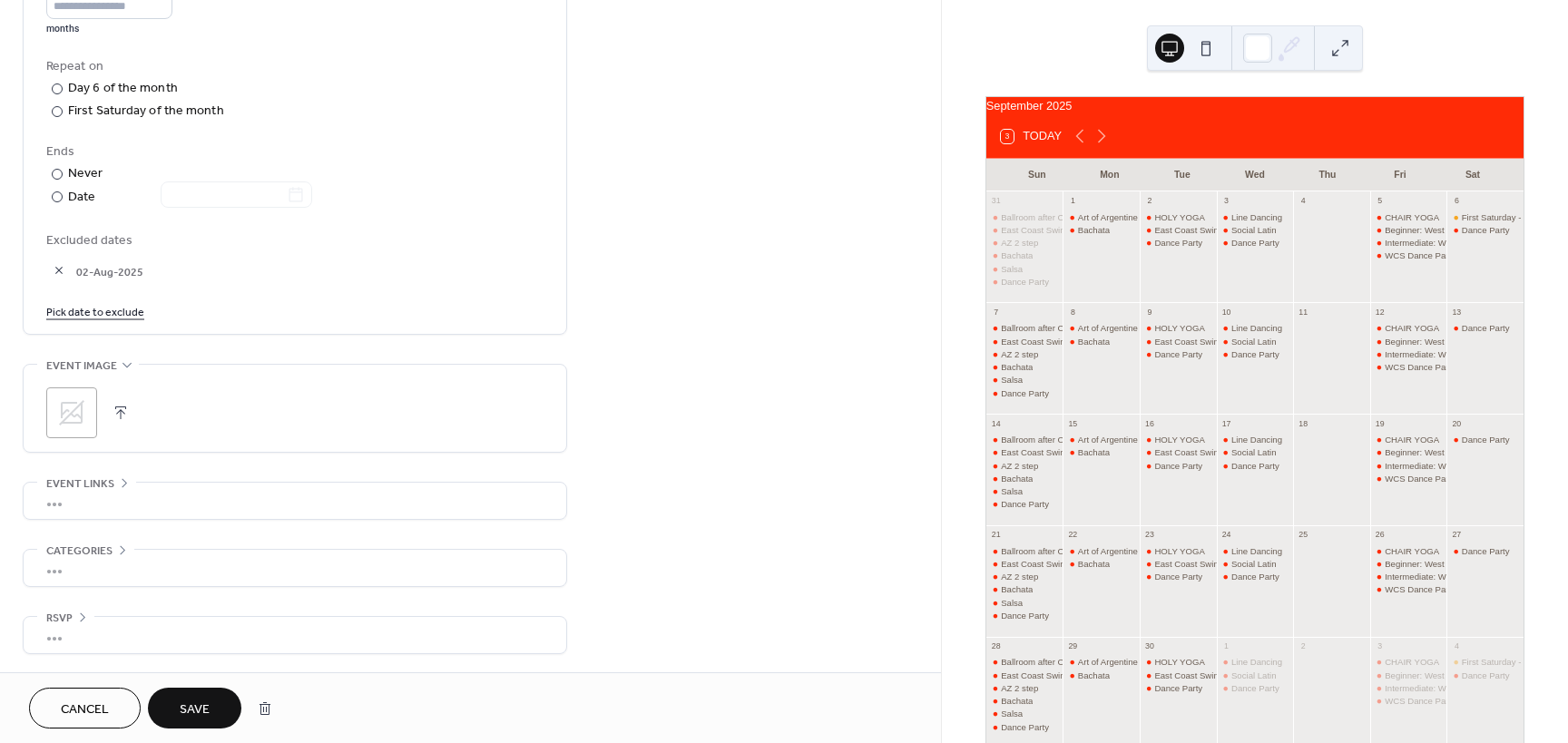 click on "Save" at bounding box center [194, 709] 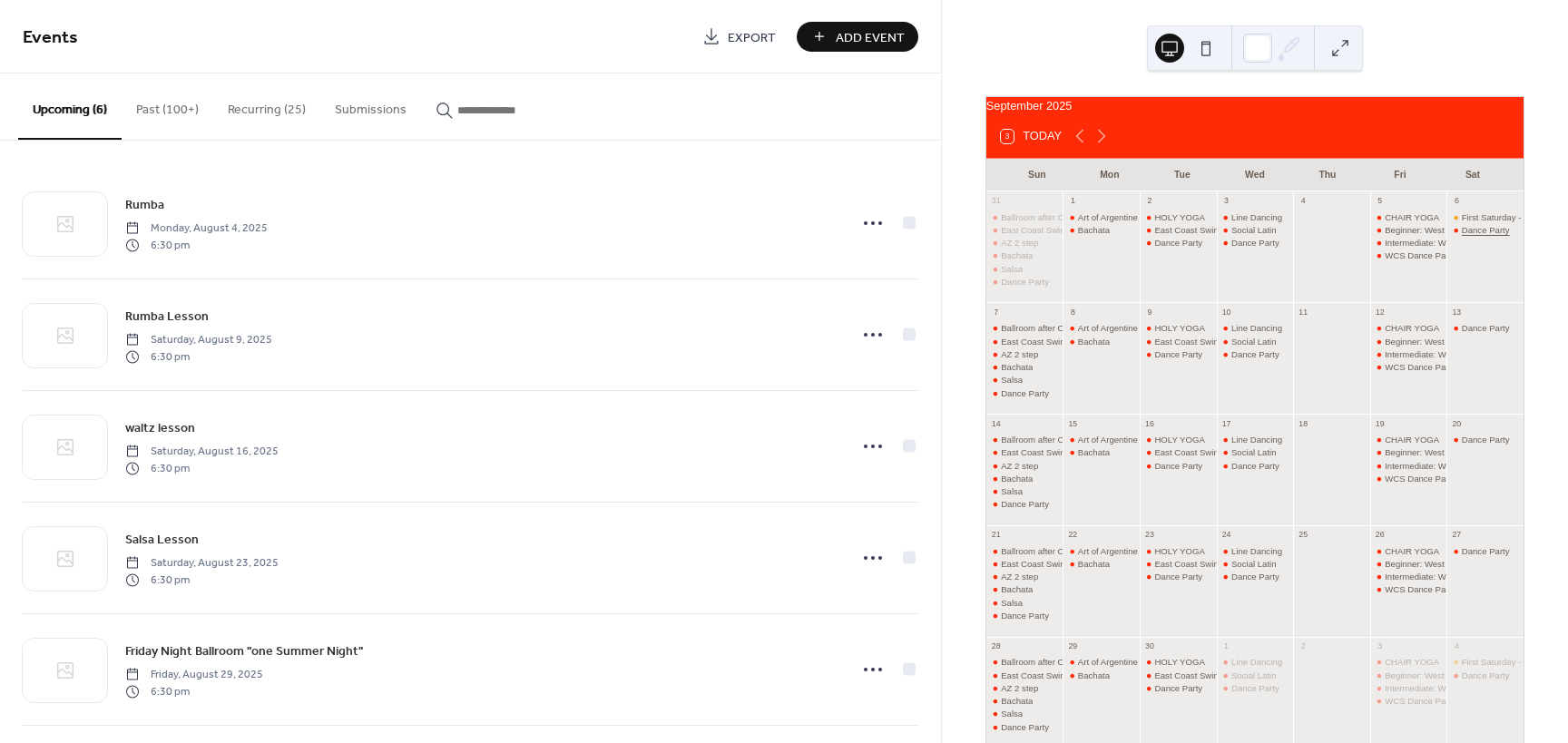 click on "Dance Party" at bounding box center (1485, 230) 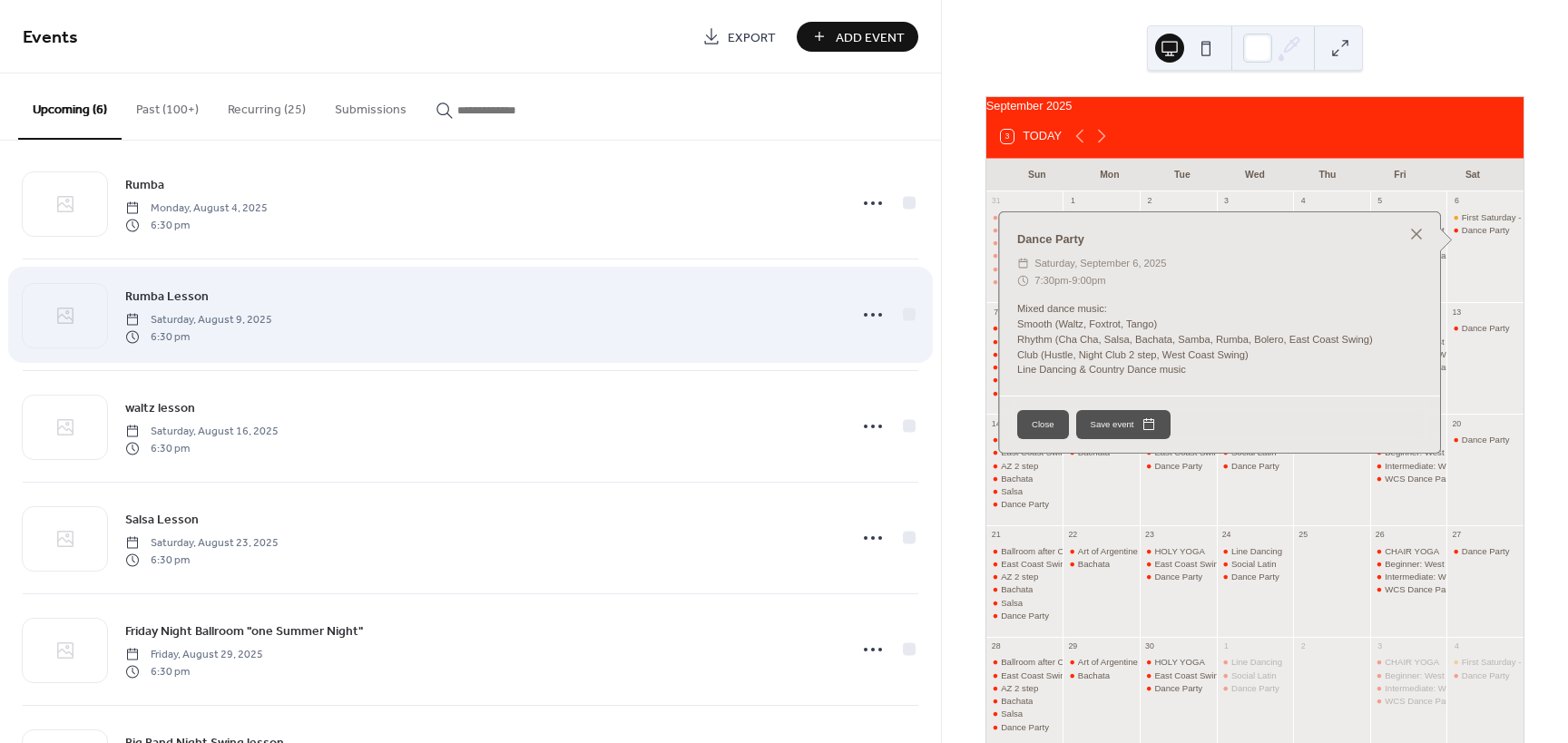 scroll, scrollTop: 0, scrollLeft: 0, axis: both 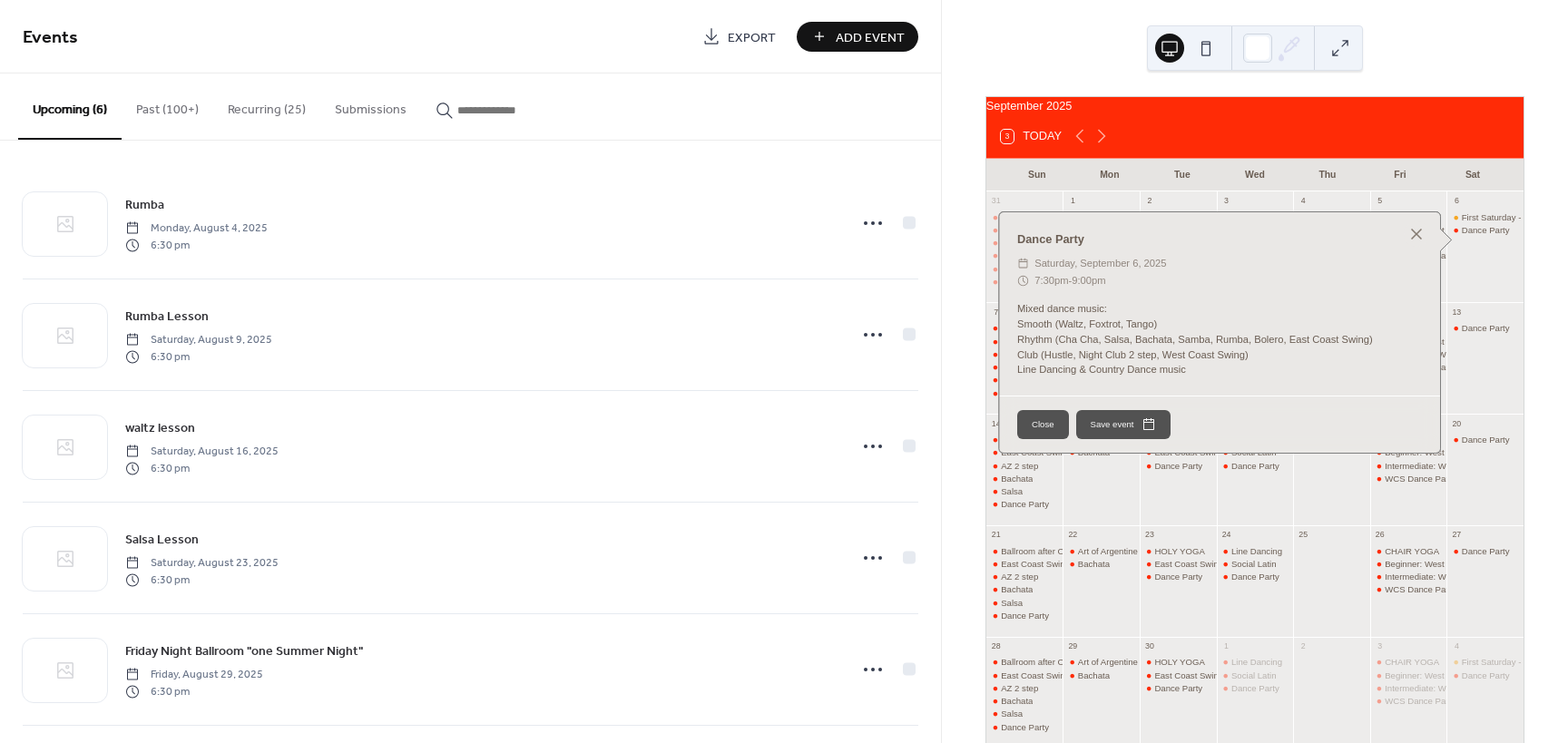 click on "Recurring (25)" at bounding box center (267, 105) 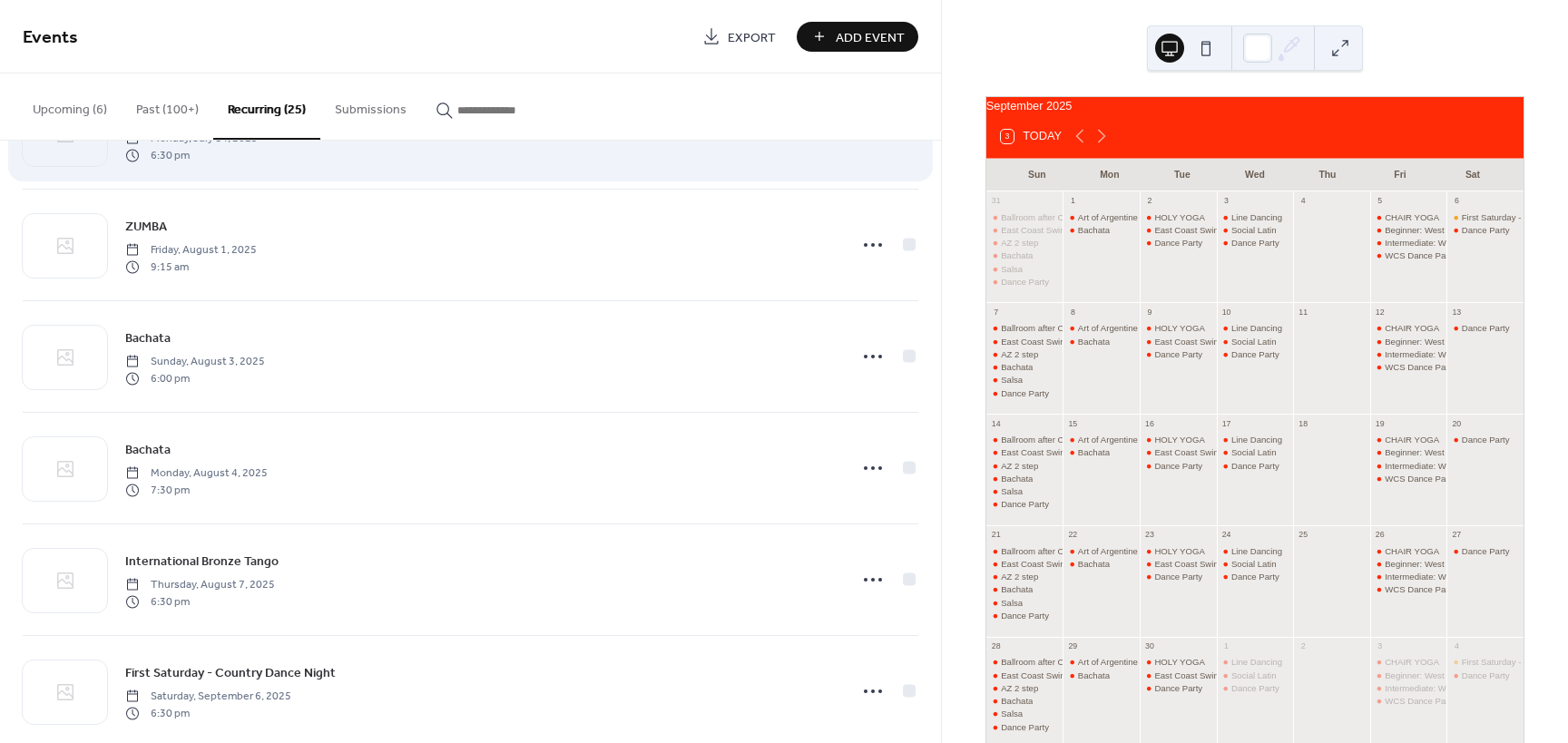scroll, scrollTop: 2241, scrollLeft: 0, axis: vertical 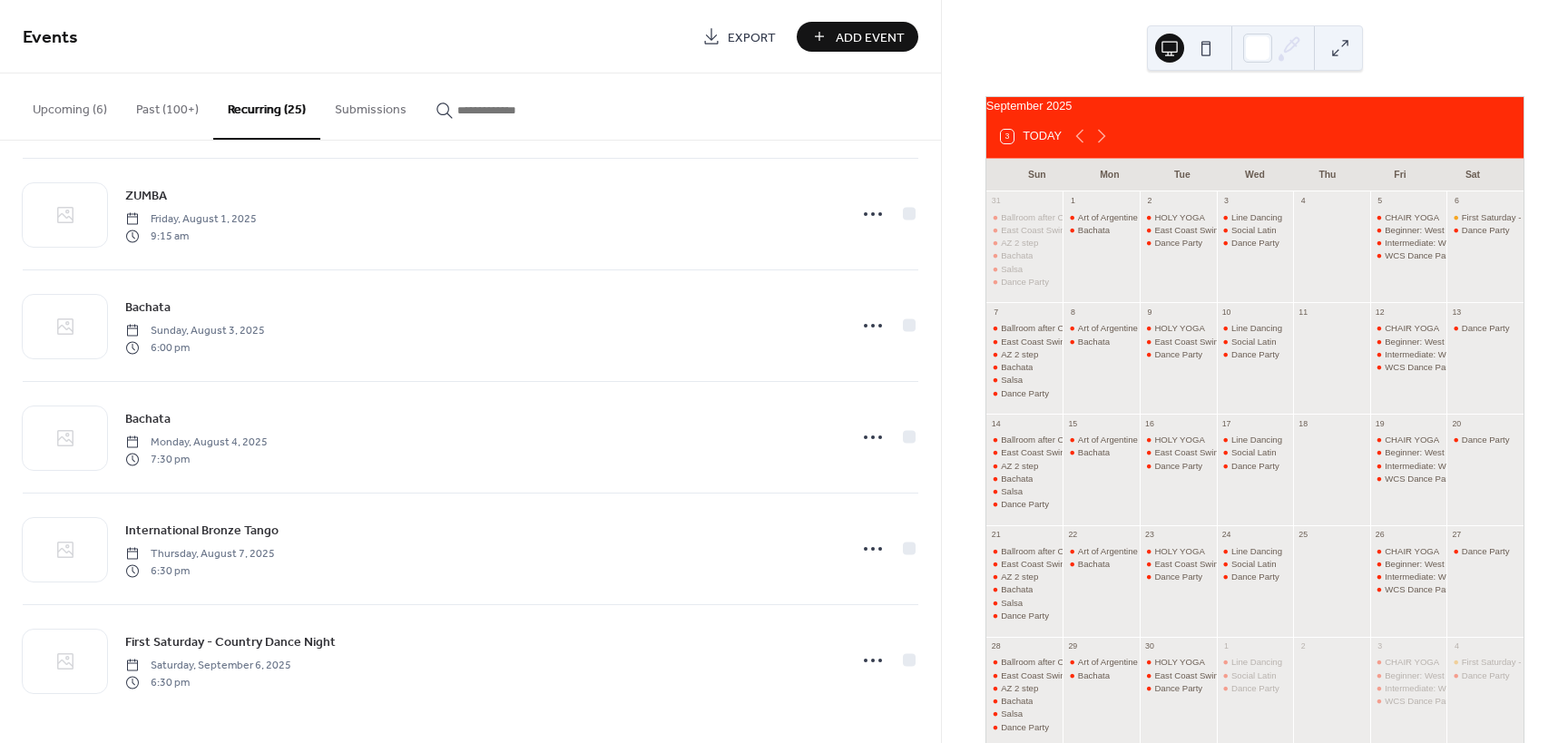click on "Past (100+)" at bounding box center (167, 105) 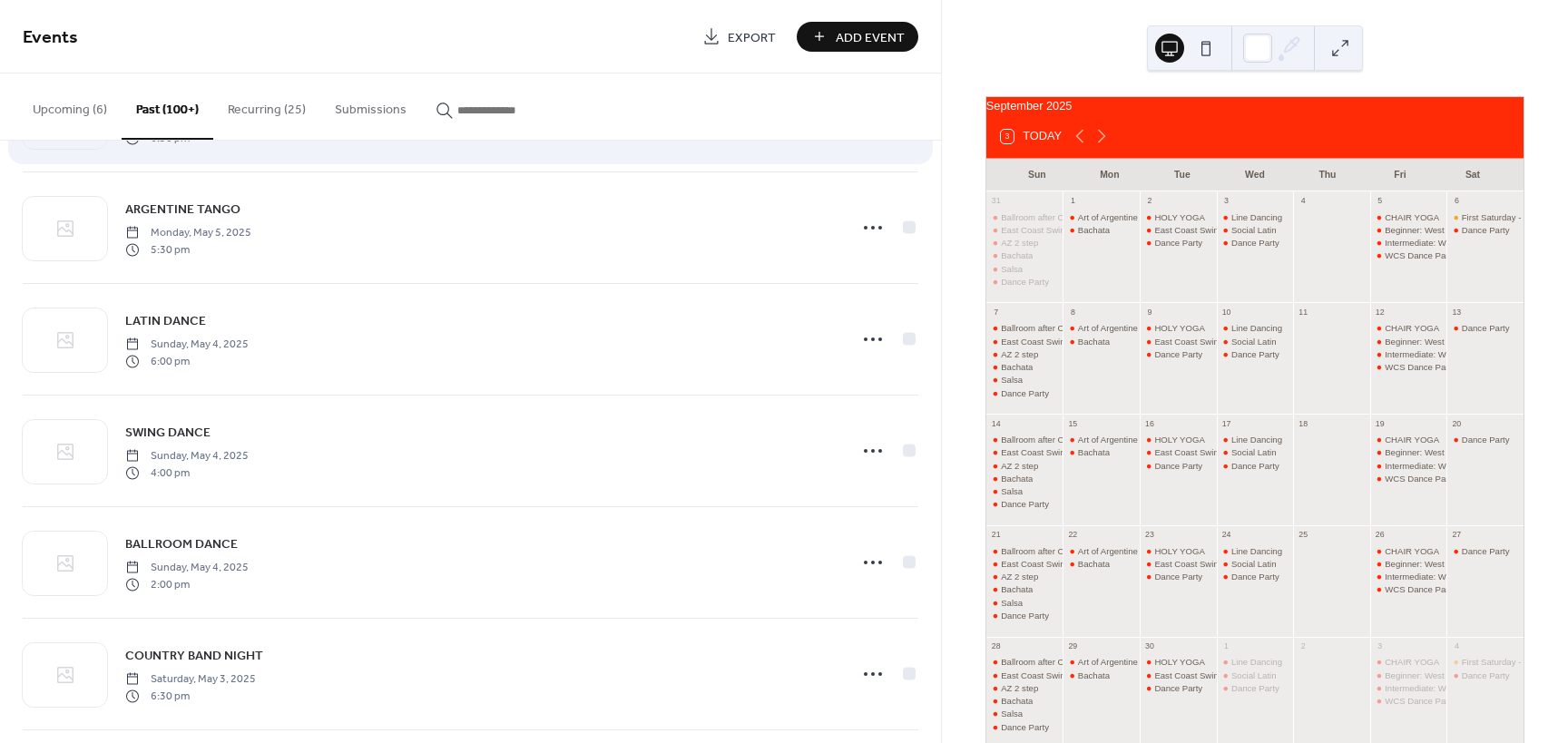 scroll, scrollTop: 4550, scrollLeft: 0, axis: vertical 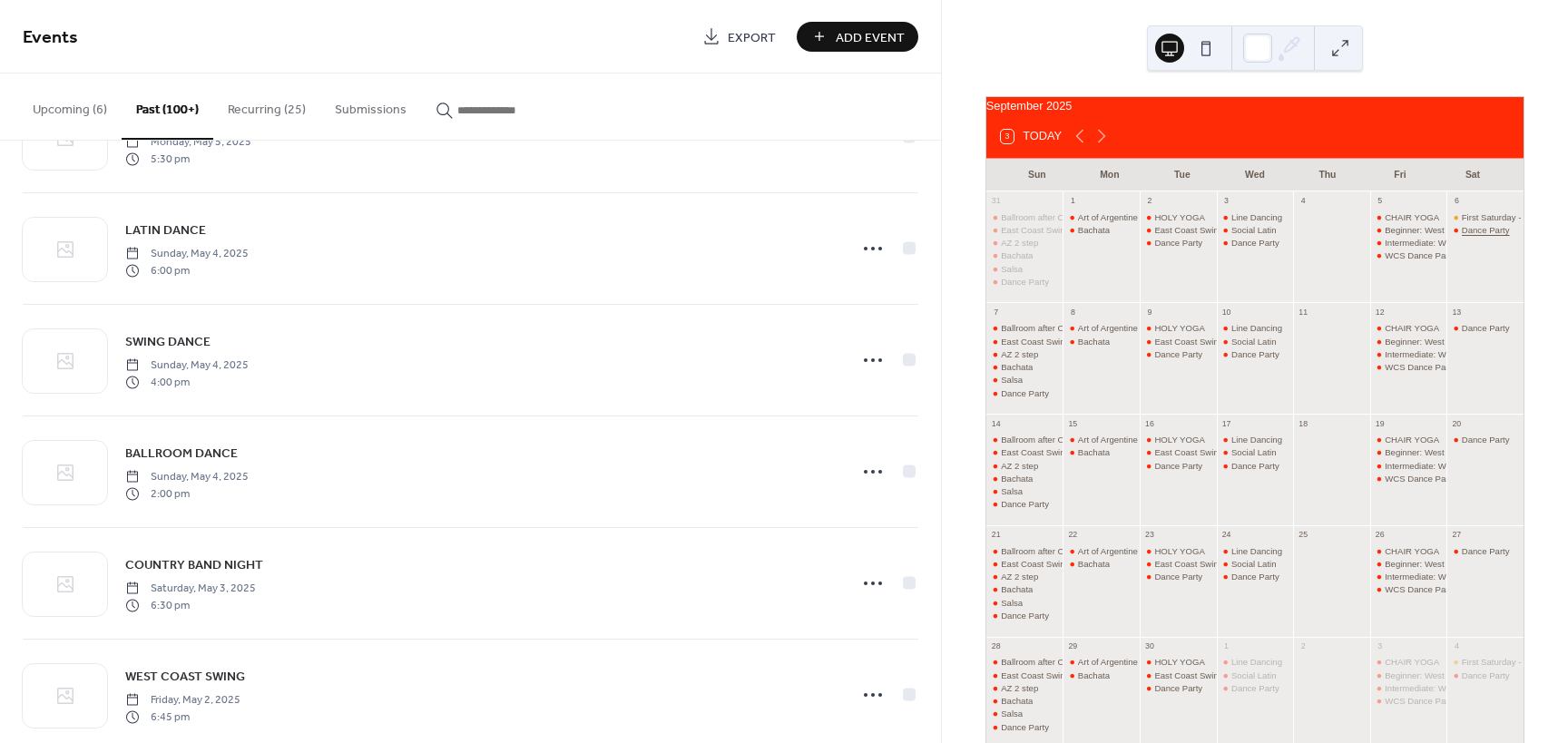 click on "Dance Party" at bounding box center (1485, 230) 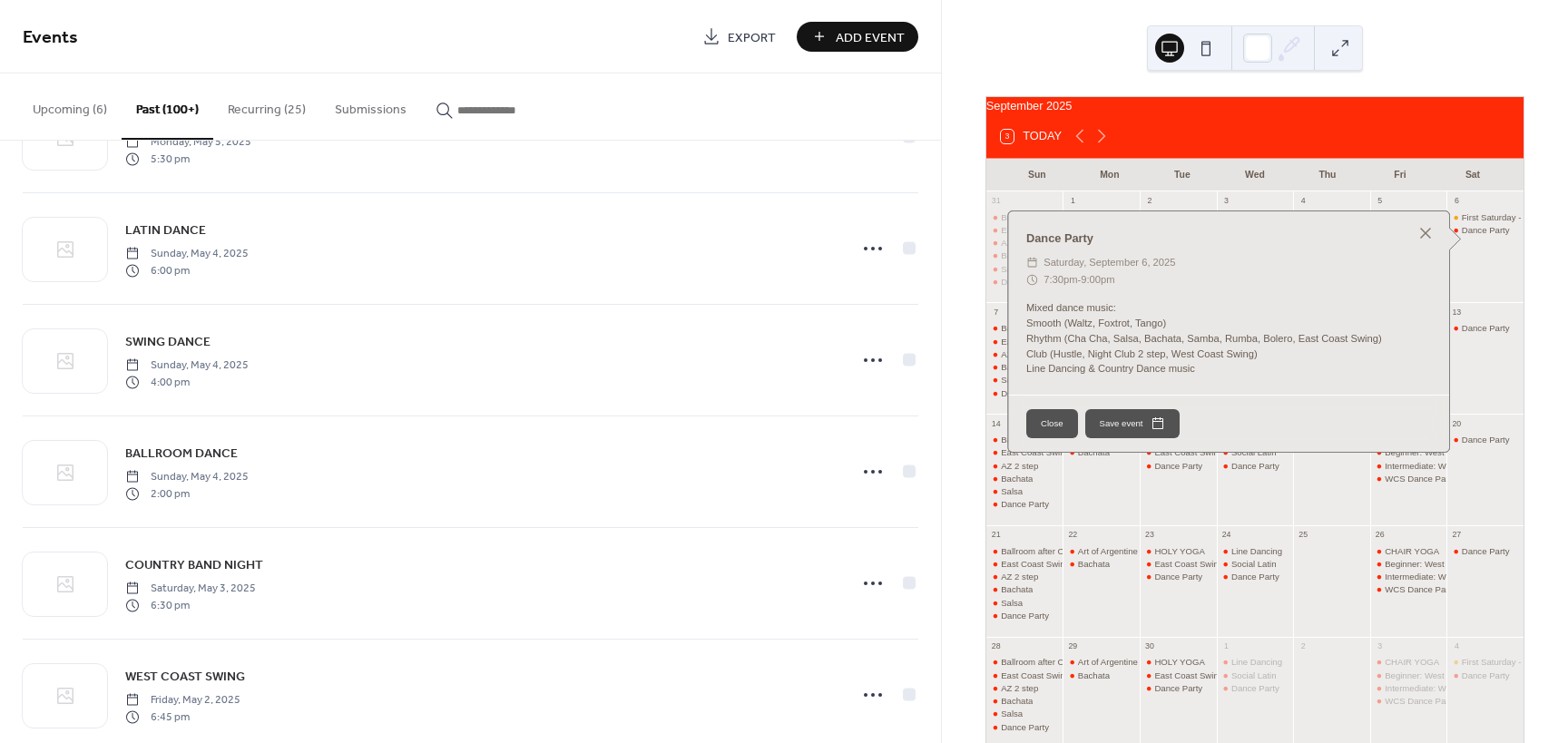 click on "Recurring (25)" at bounding box center [267, 105] 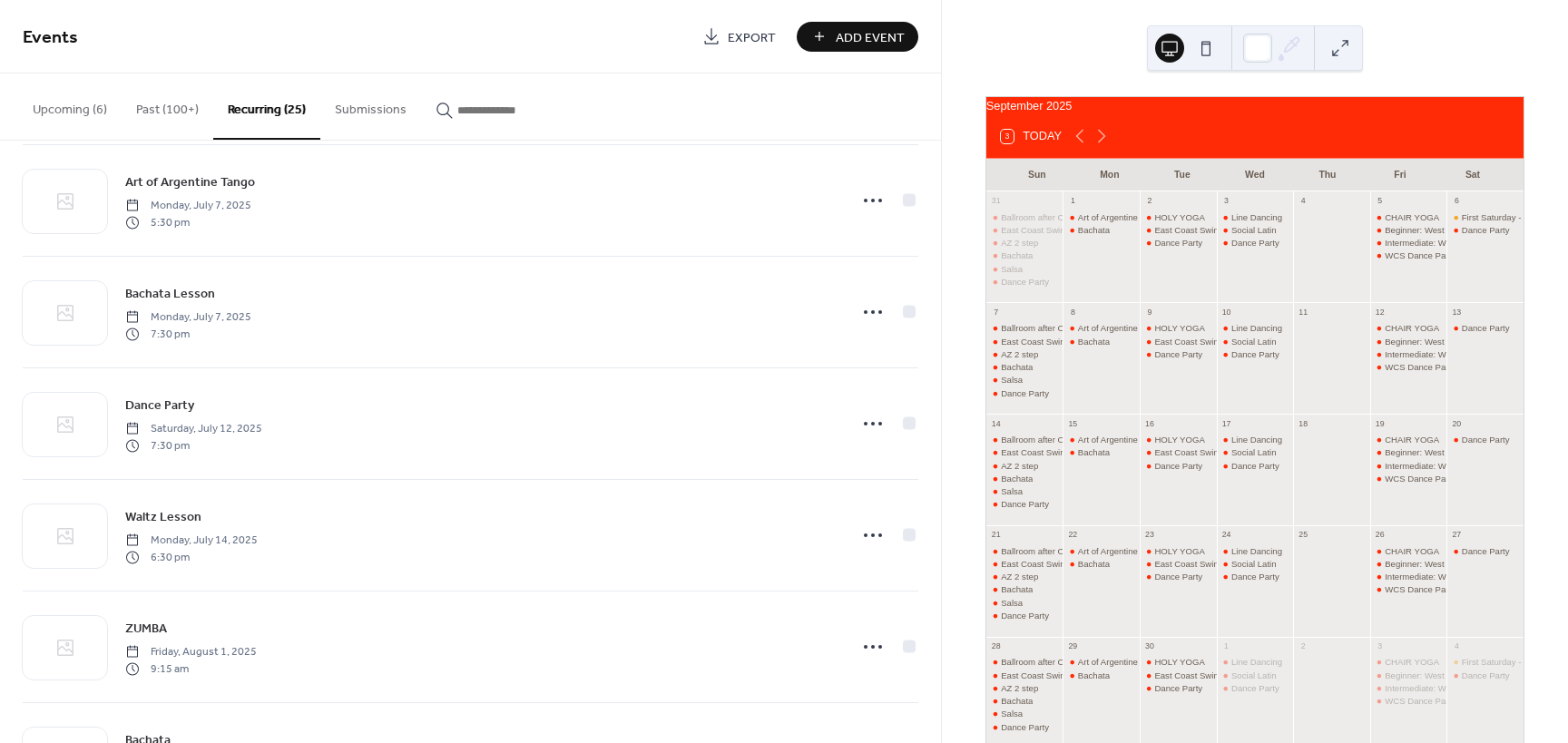 scroll, scrollTop: 1795, scrollLeft: 0, axis: vertical 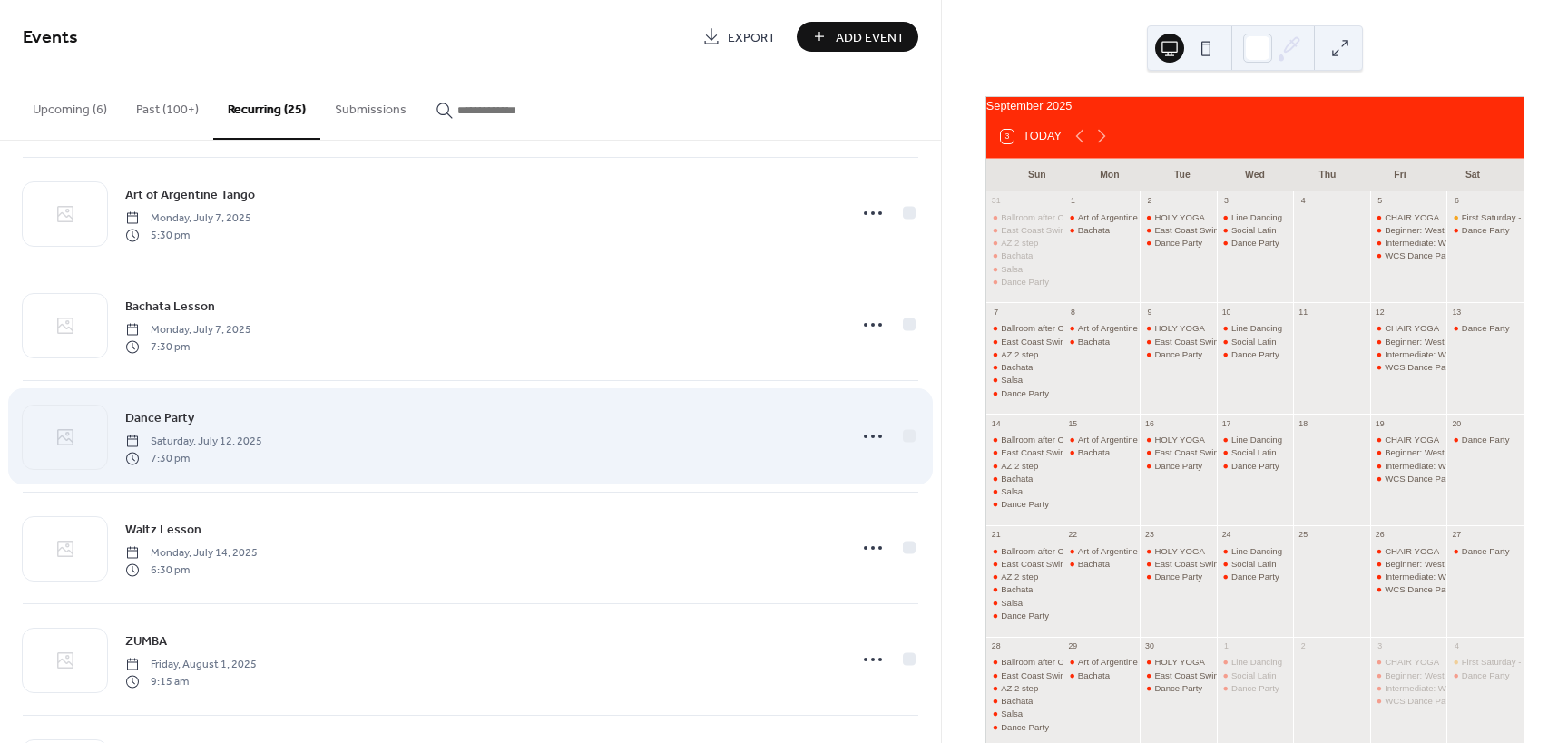 click on "Dance Party Saturday, July 12, 2025 7:30 pm" at bounding box center (480, 436) 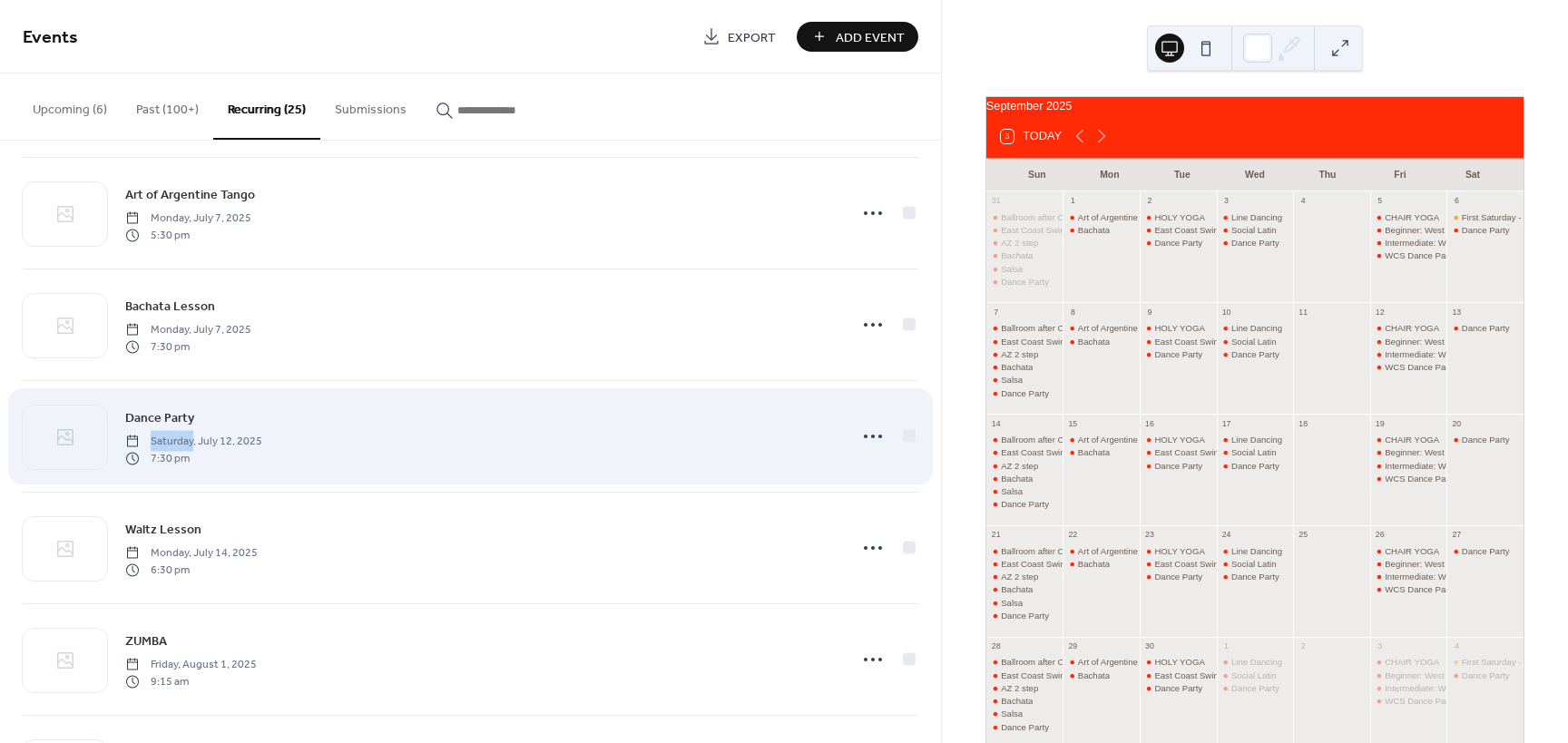 click on "Dance Party Saturday, July 12, 2025 7:30 pm" at bounding box center (480, 436) 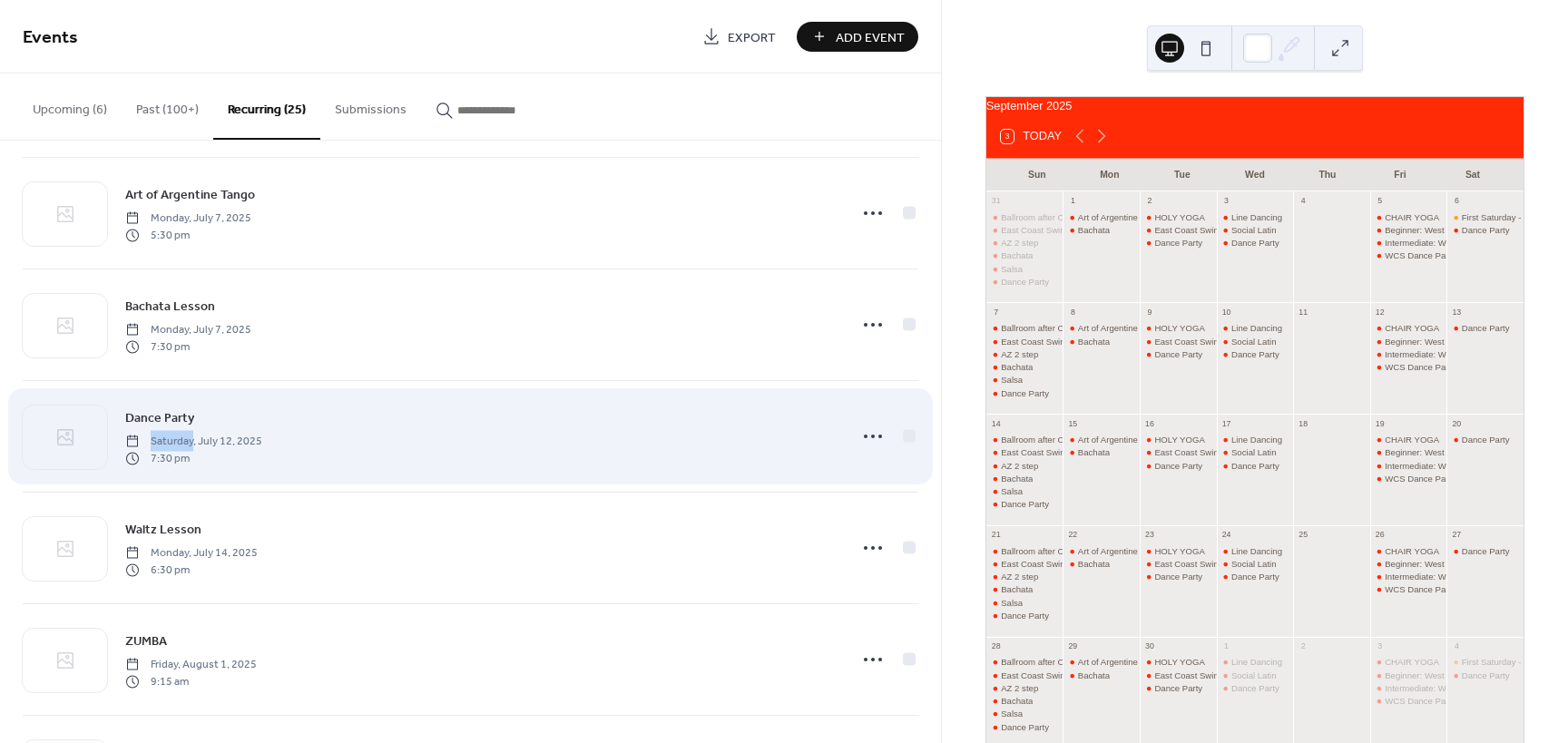 click on "Dance Party" at bounding box center [160, 418] 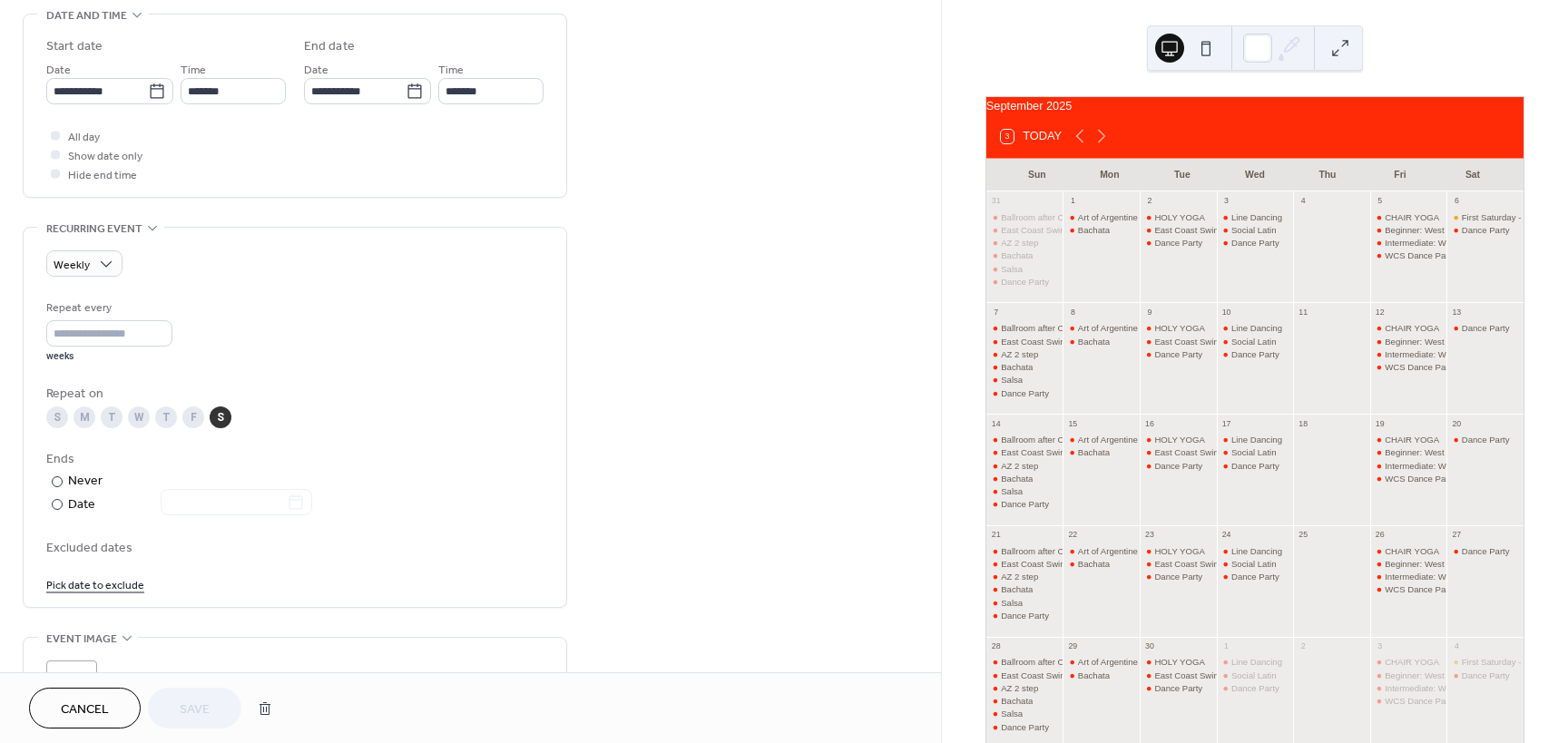 scroll, scrollTop: 635, scrollLeft: 0, axis: vertical 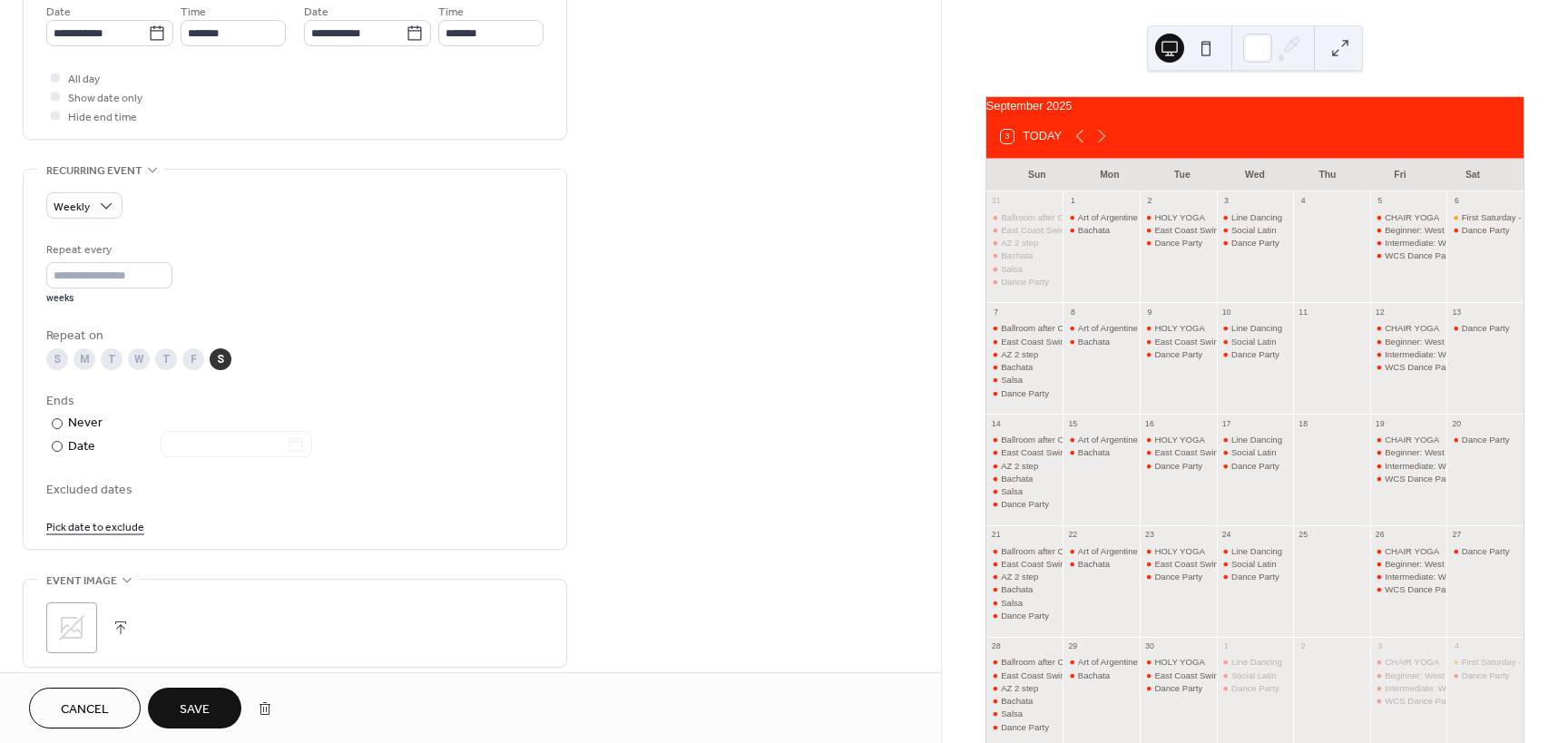 click on "Pick date to exclude" at bounding box center [95, 525] 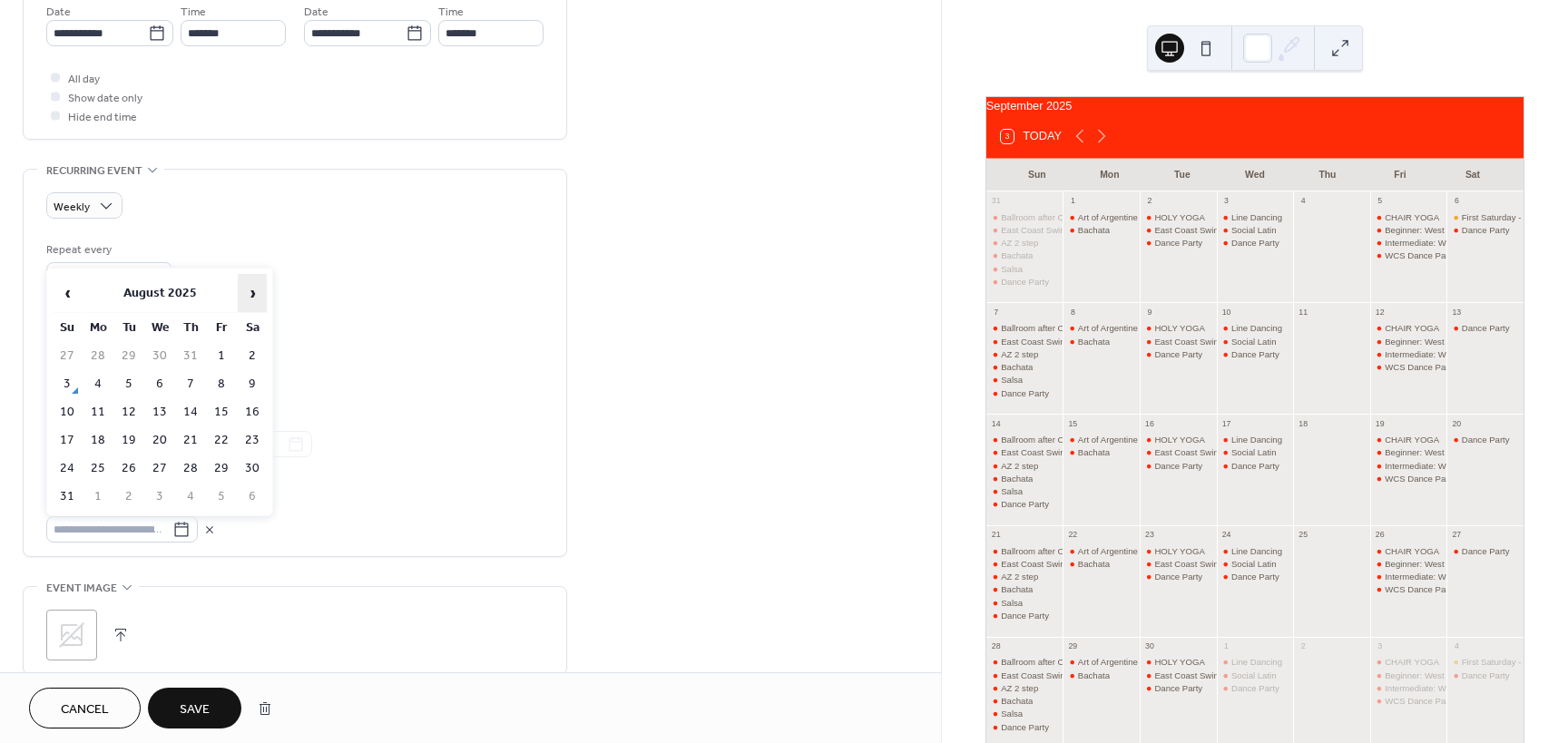 click on "›" at bounding box center [252, 293] 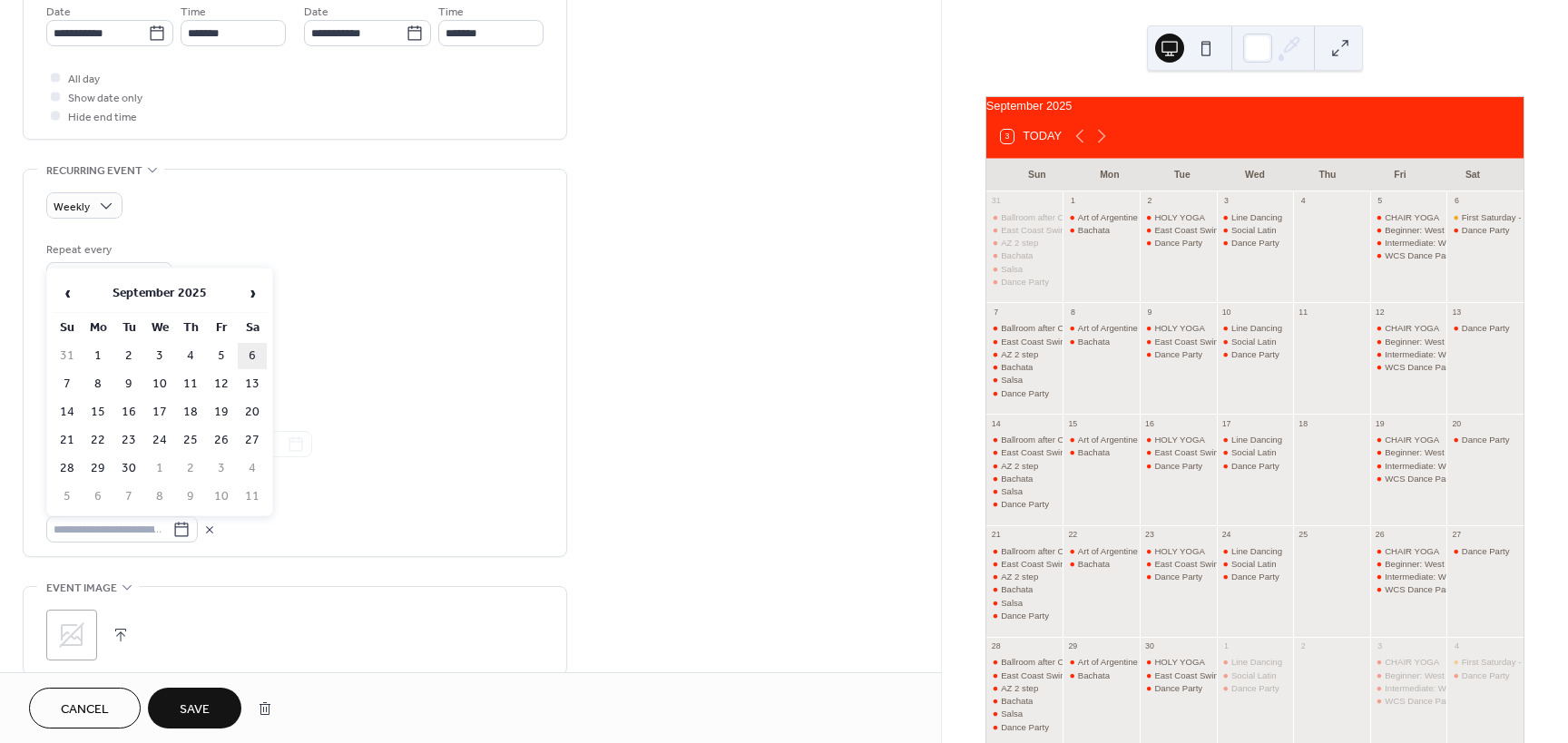 click on "6" at bounding box center [252, 356] 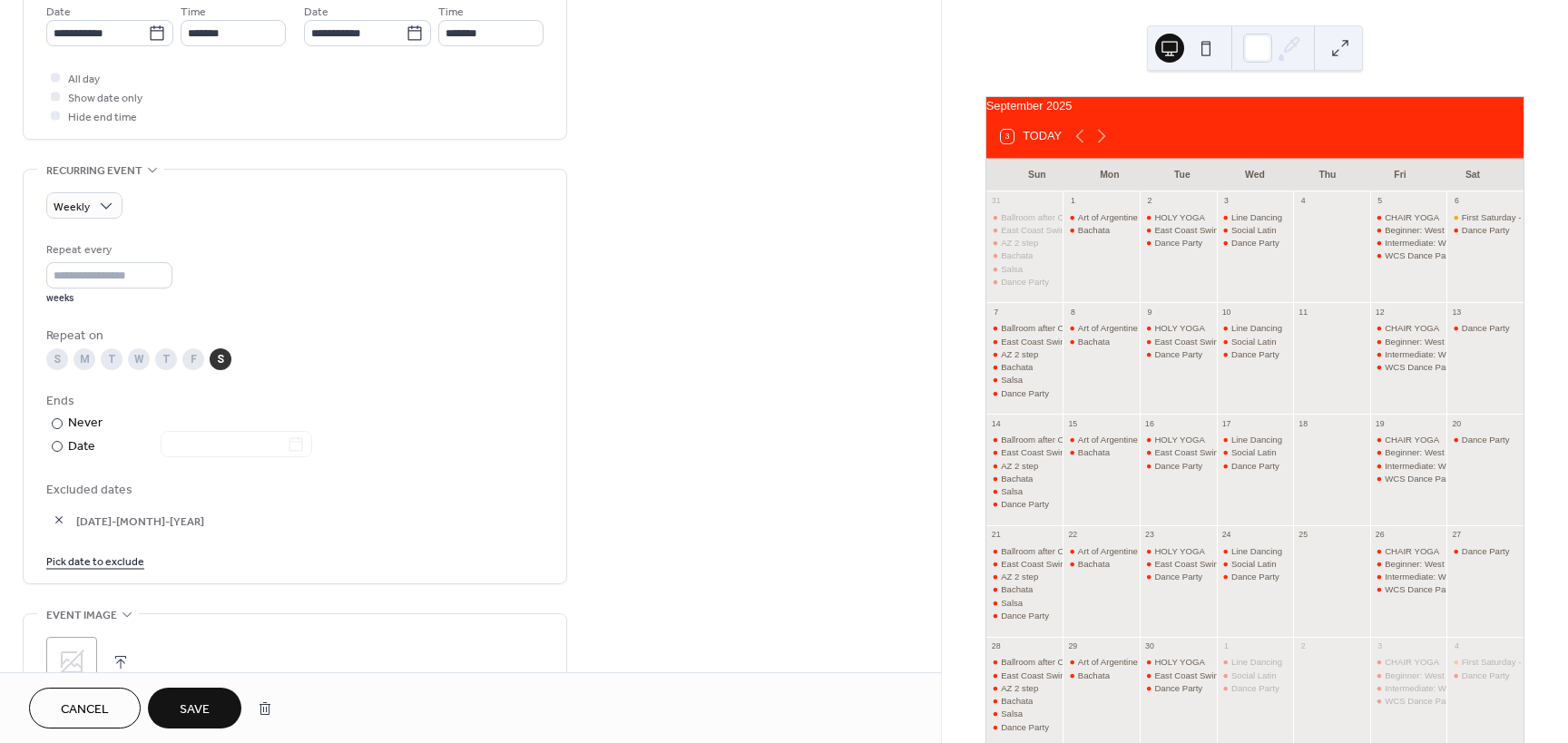 click on "Pick date to exclude" at bounding box center (95, 560) 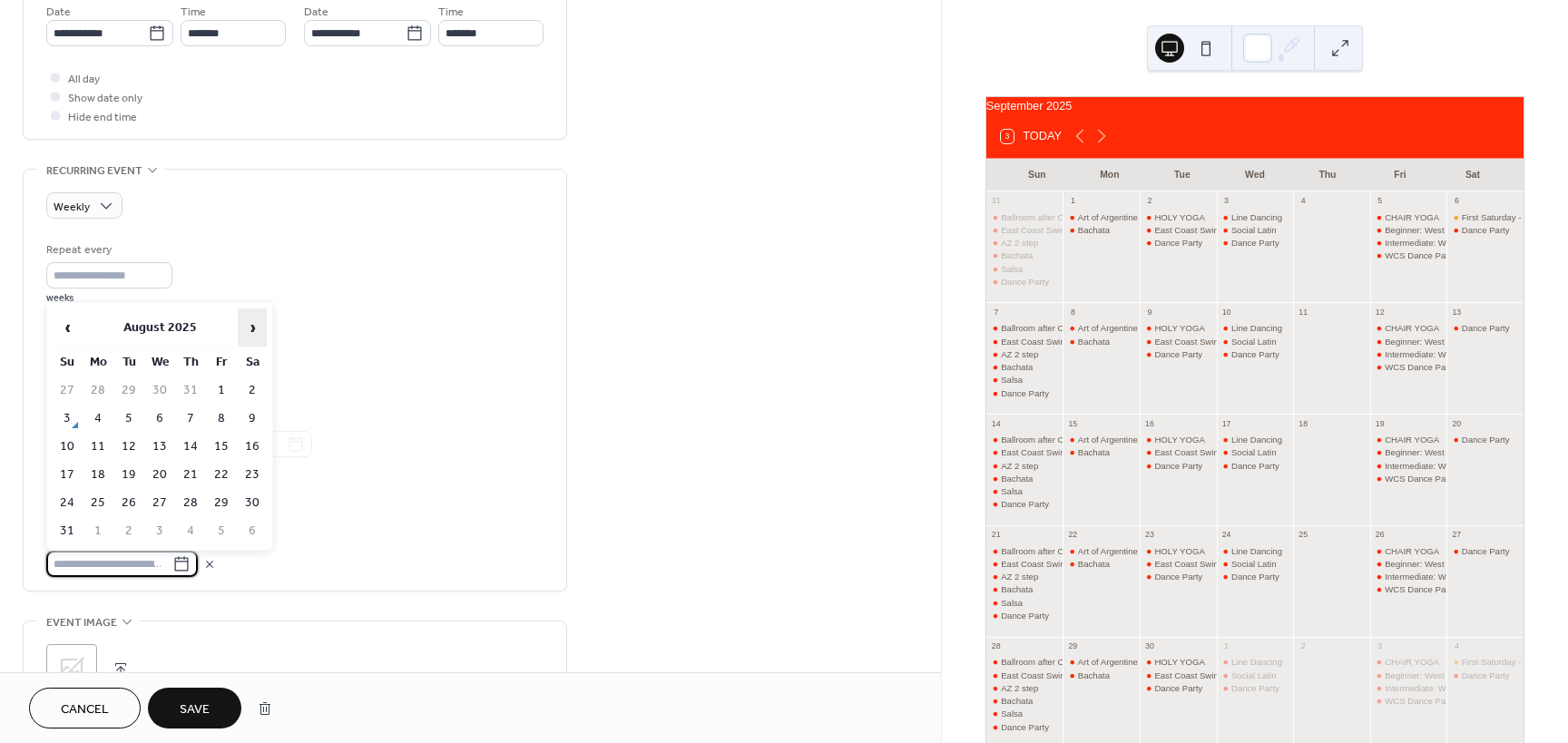 click on "›" at bounding box center [252, 328] 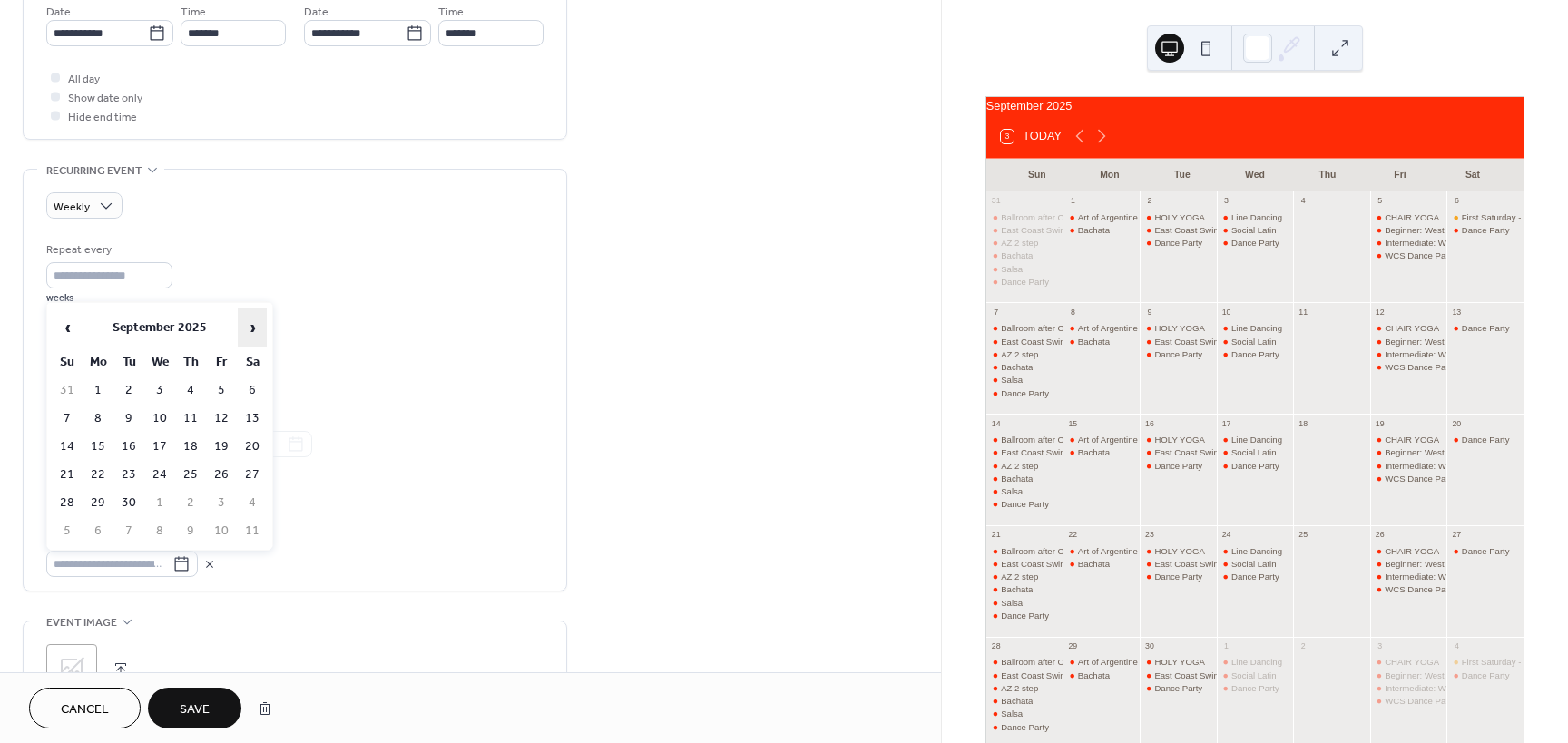 click on "›" at bounding box center [252, 328] 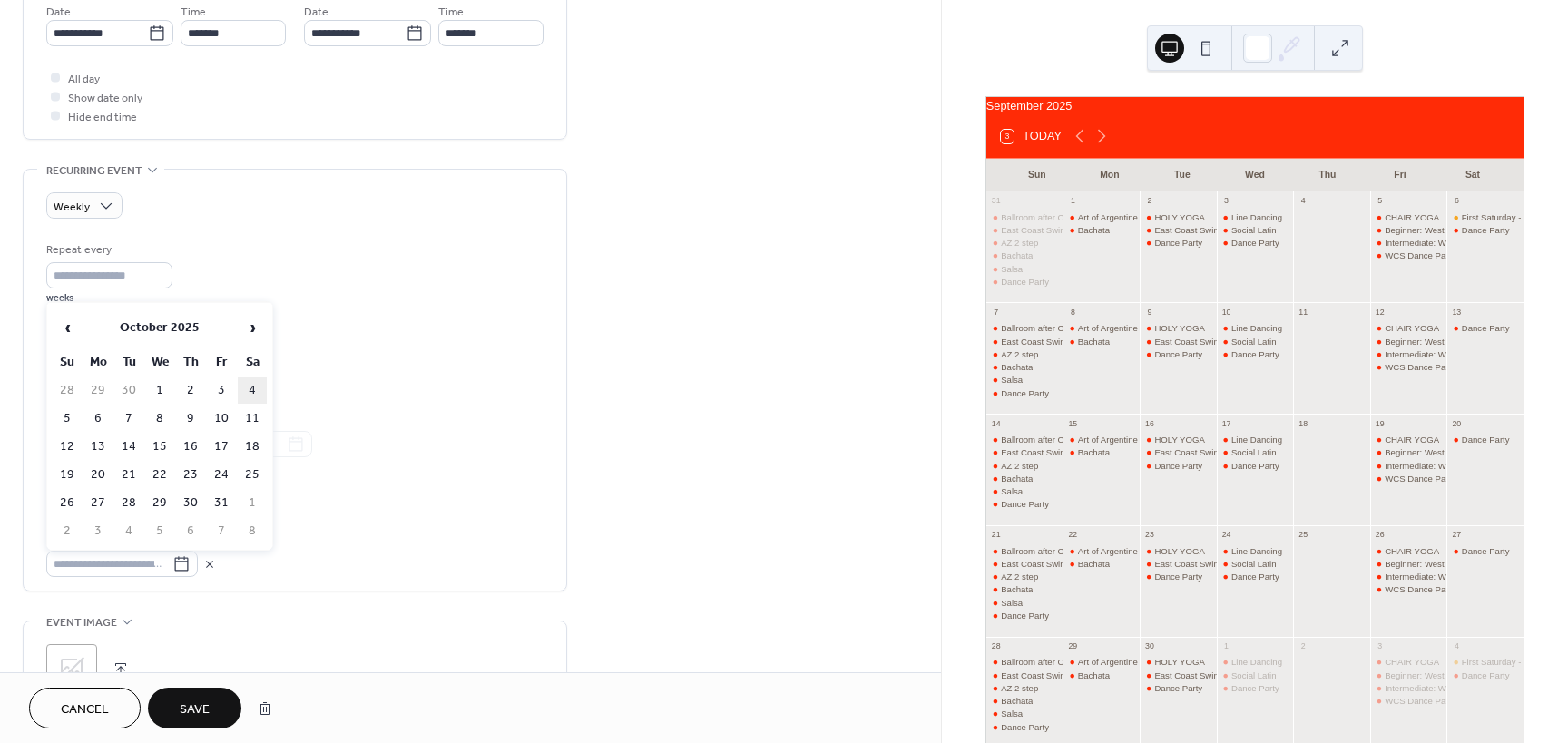 click on "4" at bounding box center [252, 390] 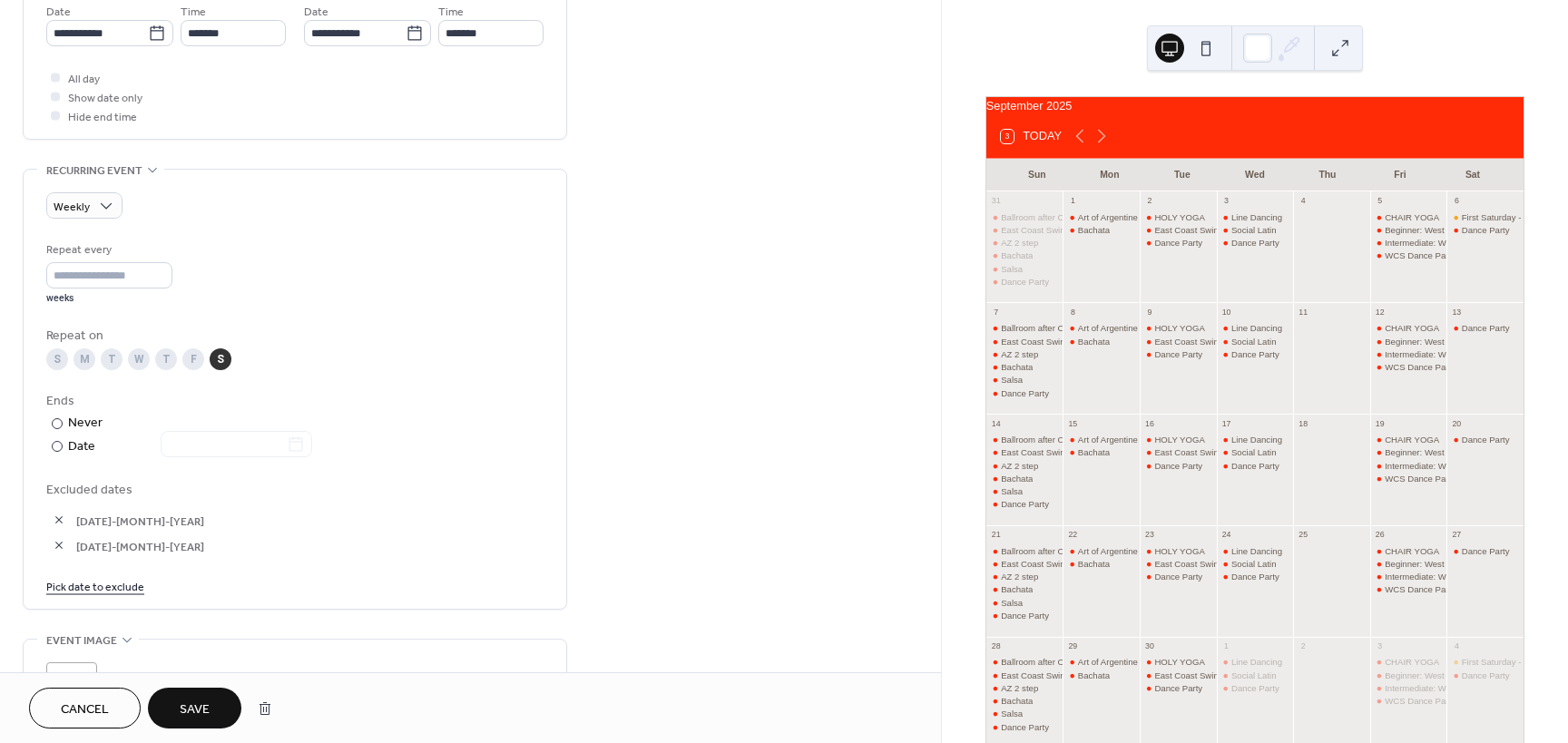 click on "Pick date to exclude" at bounding box center (95, 585) 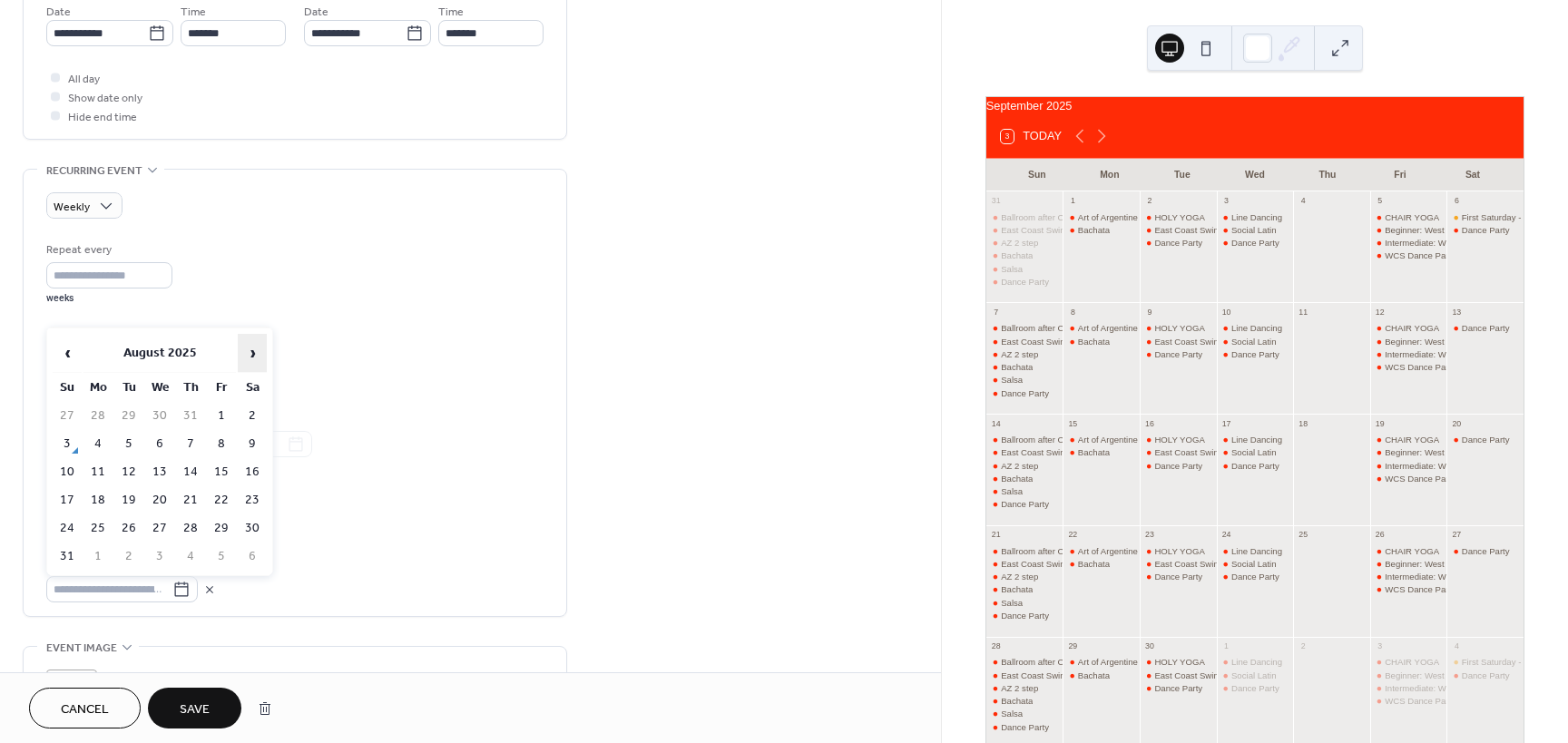 click on "›" at bounding box center (252, 353) 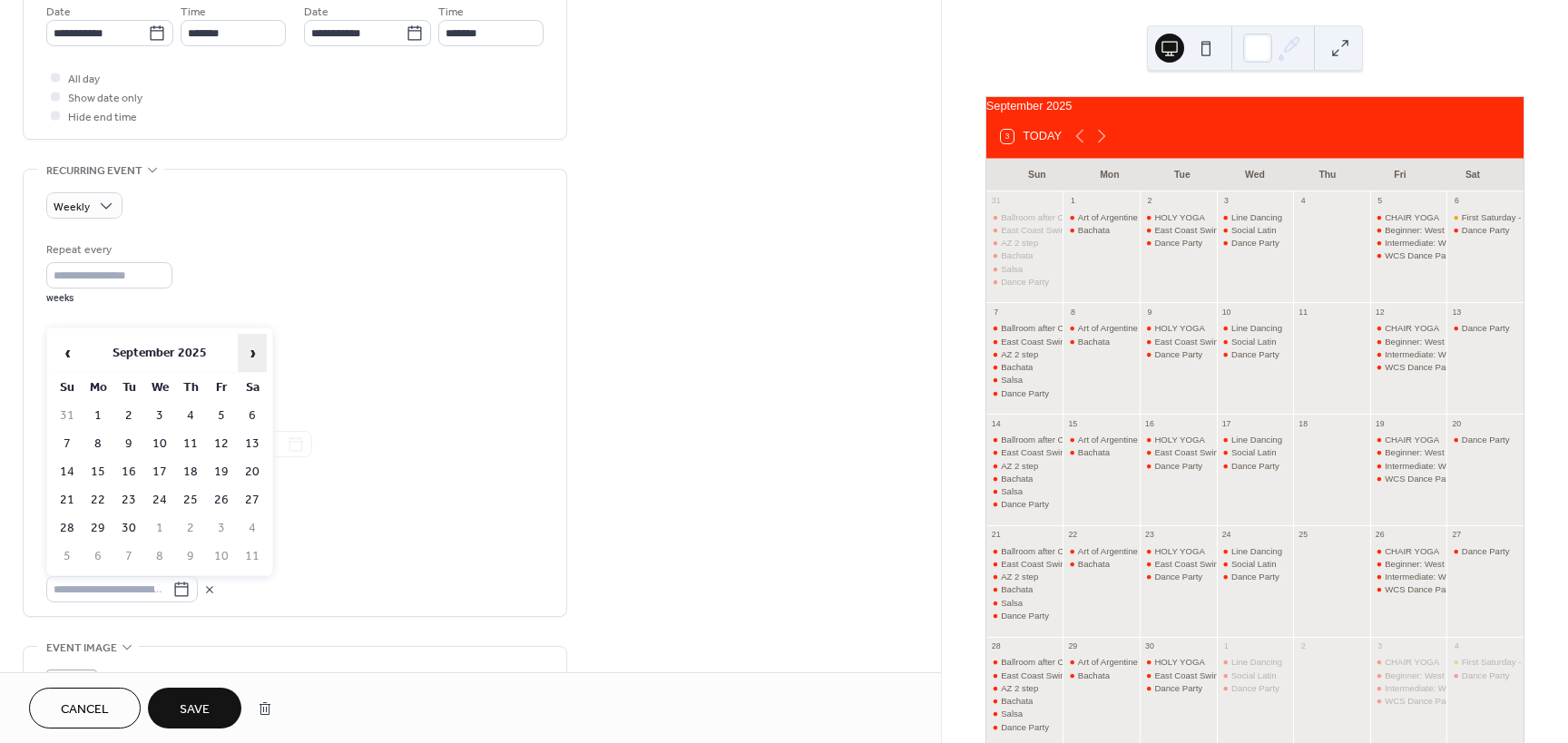 click on "›" at bounding box center (252, 353) 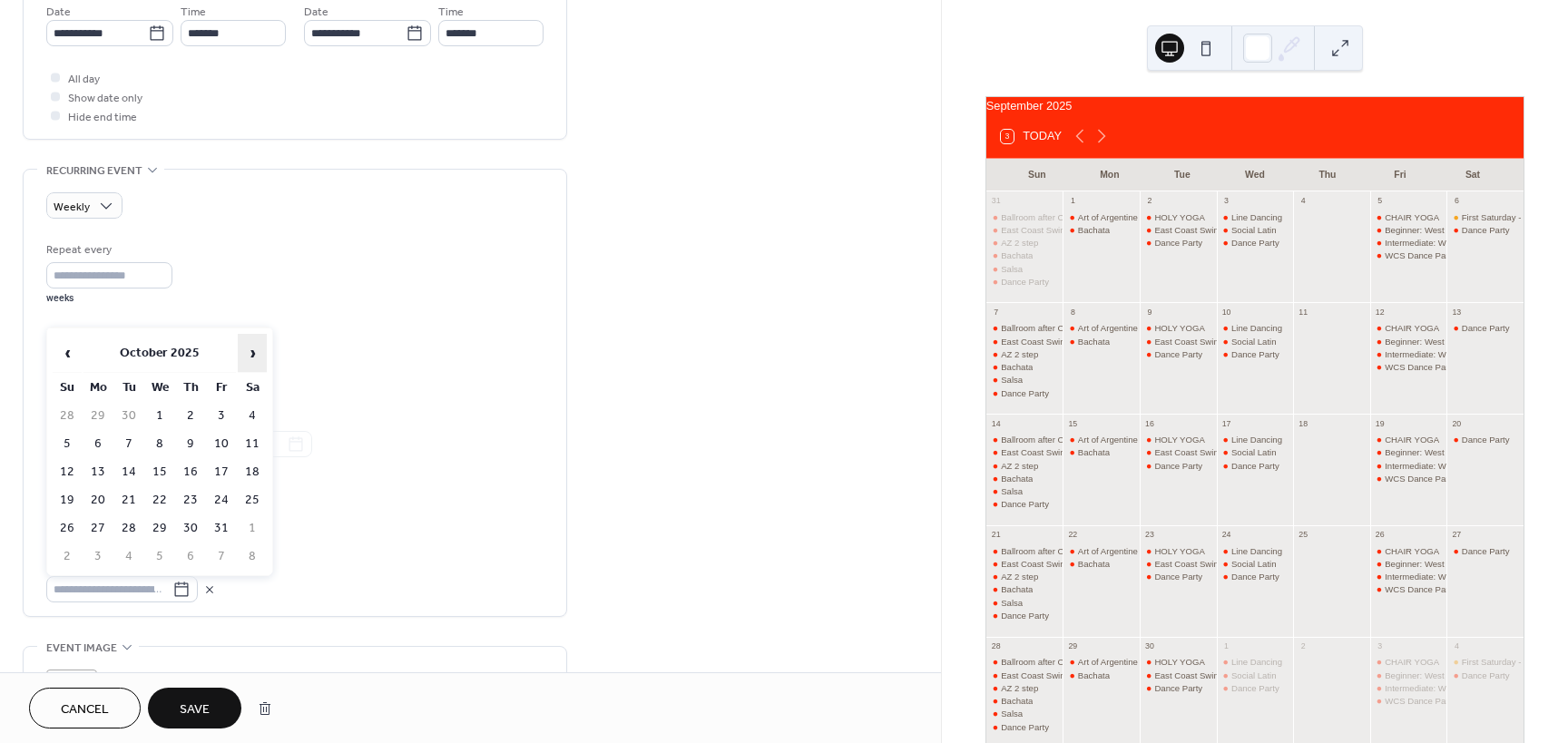 click on "›" at bounding box center [252, 353] 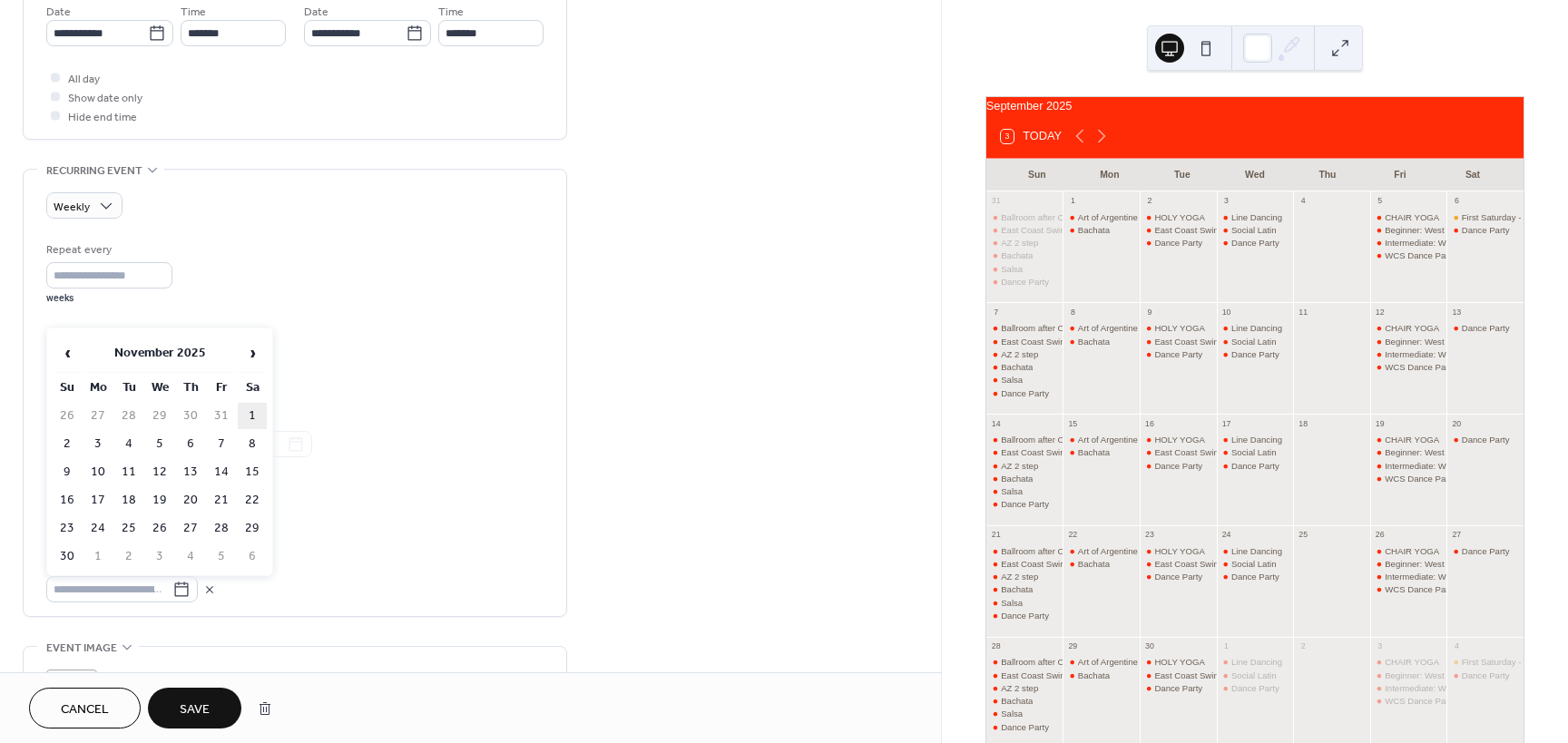 click on "1" at bounding box center [252, 415] 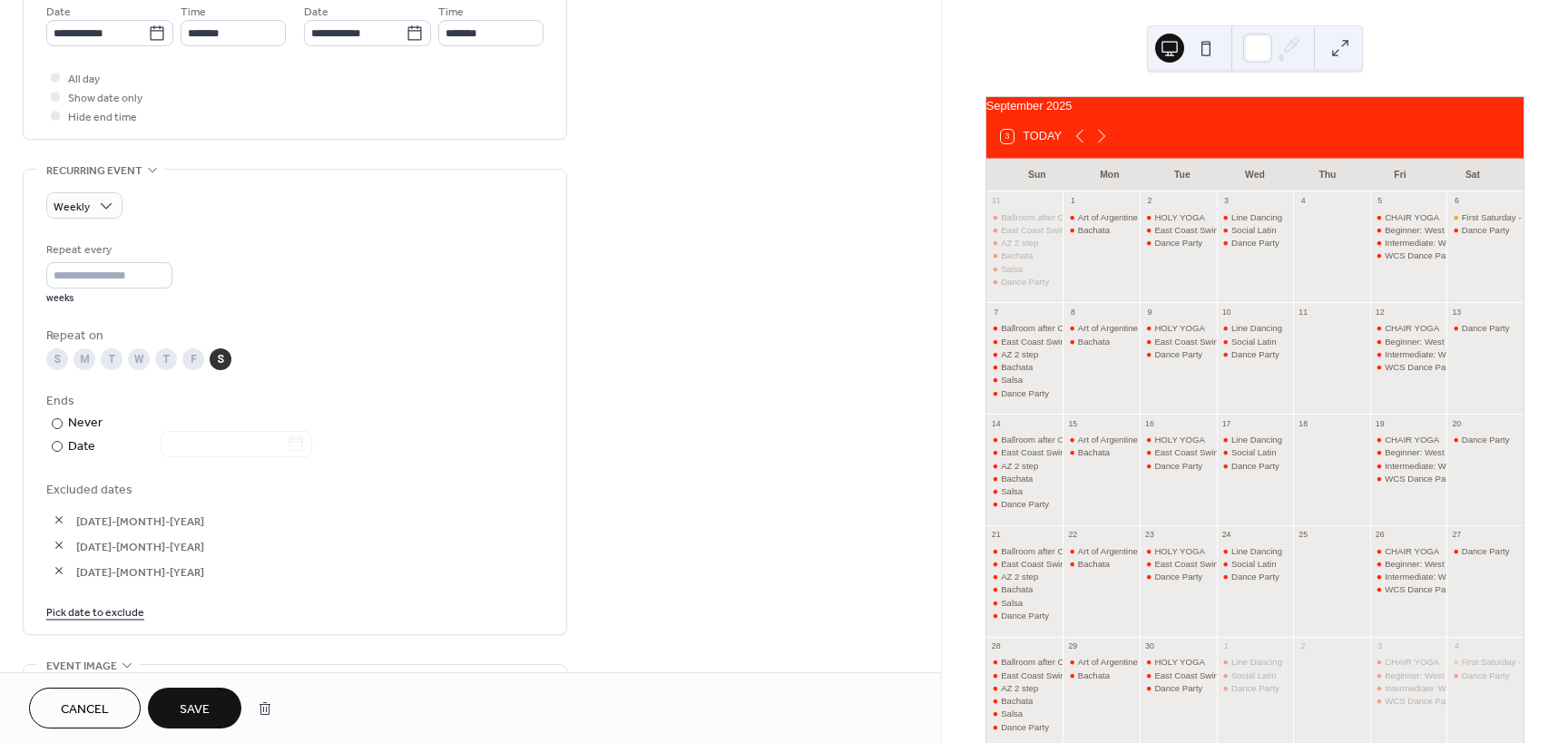 click on "Pick date to exclude" at bounding box center [95, 611] 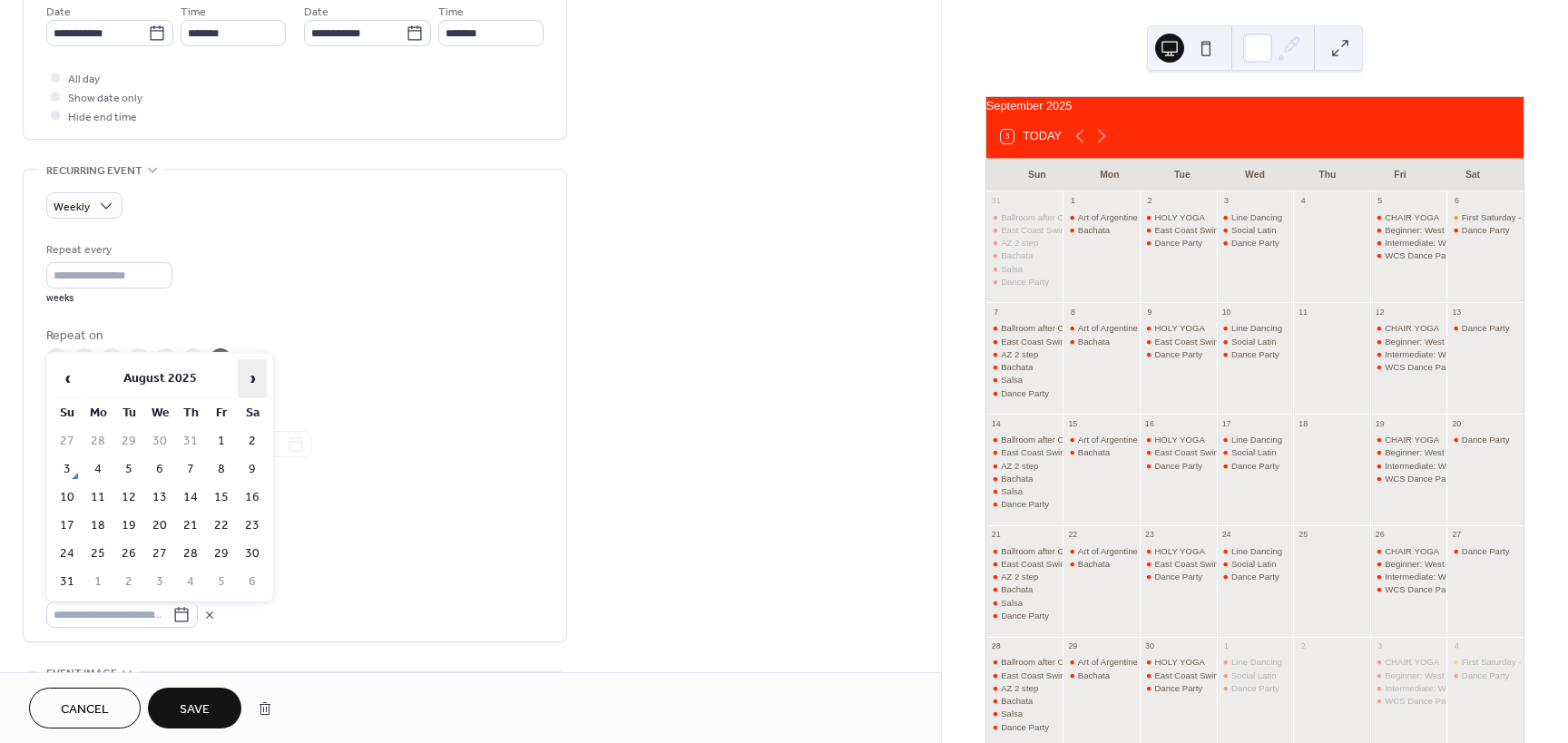 click on "›" at bounding box center (252, 378) 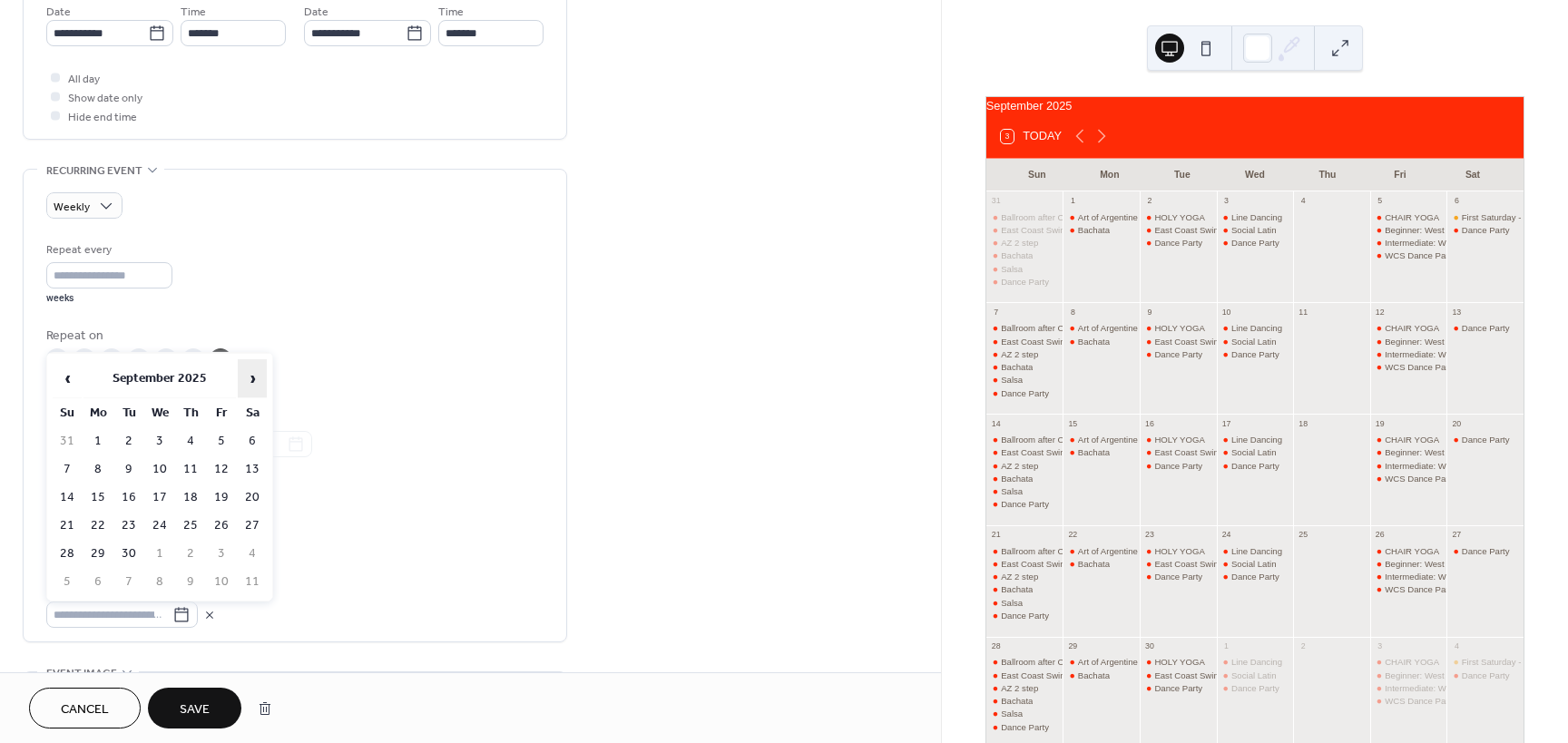 click on "›" at bounding box center [252, 378] 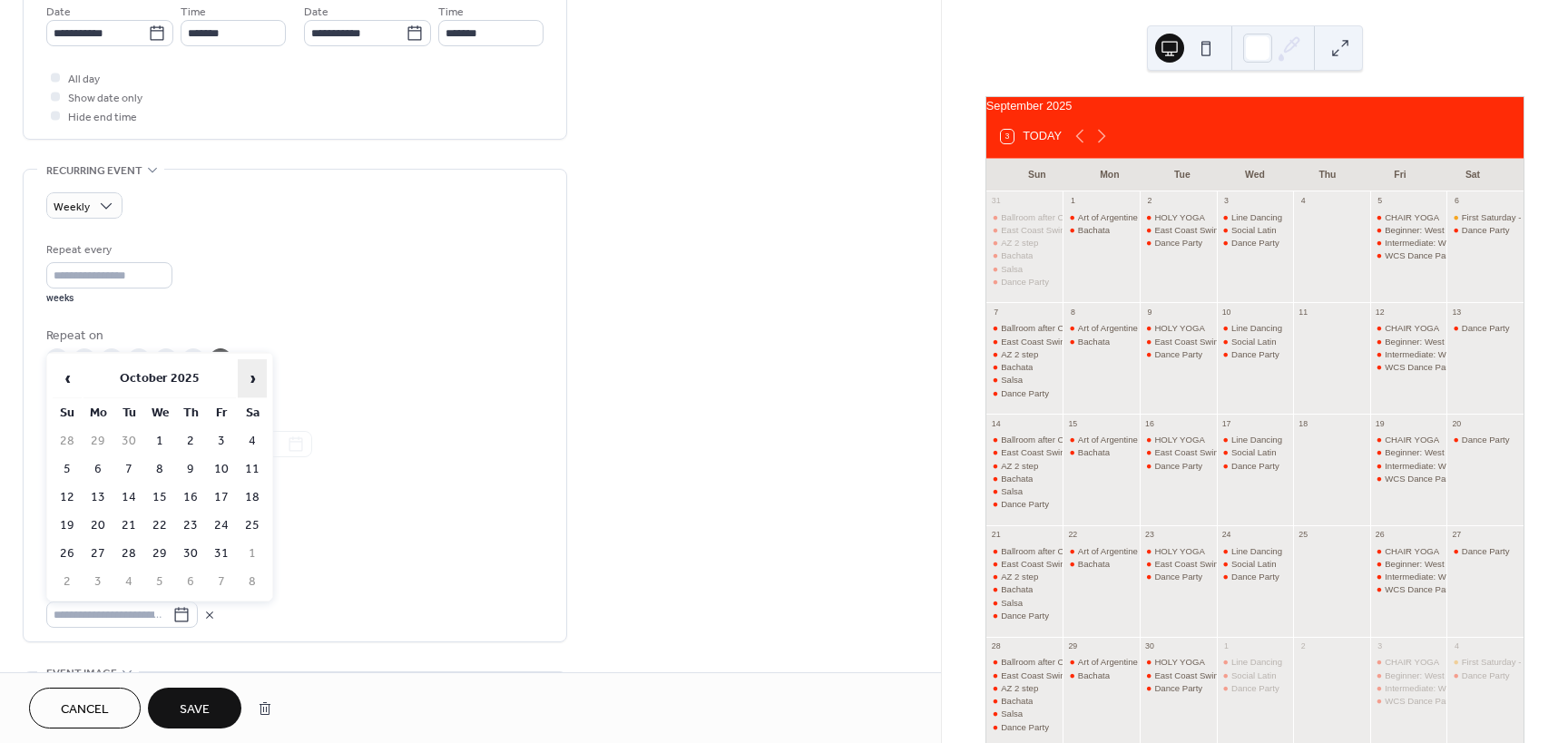click on "›" at bounding box center (252, 378) 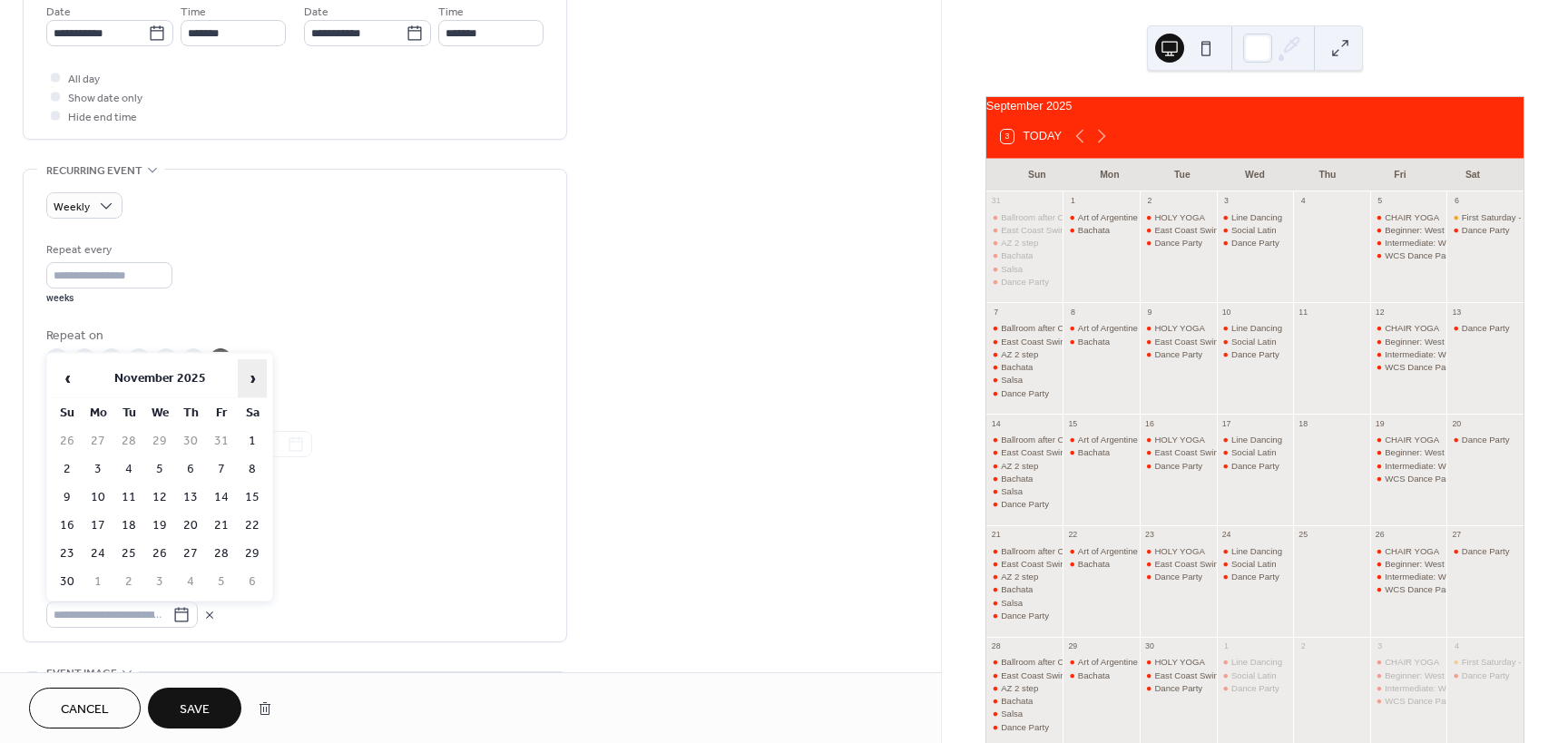 click on "›" at bounding box center (252, 378) 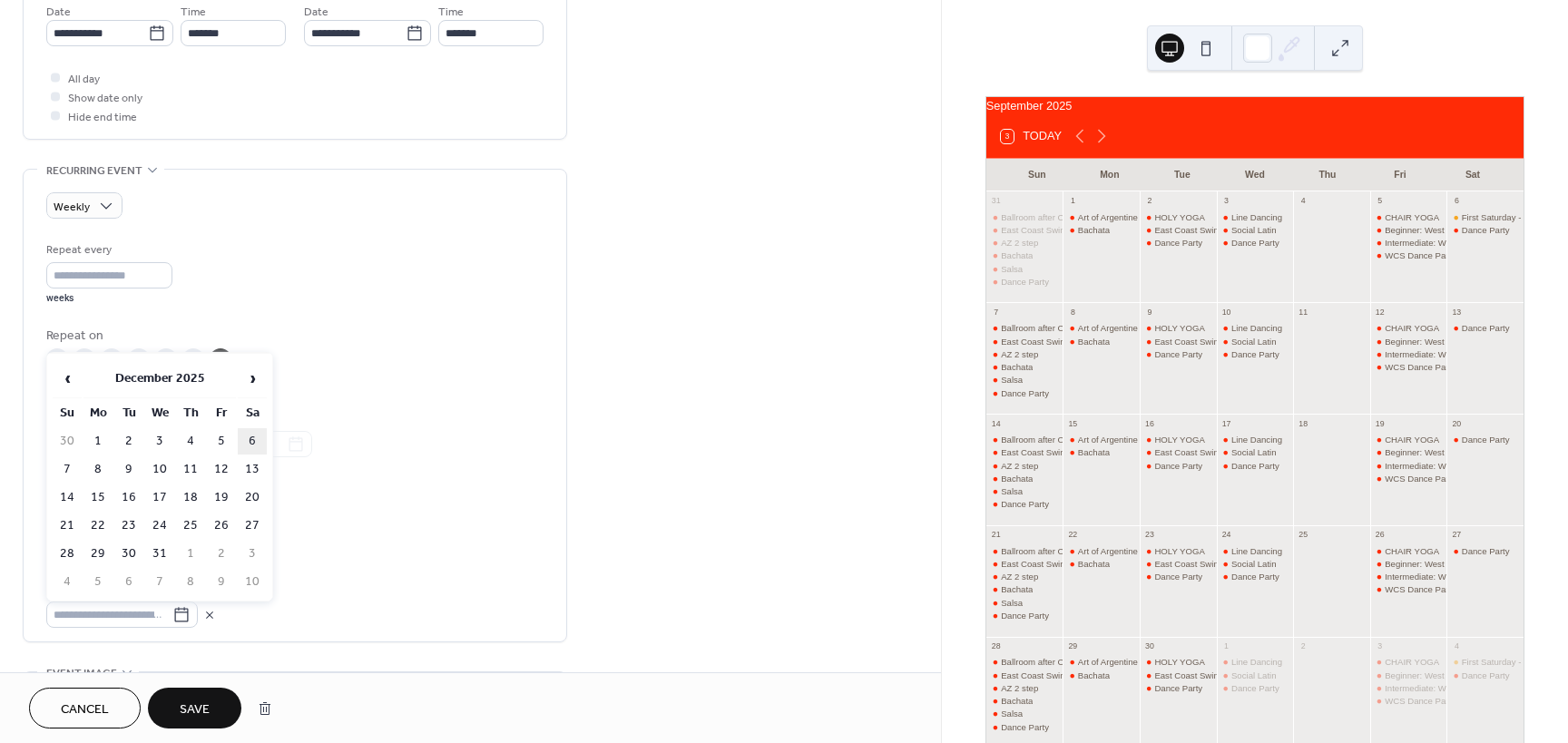 click on "6" at bounding box center [252, 441] 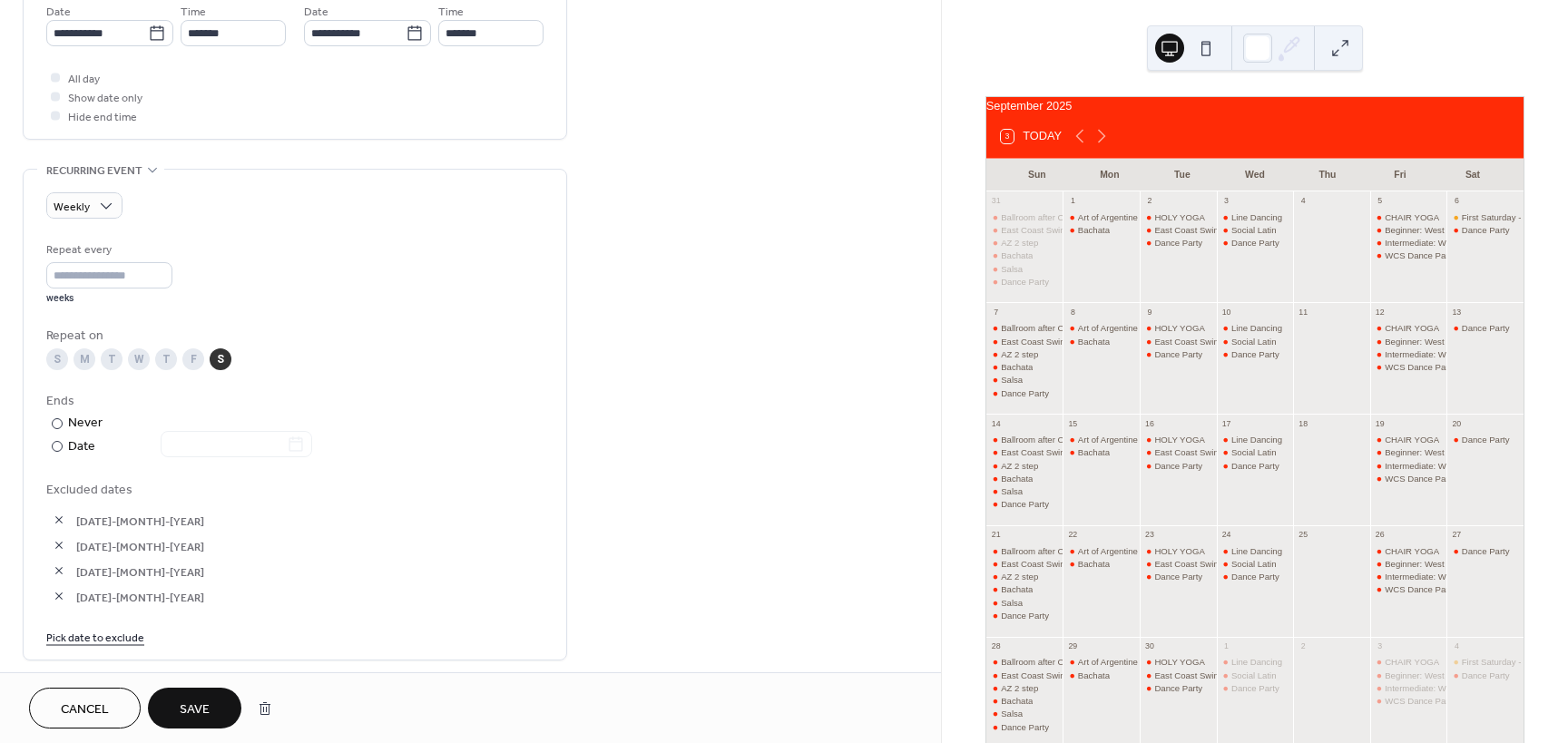click on "Save" at bounding box center (194, 709) 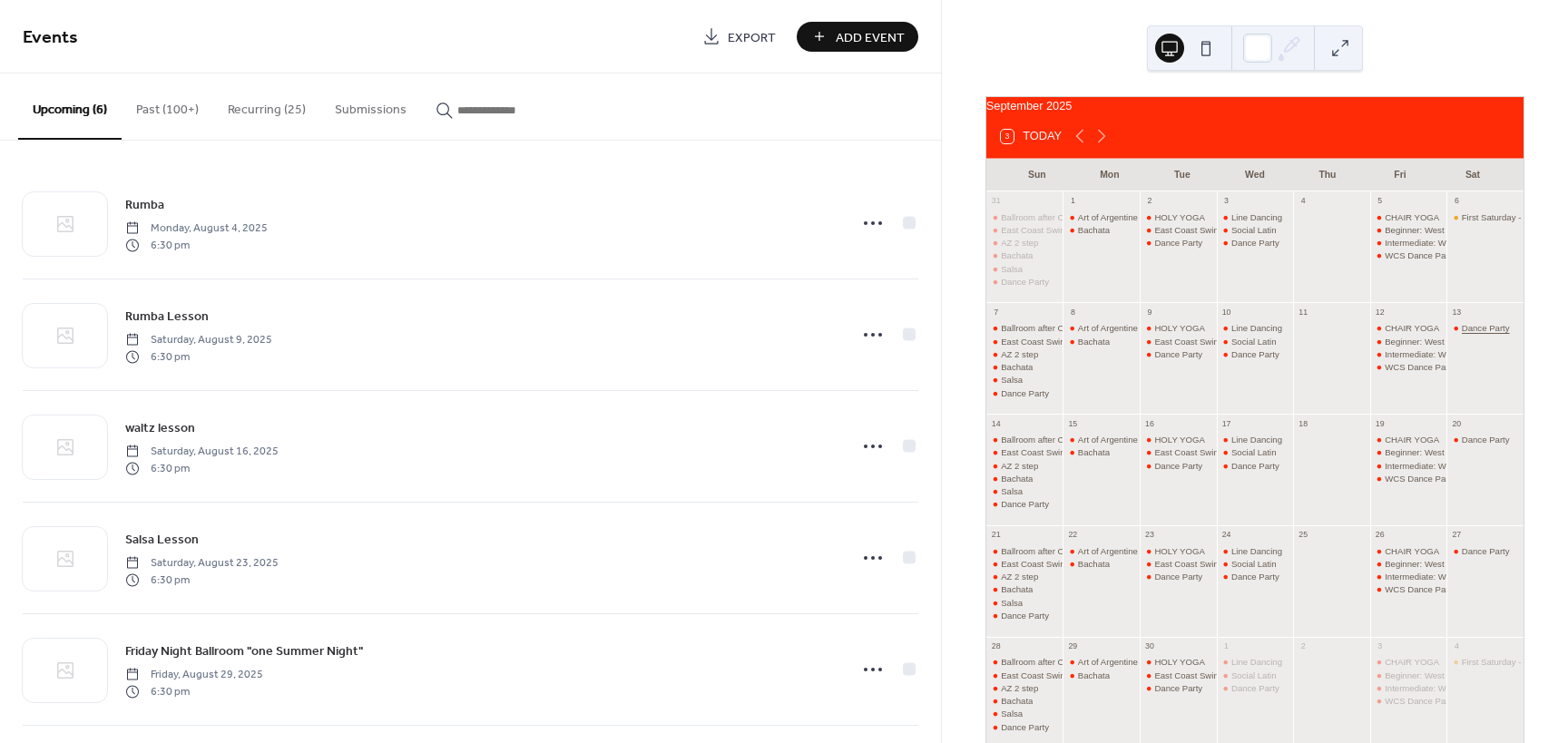 click on "Dance Party" at bounding box center (1485, 328) 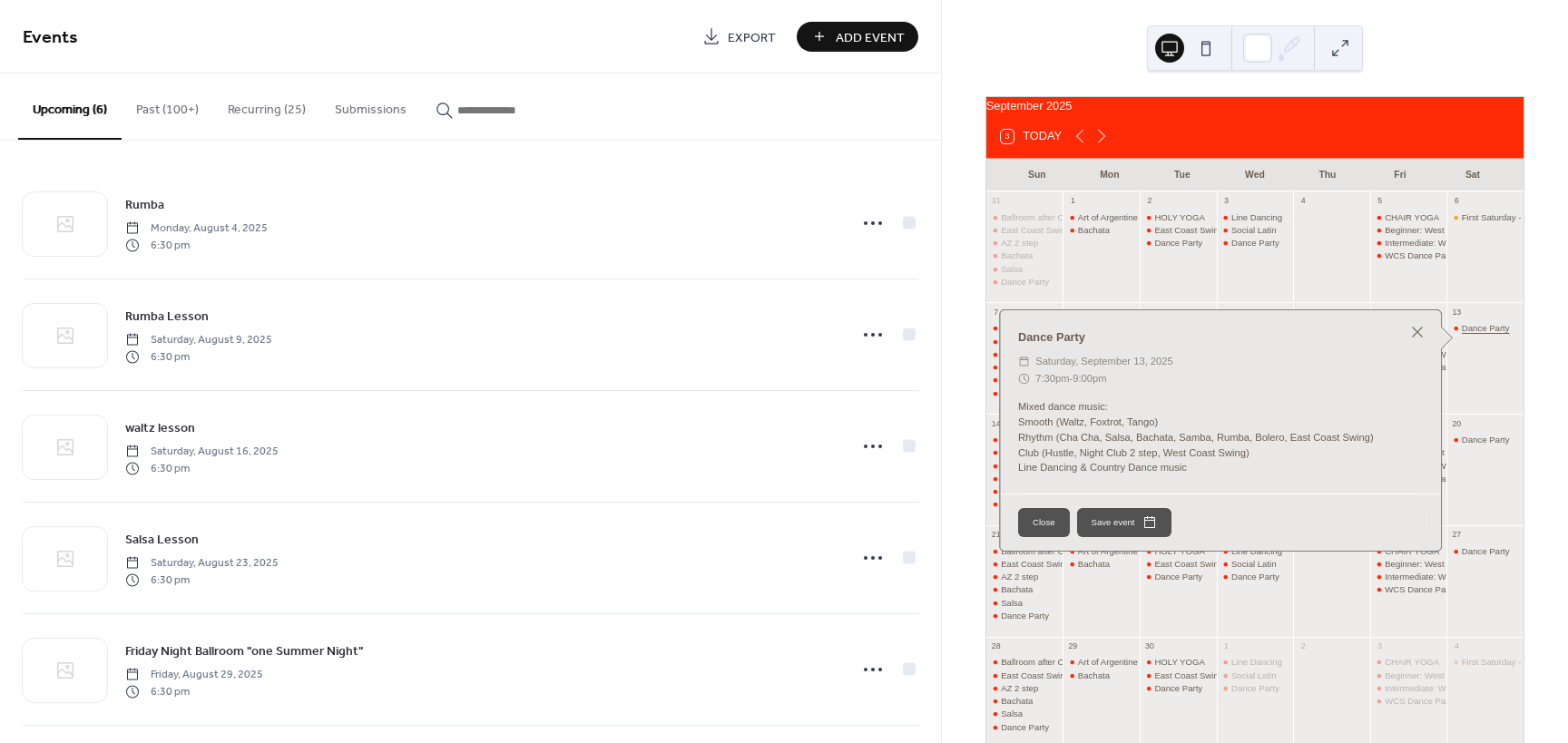 click on "Dance Party" at bounding box center (1485, 328) 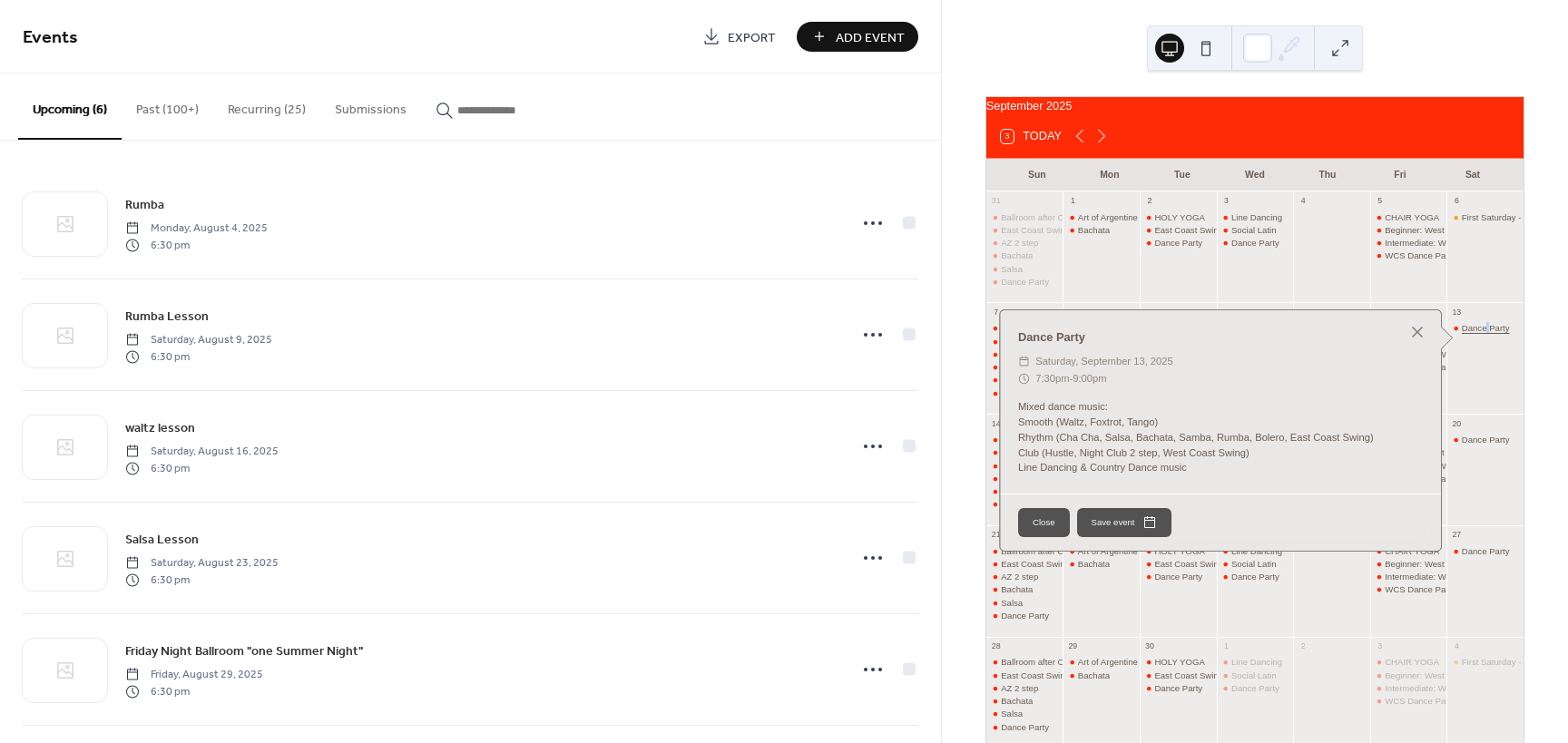 click on "Dance Party" at bounding box center [1485, 328] 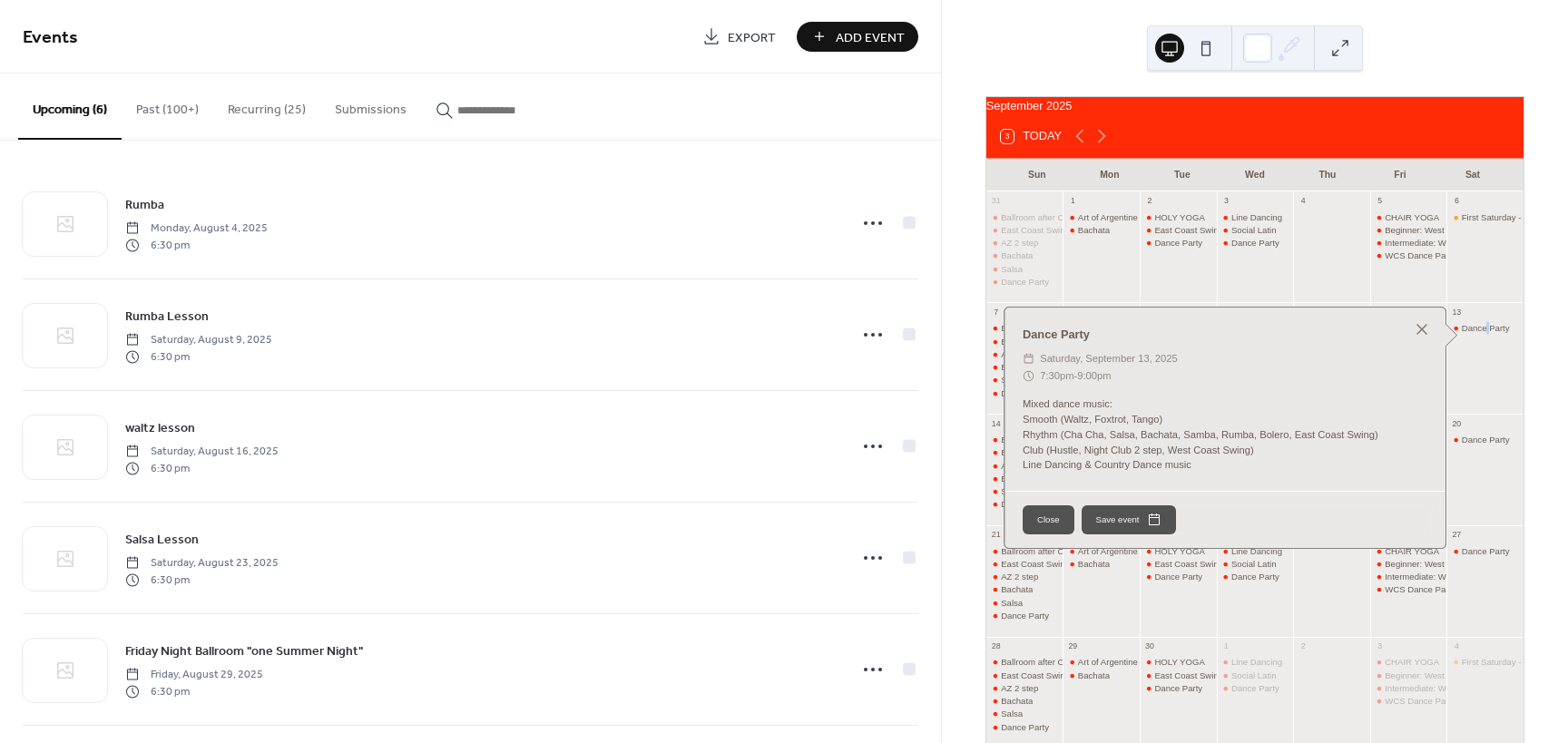 click on "Recurring (25)" at bounding box center (267, 105) 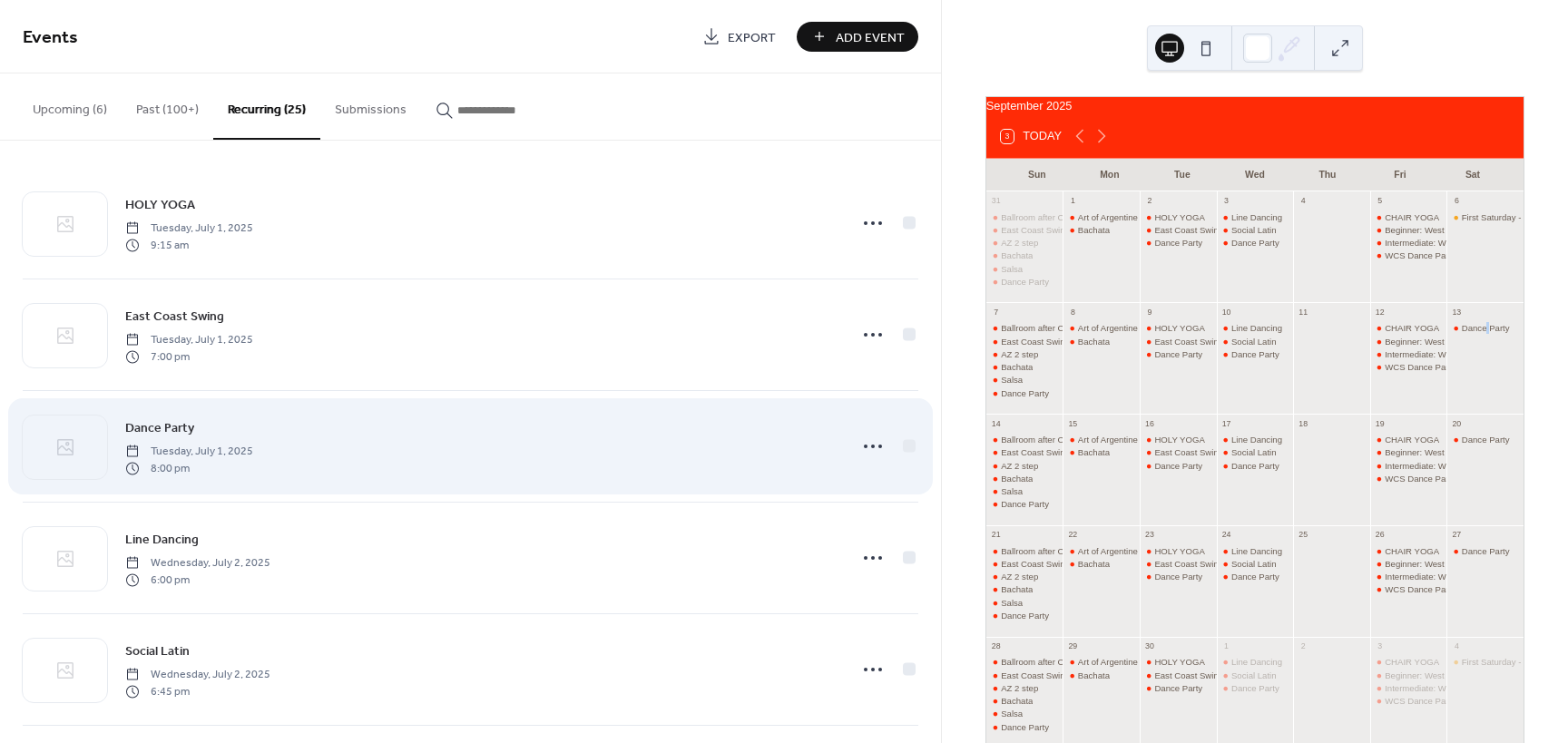 click on "Dance Party" at bounding box center (160, 428) 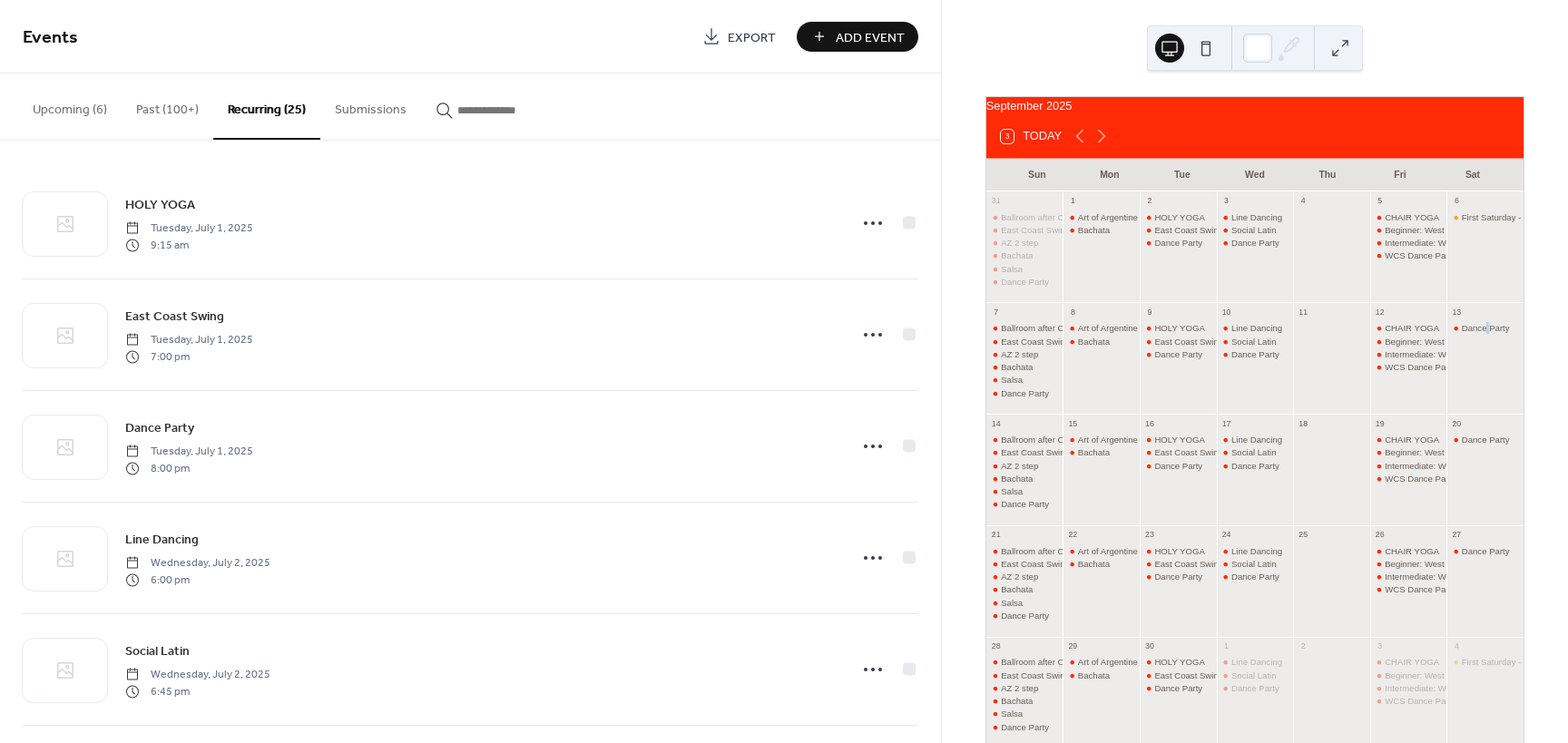 click on "Events Export Add Event Upcoming (6) Past (100+) Recurring (25) Submissions Rumba Monday, August 4, 2025 6:30 pm Rumba Lesson Saturday, August 9, 2025 6:30 pm waltz lesson Saturday, August 16, 2025 6:30 pm Salsa Lesson Saturday, August 23, 2025 6:30 pm Friday Night  Ballroom "one Summer Night" Friday, August 29, 2025 6:30 pm Big Band Night Swing lesson  Saturday, August 30, 2025 6:30 pm HOLY YOGA Tuesday, July 1, 2025 9:15 am East Coast Swing Tuesday, July 1, 2025 7:00 pm Dance Party Tuesday, July 1, 2025 8:00 pm Line Dancing Wednesday, July 2, 2025 6:00 pm Social Latin Wednesday, July 2, 2025 6:45 pm Dance Party Wednesday, July 2, 2025 7:30 pm International Waltz Thursday, July 3, 2025 6:30 pm CHAIR YOGA Friday, July 4, 2025 11:00 am Beginner: West Coast Swing Friday, July 4, 2025 6:45 pm Intermediate: West Coast Swing Friday, July 4, 2025 7:30 pm WCS Dance Party Friday, July 4, 2025 8:30 pm Ballroom after Church Sunday, July 6, 2025 2:00 pm East Coast Swing Sunday, July 6, 2025 4:00 pm AZ 2 step 5:00 pm" at bounding box center [470, 371] 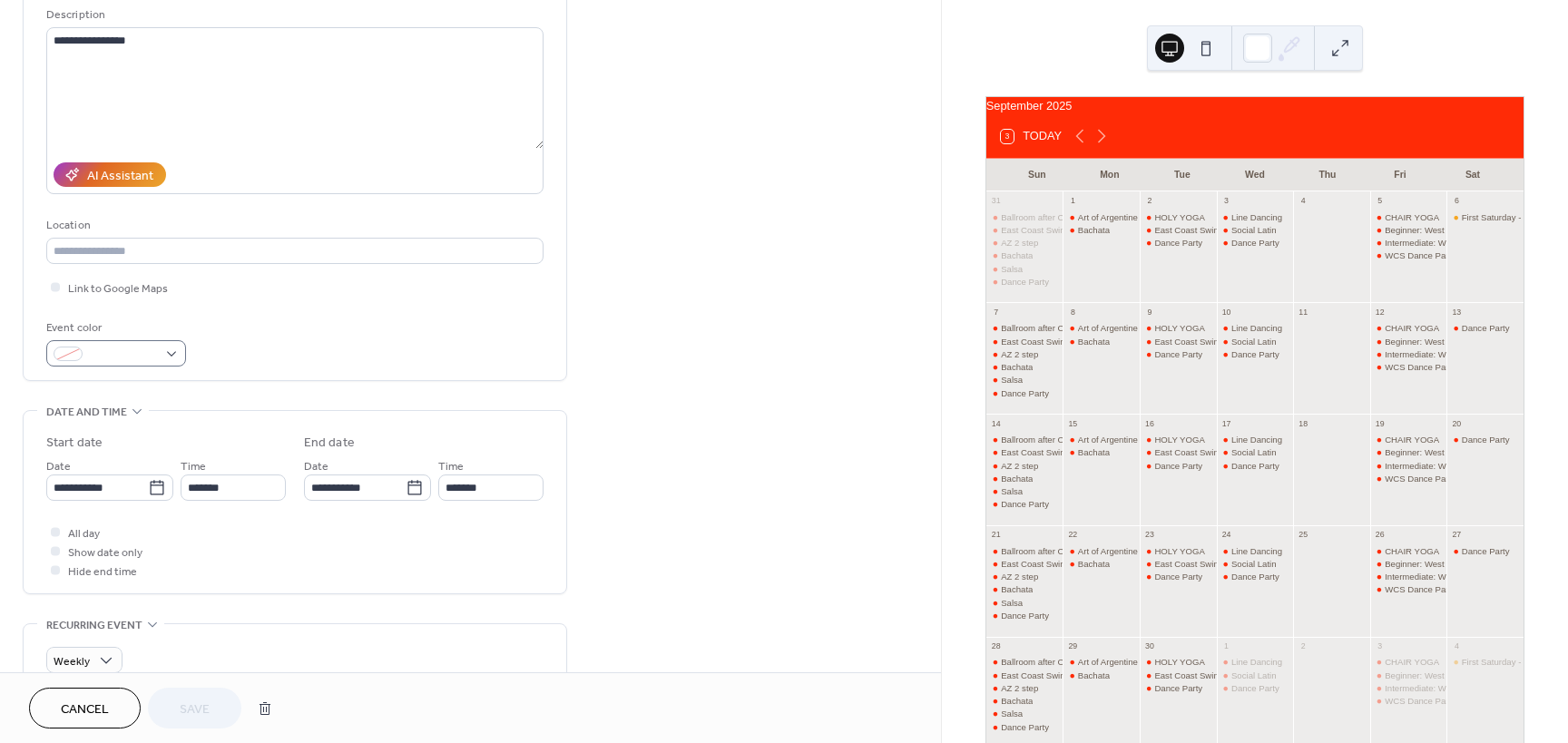 scroll, scrollTop: 181, scrollLeft: 0, axis: vertical 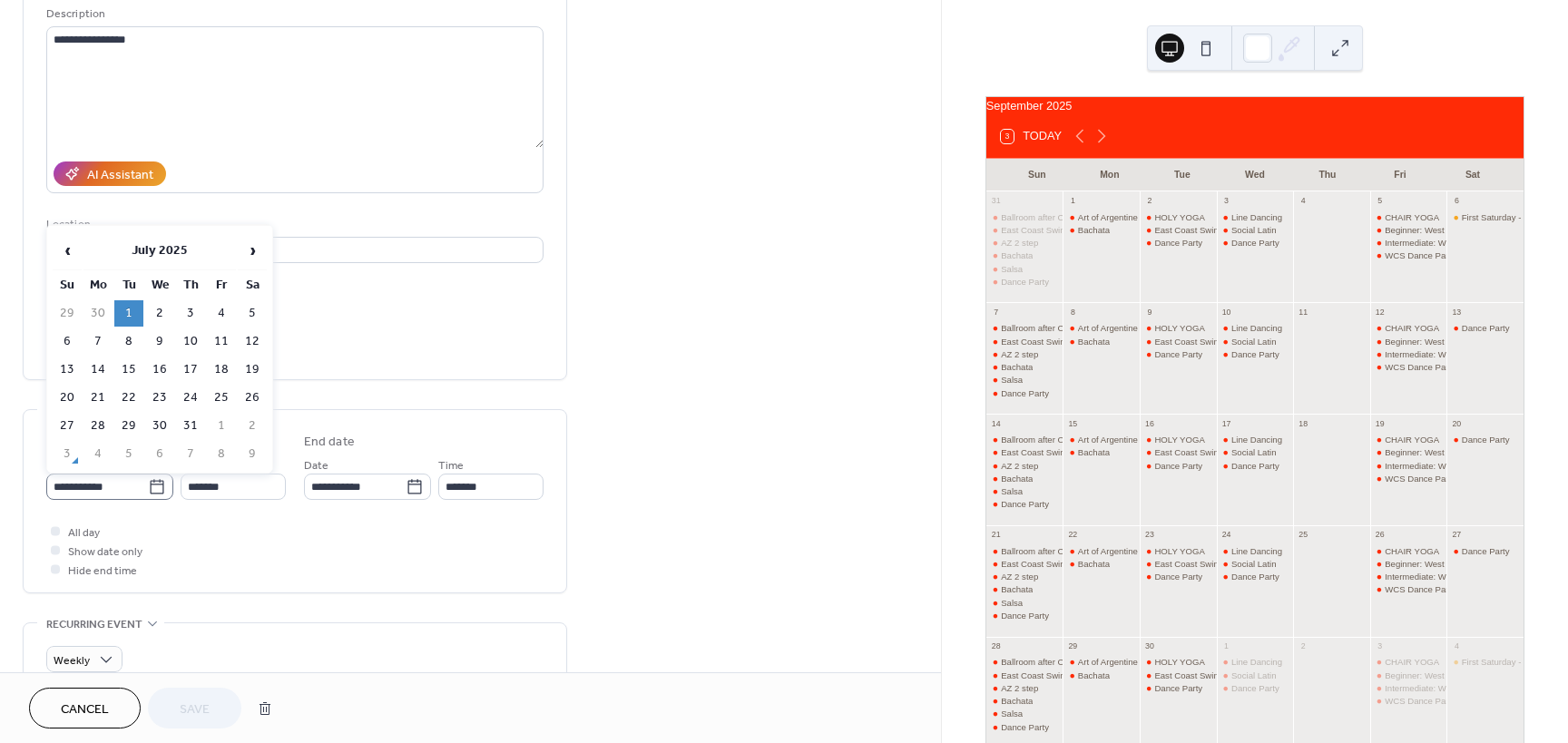 click 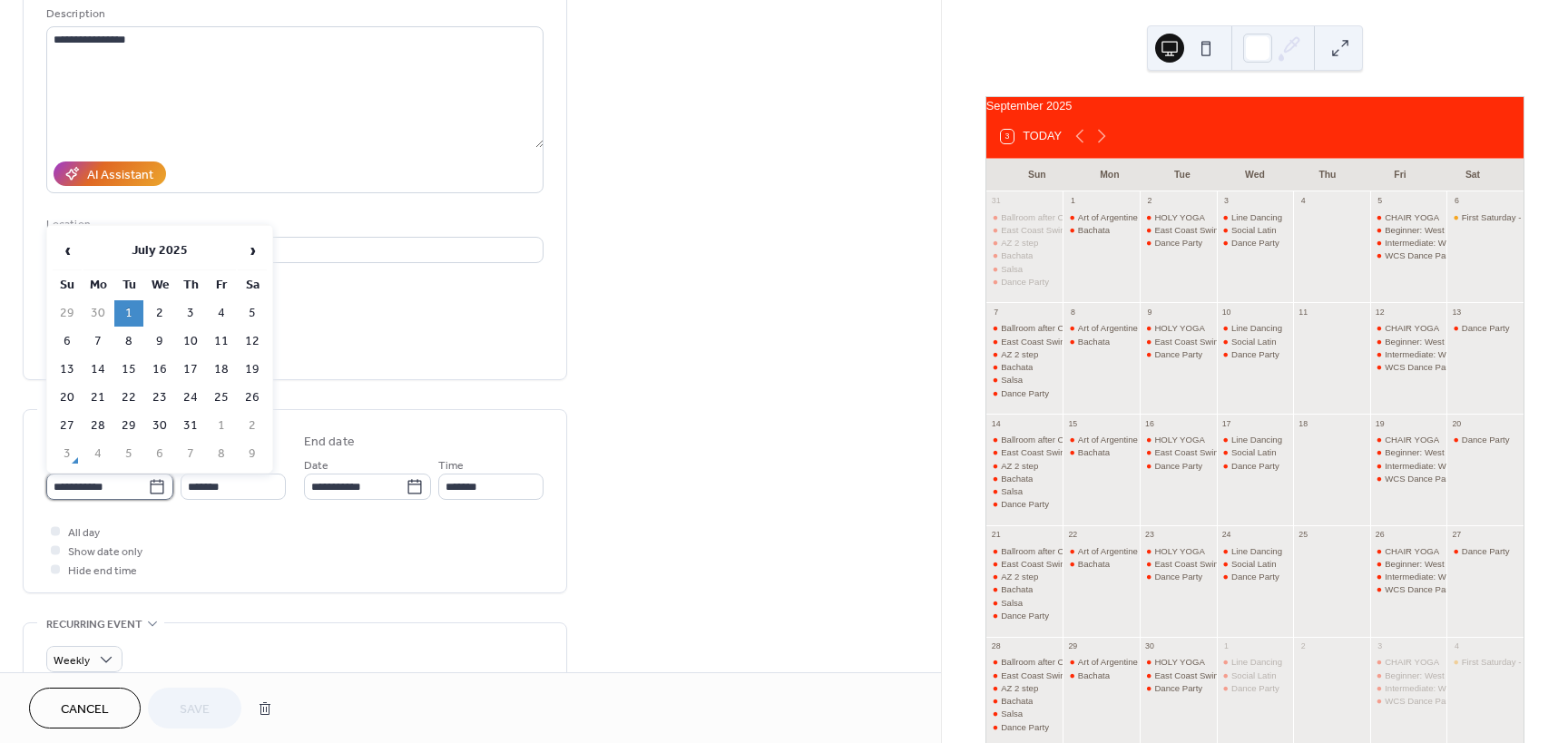 click on "**********" at bounding box center [97, 486] 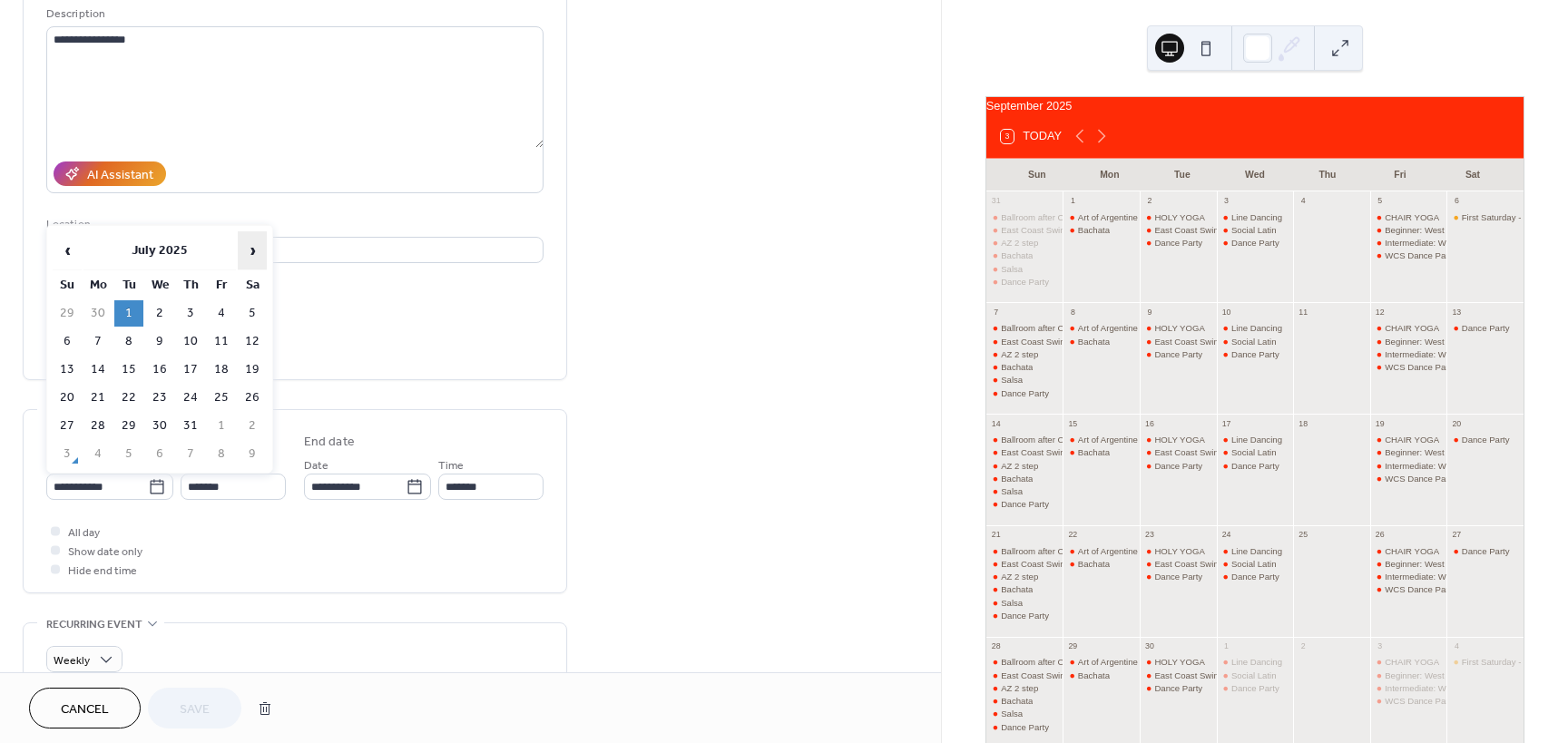 click on "›" at bounding box center [252, 250] 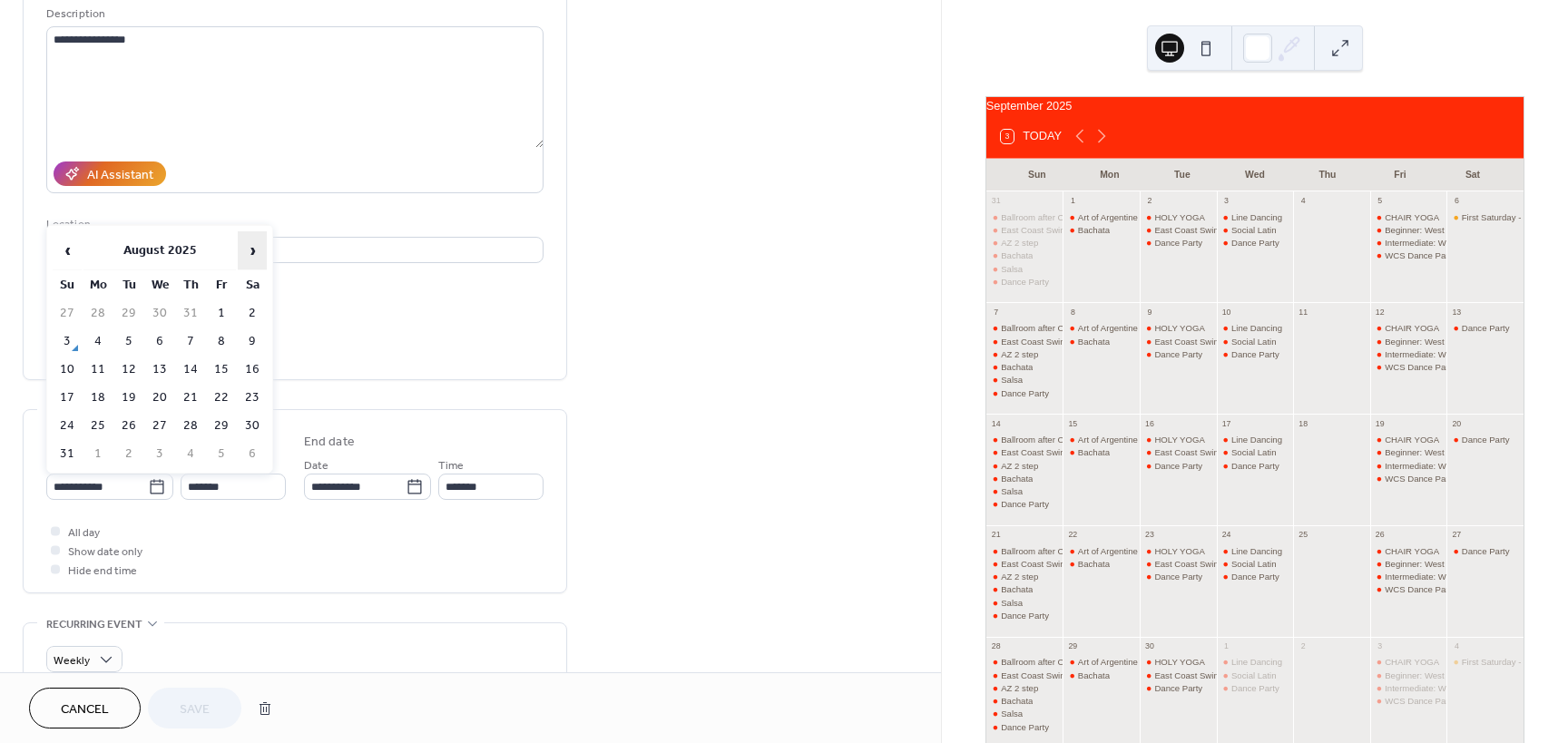 click on "›" at bounding box center [252, 250] 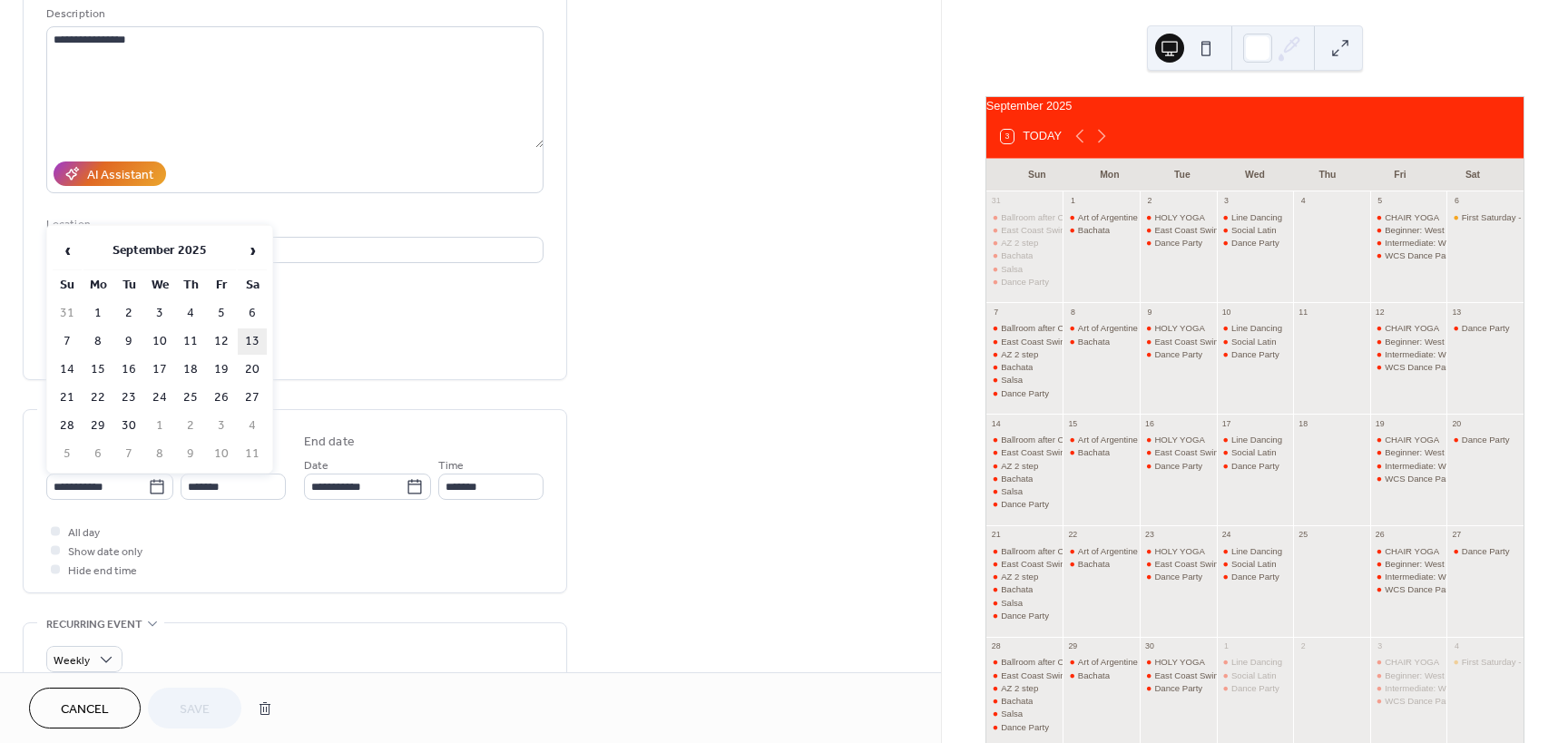 click on "13" at bounding box center (252, 341) 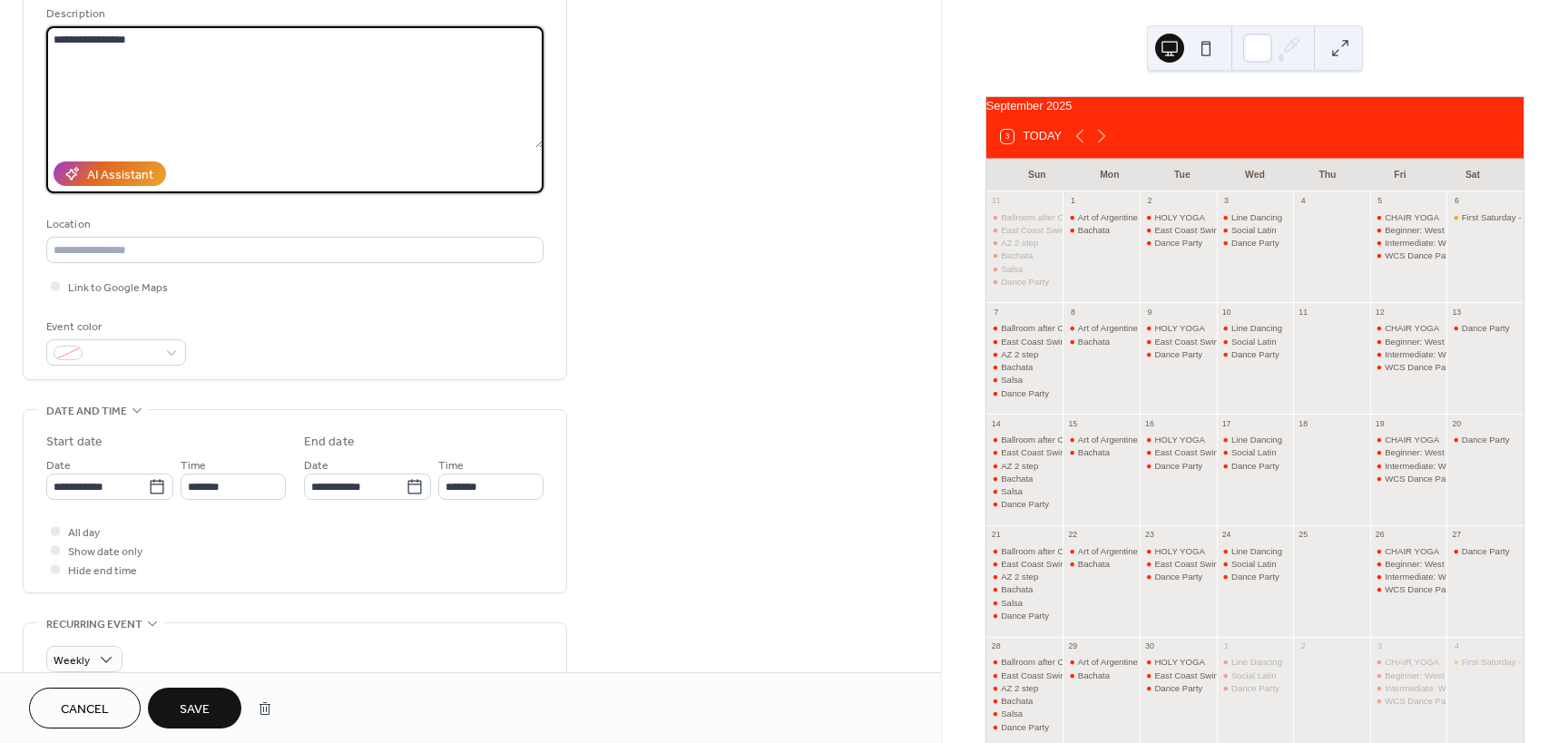 drag, startPoint x: 162, startPoint y: 58, endPoint x: 1, endPoint y: 92, distance: 164.5509 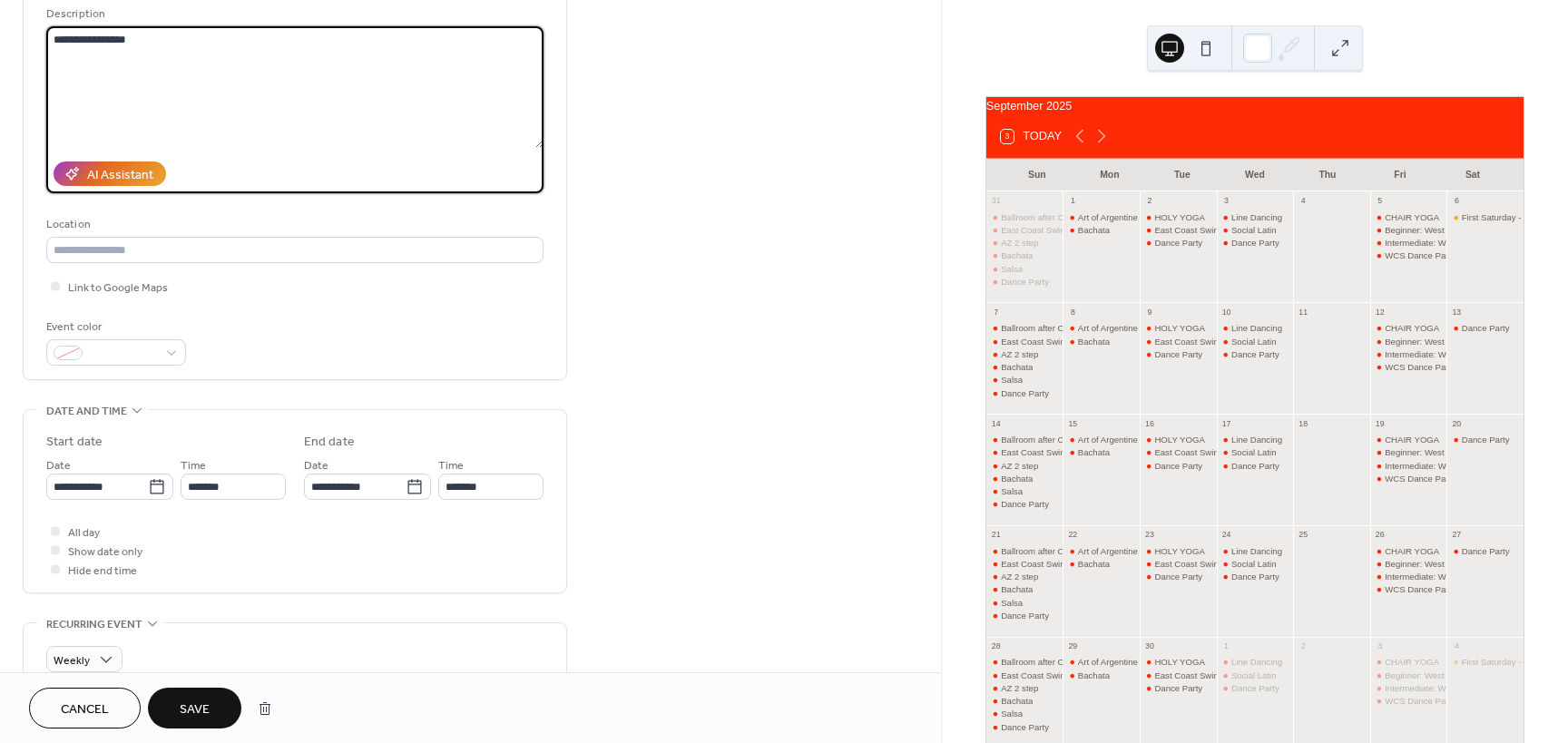 click on "**********" at bounding box center (470, 630) 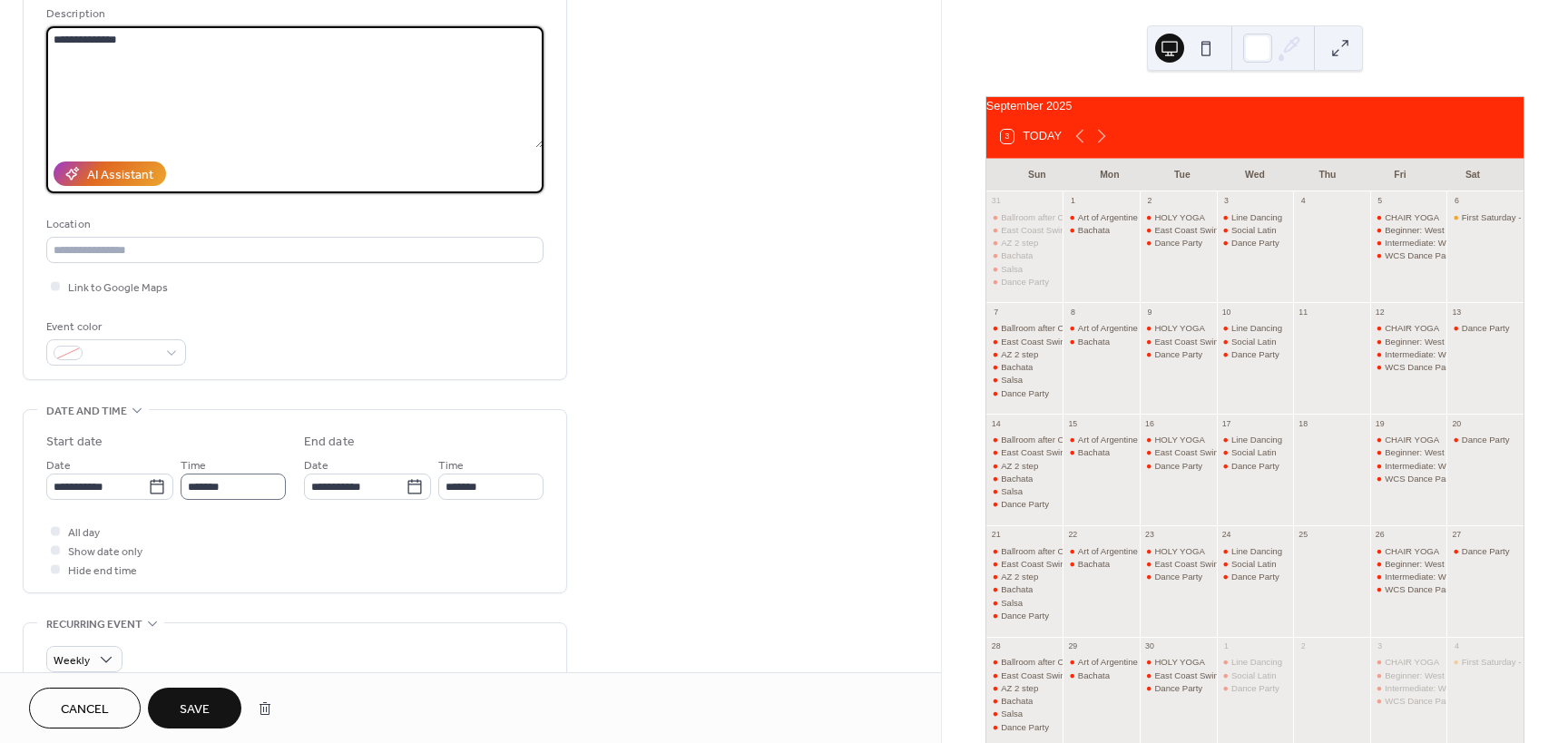 type on "**********" 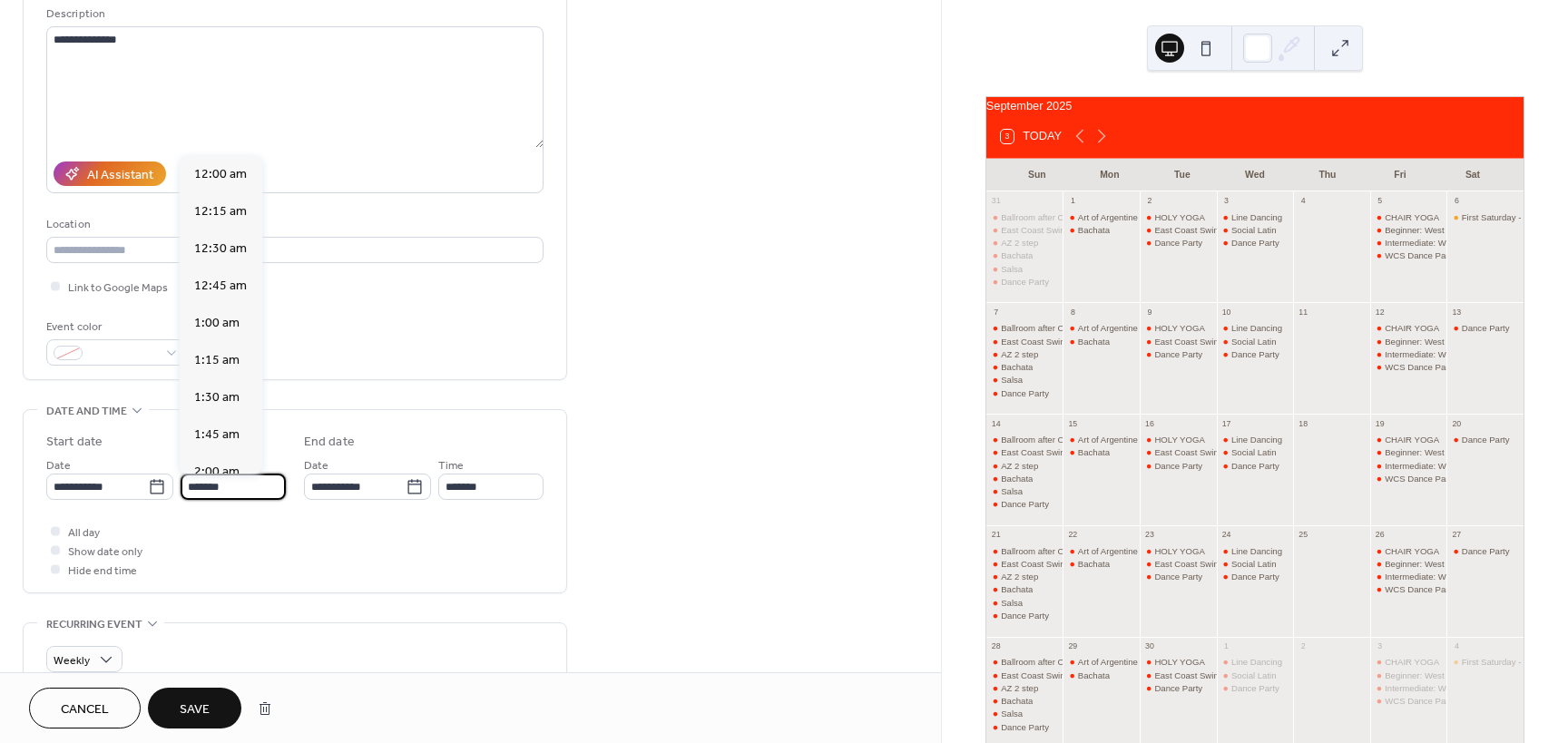scroll, scrollTop: 2976, scrollLeft: 0, axis: vertical 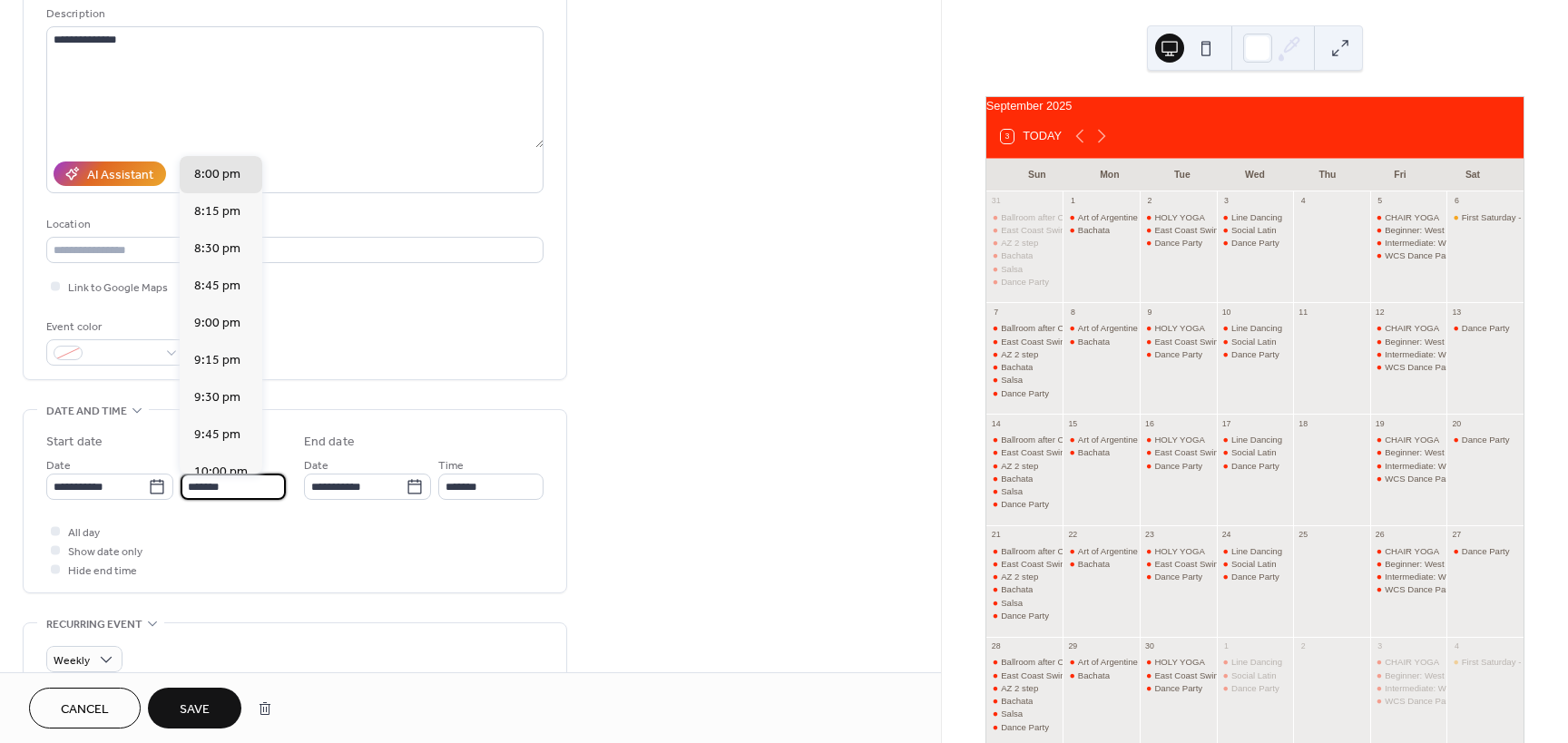 click on "*******" at bounding box center (233, 486) 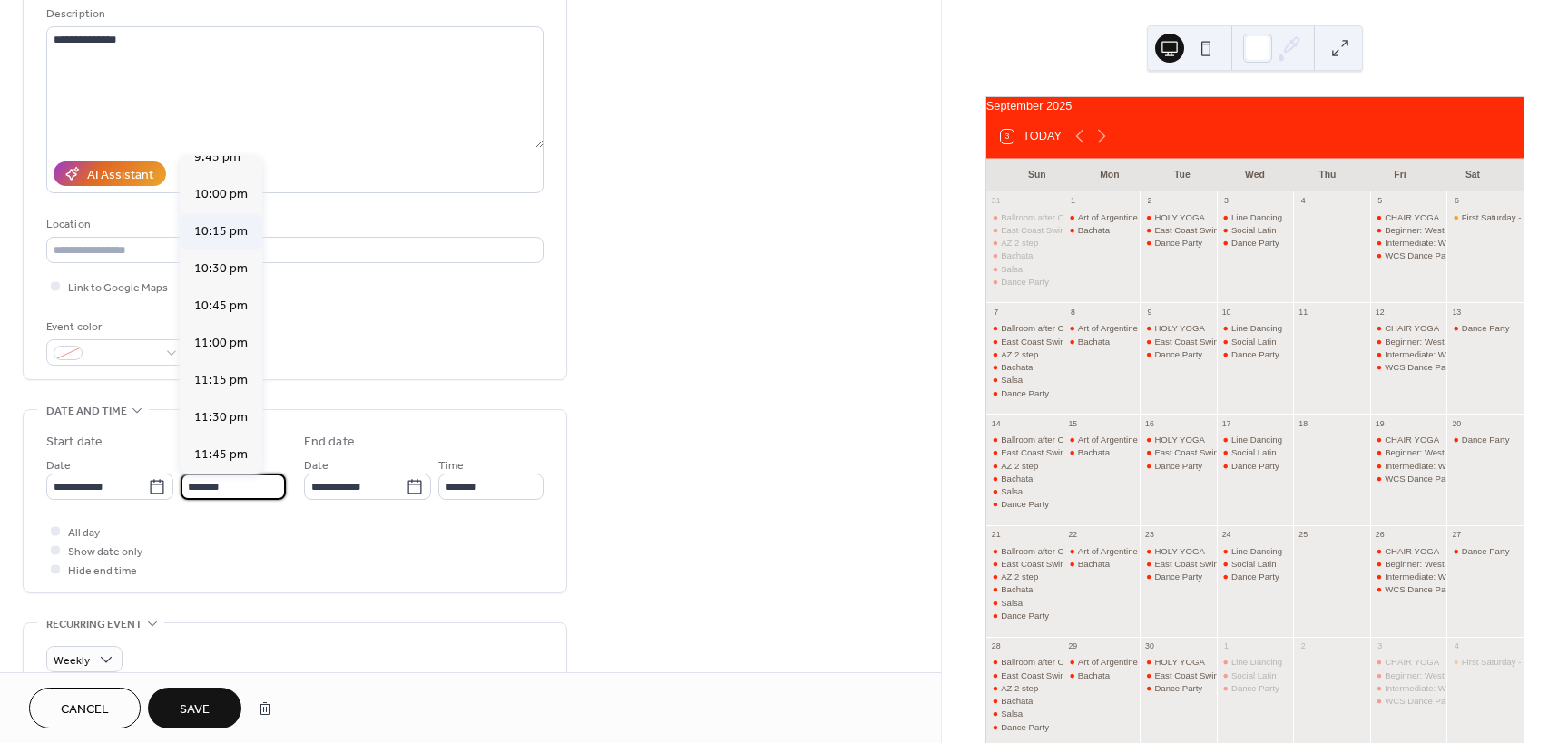 scroll, scrollTop: 2709, scrollLeft: 0, axis: vertical 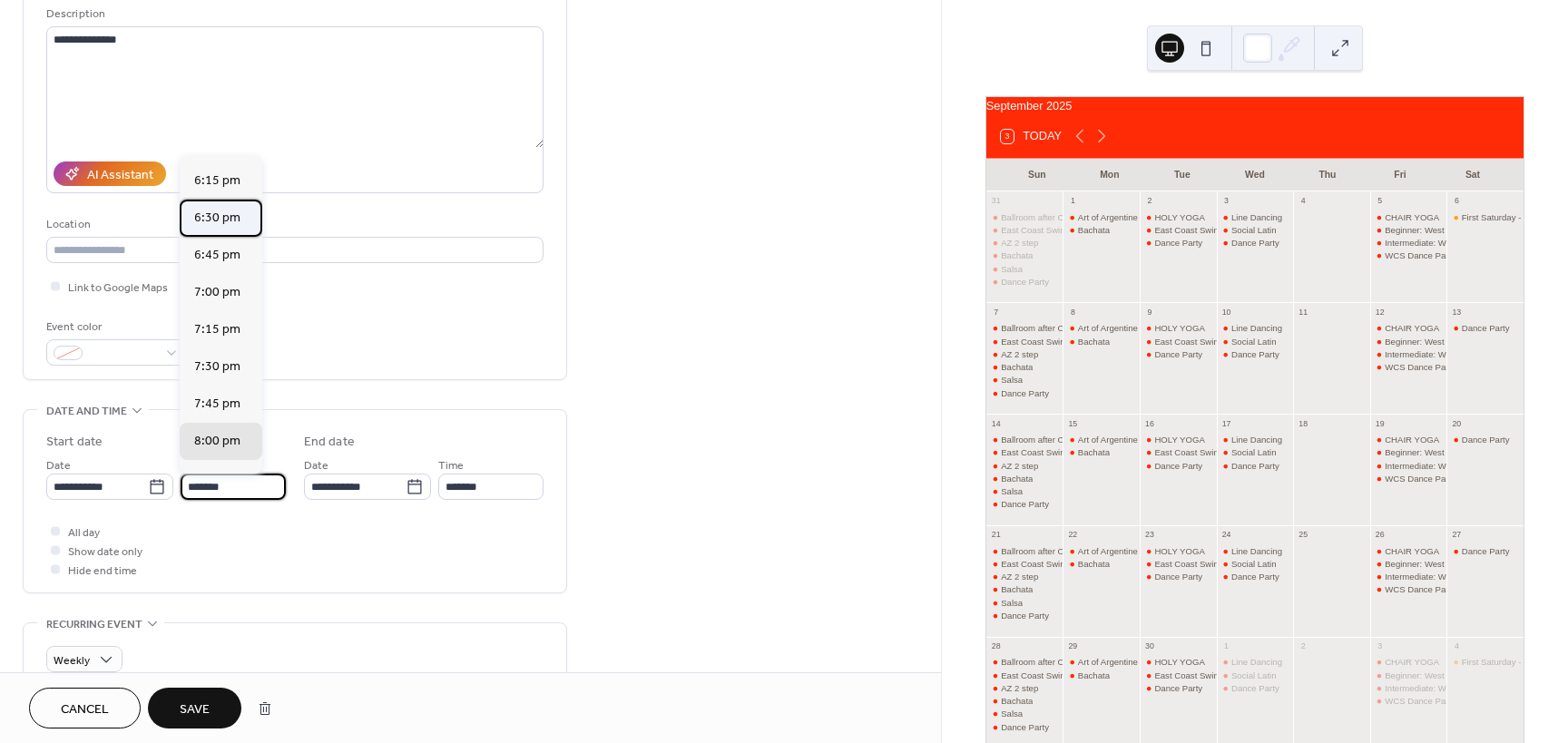 click on "6:30 pm" at bounding box center (217, 218) 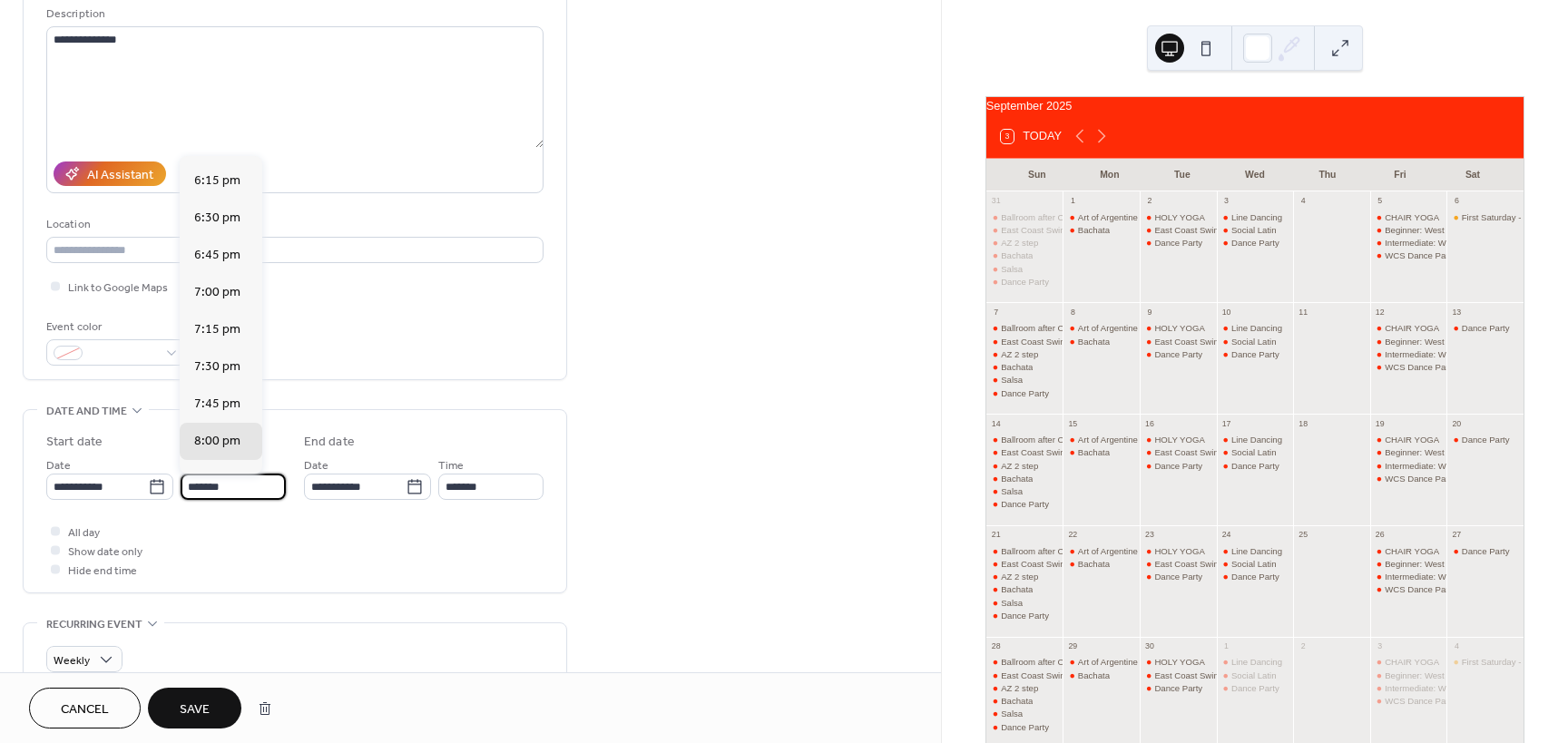 type on "*******" 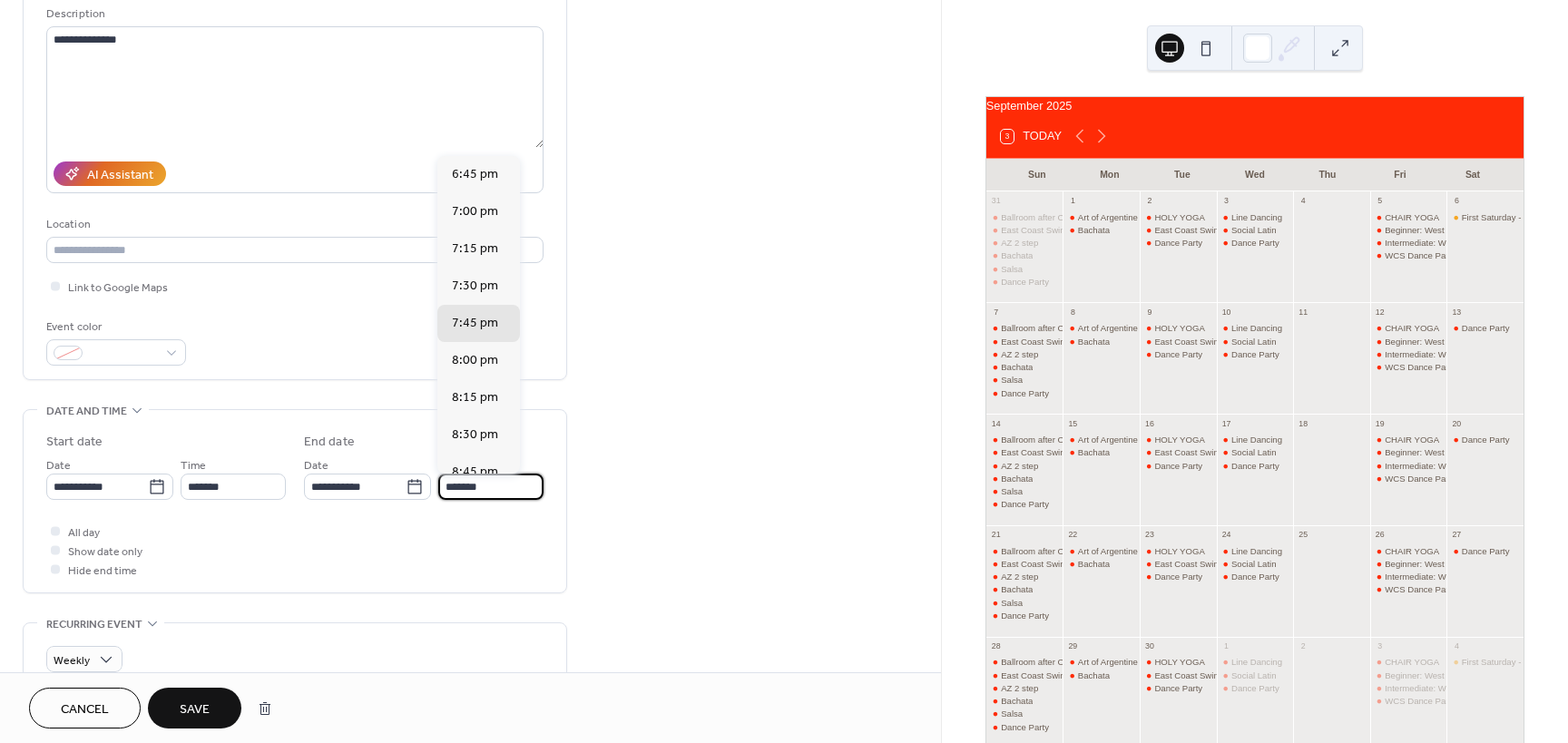 click on "*******" at bounding box center (491, 486) 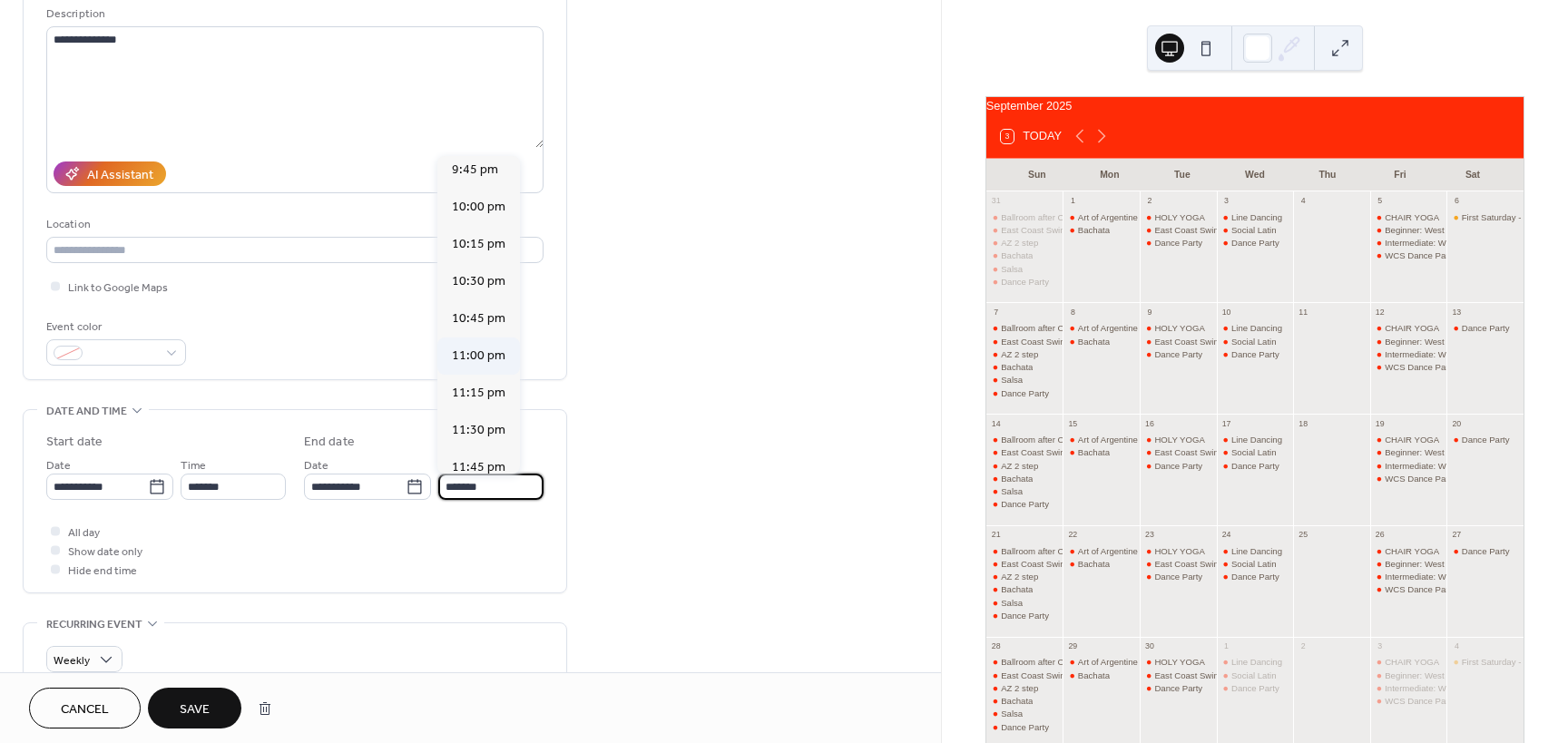 scroll, scrollTop: 464, scrollLeft: 0, axis: vertical 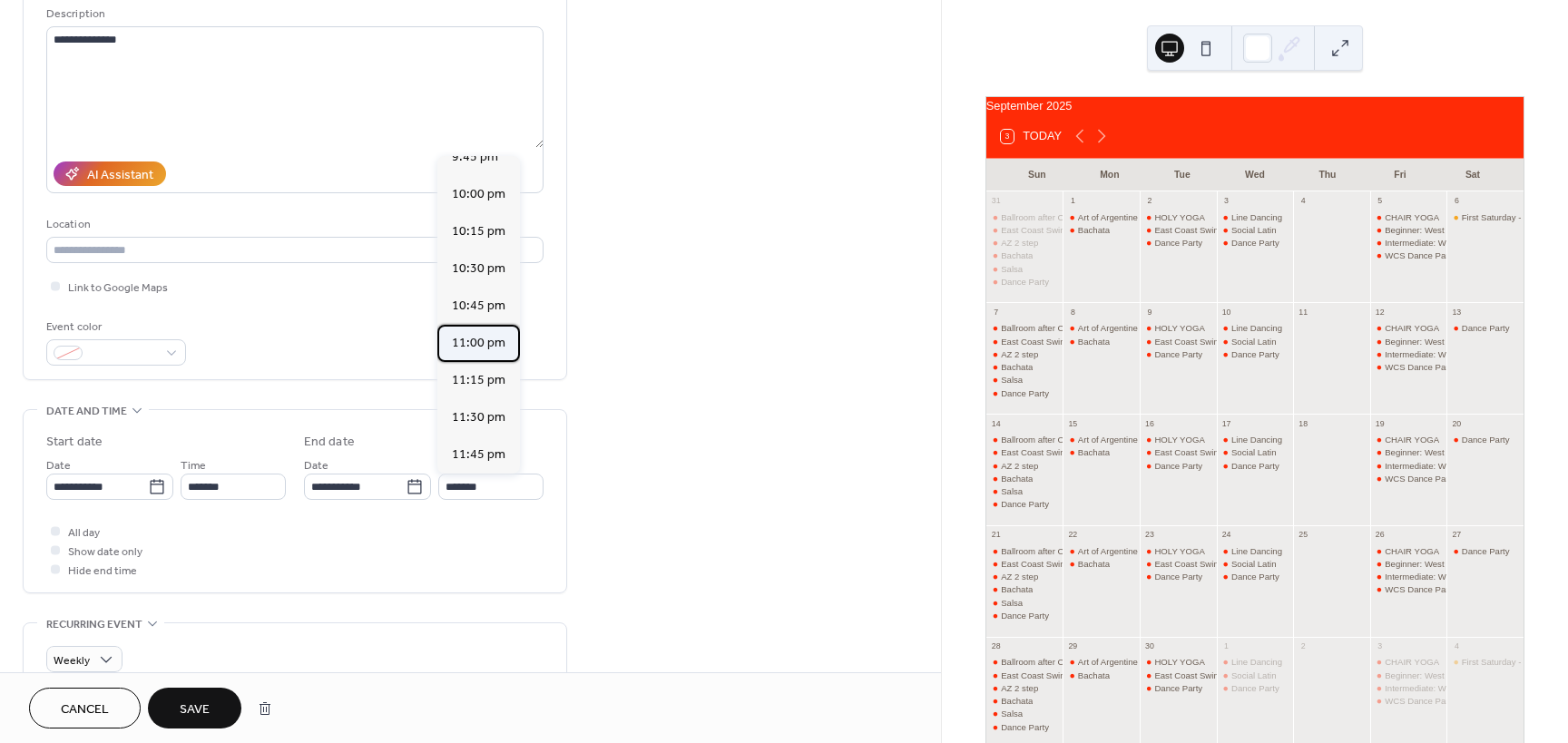 click on "11:00 pm" at bounding box center [478, 343] 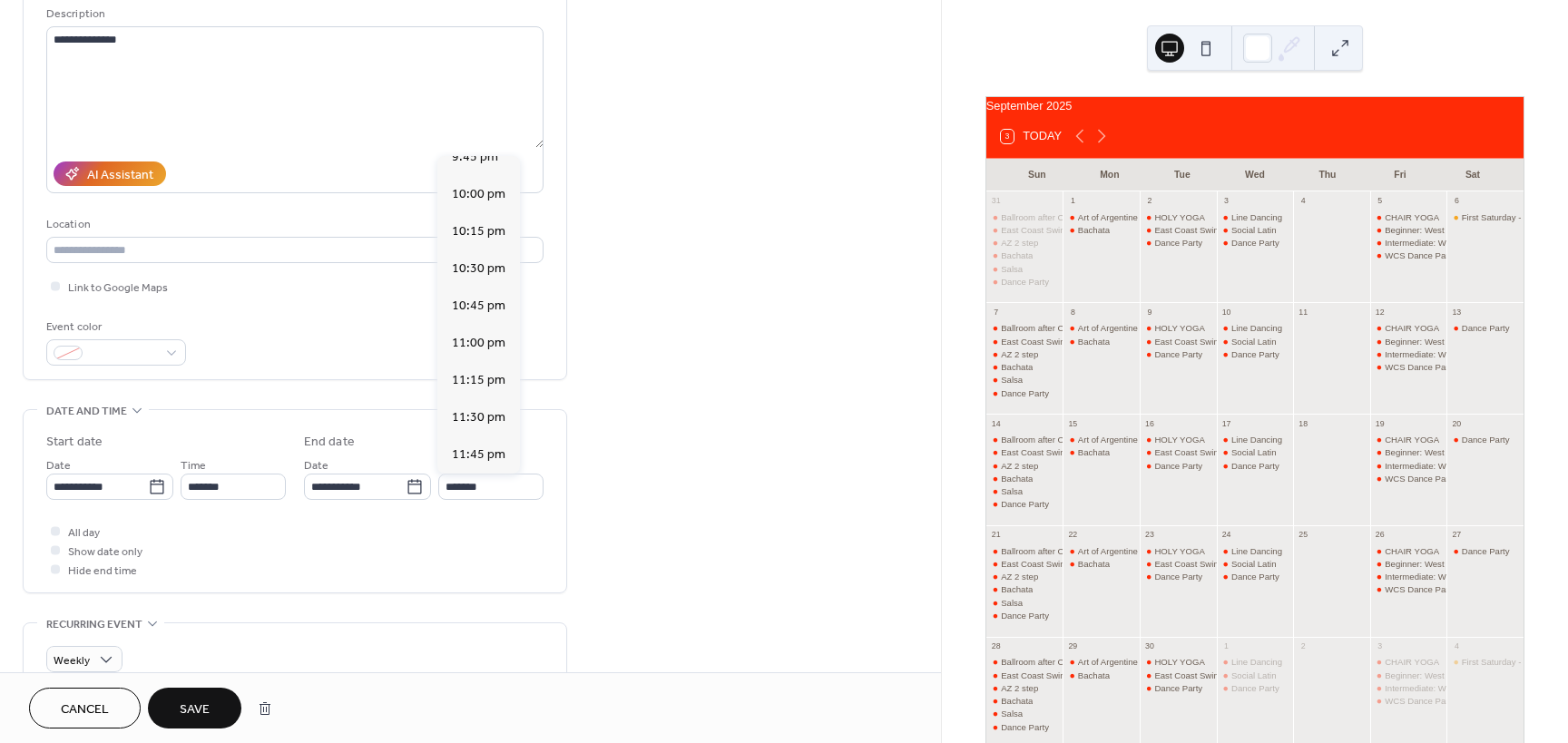 type on "********" 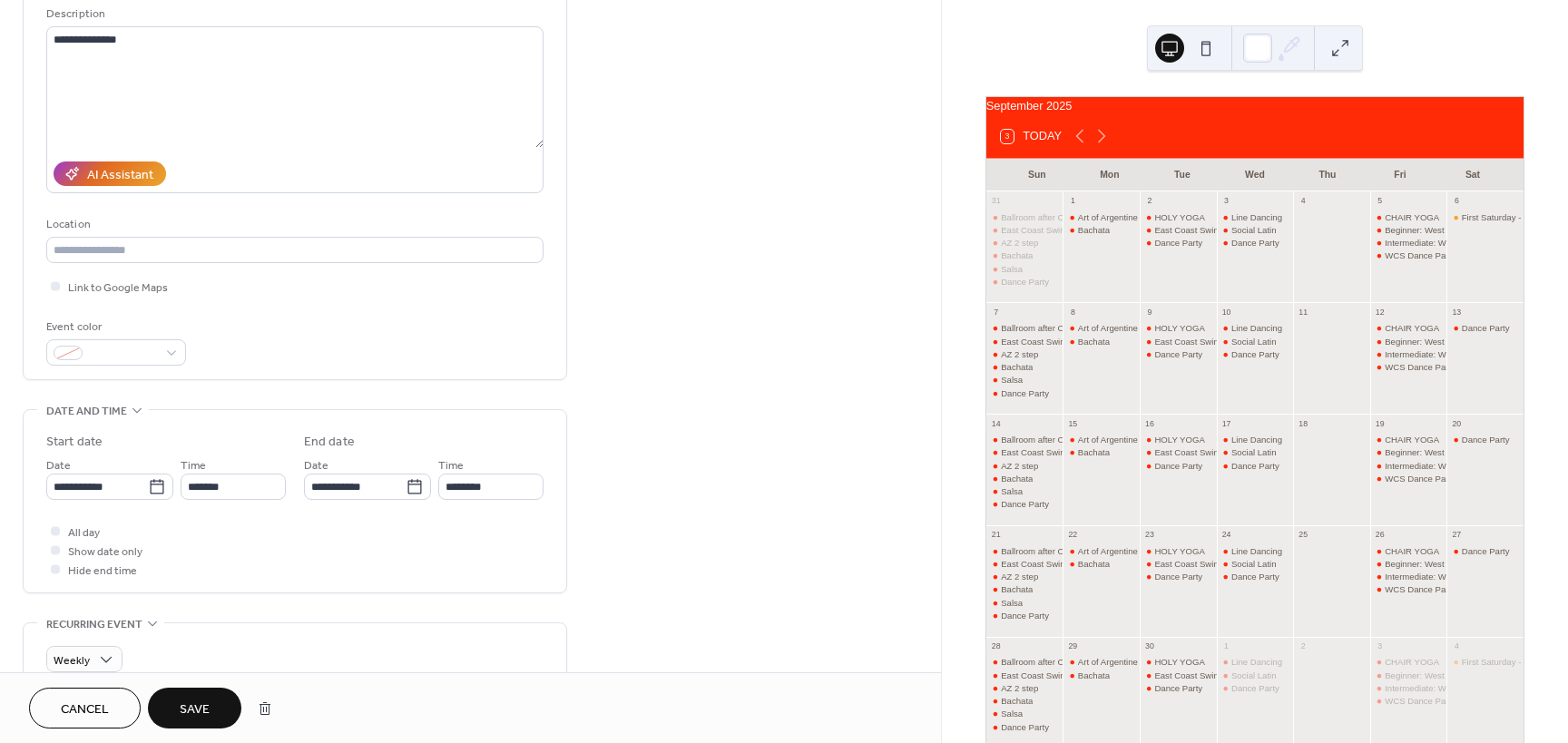 click on "Save" at bounding box center [194, 708] 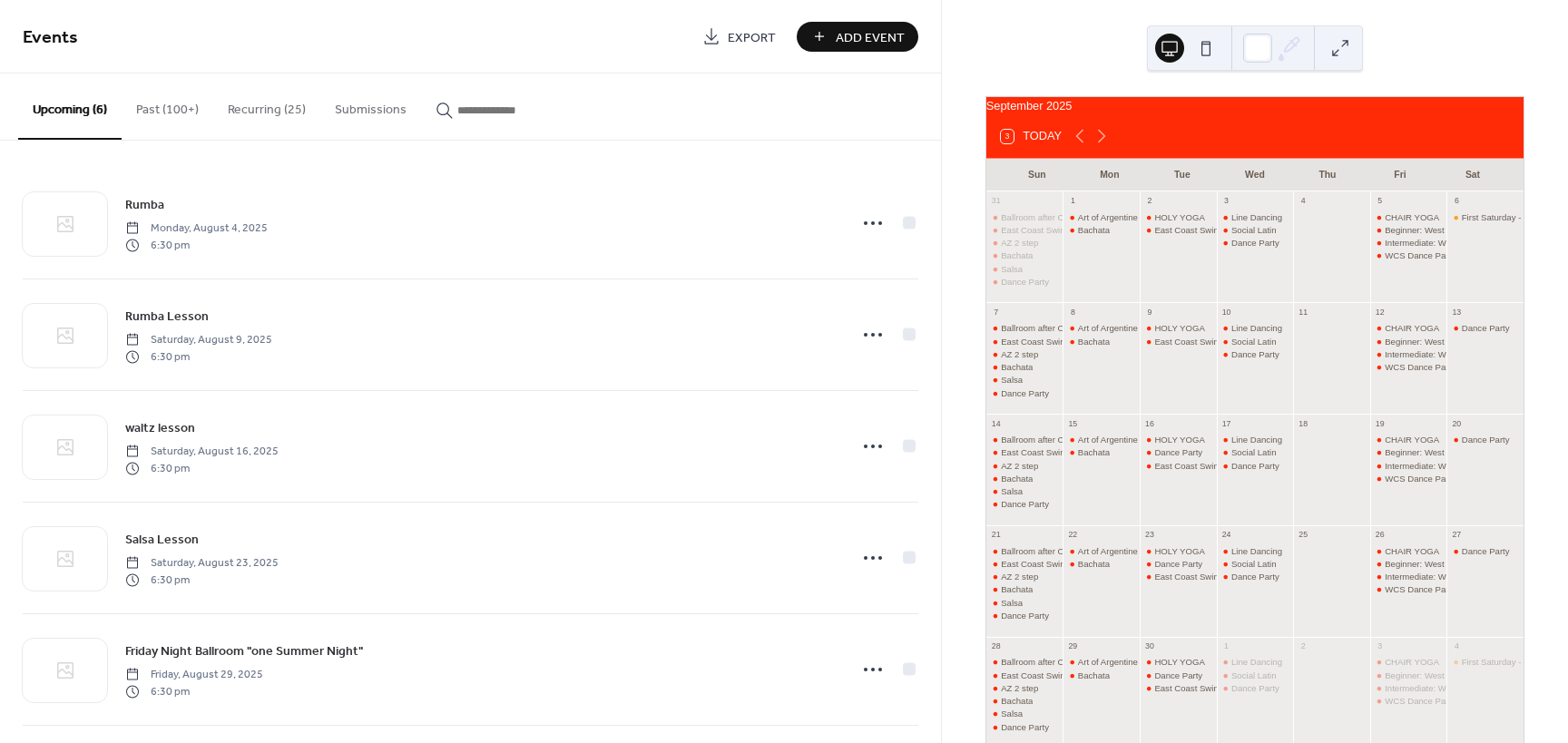 click on "Recurring (25)" at bounding box center [267, 105] 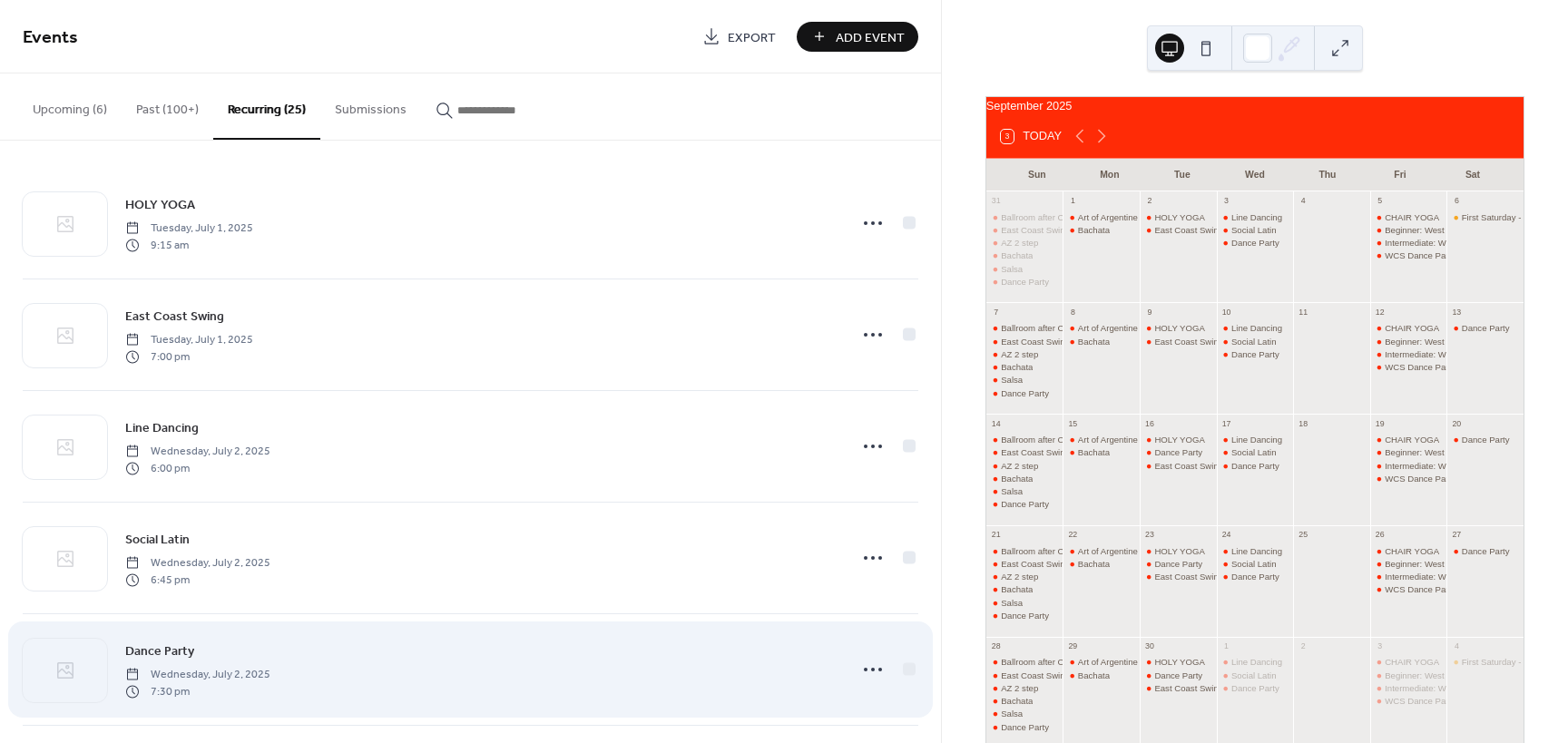 click on "Dance Party Wednesday, July 2, 2025 7:30 pm" at bounding box center [480, 670] 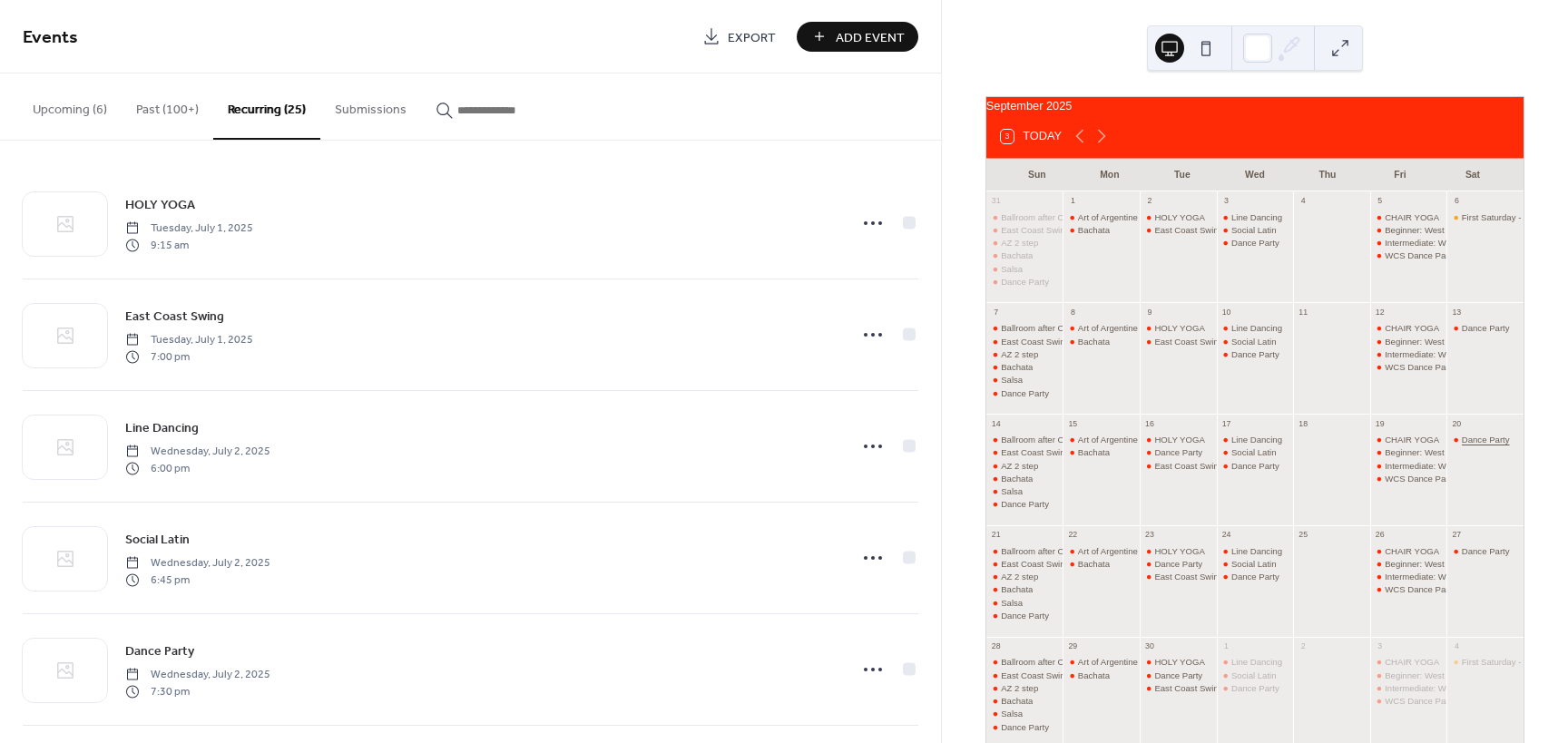 click on "Dance Party" at bounding box center [1485, 439] 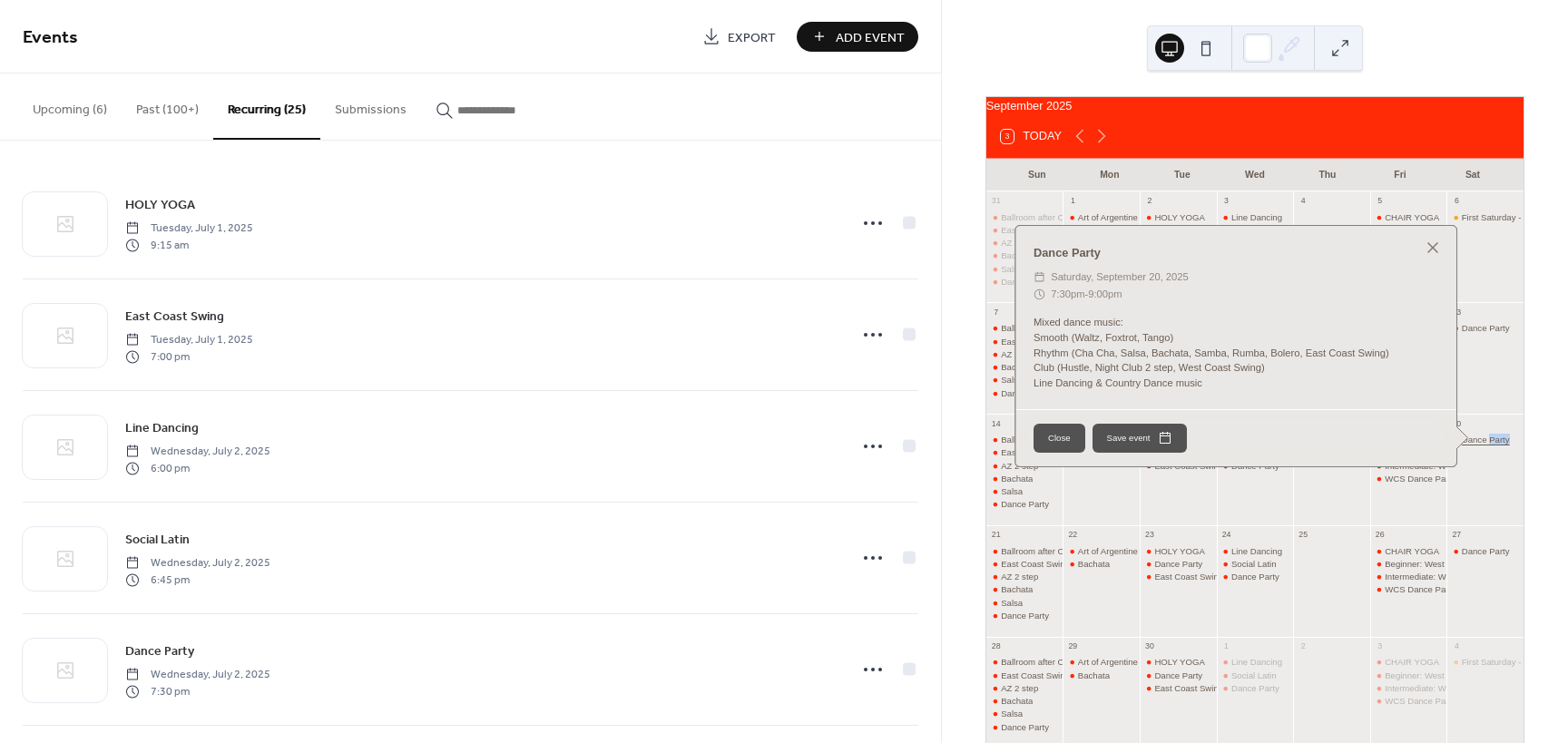 click on "Dance Party" at bounding box center [1485, 439] 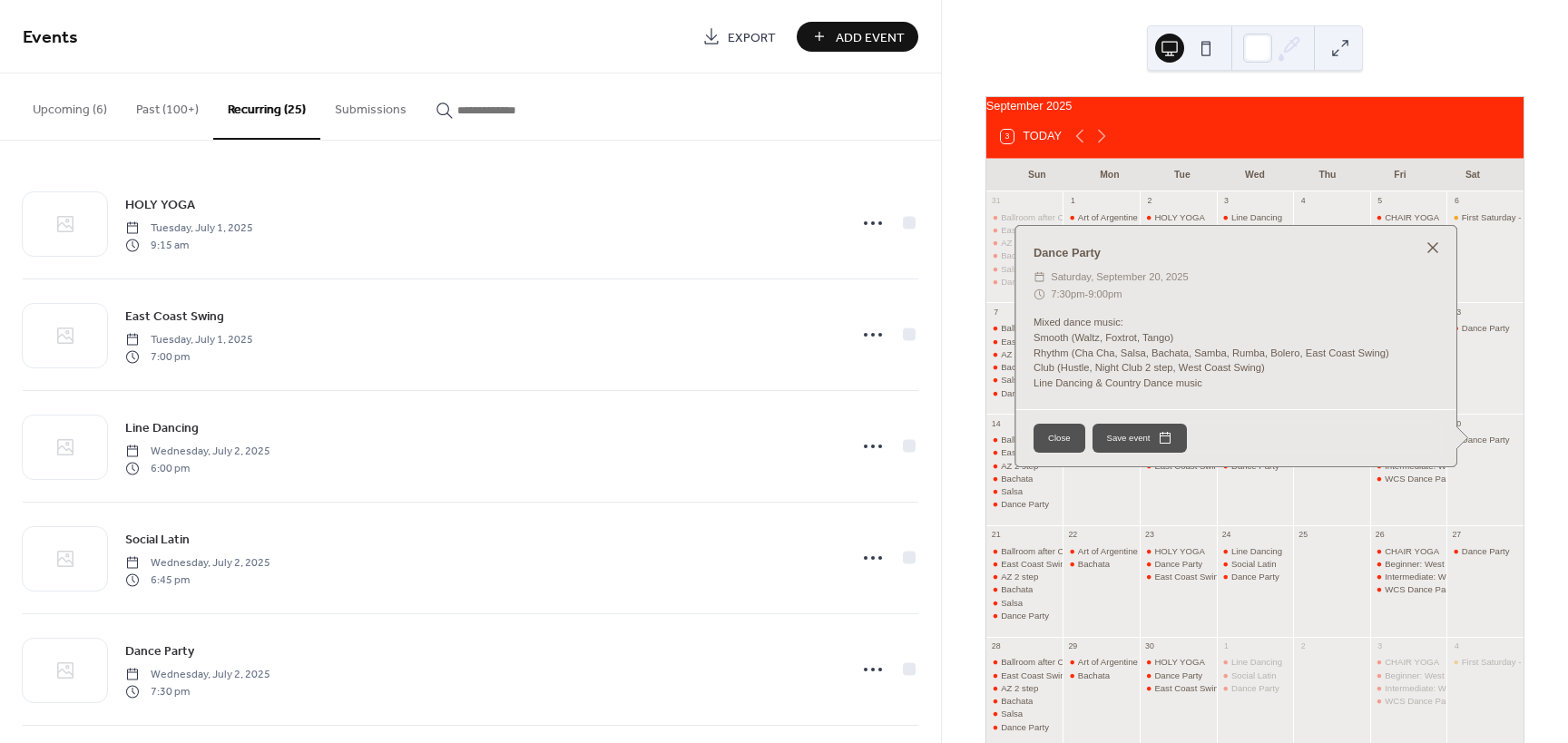 click at bounding box center (1433, 248) 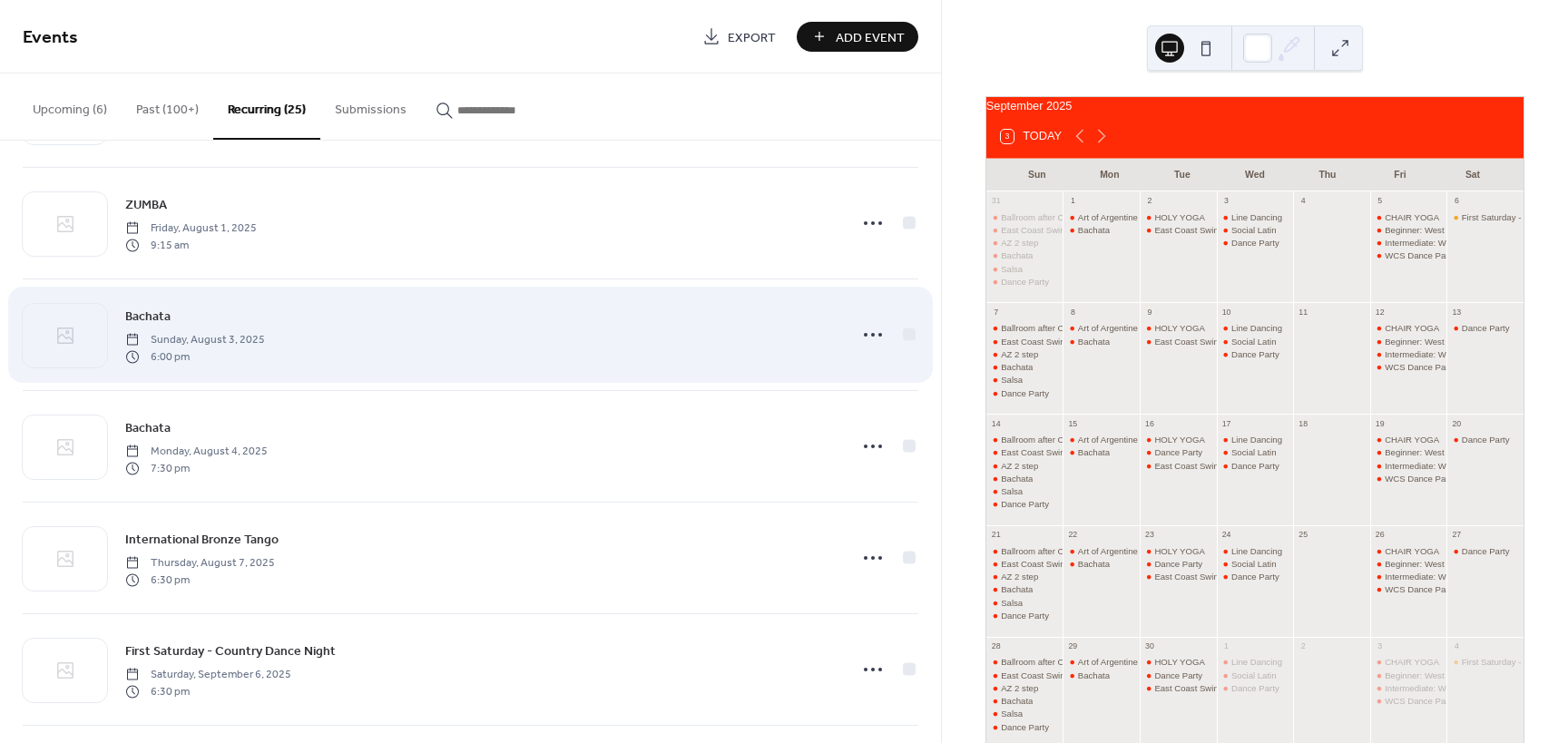 scroll, scrollTop: 2241, scrollLeft: 0, axis: vertical 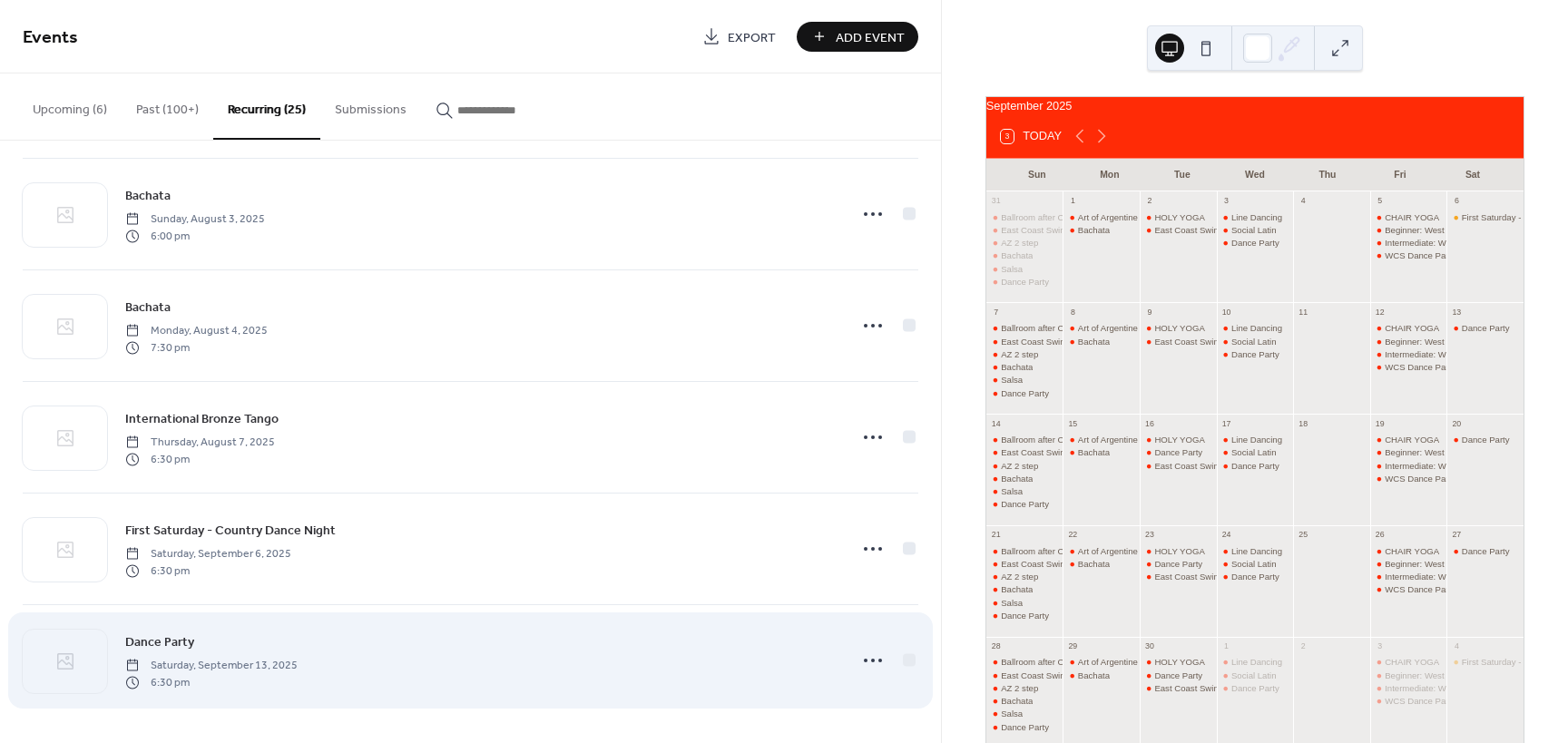 click on "Dance Party" at bounding box center (160, 642) 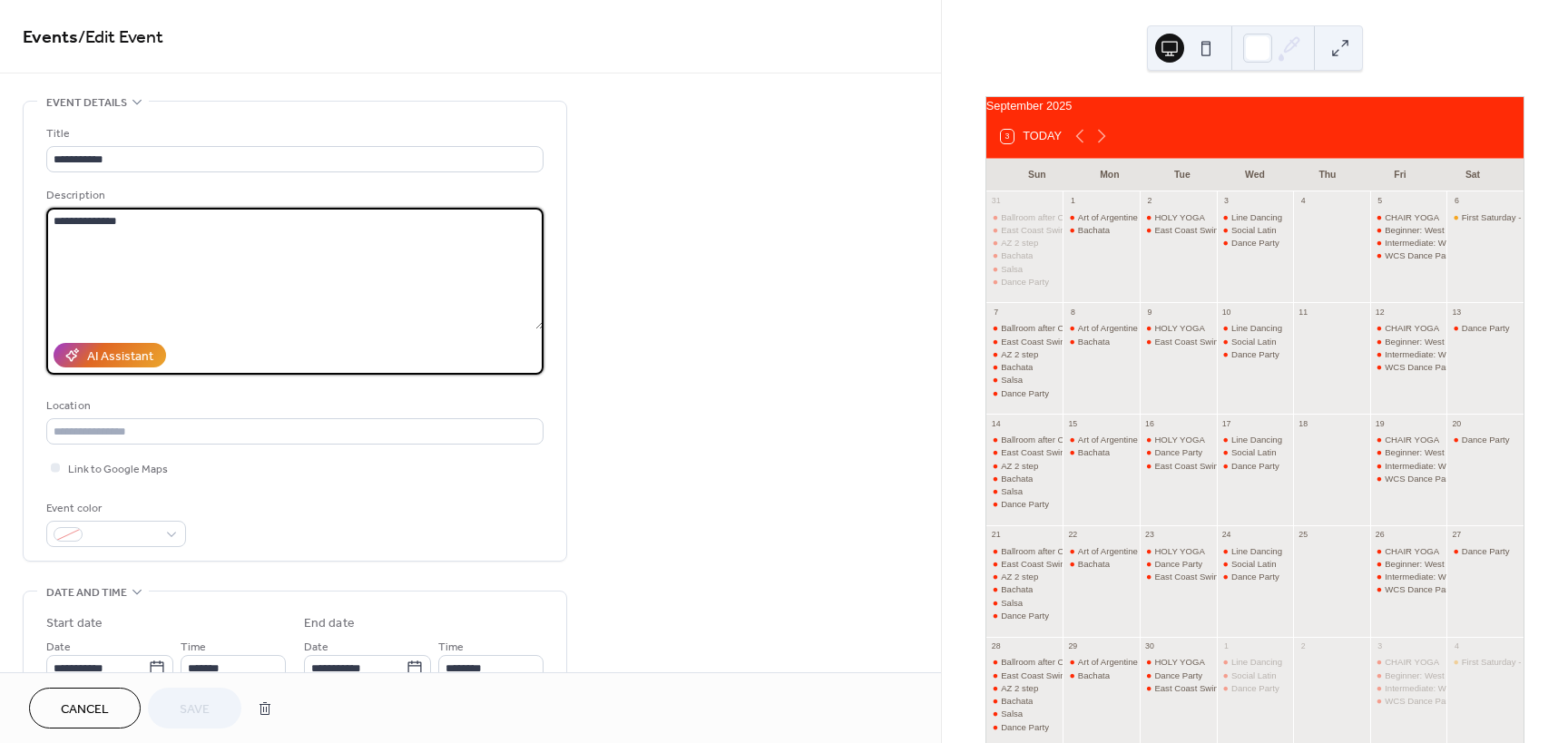 click on "**********" at bounding box center [295, 269] 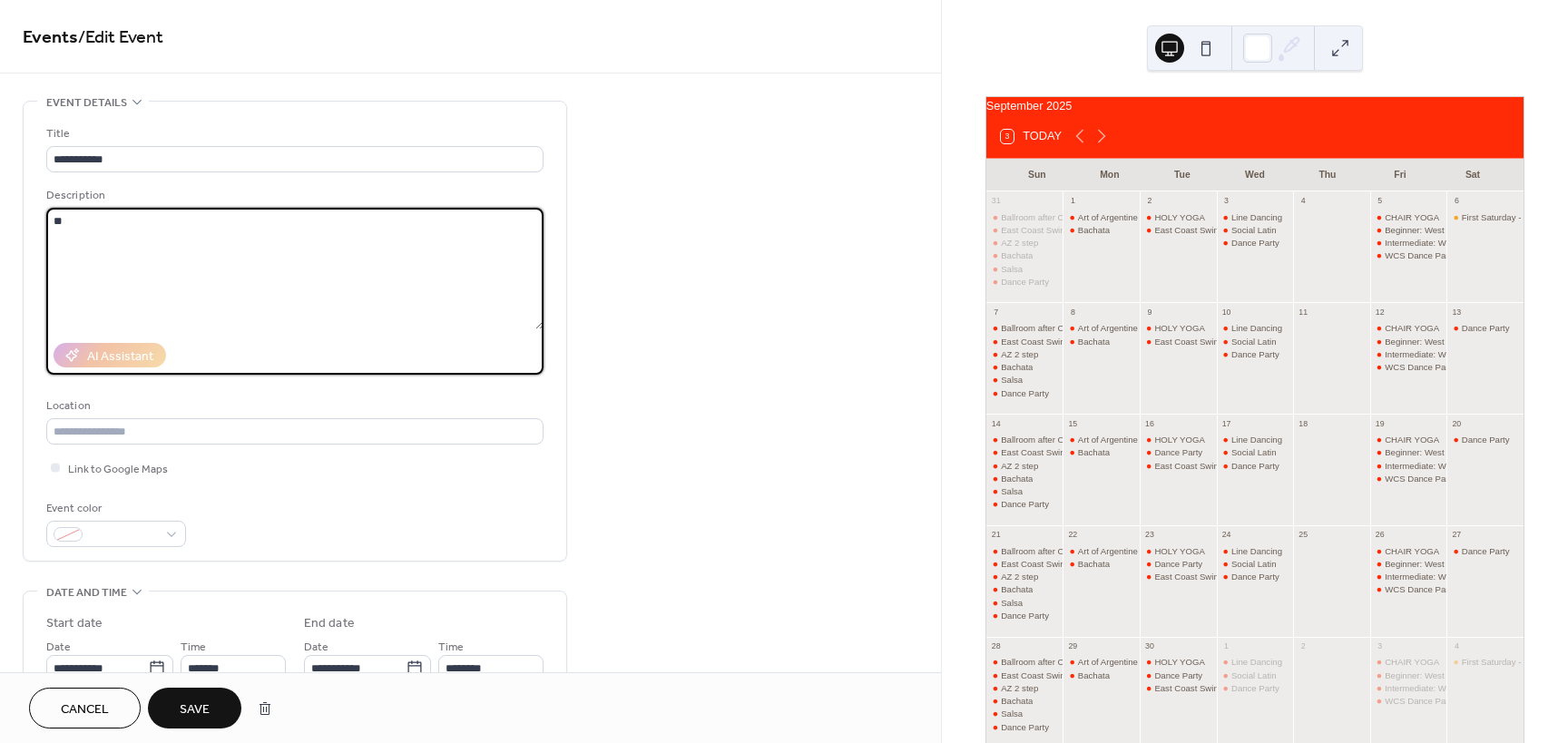 type on "*" 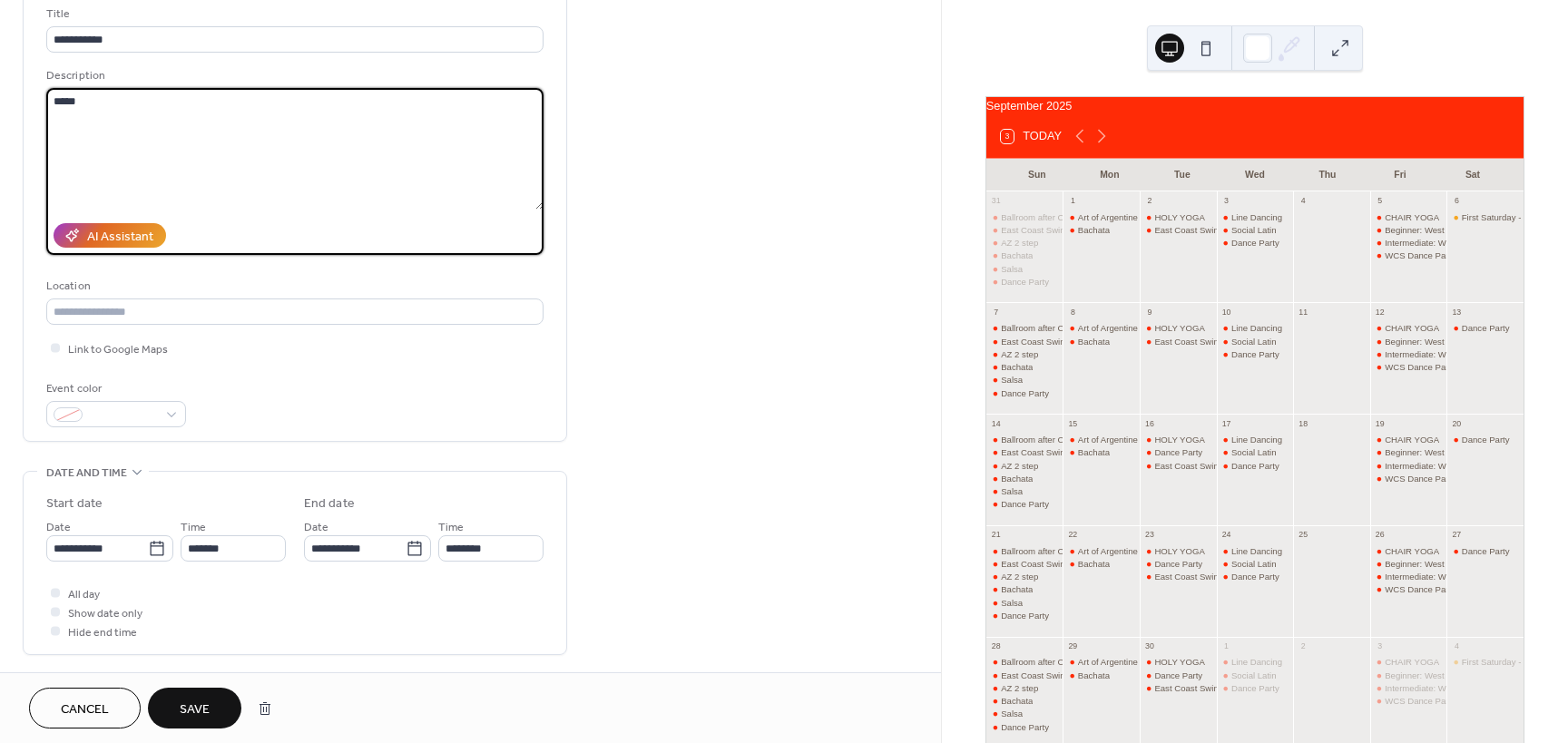 scroll, scrollTop: 181, scrollLeft: 0, axis: vertical 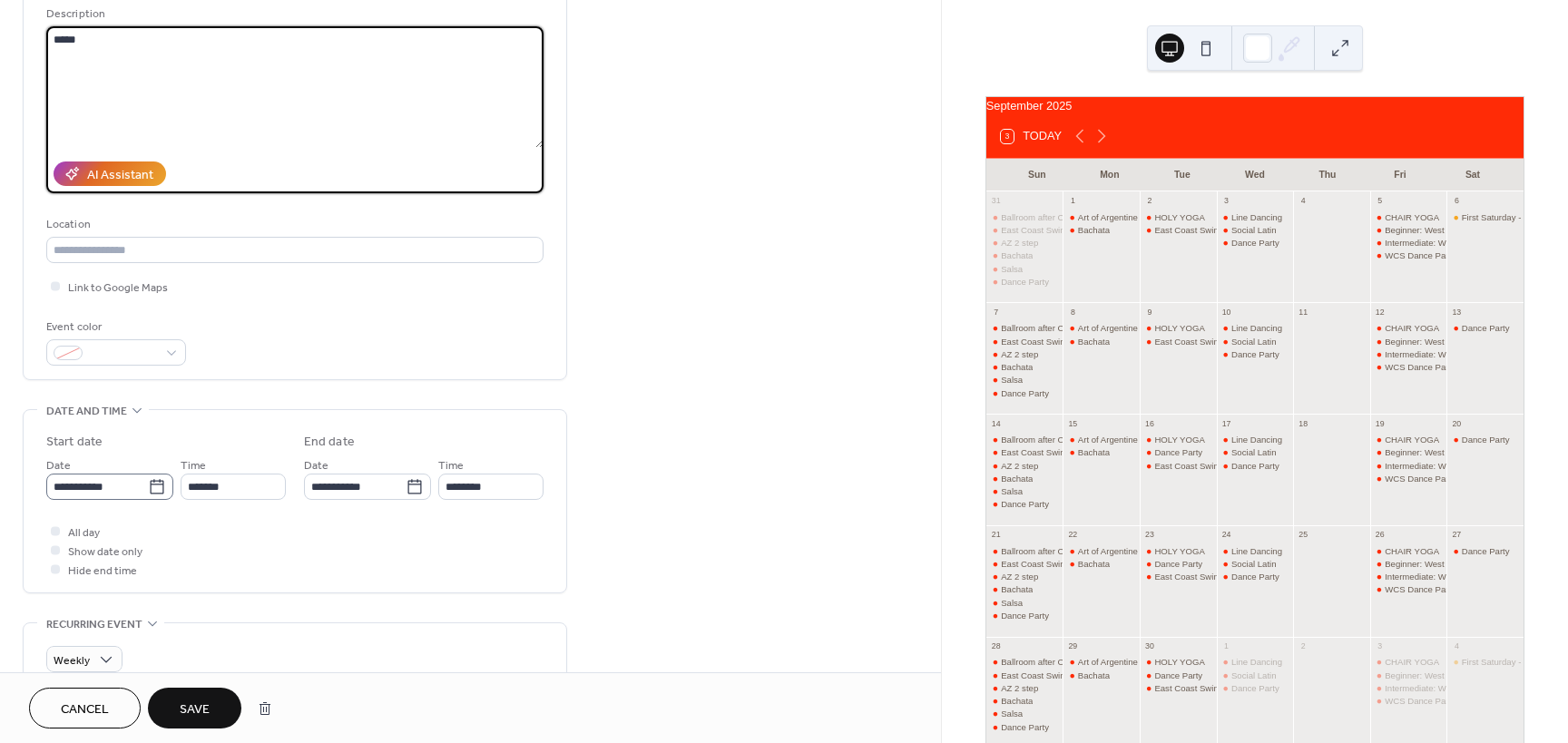 type on "*****" 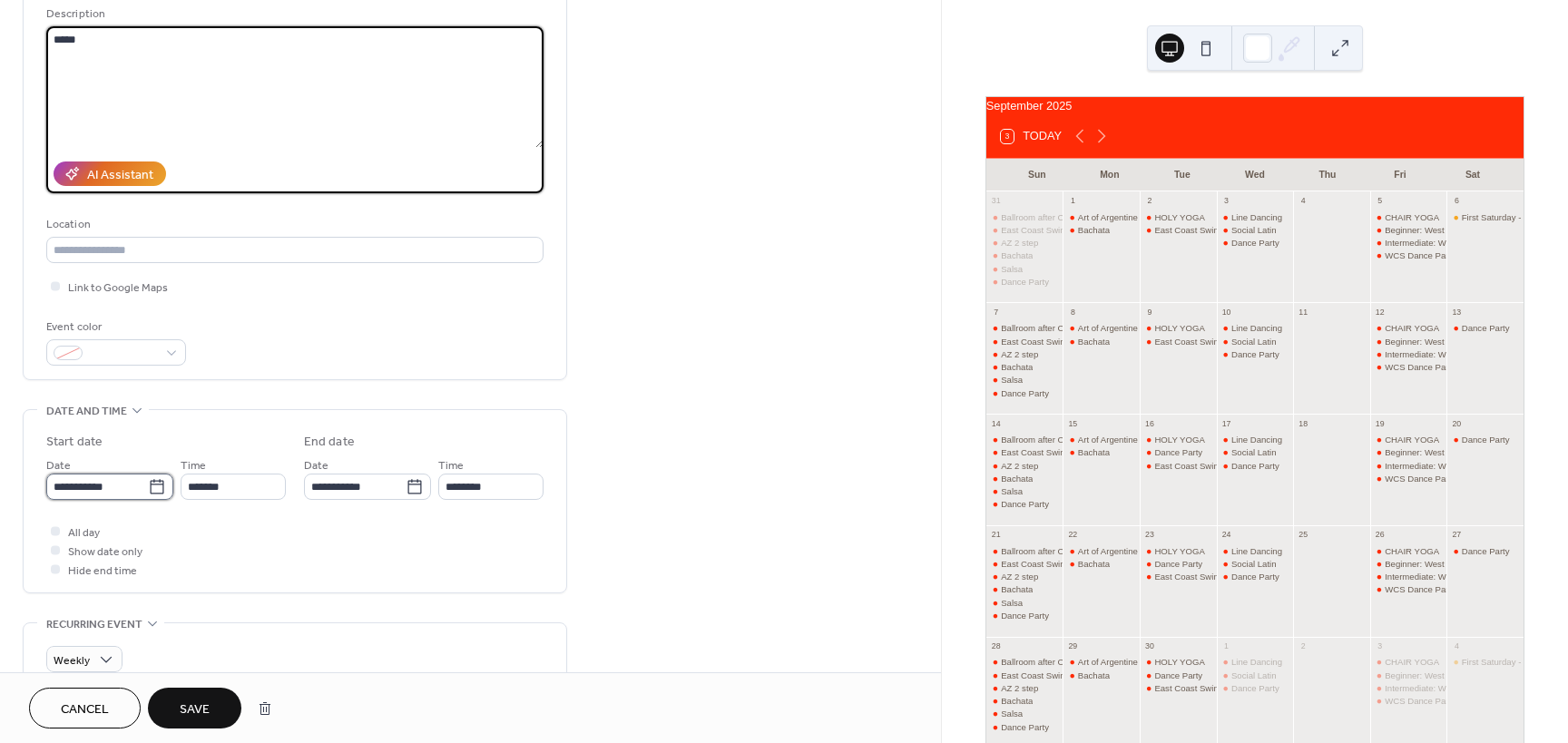 click on "**********" at bounding box center [97, 486] 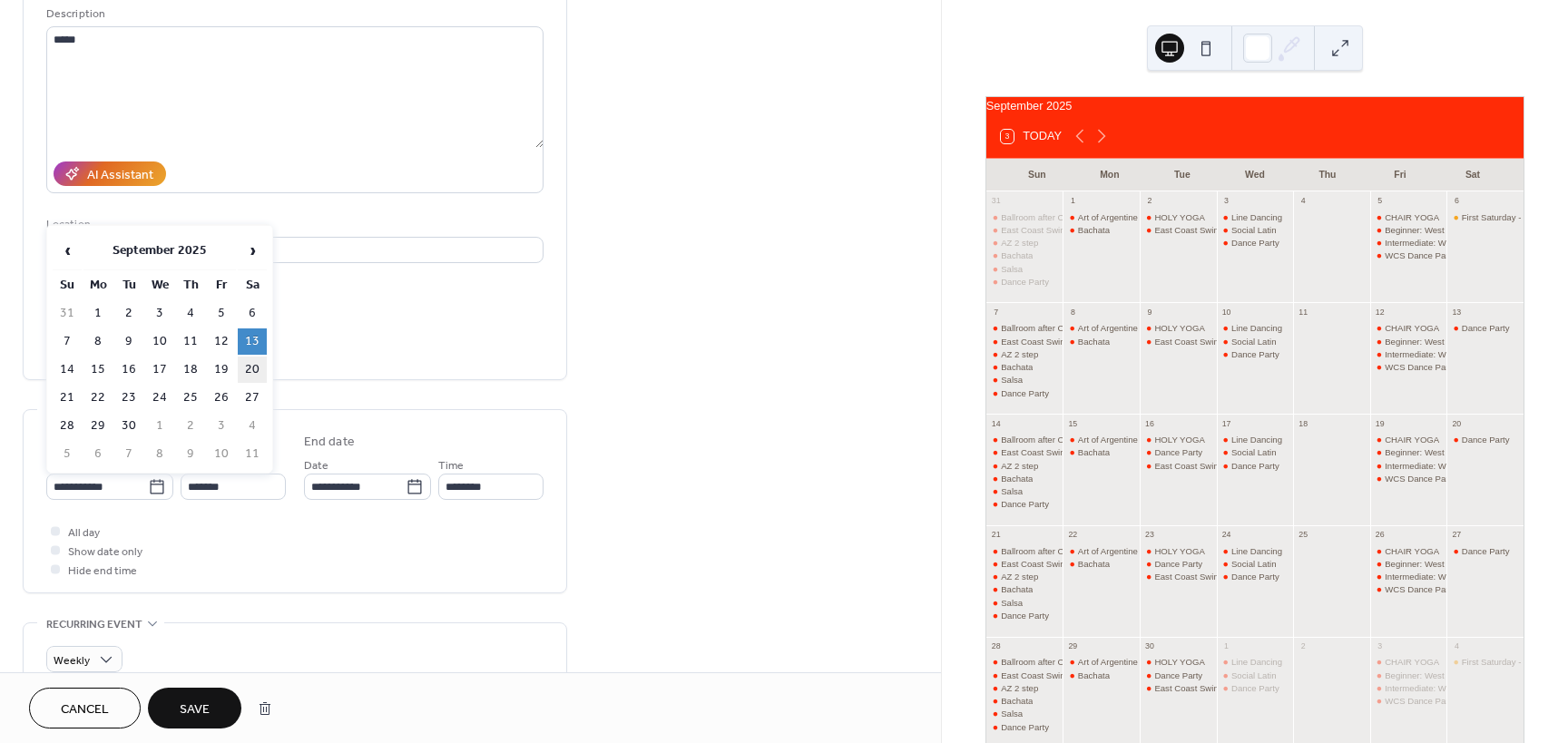 click on "20" at bounding box center (252, 369) 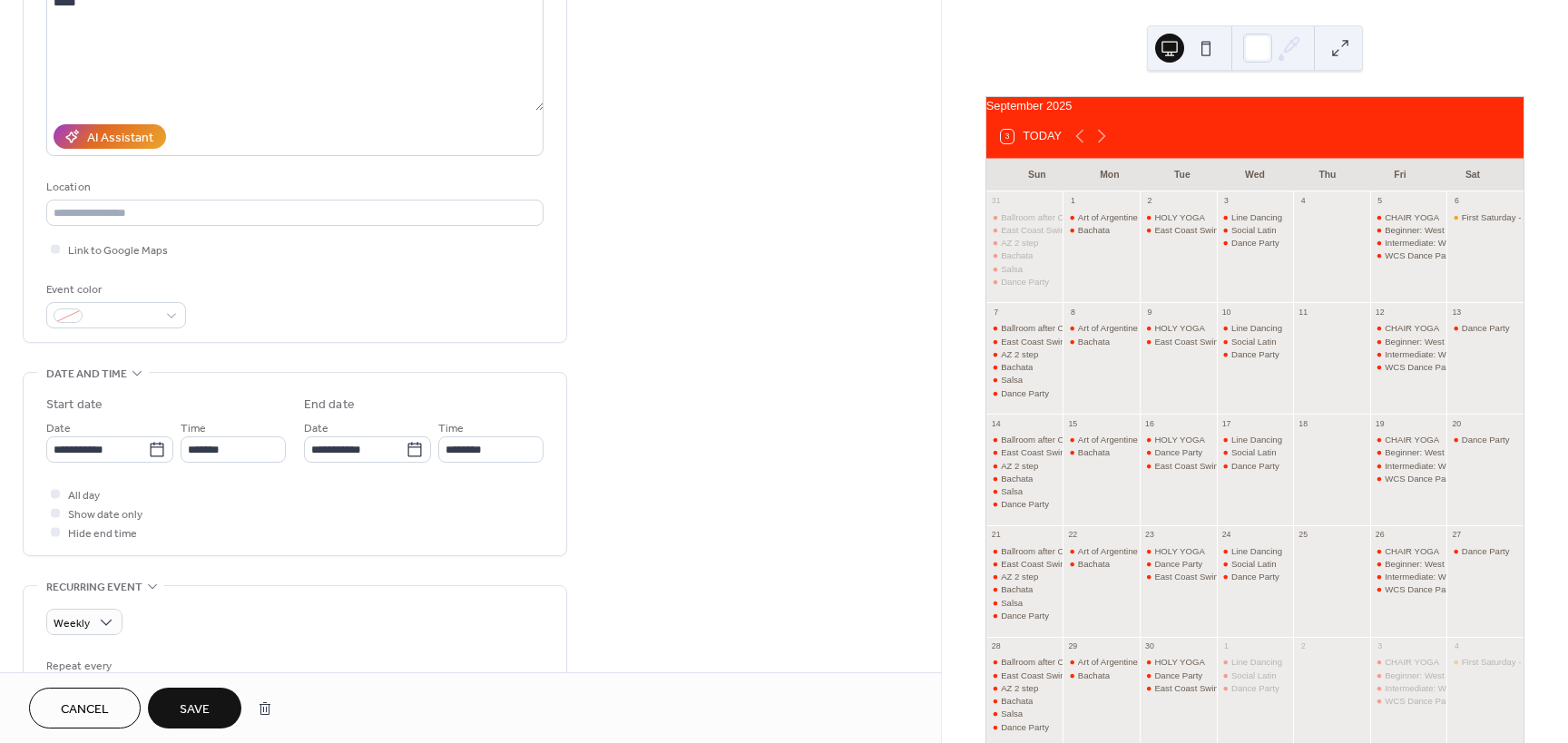 scroll, scrollTop: 272, scrollLeft: 0, axis: vertical 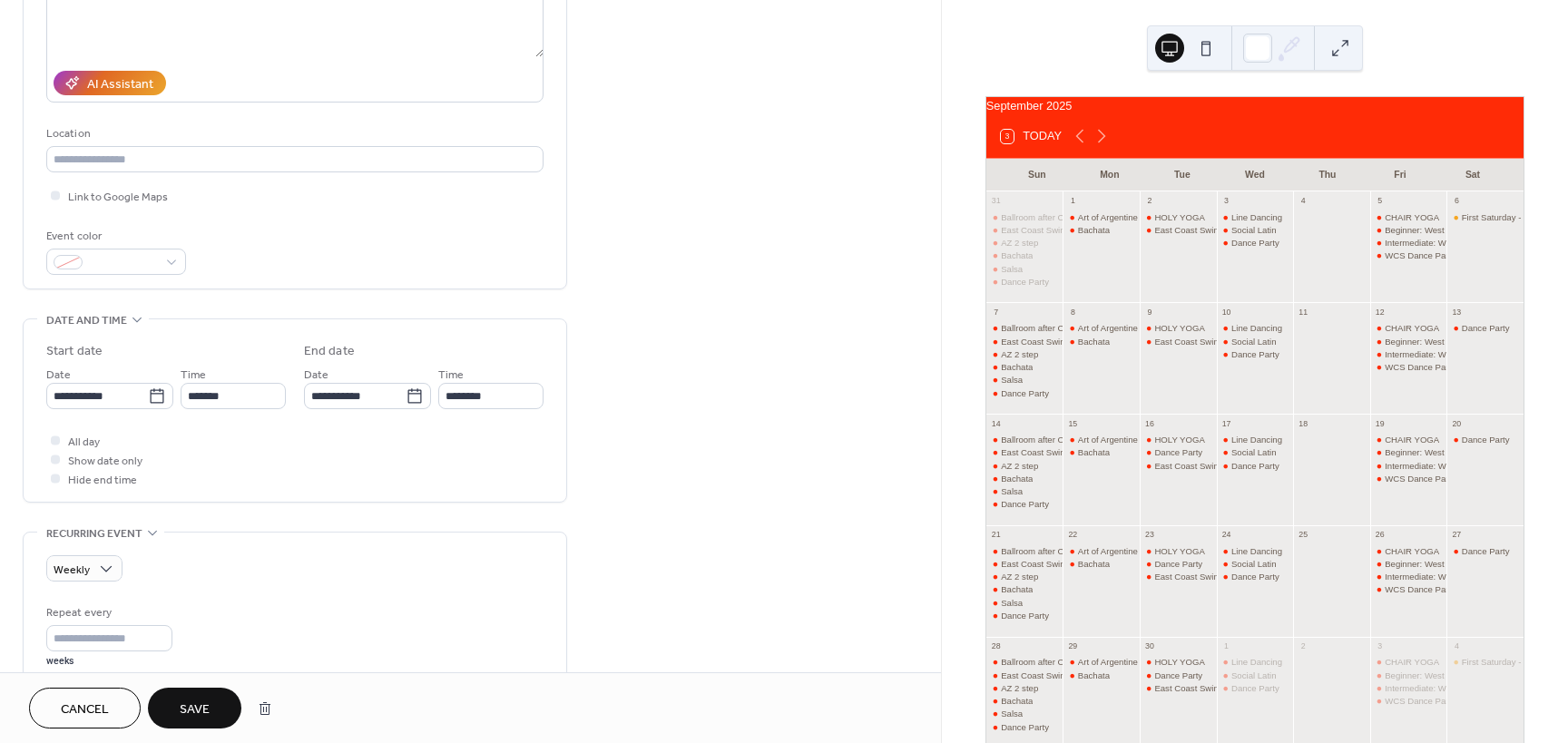 click on "Save" at bounding box center (194, 709) 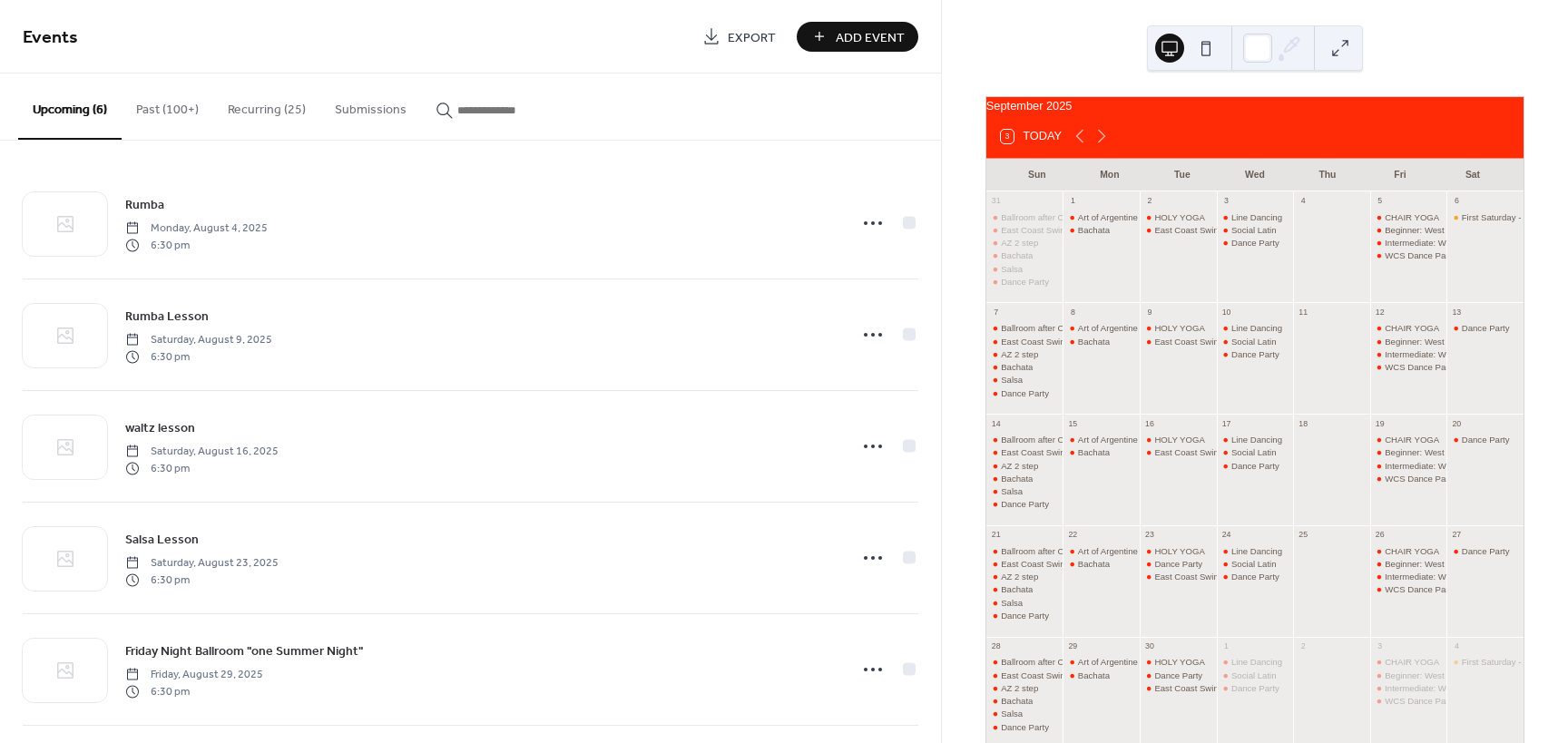 click on "Recurring (25)" at bounding box center [267, 105] 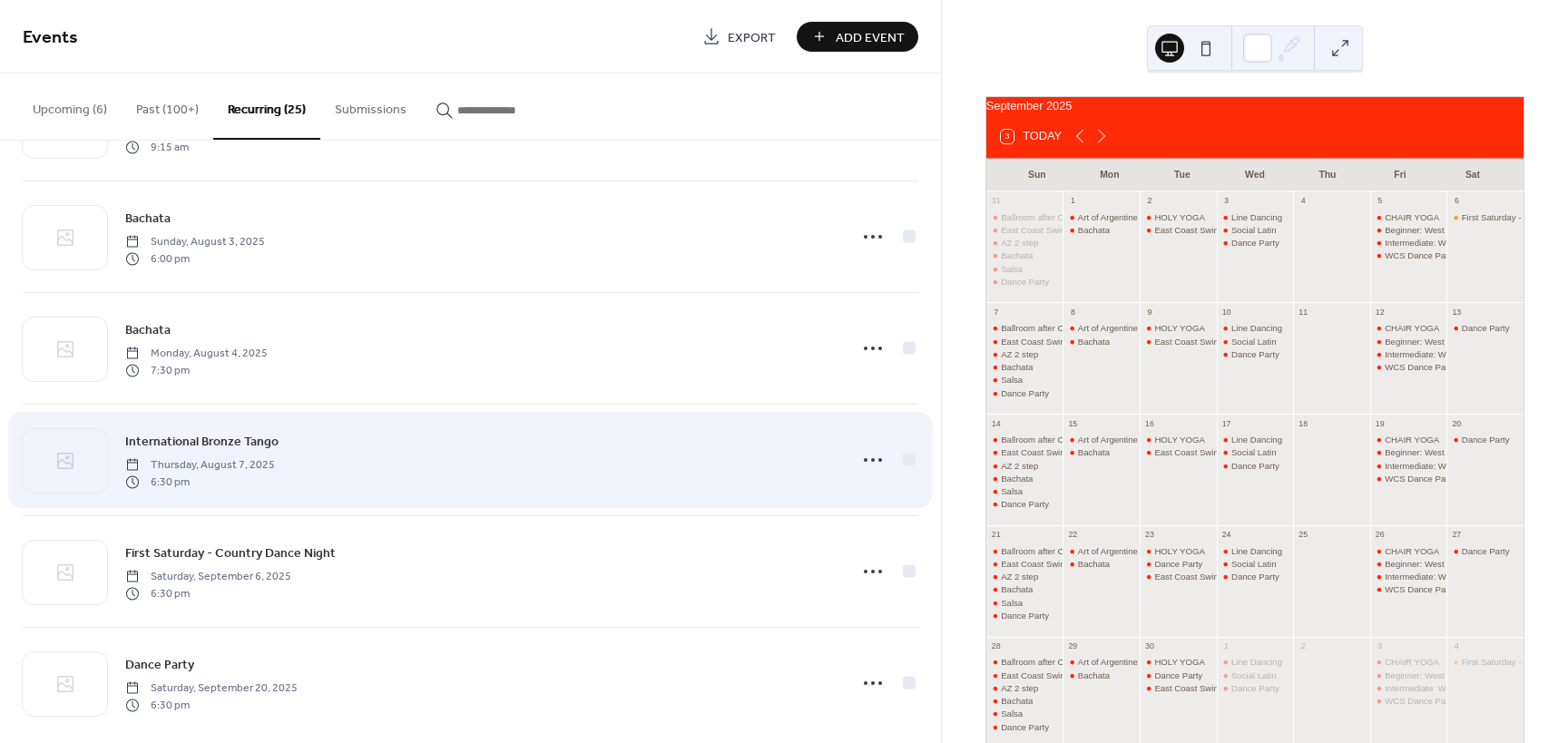 scroll, scrollTop: 2241, scrollLeft: 0, axis: vertical 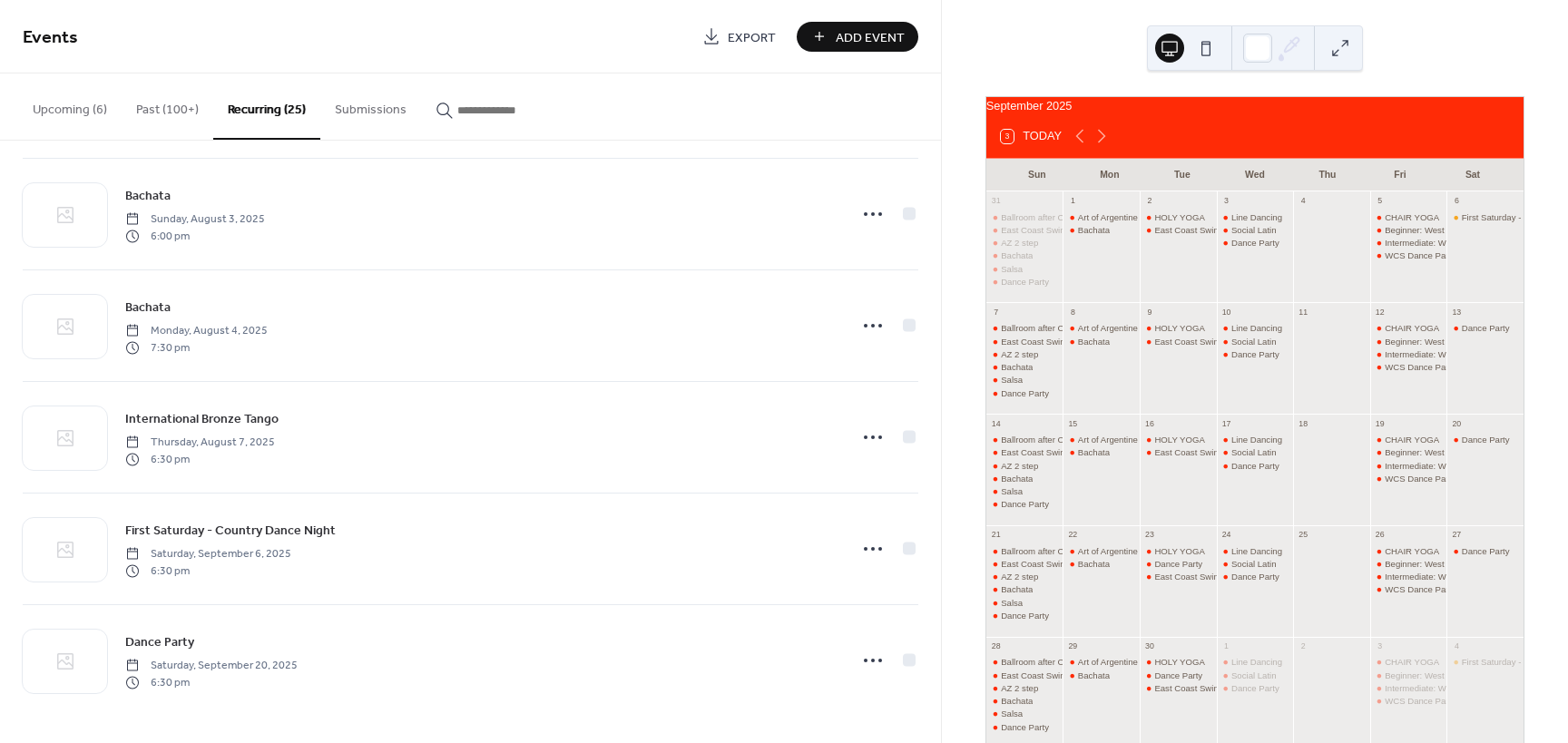 click on "Dance Party" at bounding box center (160, 642) 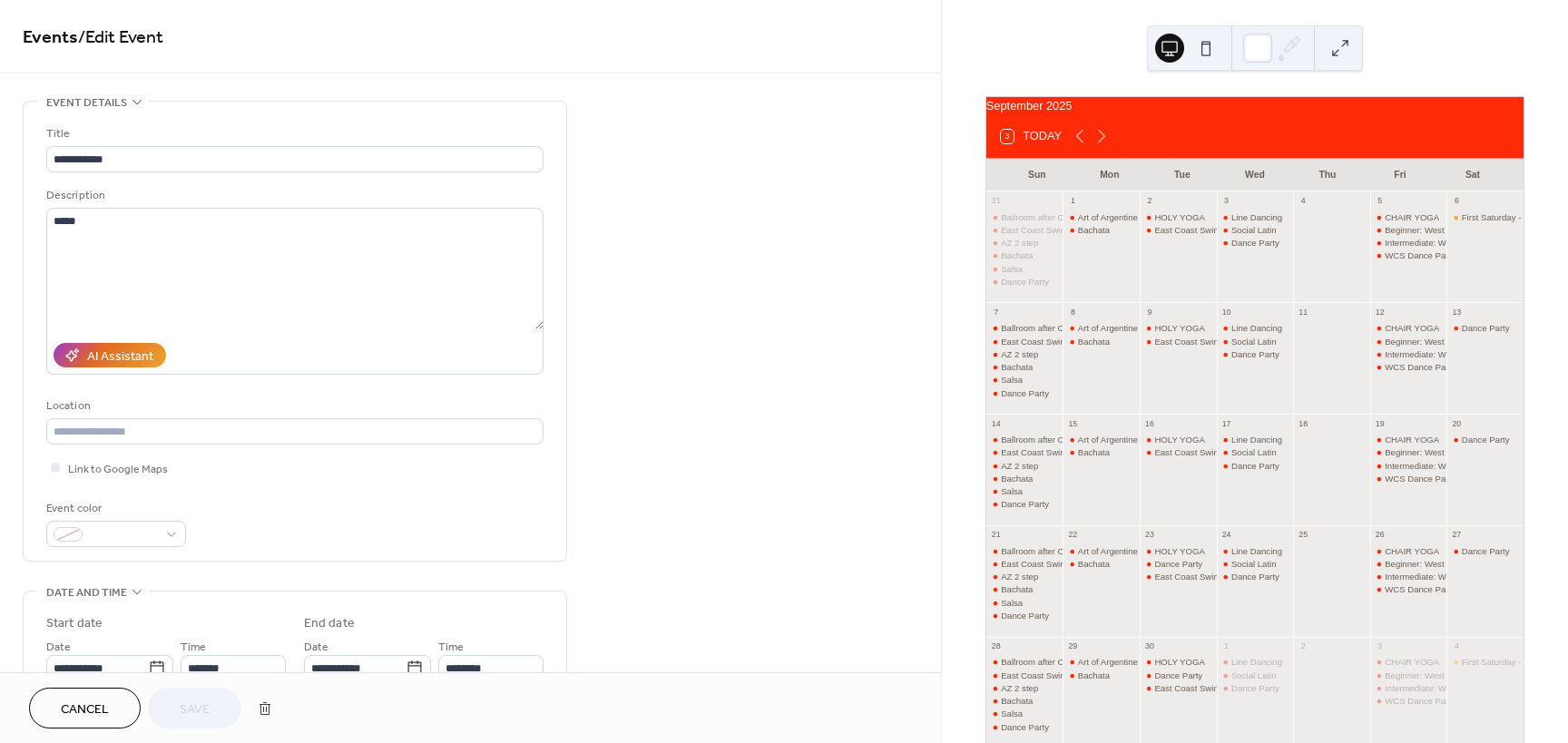 click on "Start date" at bounding box center (166, 623) 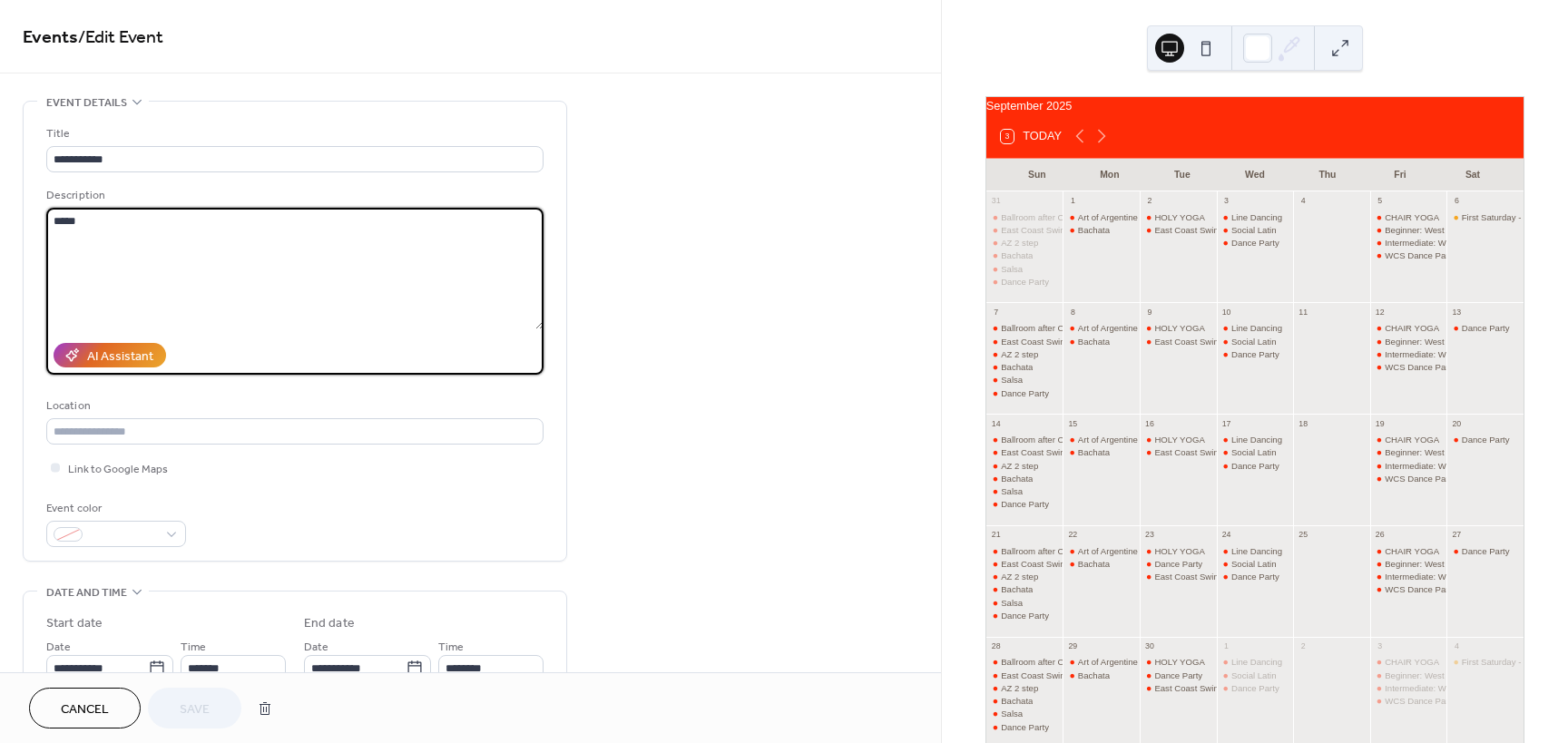 drag, startPoint x: 106, startPoint y: 216, endPoint x: -87, endPoint y: 234, distance: 193.8376 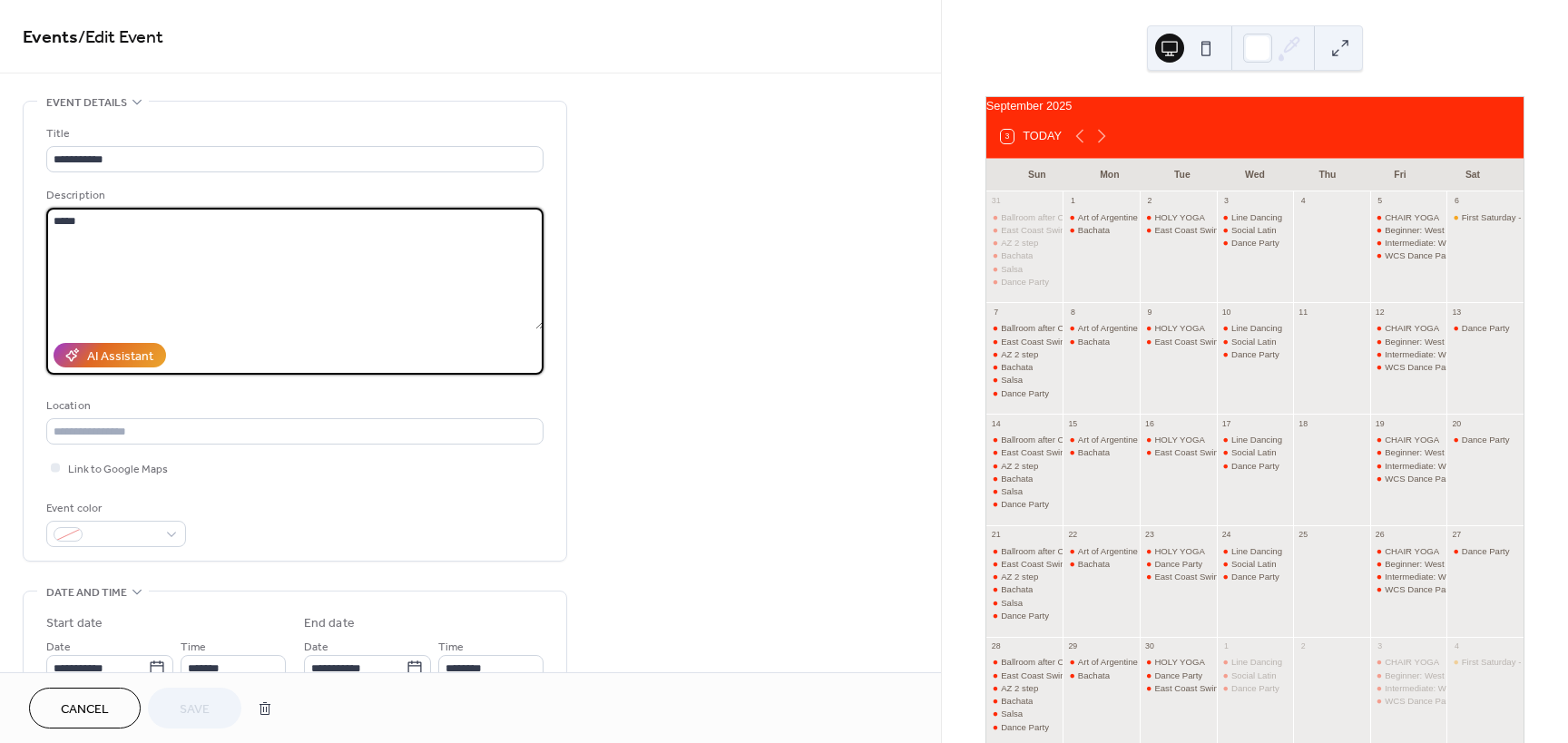 click on "**********" at bounding box center [784, 371] 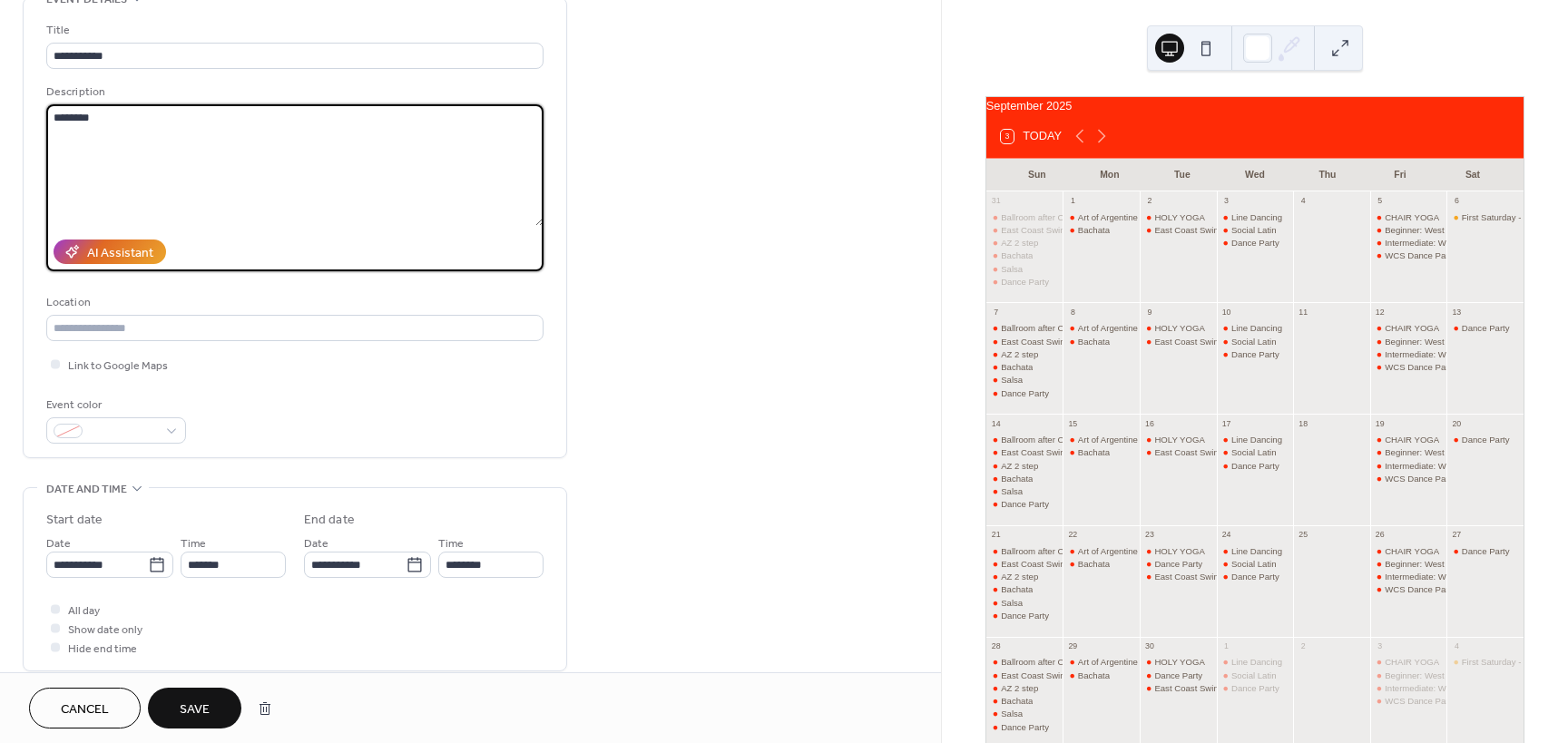 scroll, scrollTop: 181, scrollLeft: 0, axis: vertical 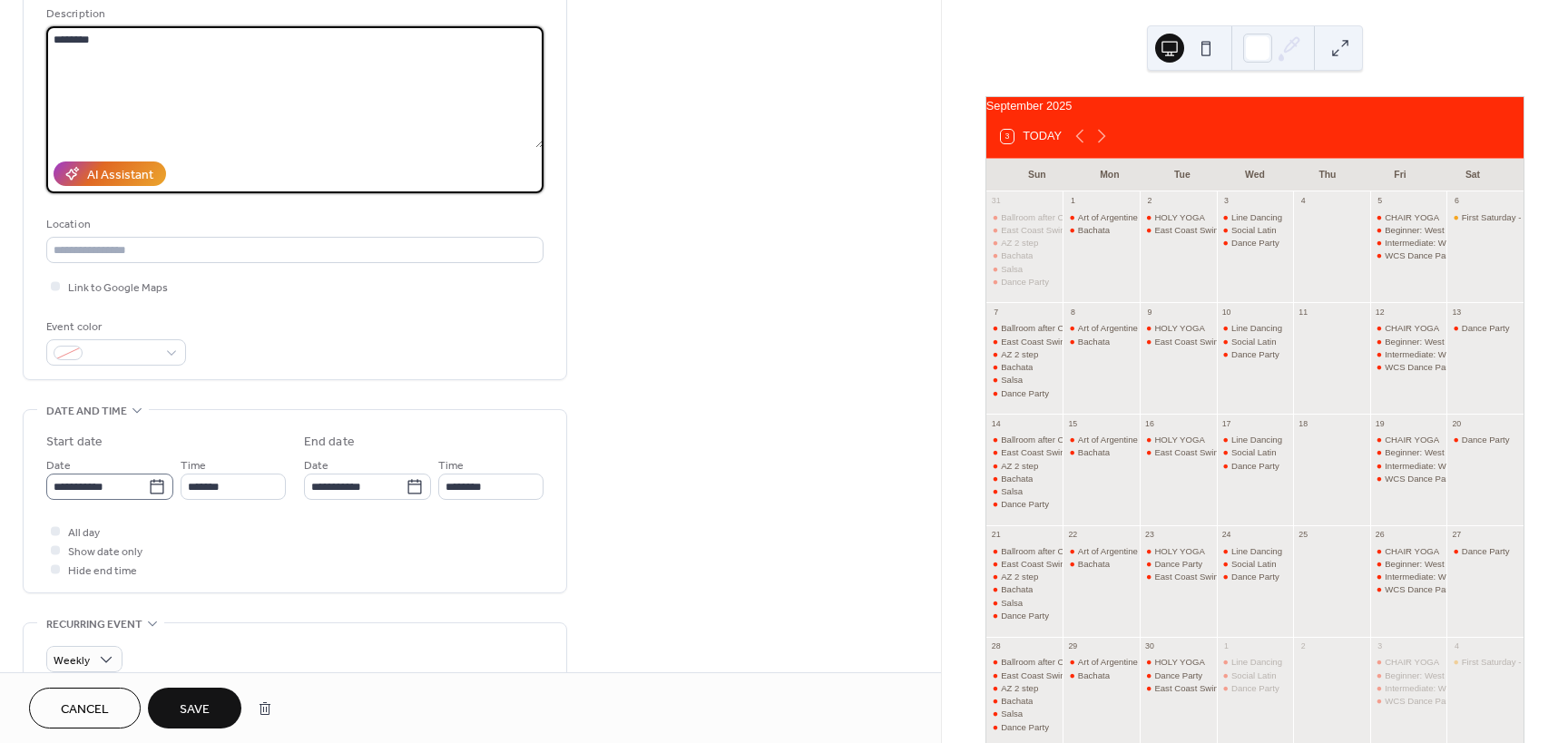 type on "********" 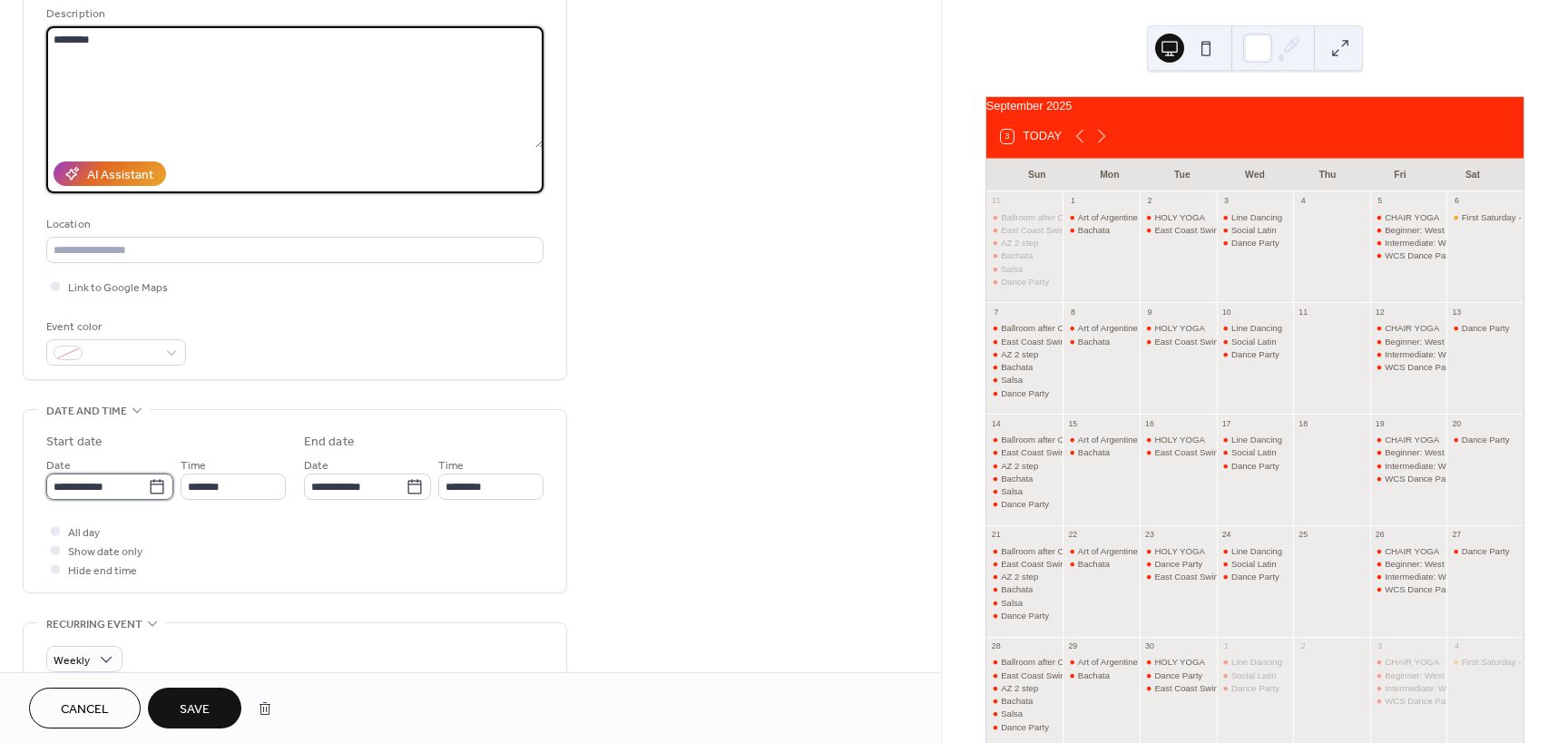 click on "**********" at bounding box center [97, 486] 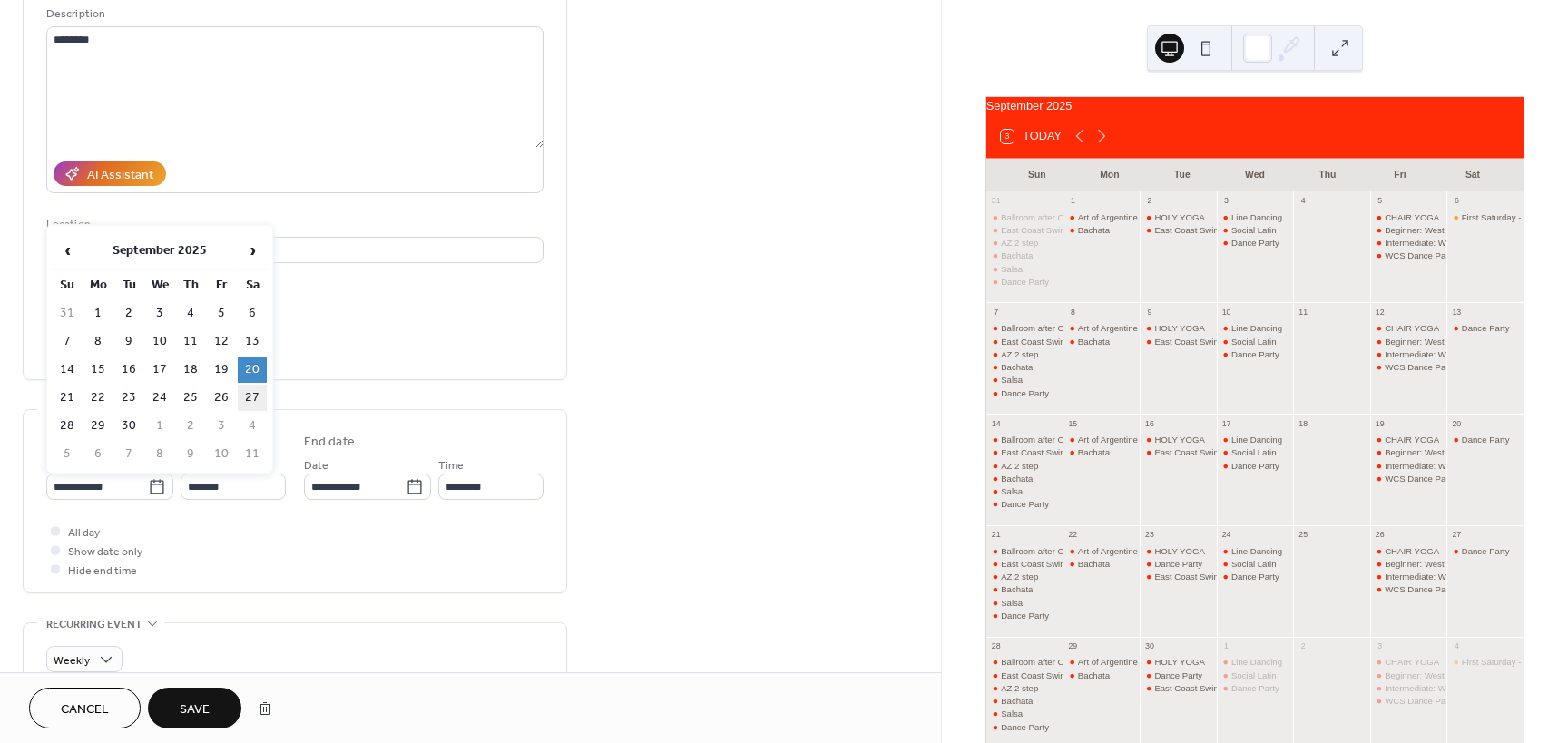 click on "27" at bounding box center [252, 397] 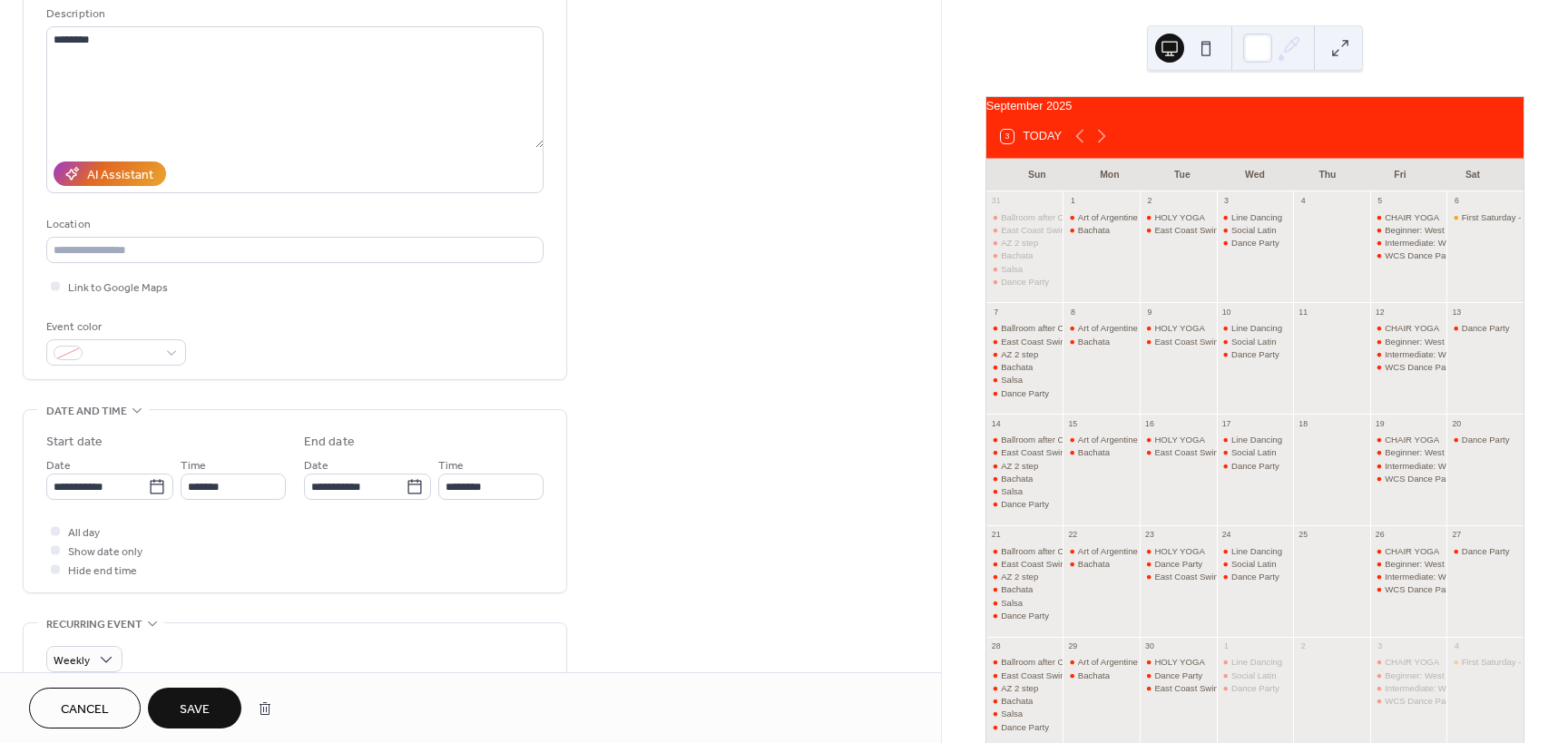 click on "Save" at bounding box center [194, 709] 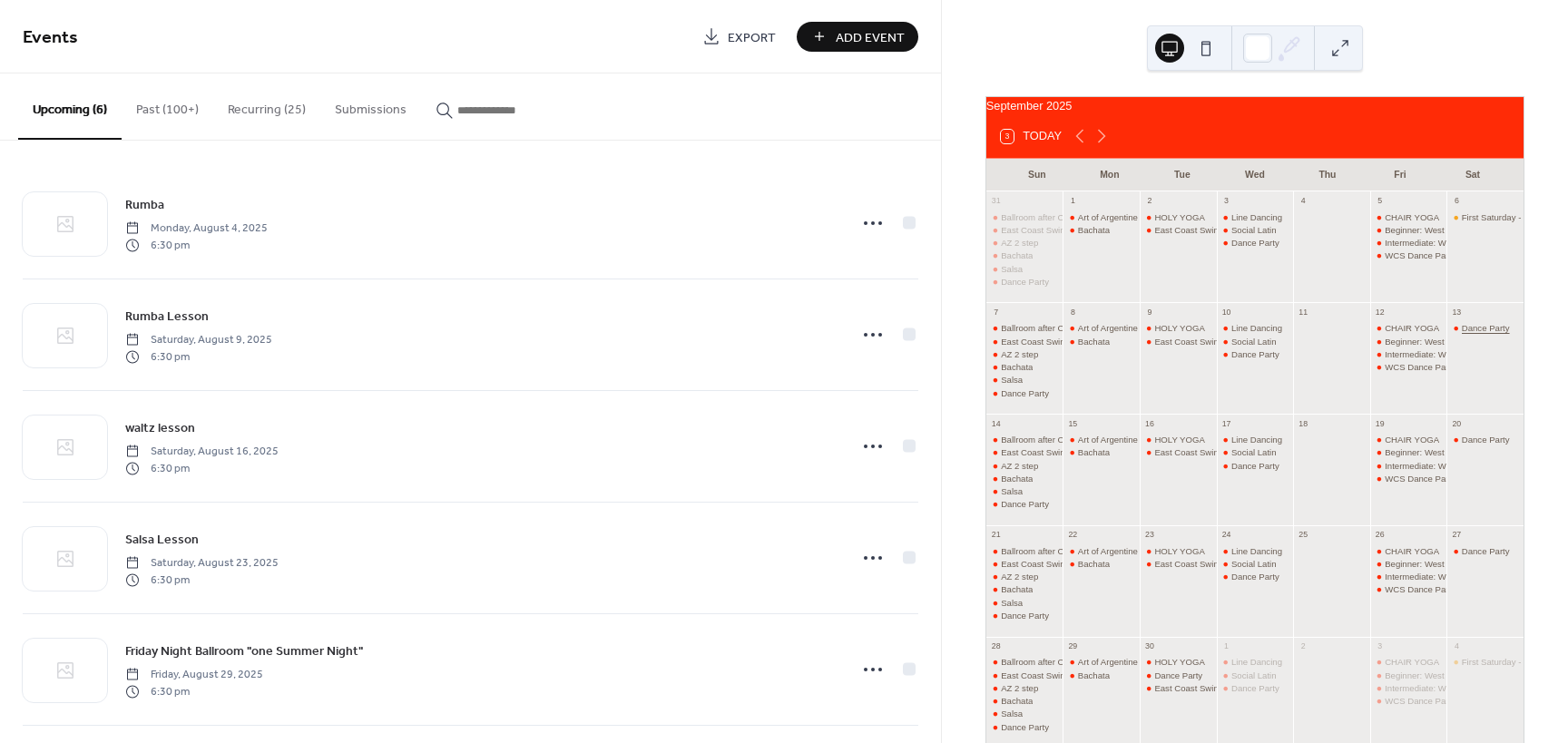 click on "Dance Party" at bounding box center (1485, 328) 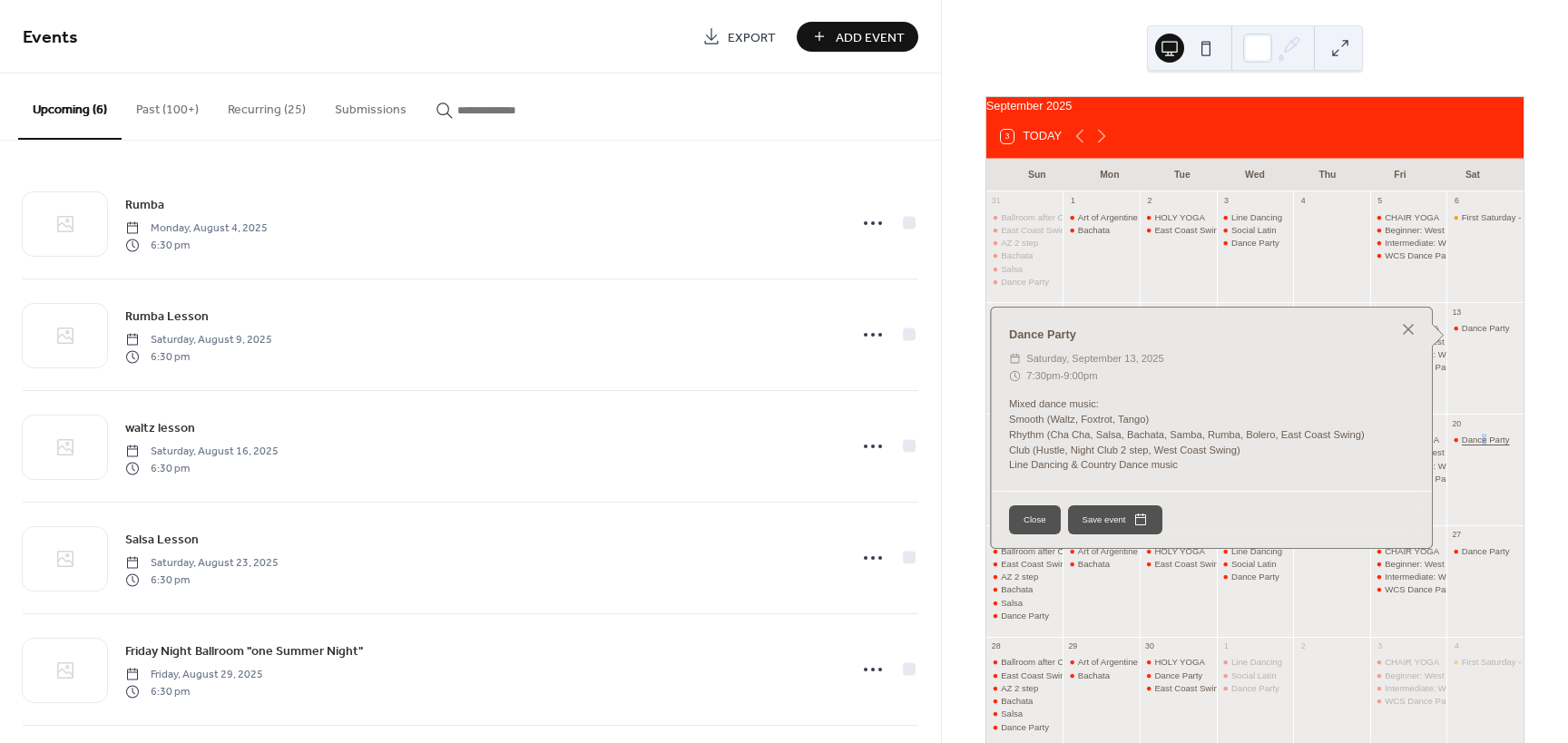click on "Dance Party" at bounding box center [1485, 439] 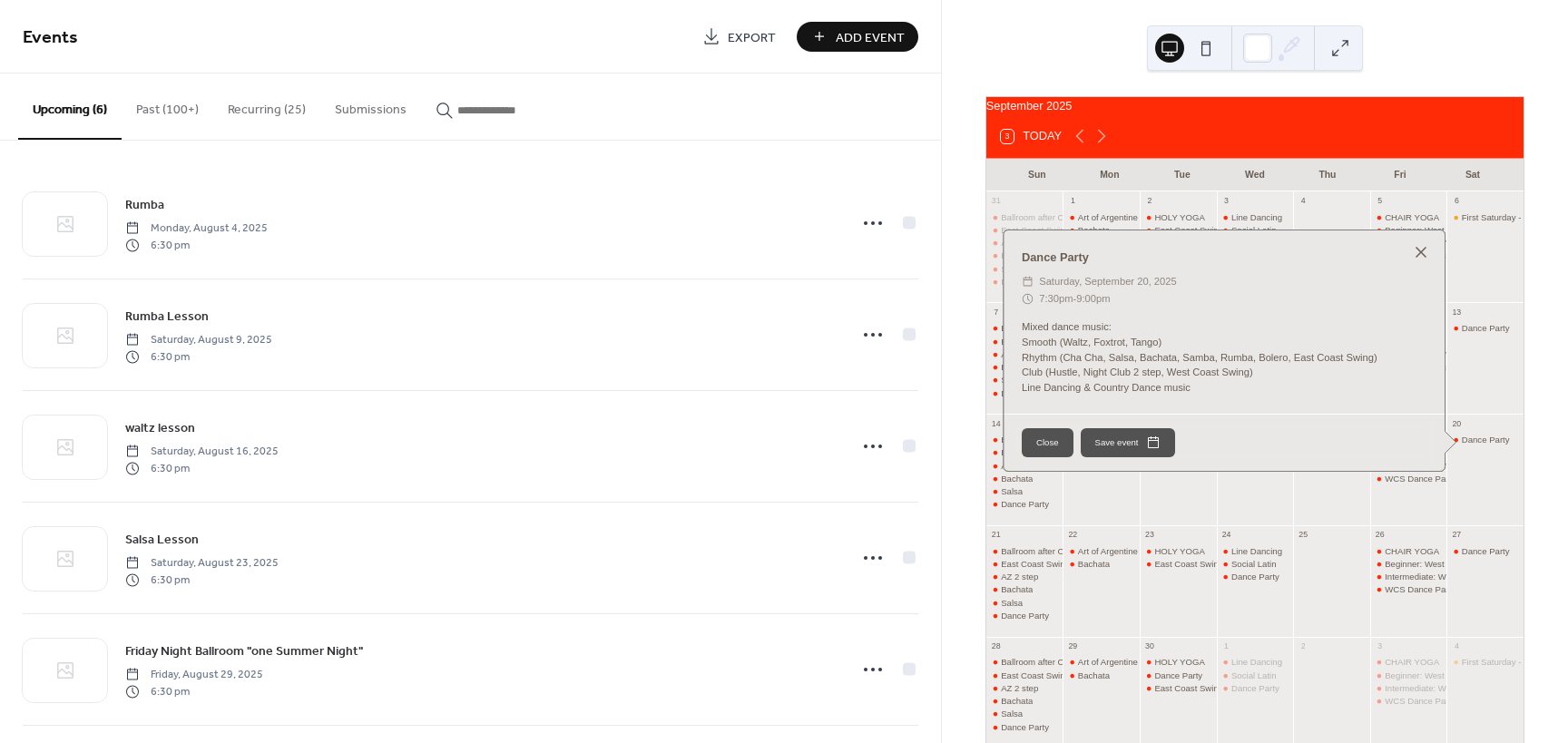 click at bounding box center (1421, 252) 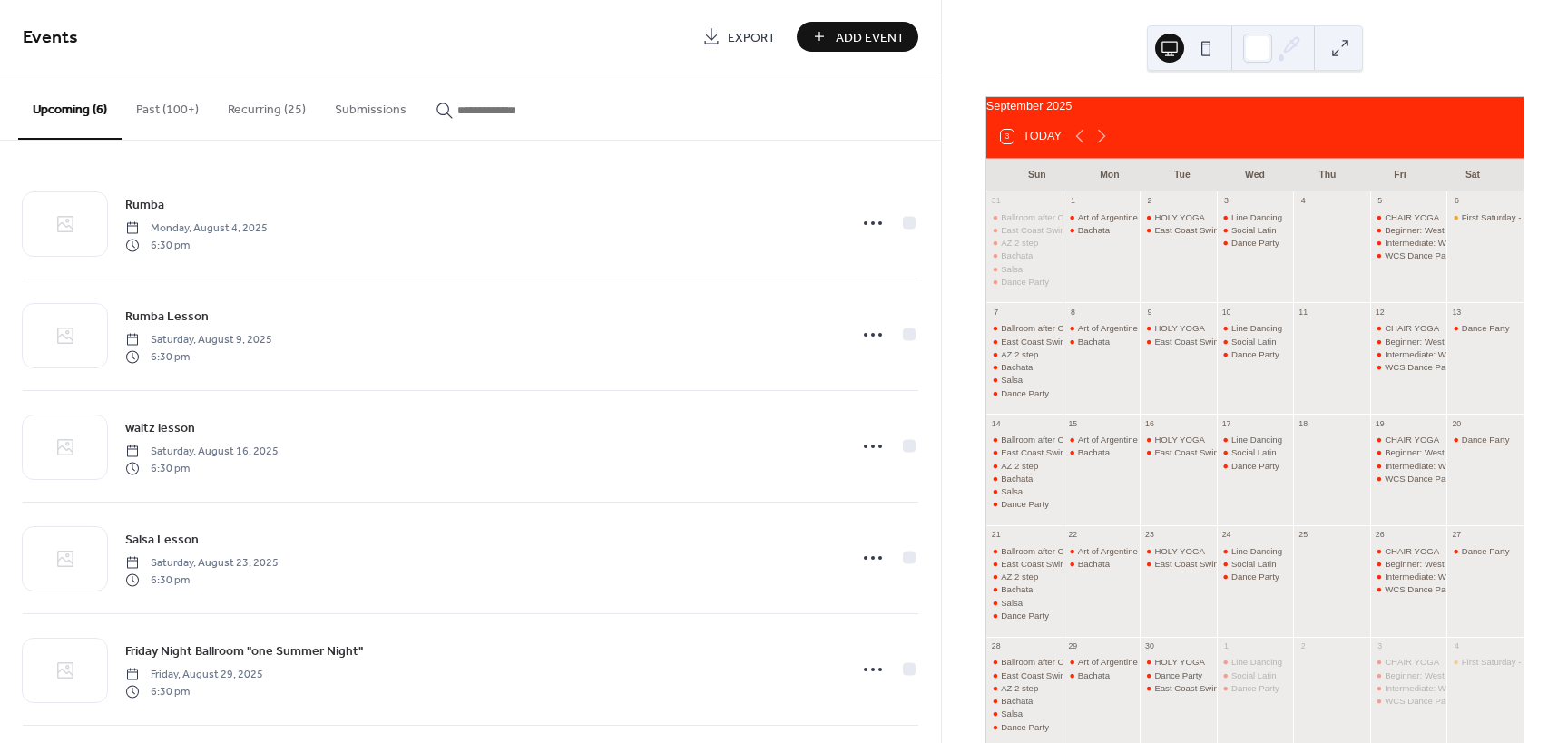 click on "20 Dance Party" at bounding box center (1485, 469) 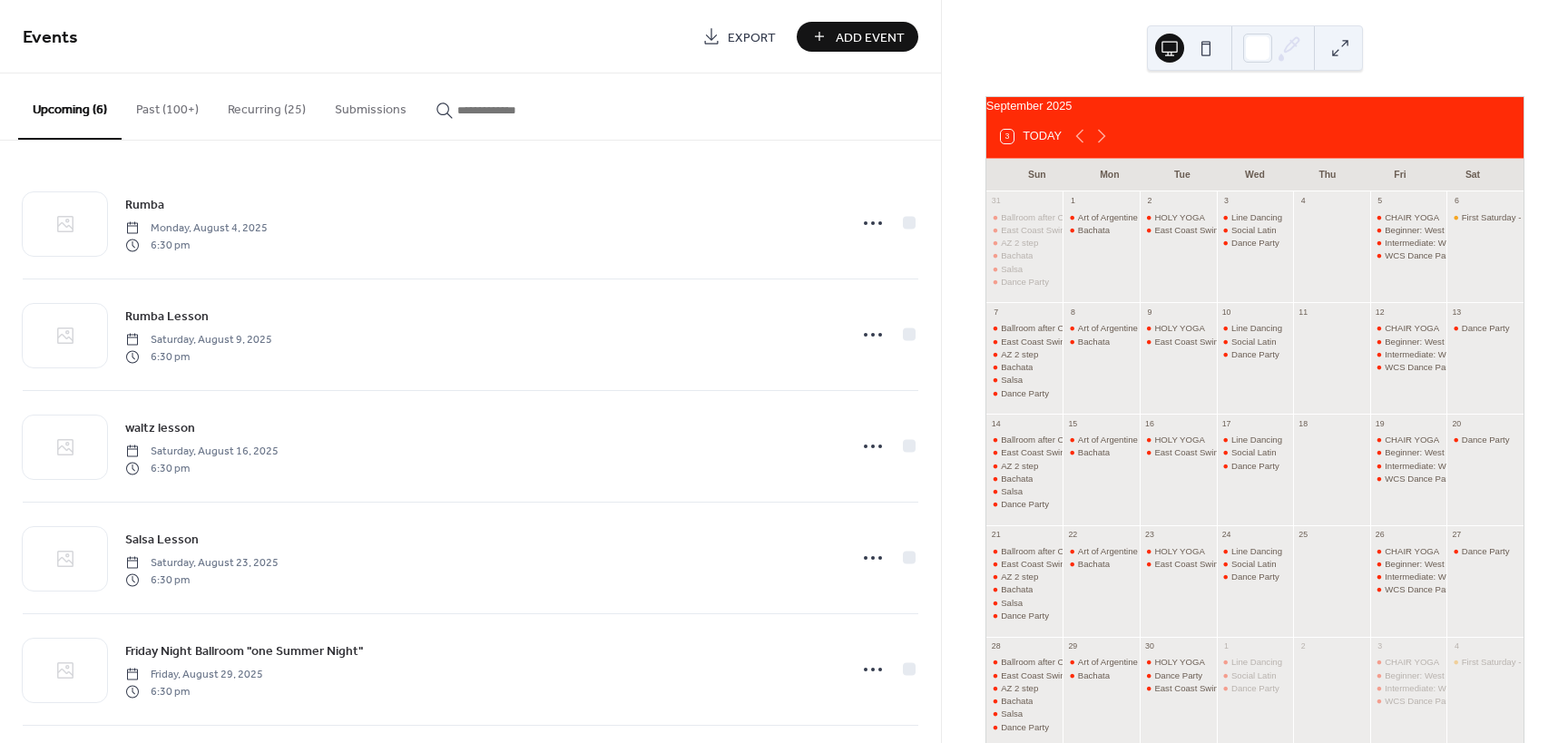 click on "Recurring (25)" at bounding box center (267, 105) 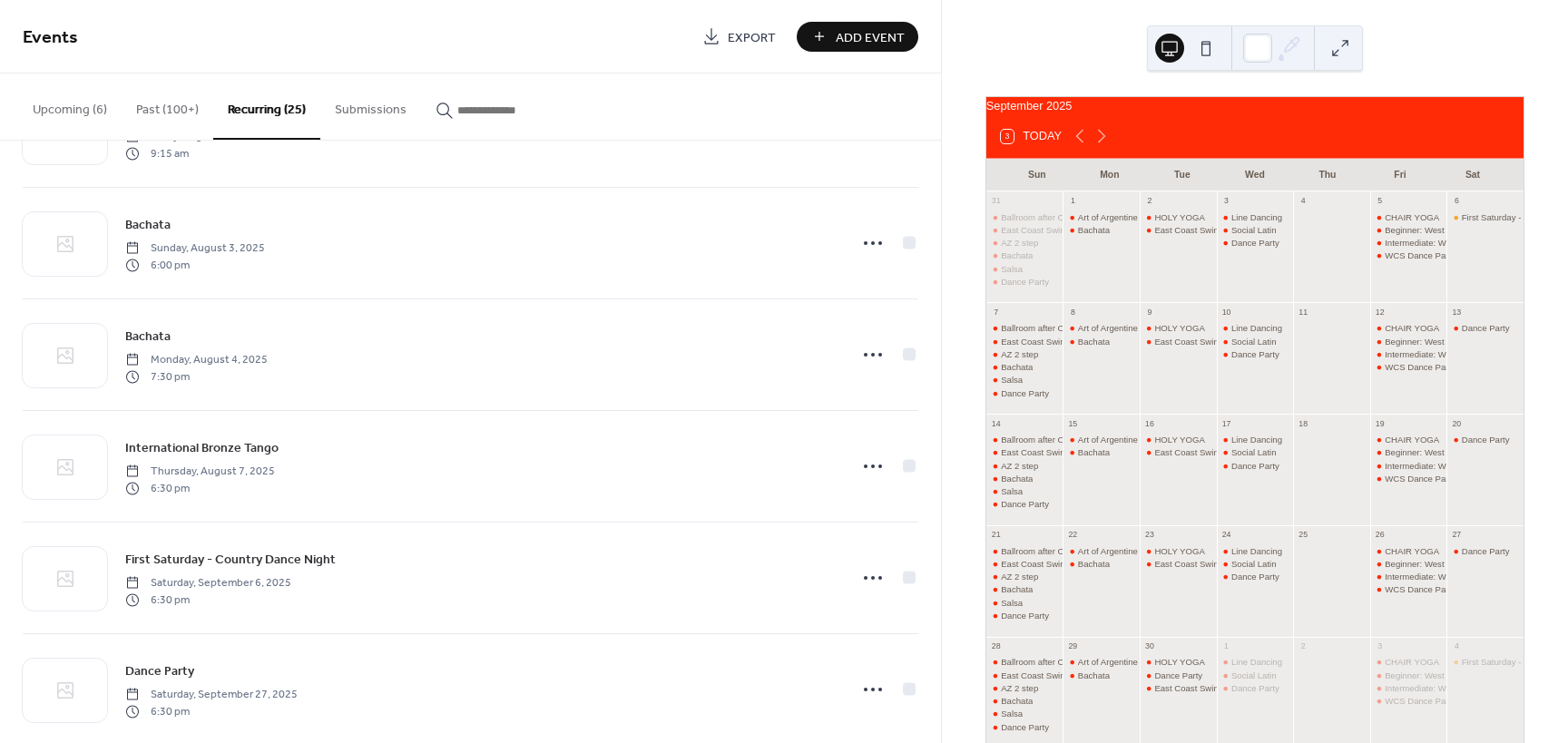 scroll, scrollTop: 2241, scrollLeft: 0, axis: vertical 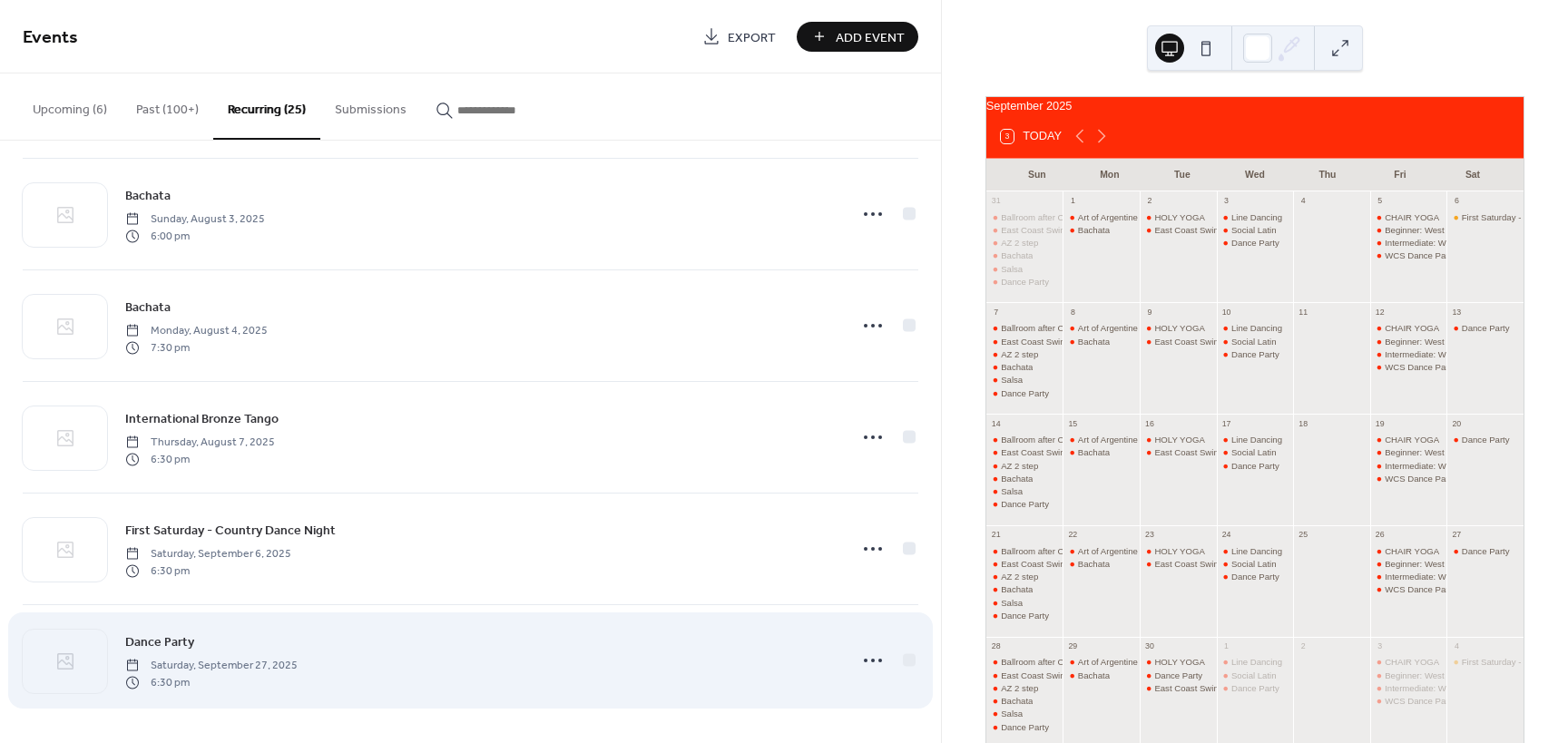 click on "Dance Party" at bounding box center [160, 642] 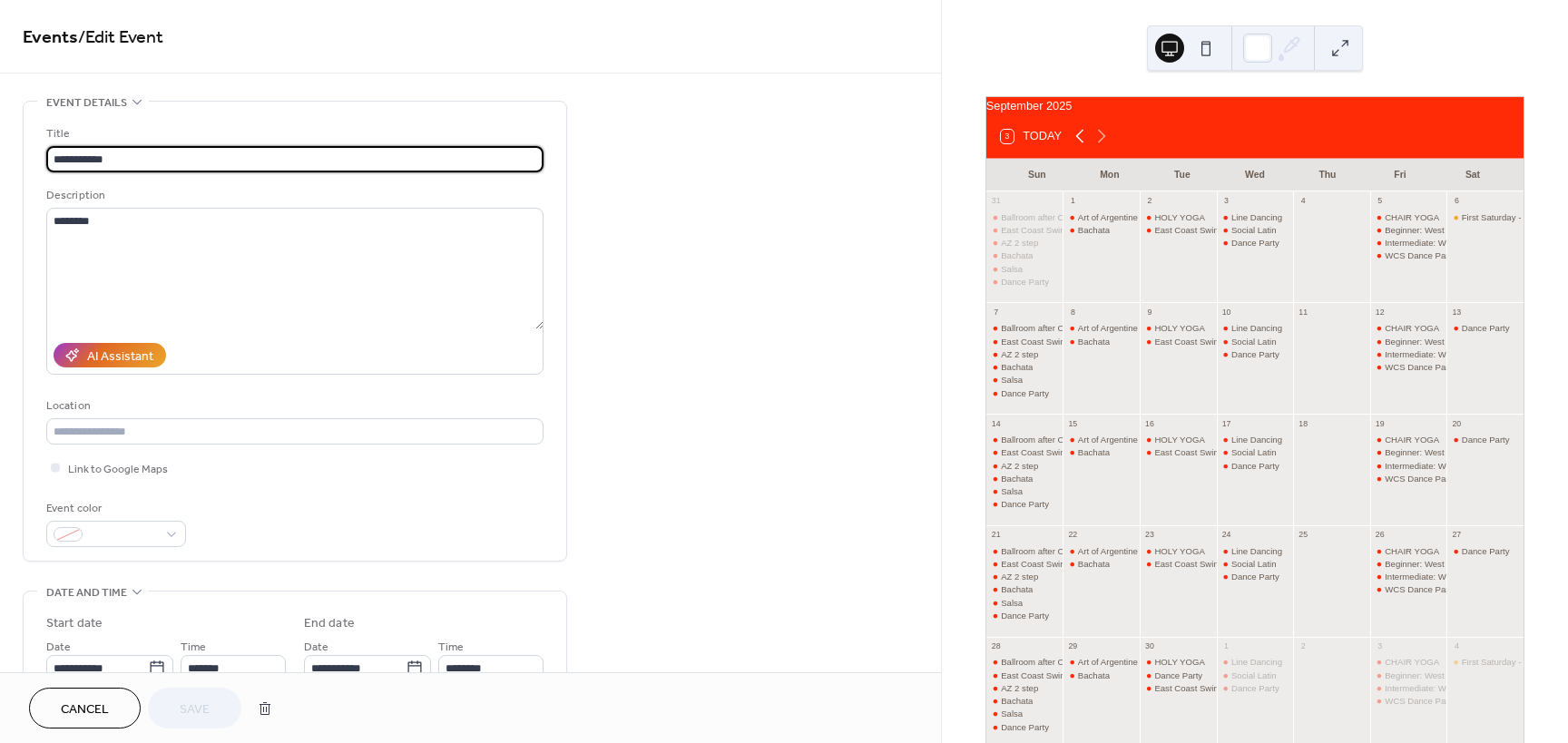 click 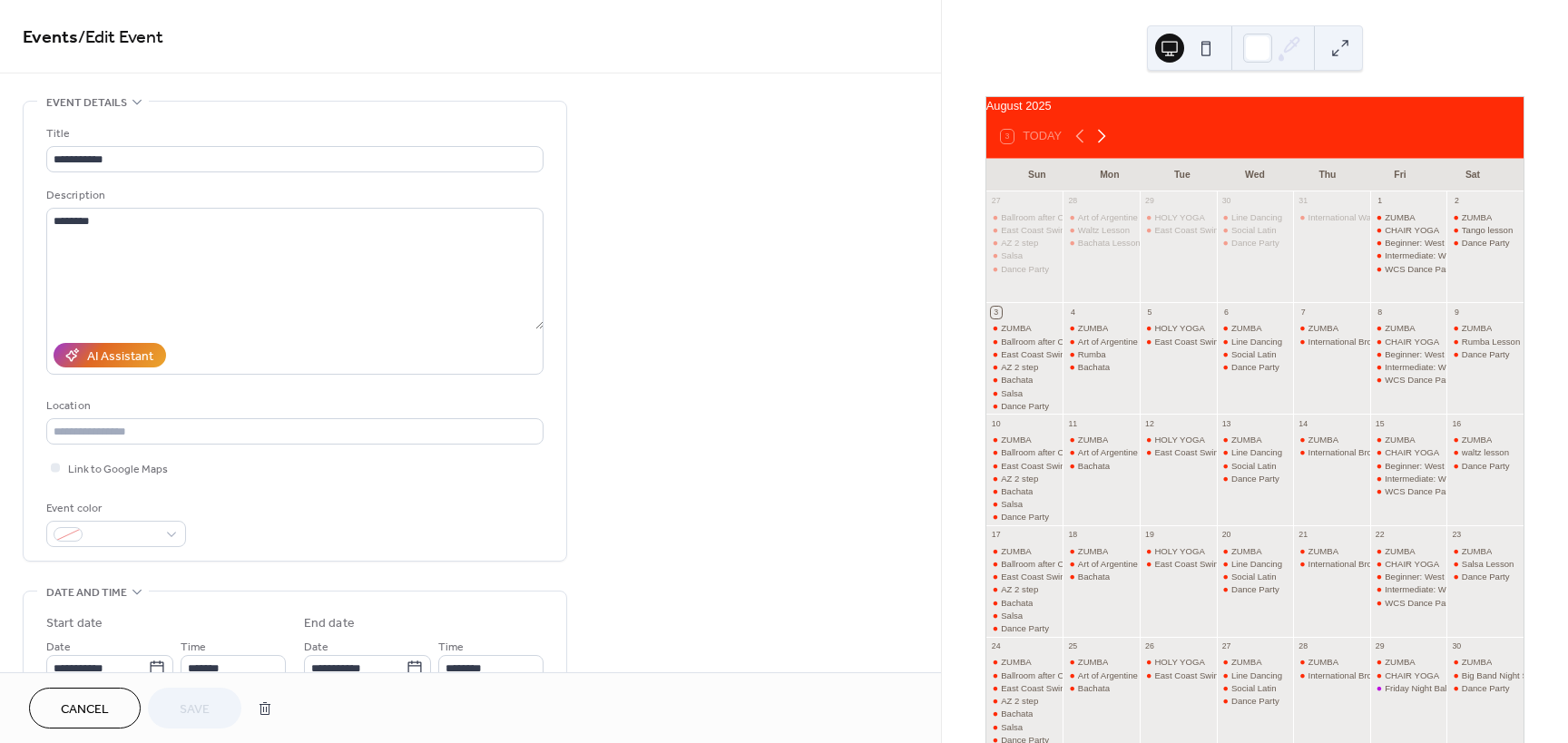 click 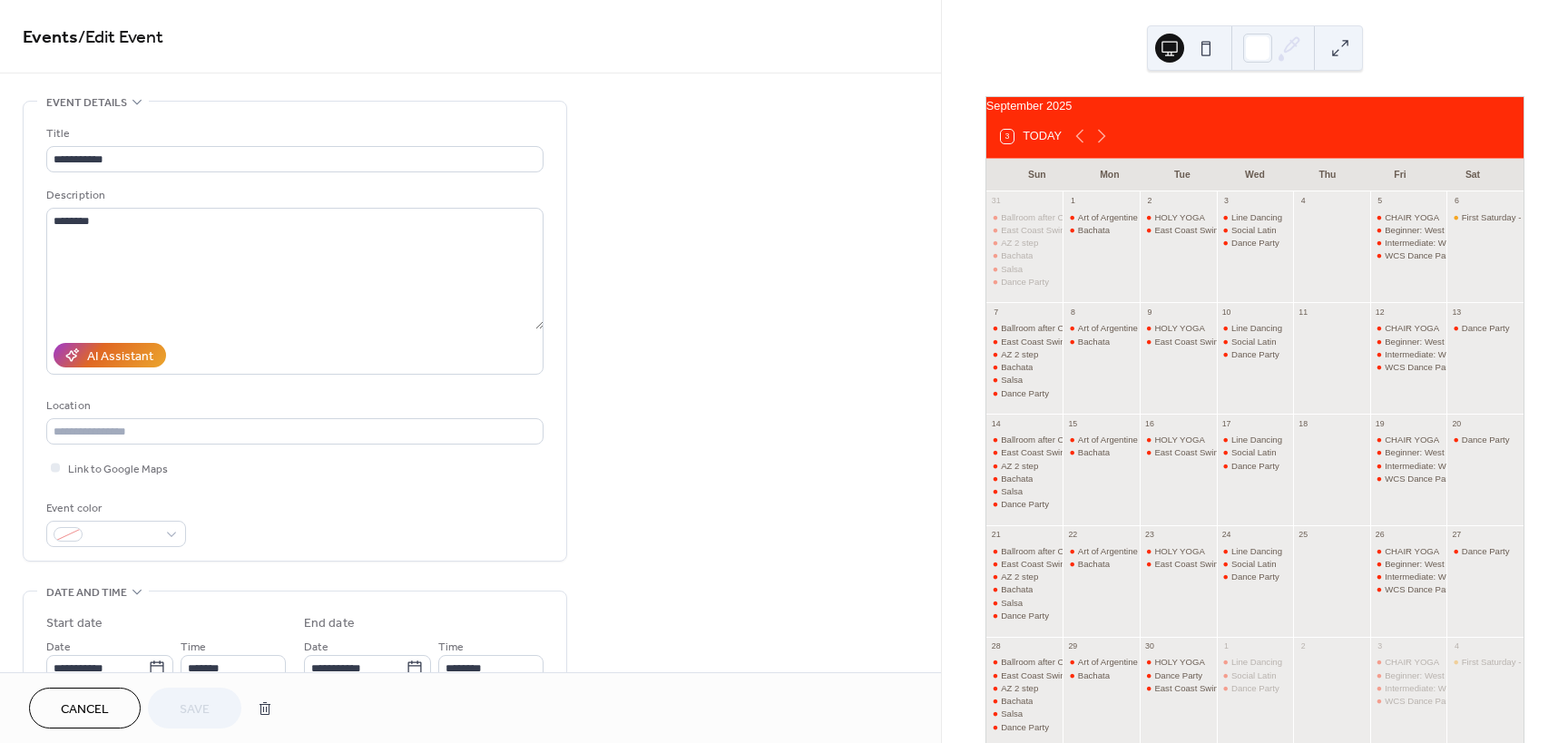 drag, startPoint x: 429, startPoint y: 58, endPoint x: 339, endPoint y: 54, distance: 90.08885 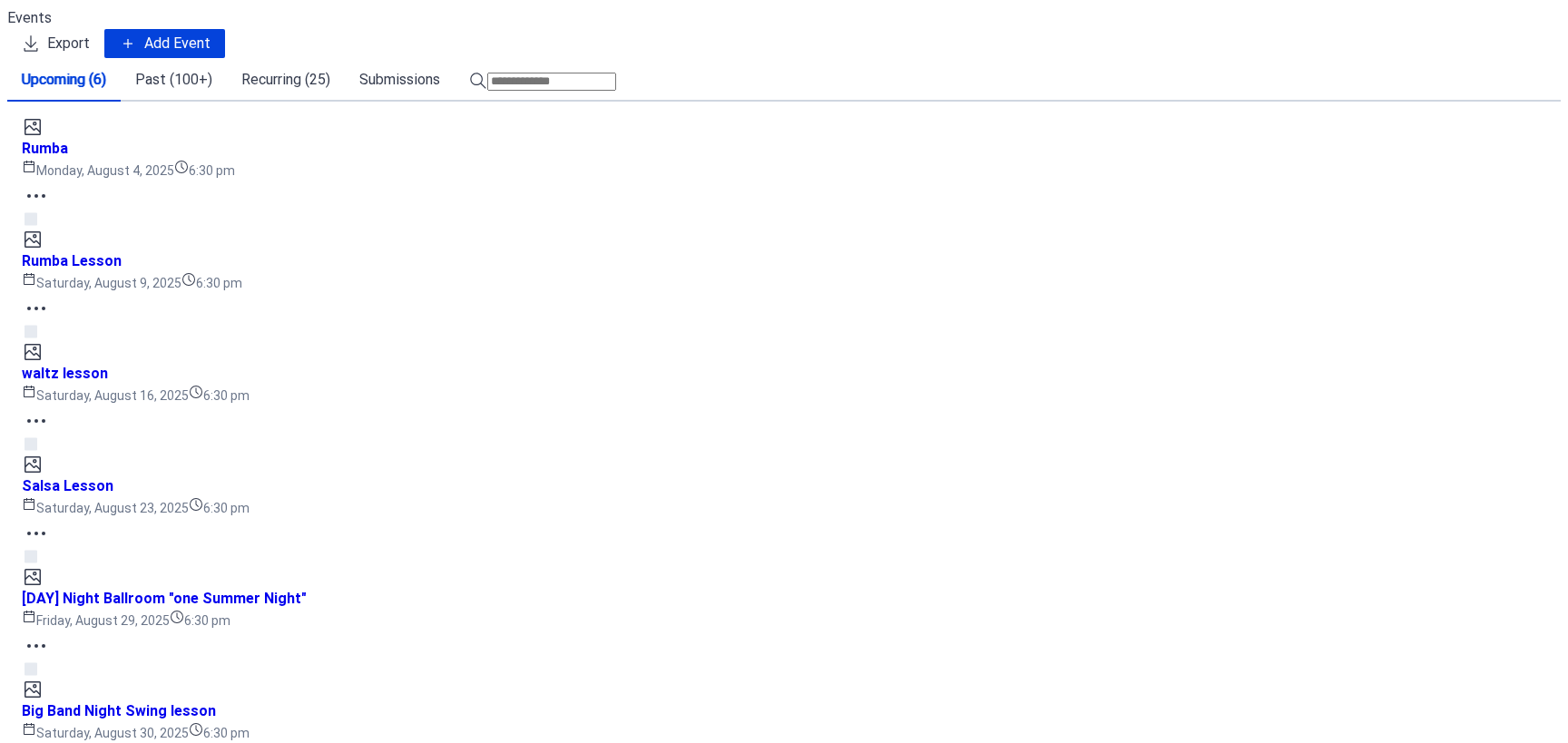 scroll, scrollTop: 0, scrollLeft: 0, axis: both 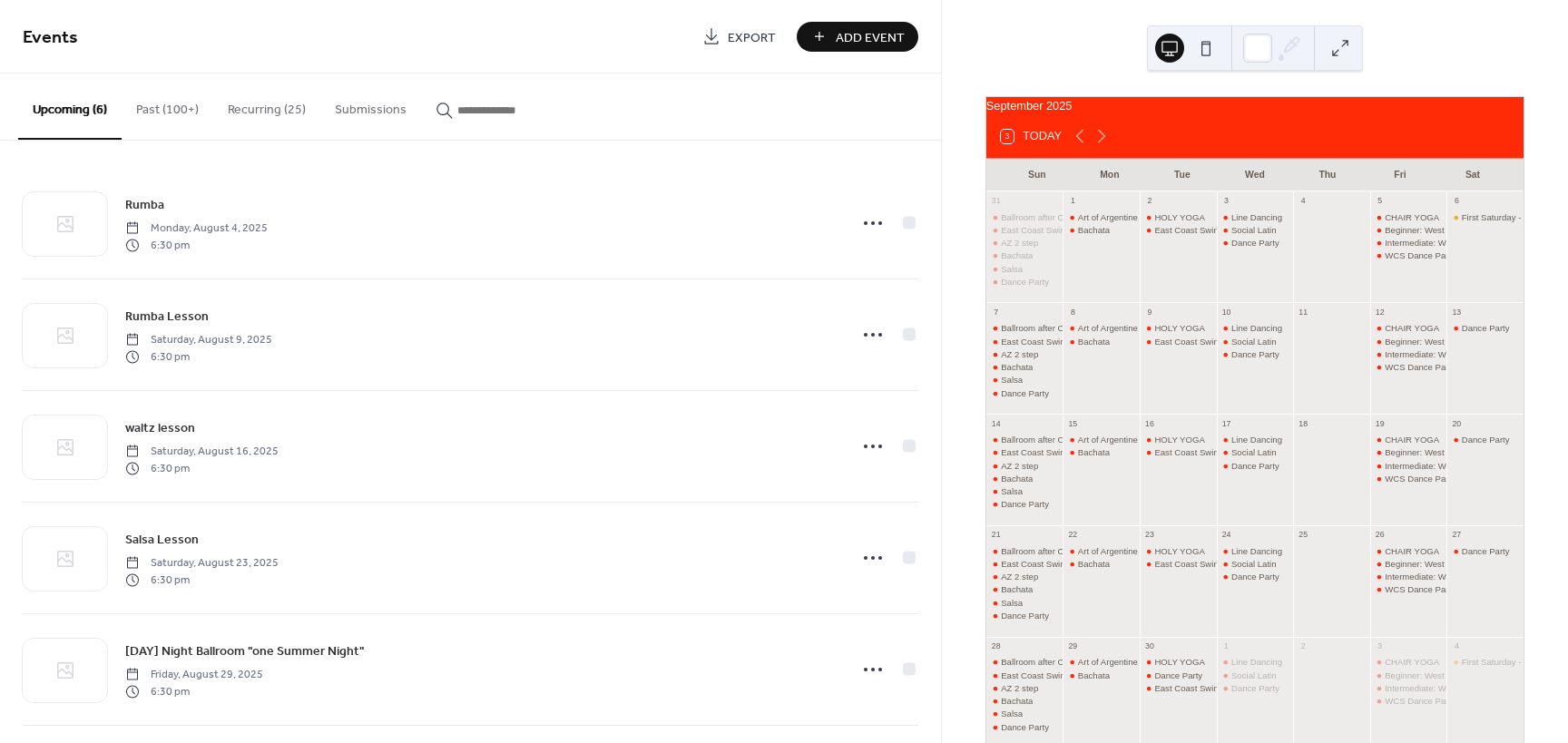 click on "Add Event" at bounding box center [870, 37] 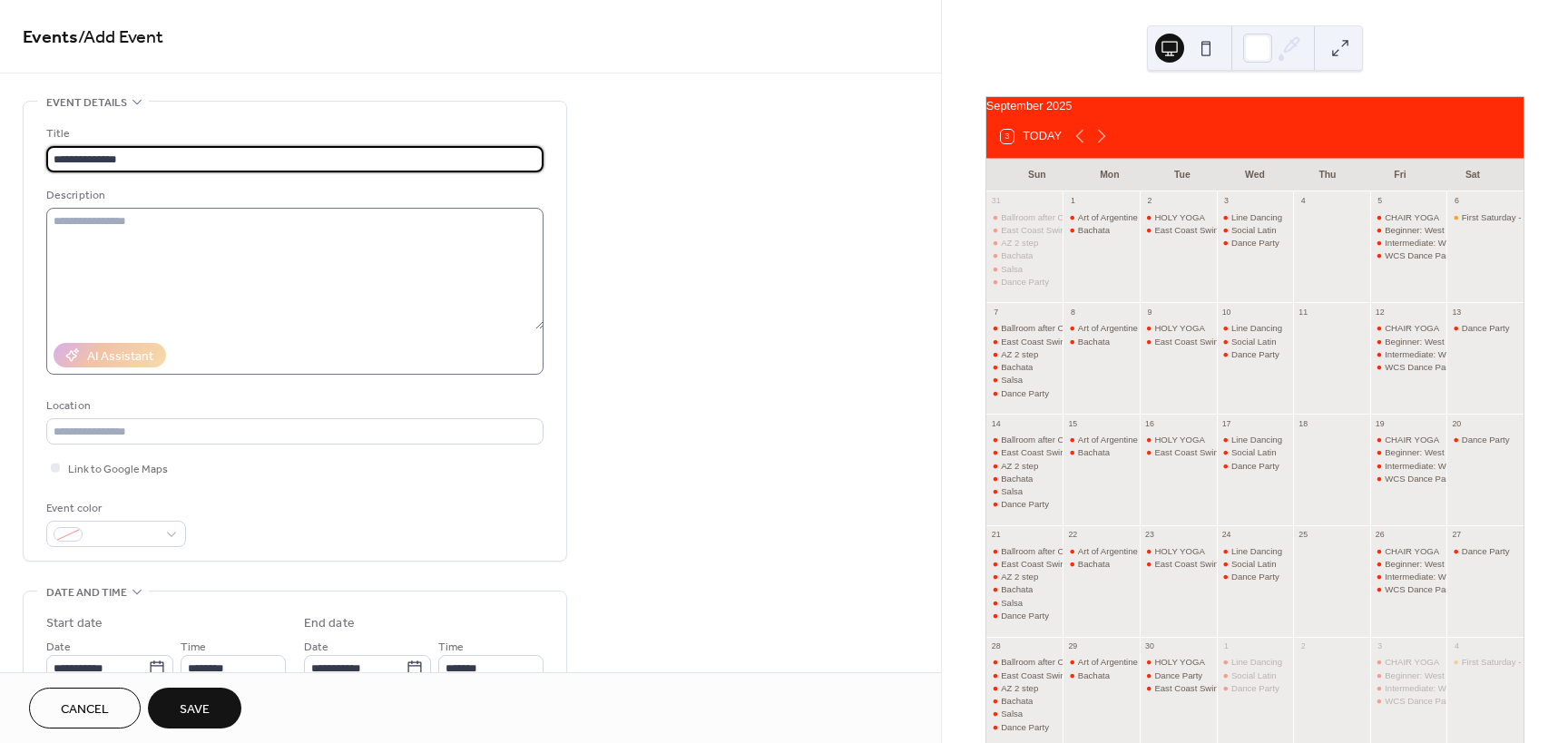 type on "**********" 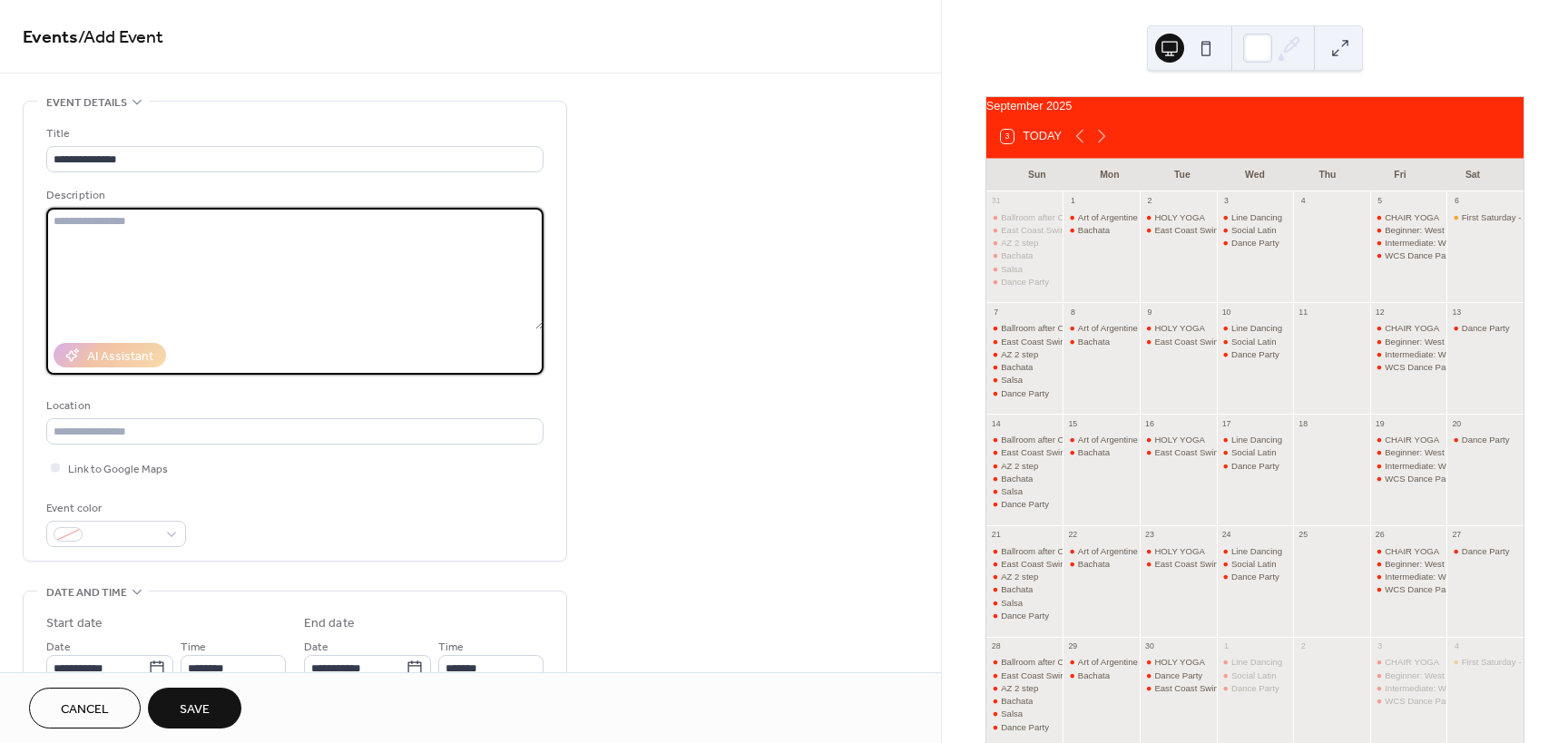 click at bounding box center (295, 269) 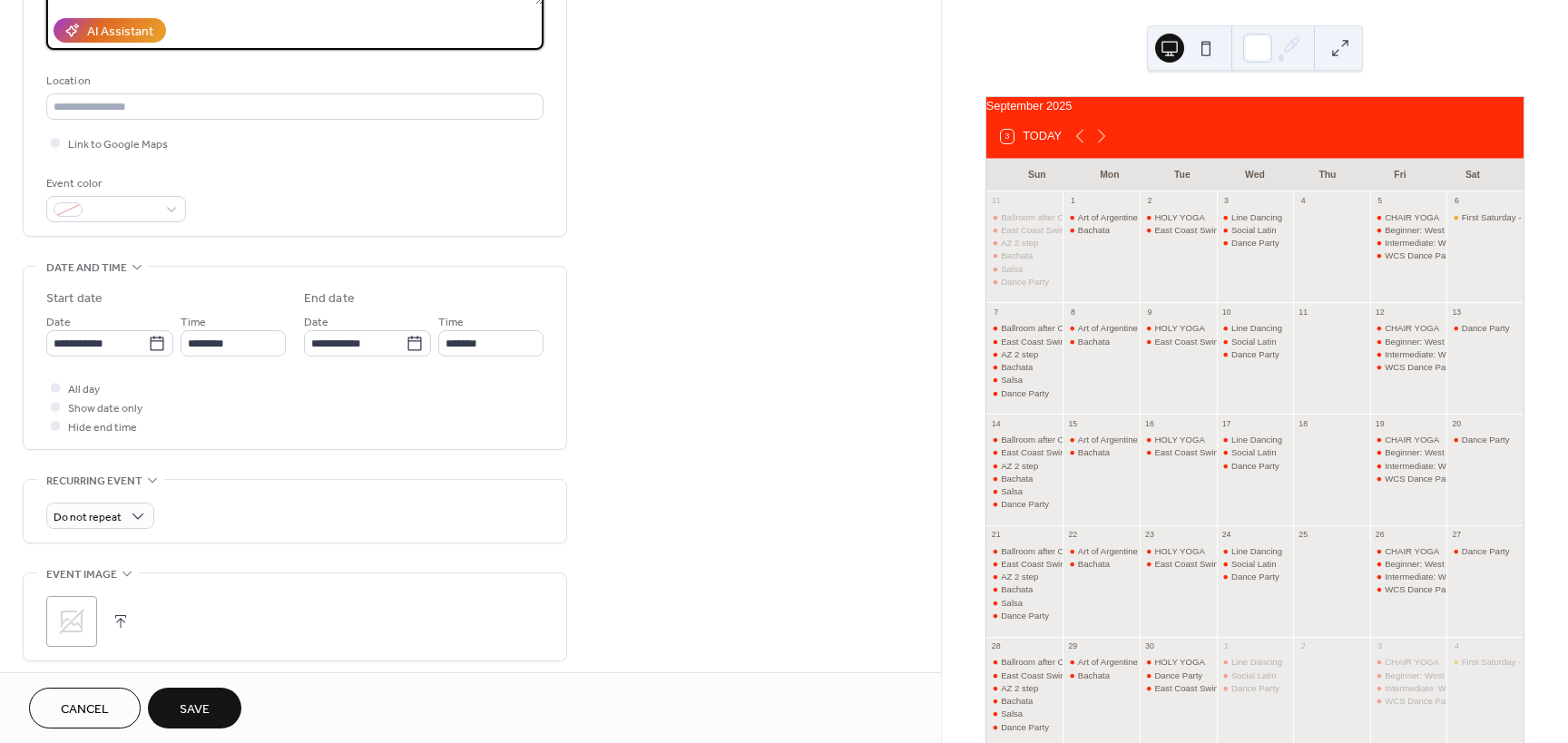 scroll, scrollTop: 363, scrollLeft: 0, axis: vertical 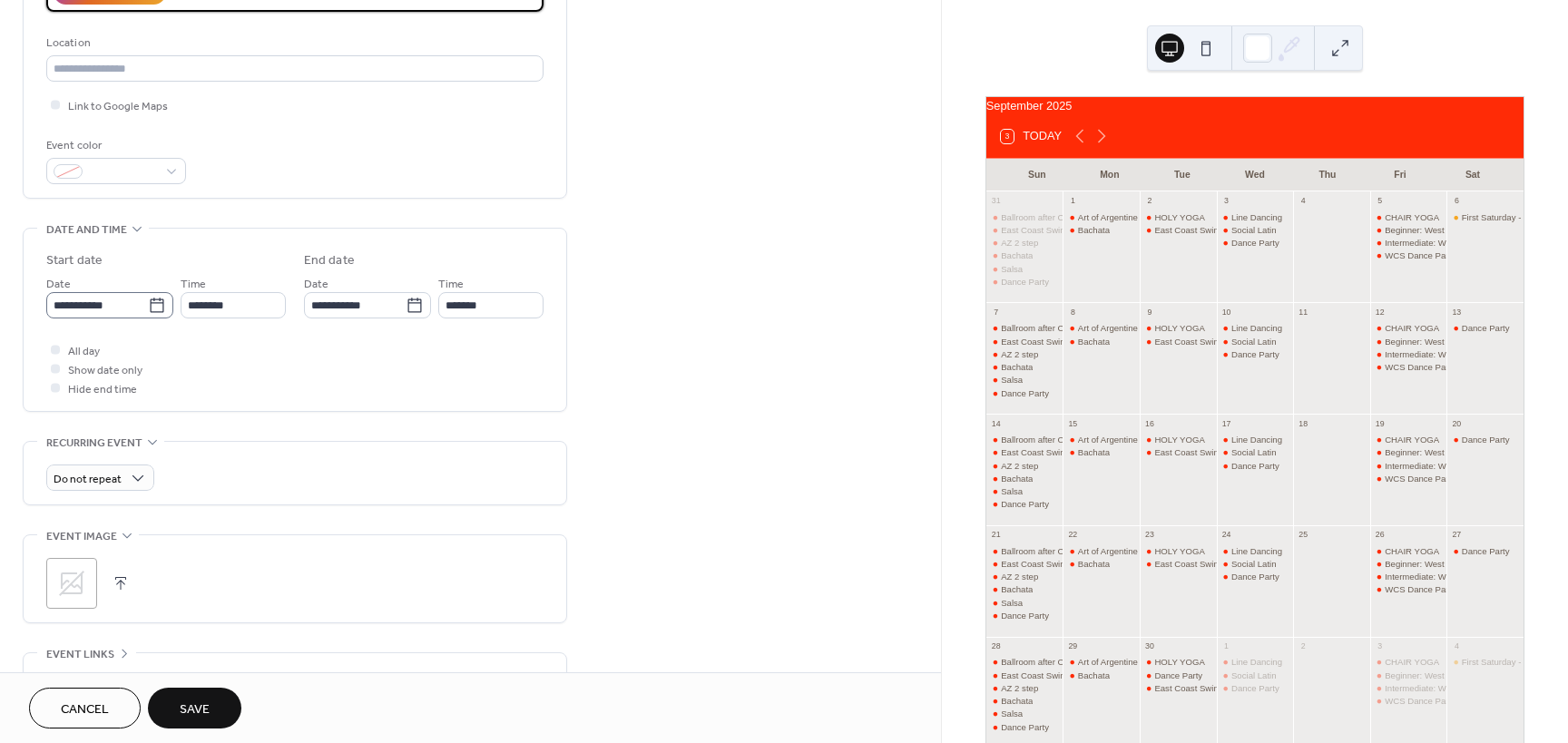 type on "**********" 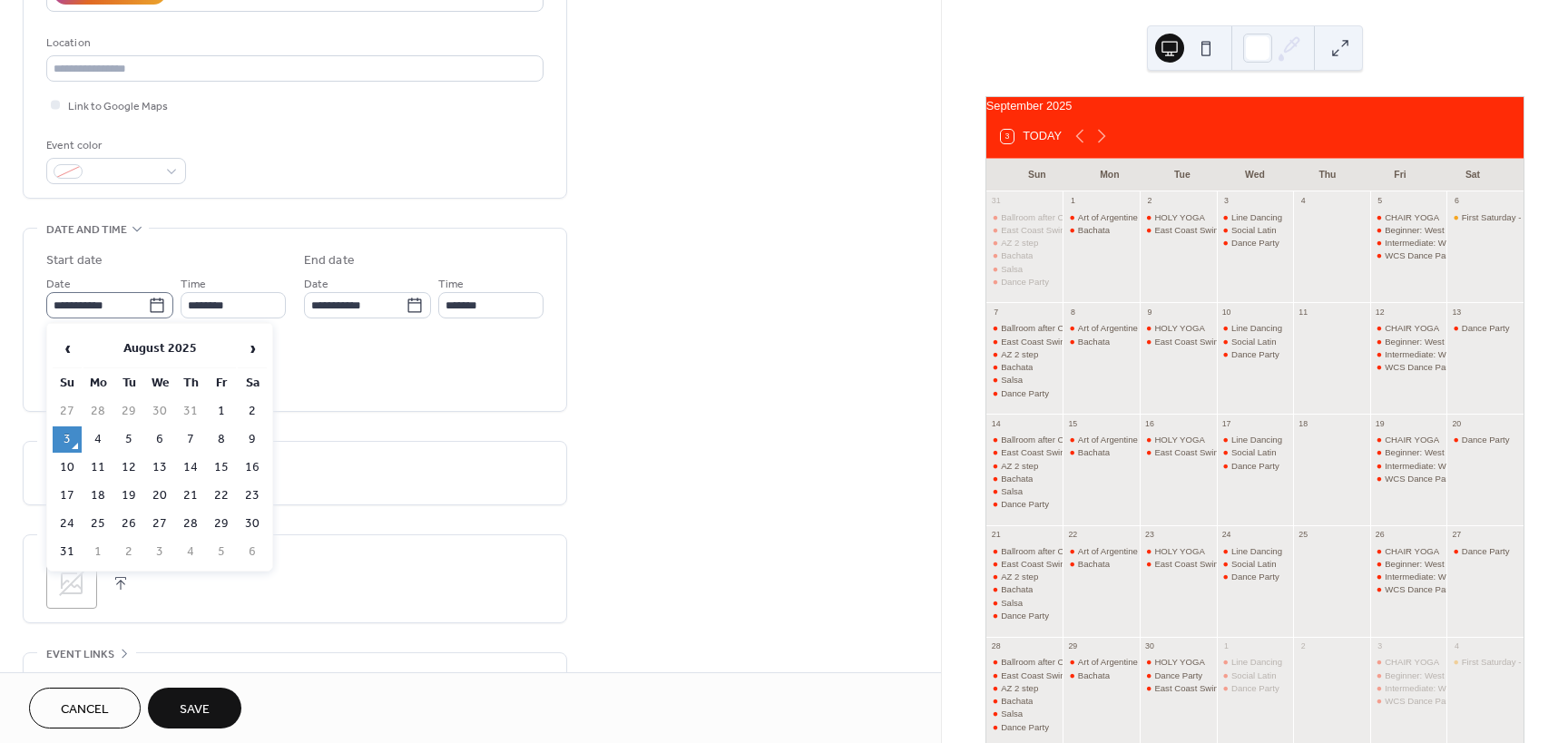 click 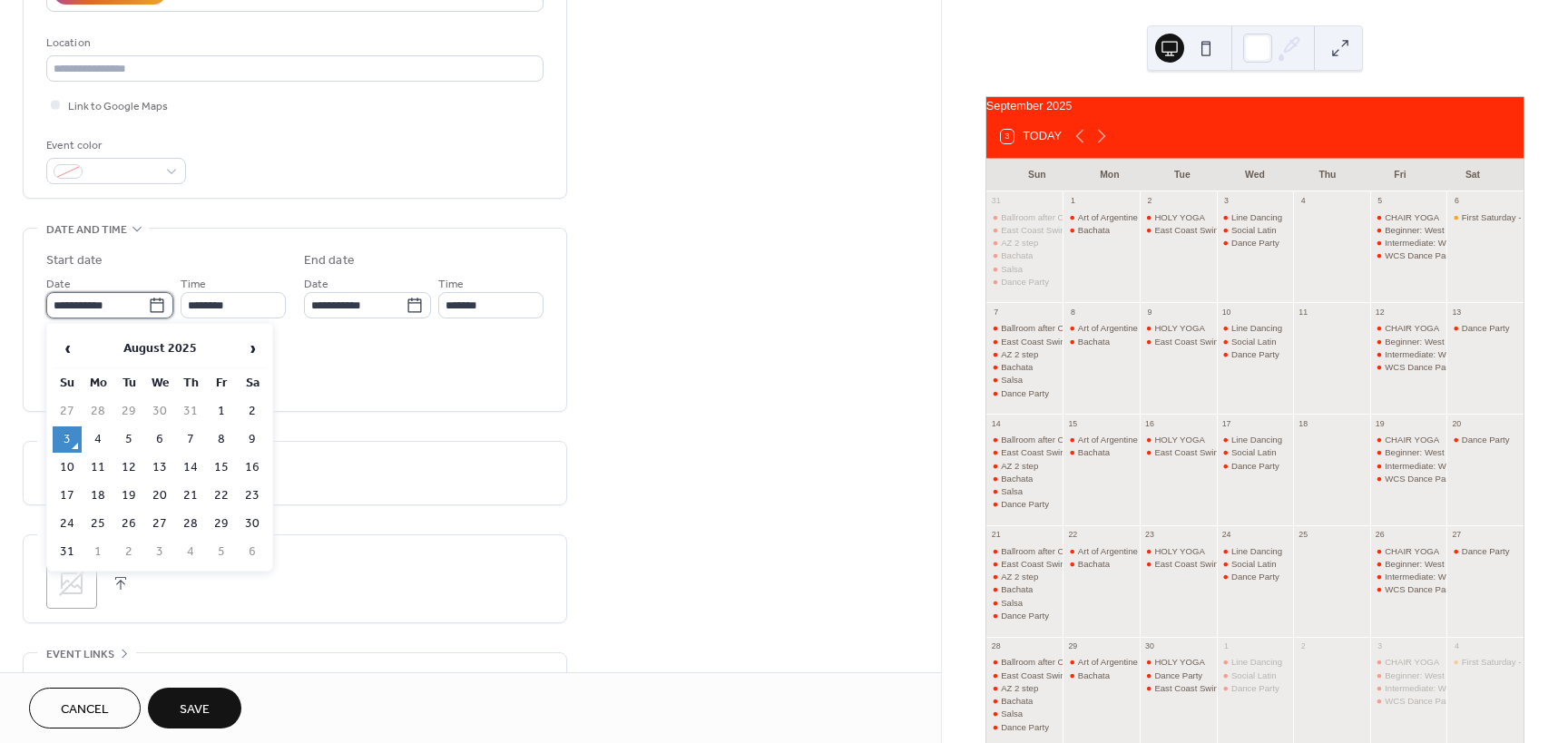 click on "**********" at bounding box center [97, 305] 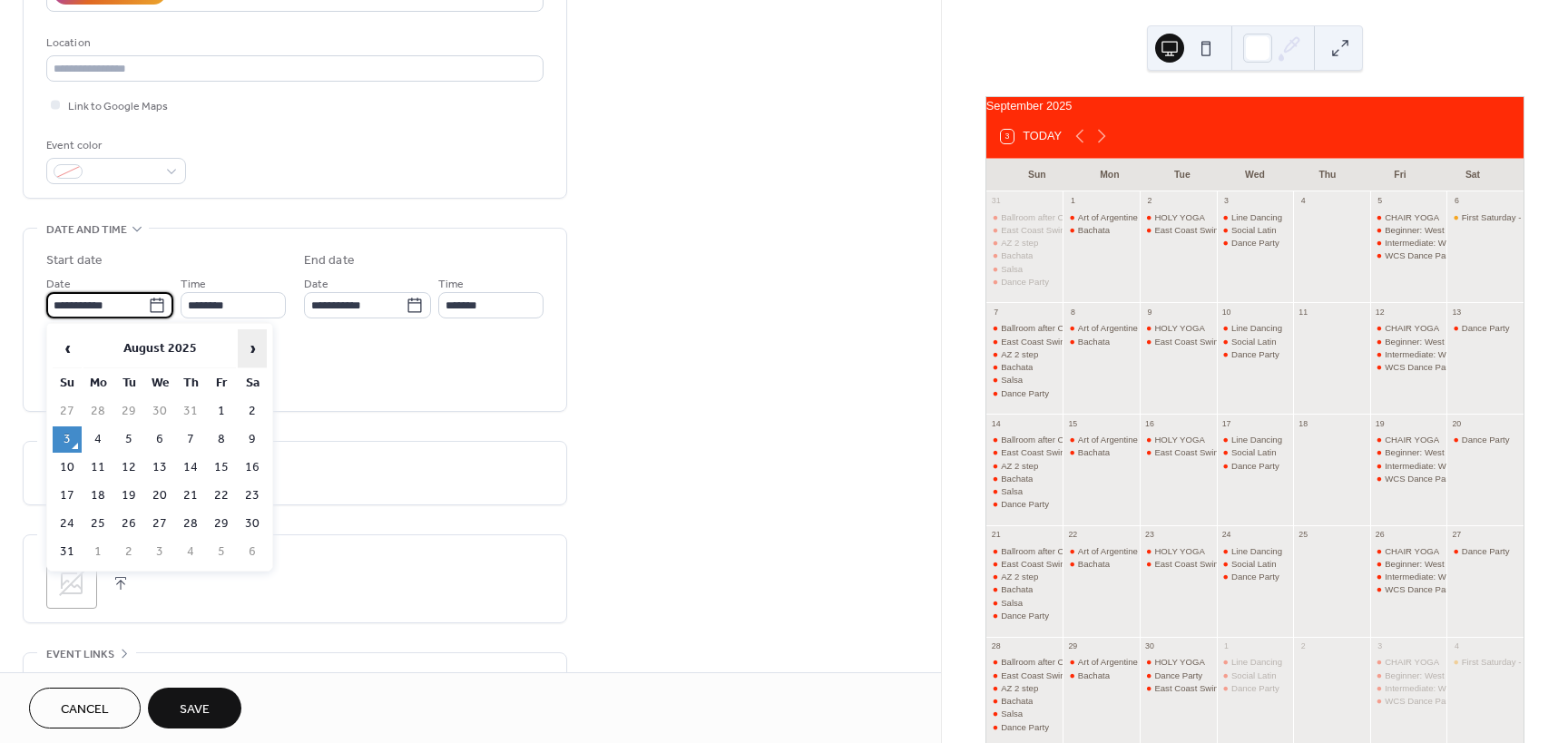 click on "›" at bounding box center (252, 348) 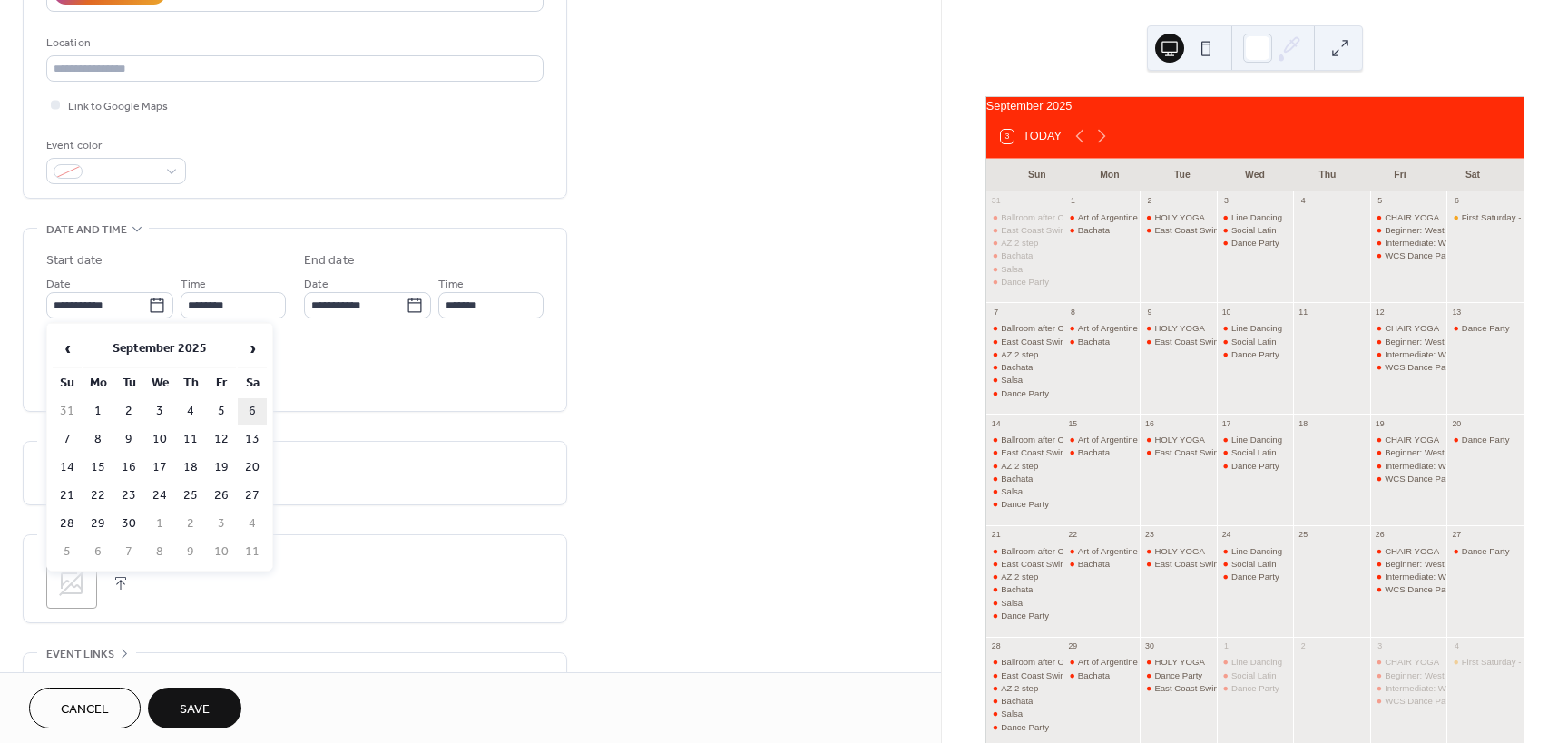 click on "6" at bounding box center (252, 411) 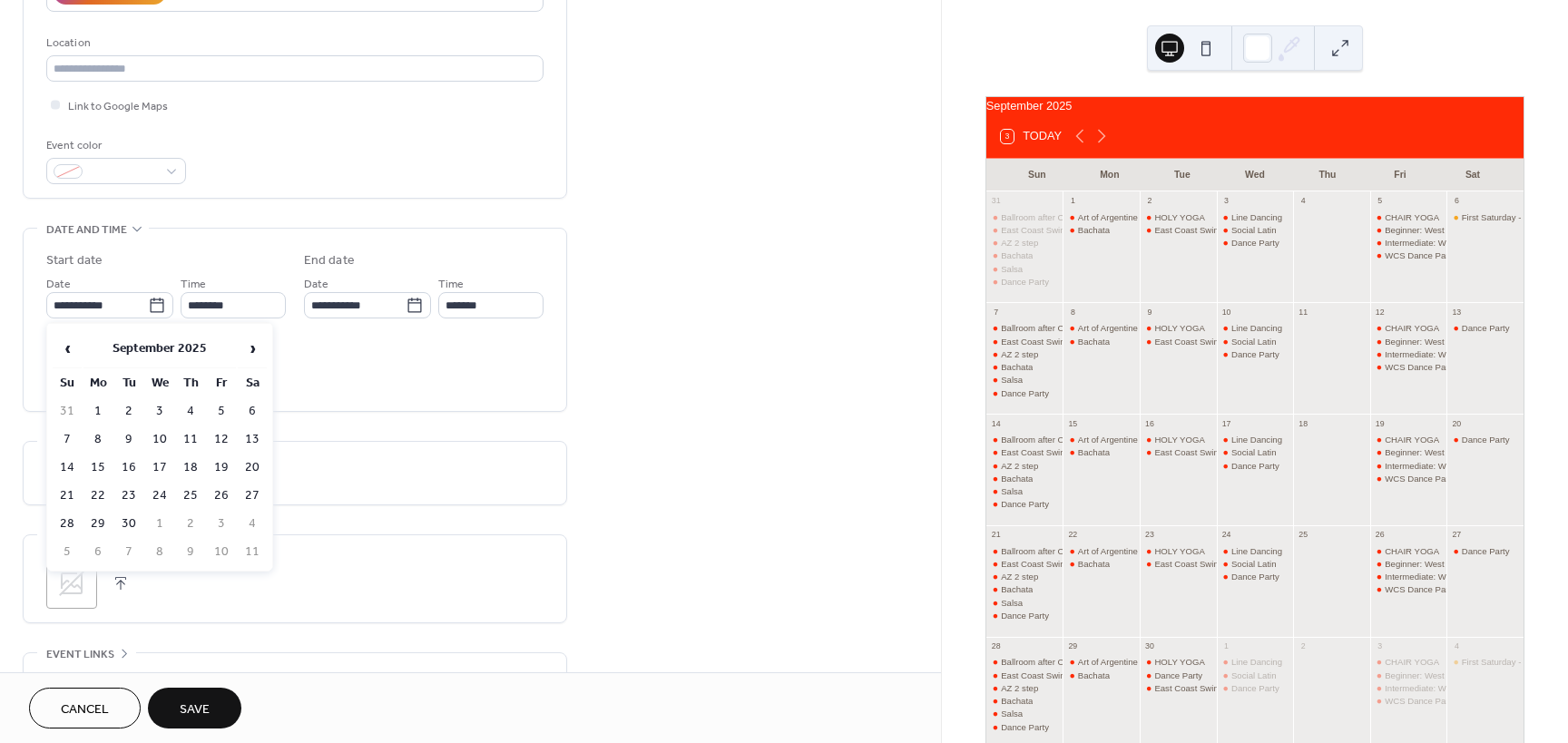 type on "**********" 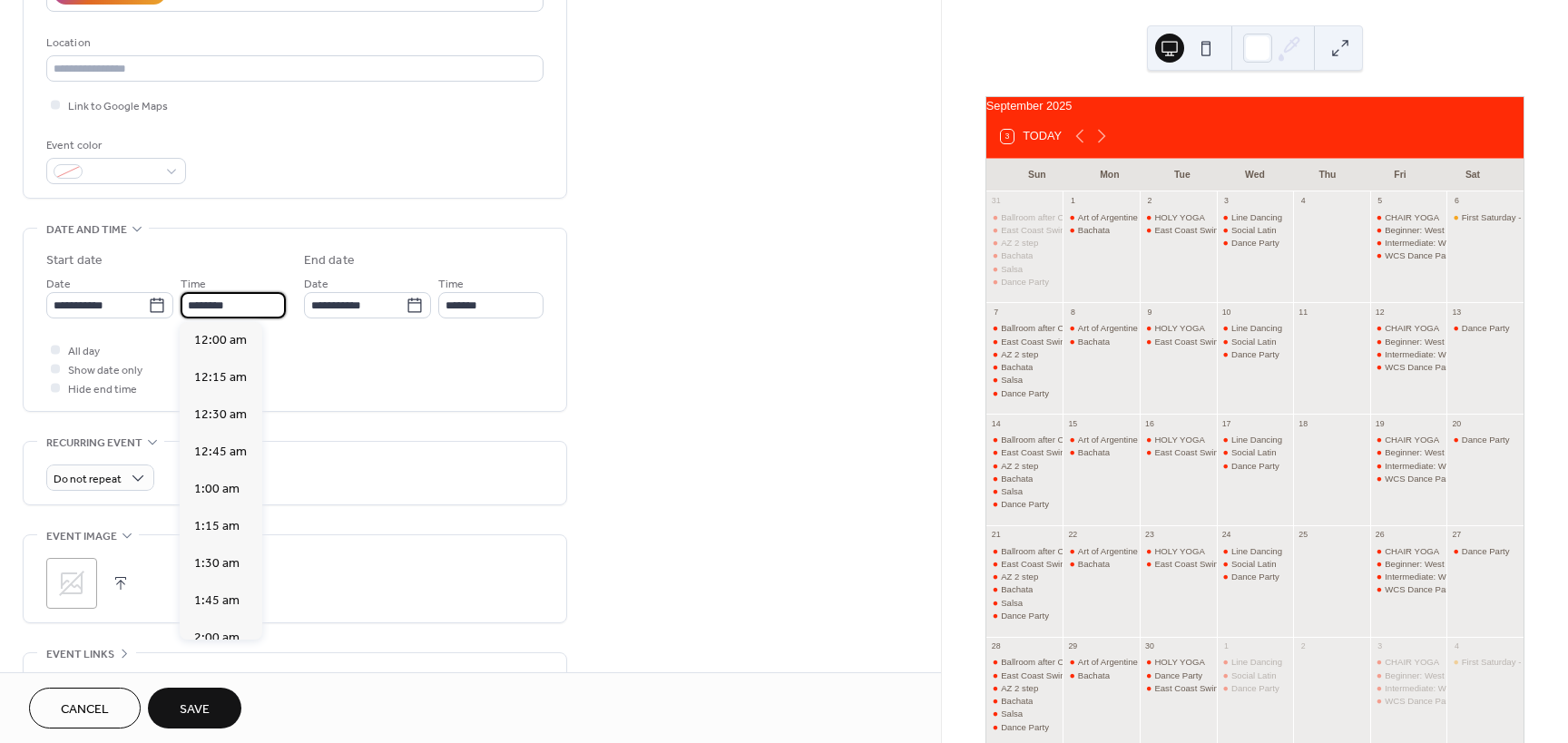 click on "********" at bounding box center [233, 305] 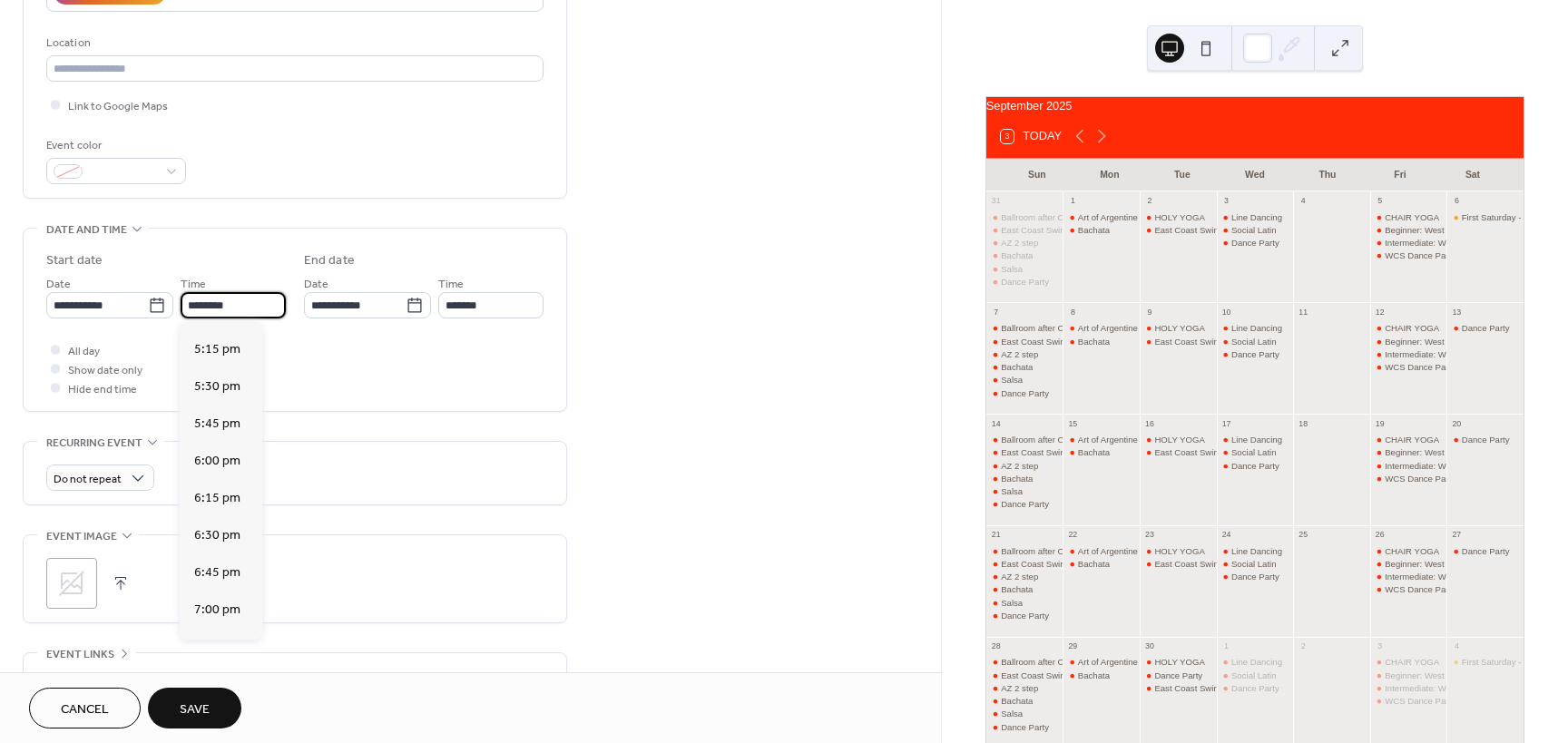 scroll, scrollTop: 2602, scrollLeft: 0, axis: vertical 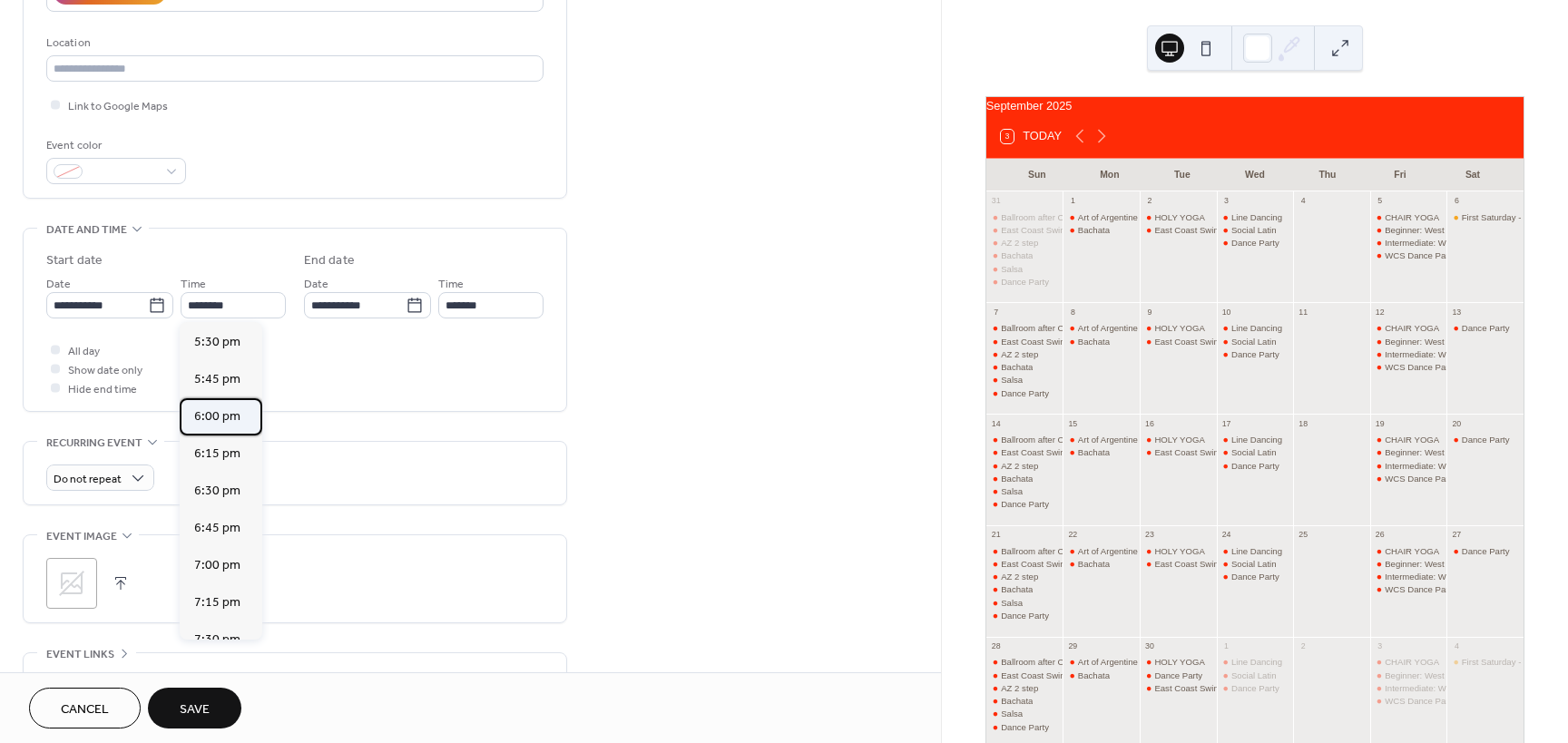 click on "6:00 pm" at bounding box center (220, 416) 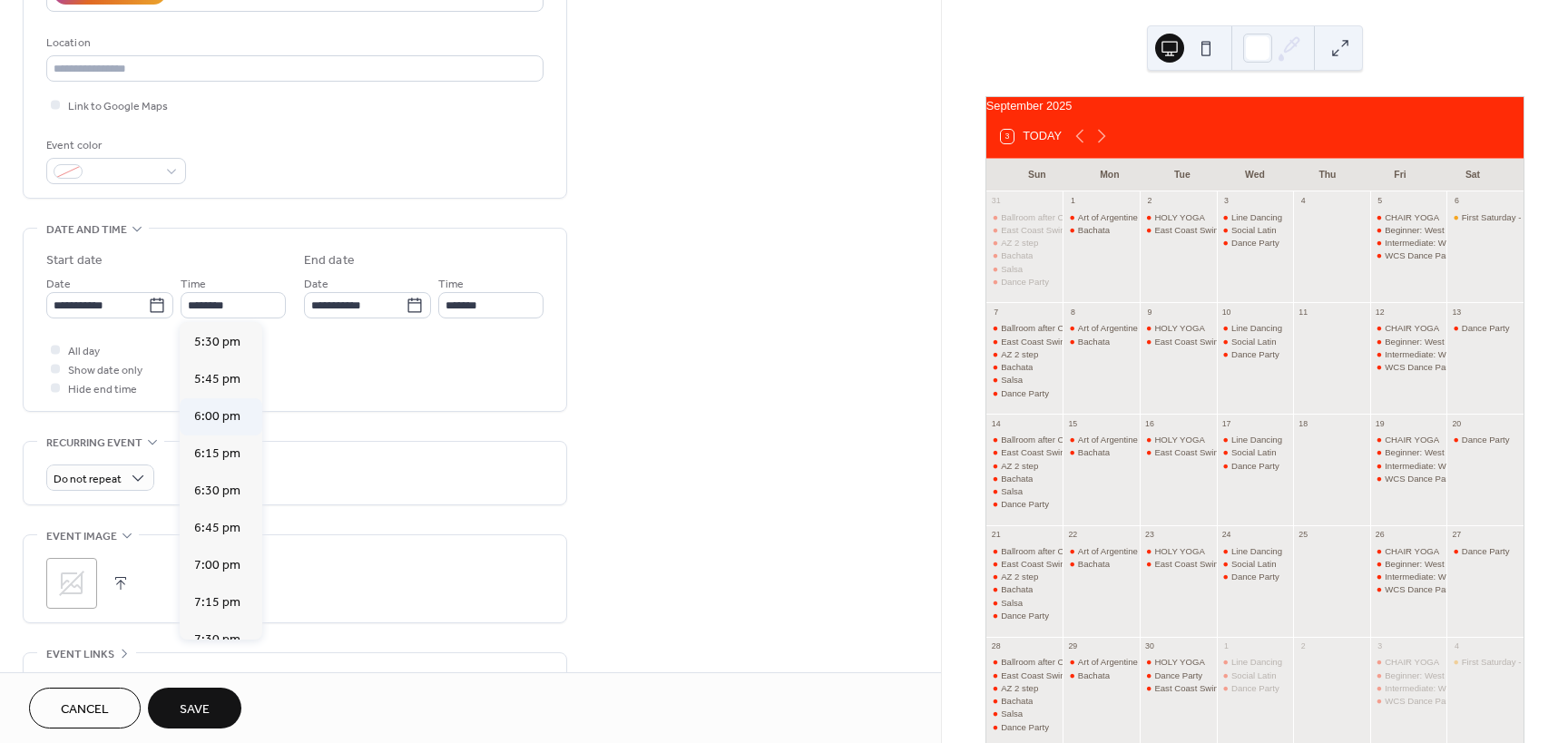 type on "*******" 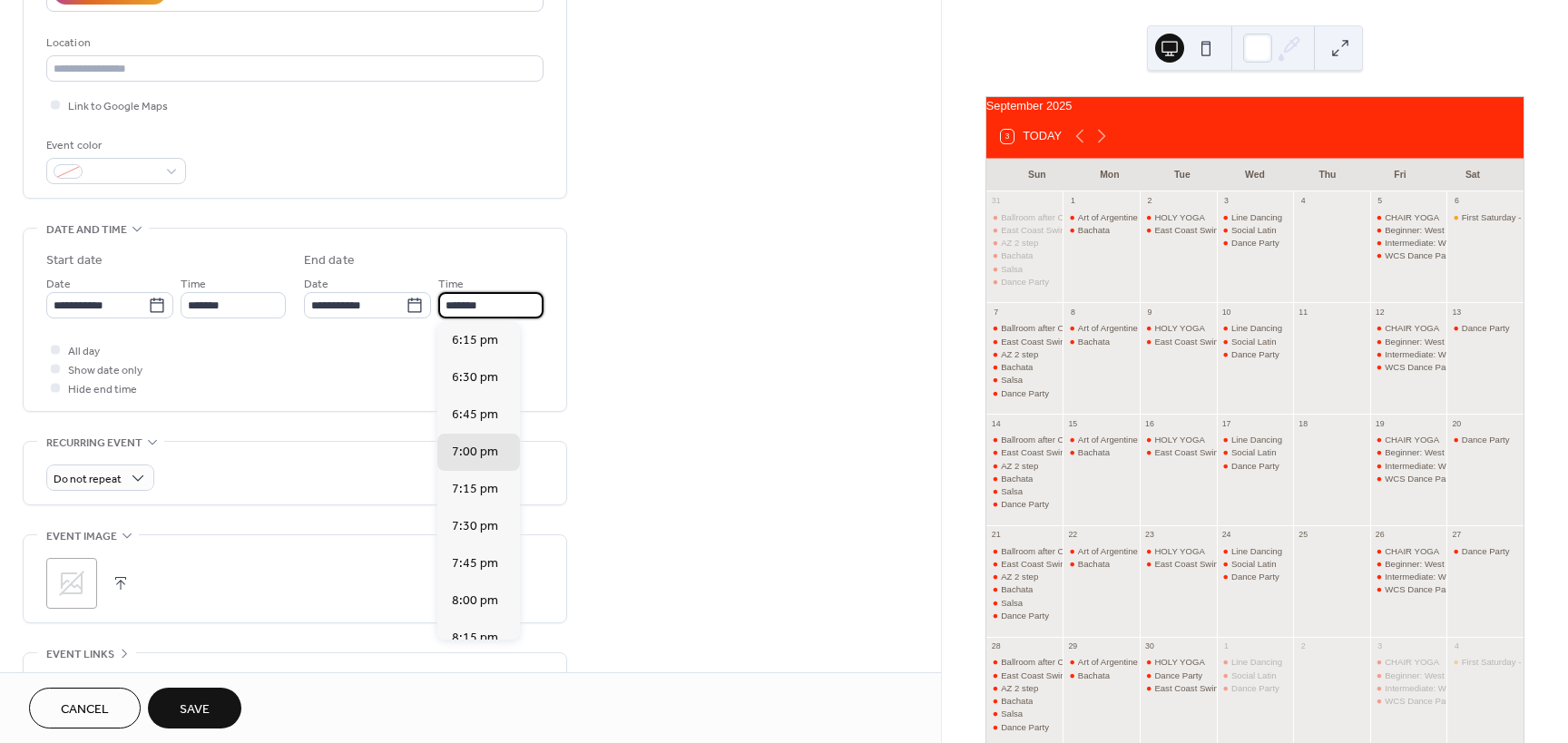 click on "*******" at bounding box center (491, 305) 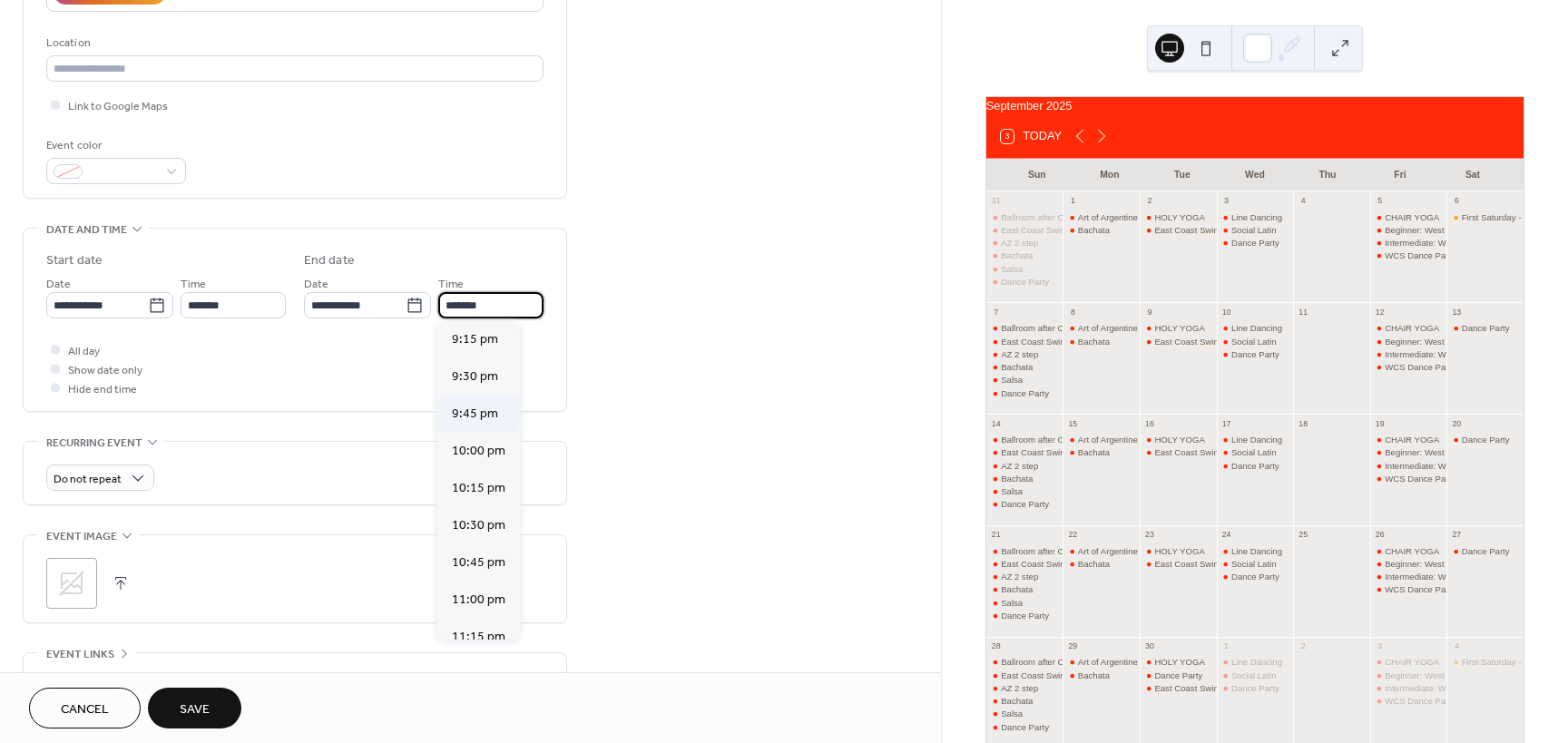 scroll, scrollTop: 454, scrollLeft: 0, axis: vertical 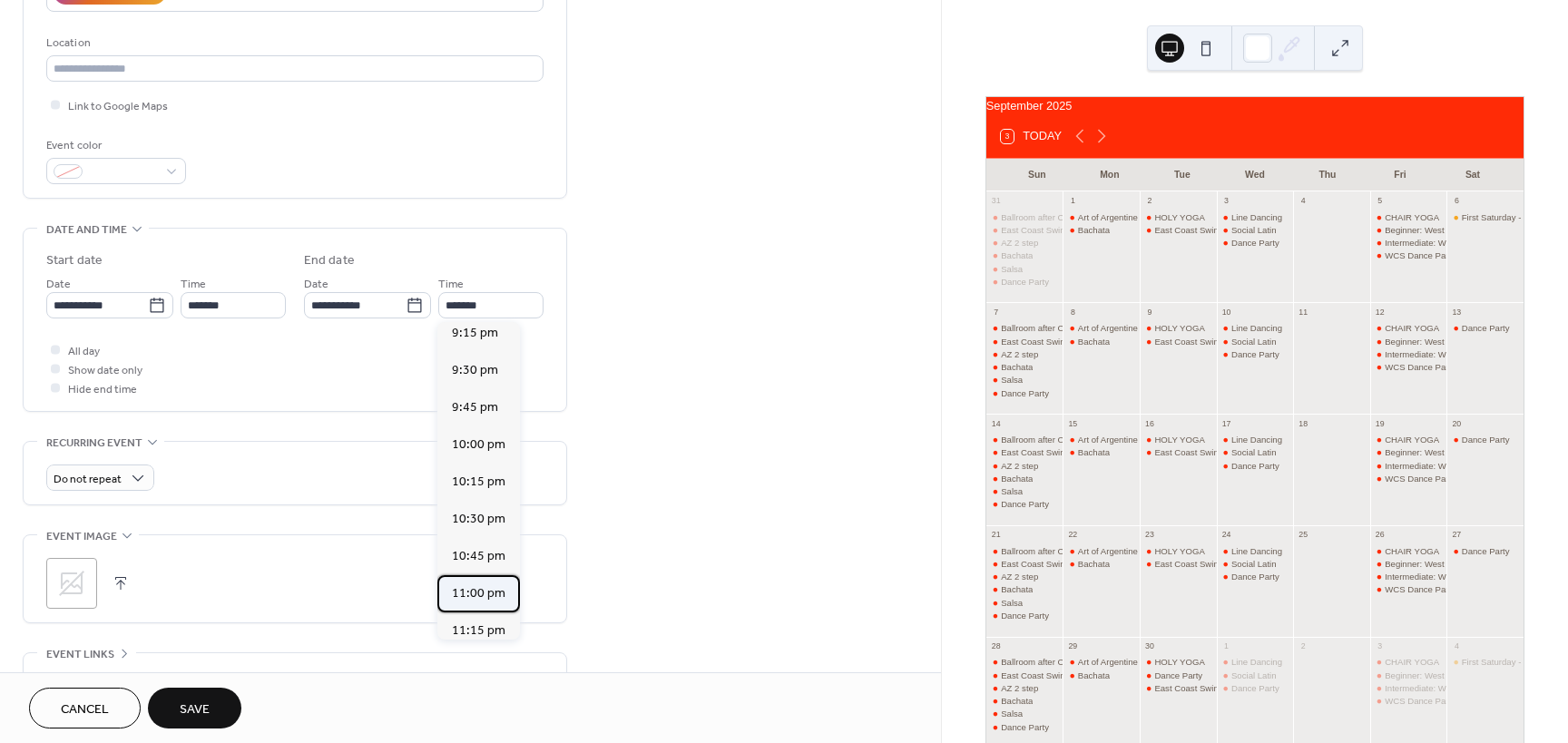 click on "11:00 pm" at bounding box center (478, 593) 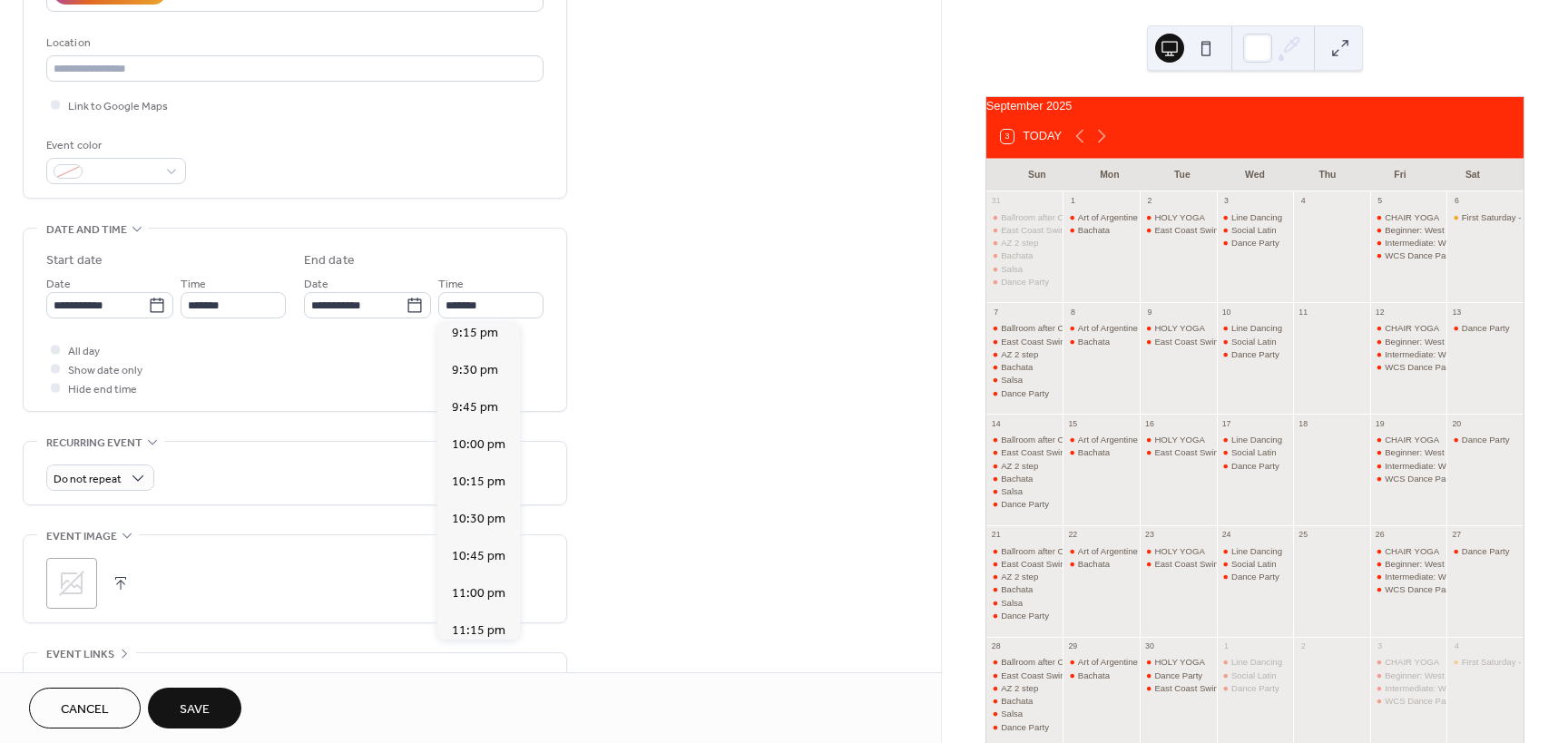 type on "********" 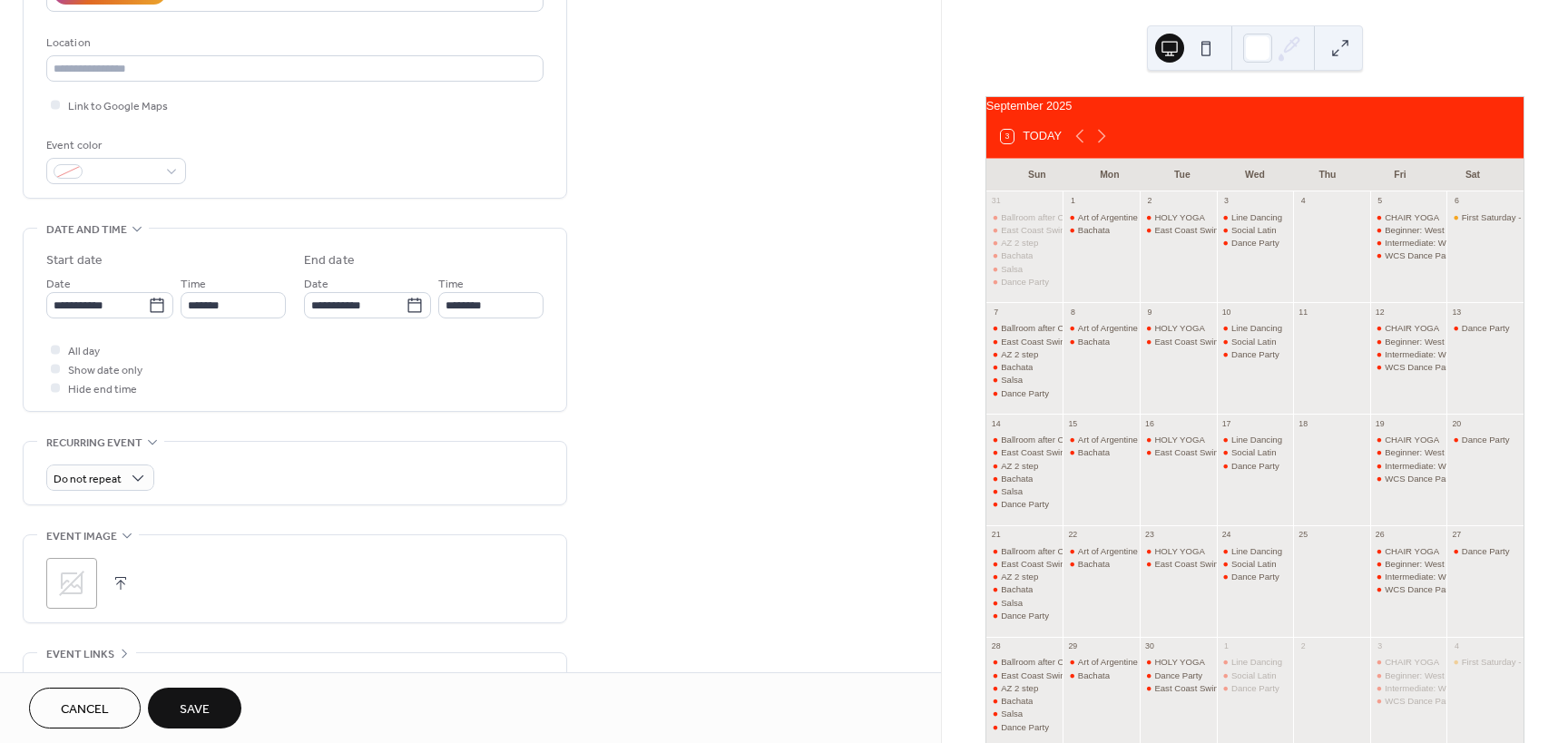 click on "Save" at bounding box center (194, 709) 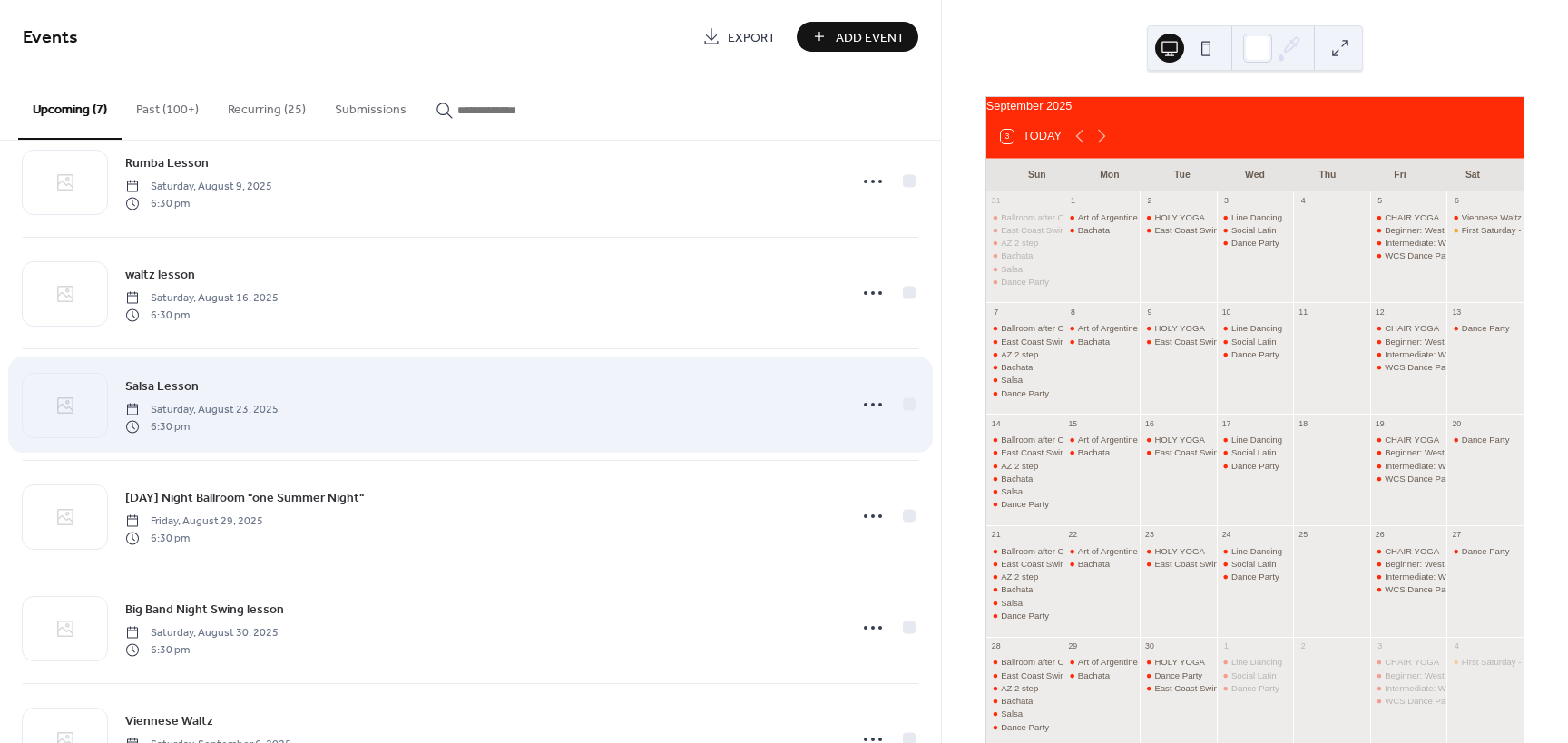 scroll, scrollTop: 232, scrollLeft: 0, axis: vertical 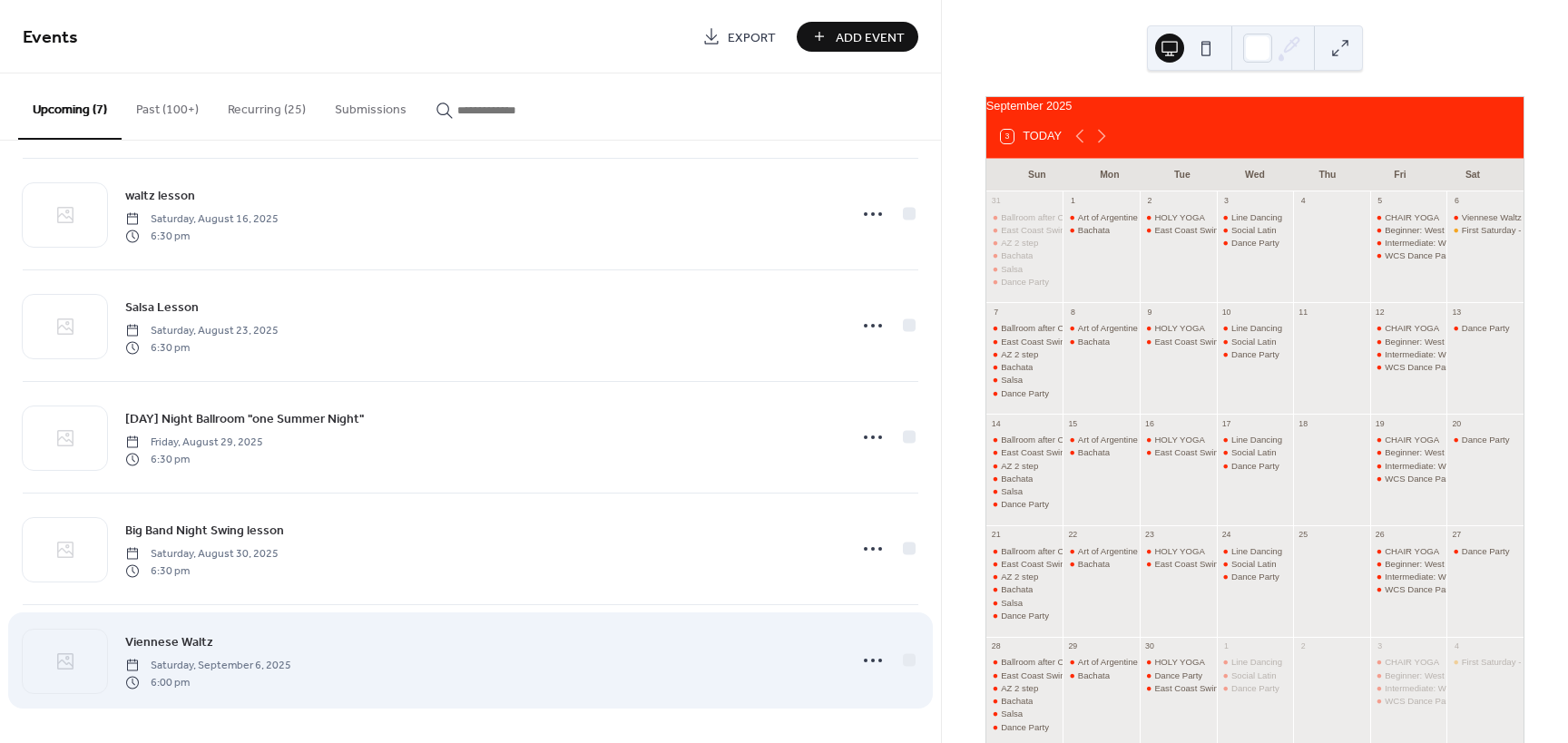 click on "Saturday, September 6, 2025" at bounding box center (208, 666) 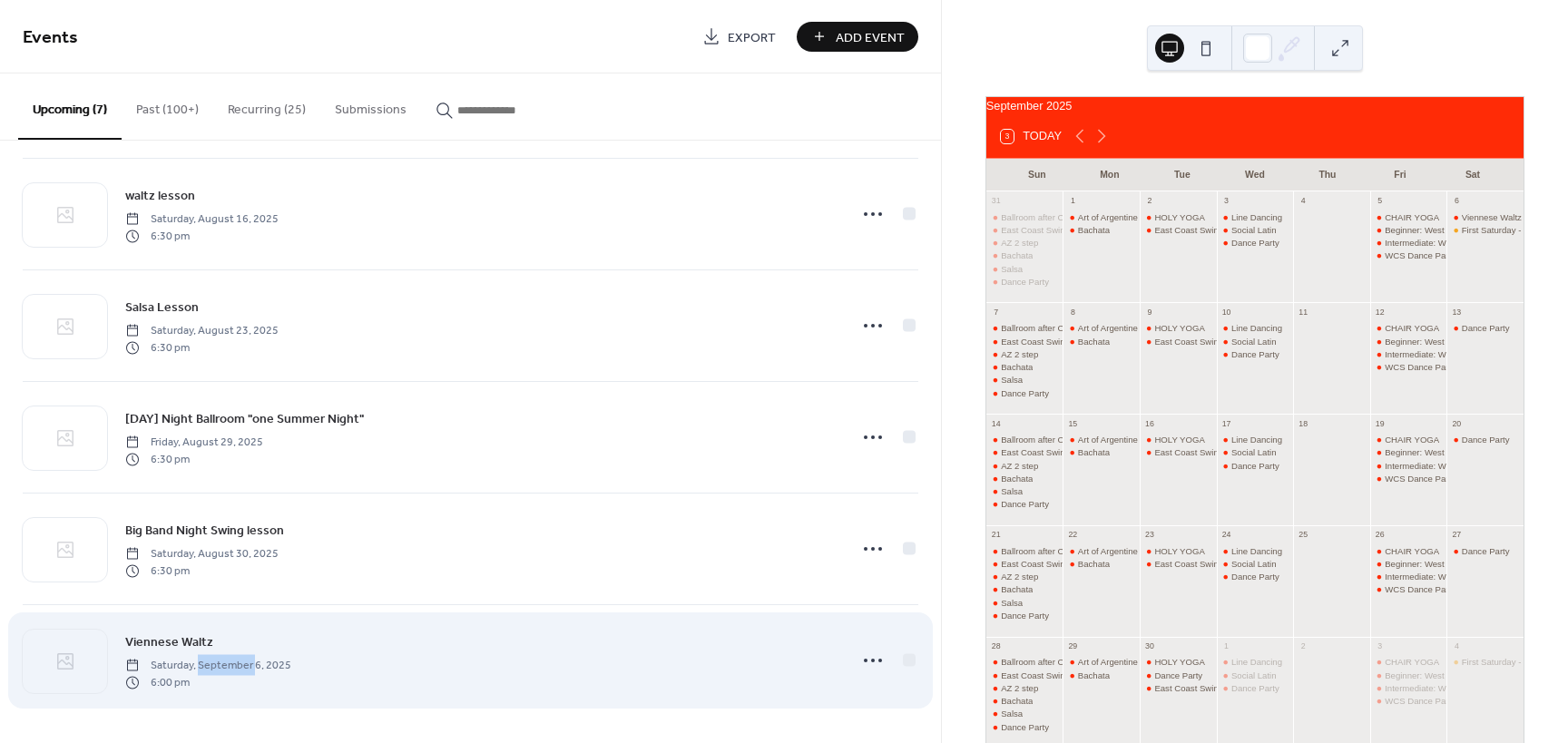 drag, startPoint x: 219, startPoint y: 666, endPoint x: 183, endPoint y: 677, distance: 37.64306 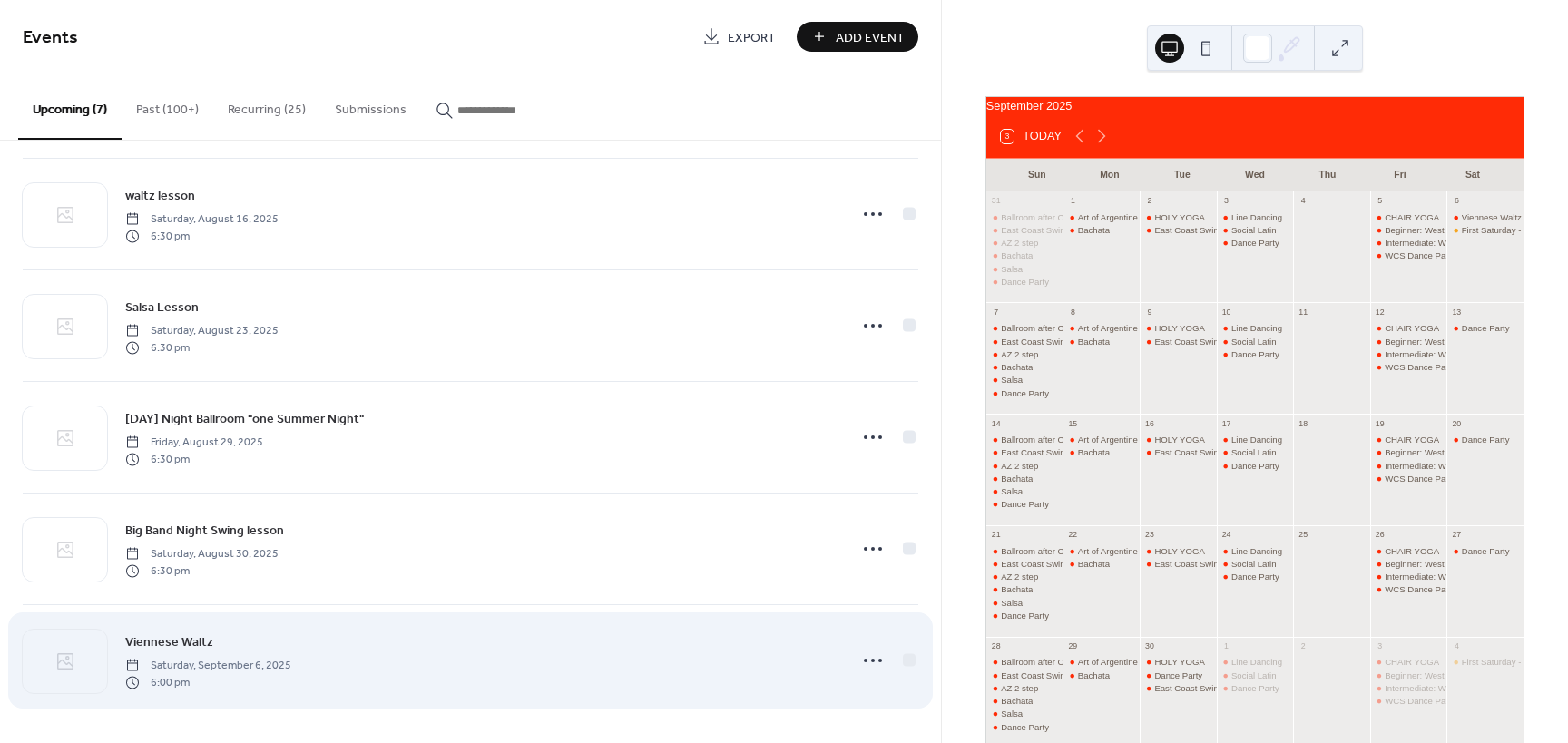 click on "Saturday, September 6, 2025" at bounding box center [208, 666] 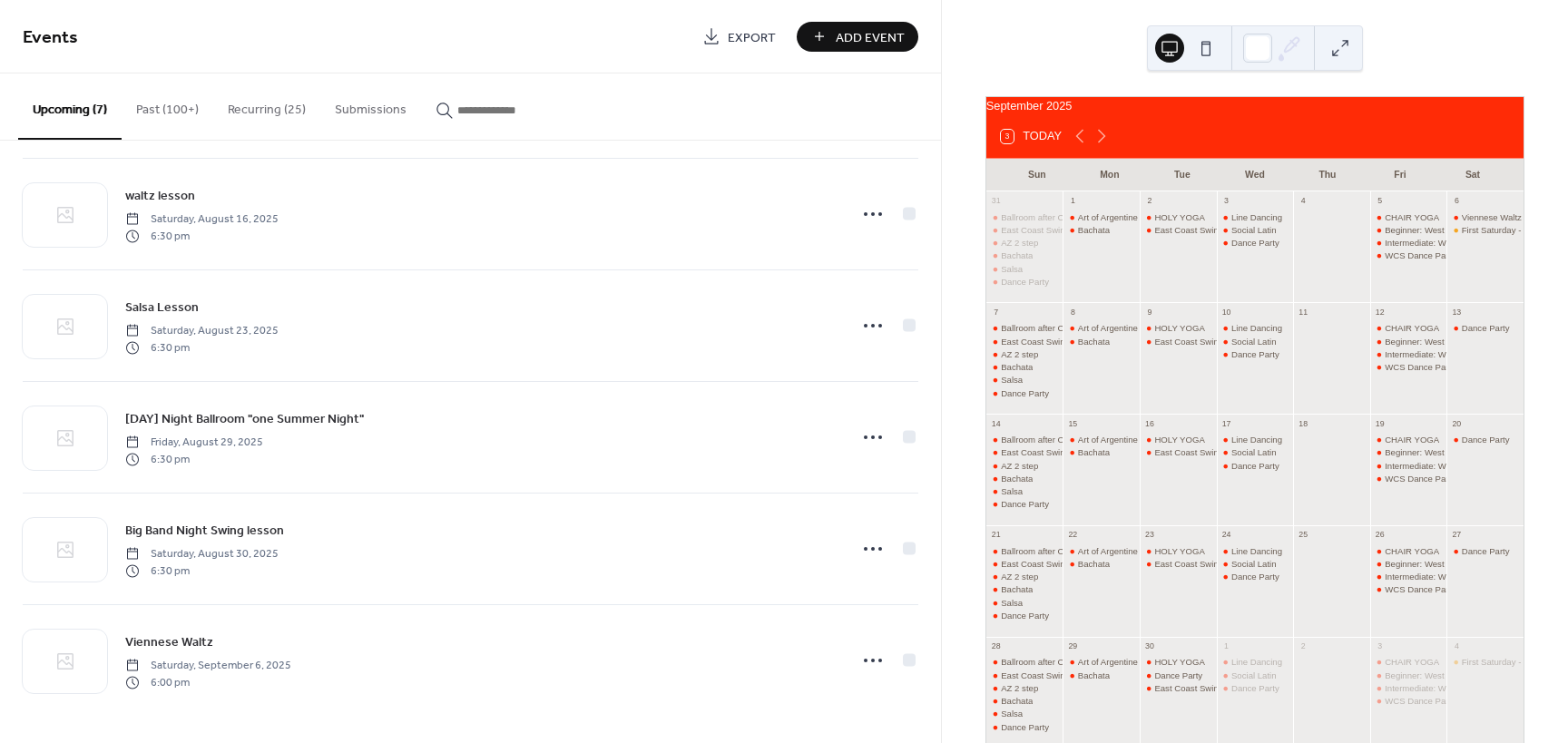 click on "Events Export Add Event Upcoming (7) Past (100+) Recurring (25) Submissions Rumba Monday, August 4, 2025 6:30 pm Rumba Lesson Saturday, August 9, 2025 6:30 pm waltz lesson Saturday, August 16, 2025 6:30 pm Salsa Lesson Saturday, August 23, 2025 6:30 pm Friday Night  Ballroom "one Summer Night" Friday, August 29, 2025 6:30 pm Big Band Night Swing lesson  Saturday, August 30, 2025 6:30 pm Viennese Waltz Saturday, September 6, 2025 6:00 pm Cancel" at bounding box center (470, 371) 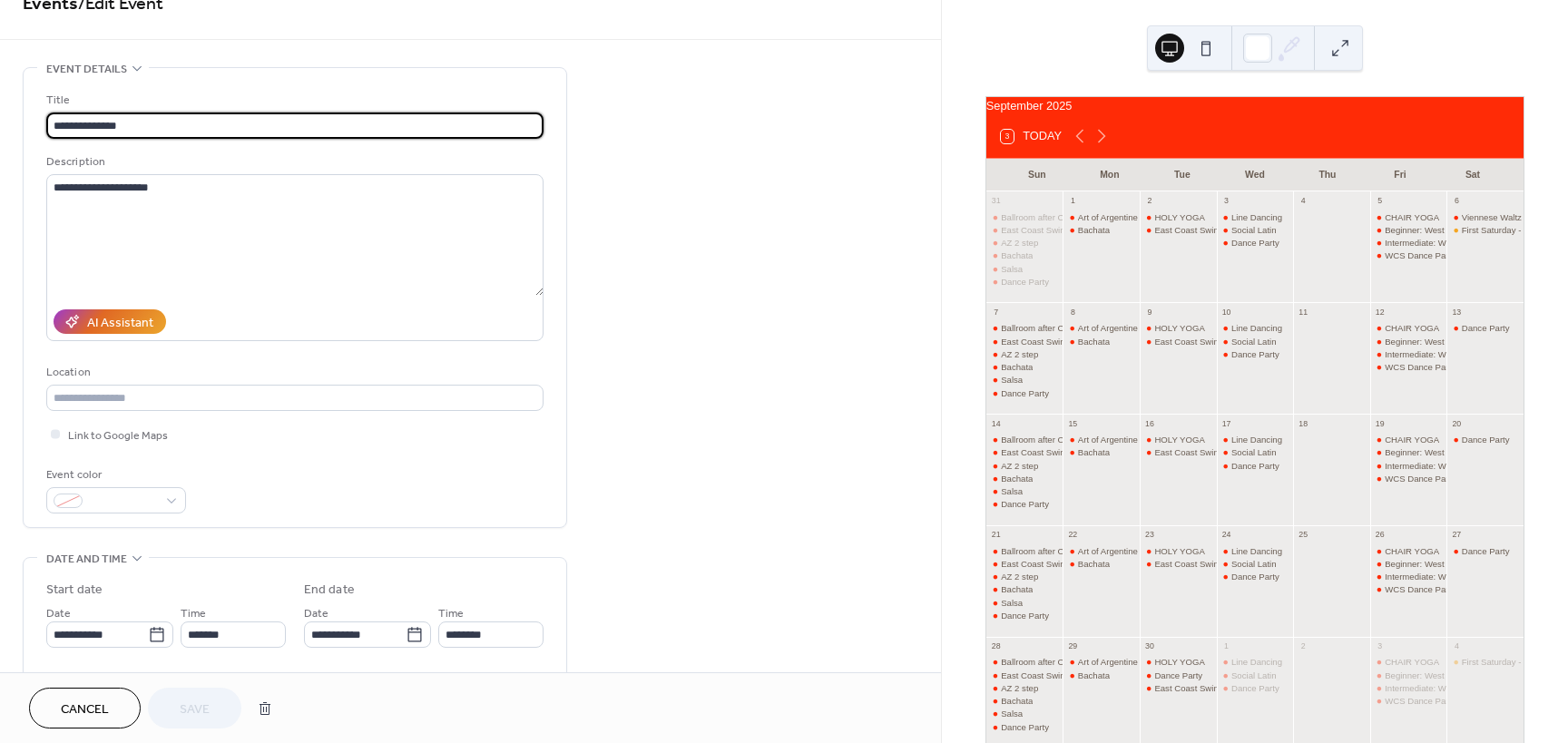 scroll, scrollTop: 91, scrollLeft: 0, axis: vertical 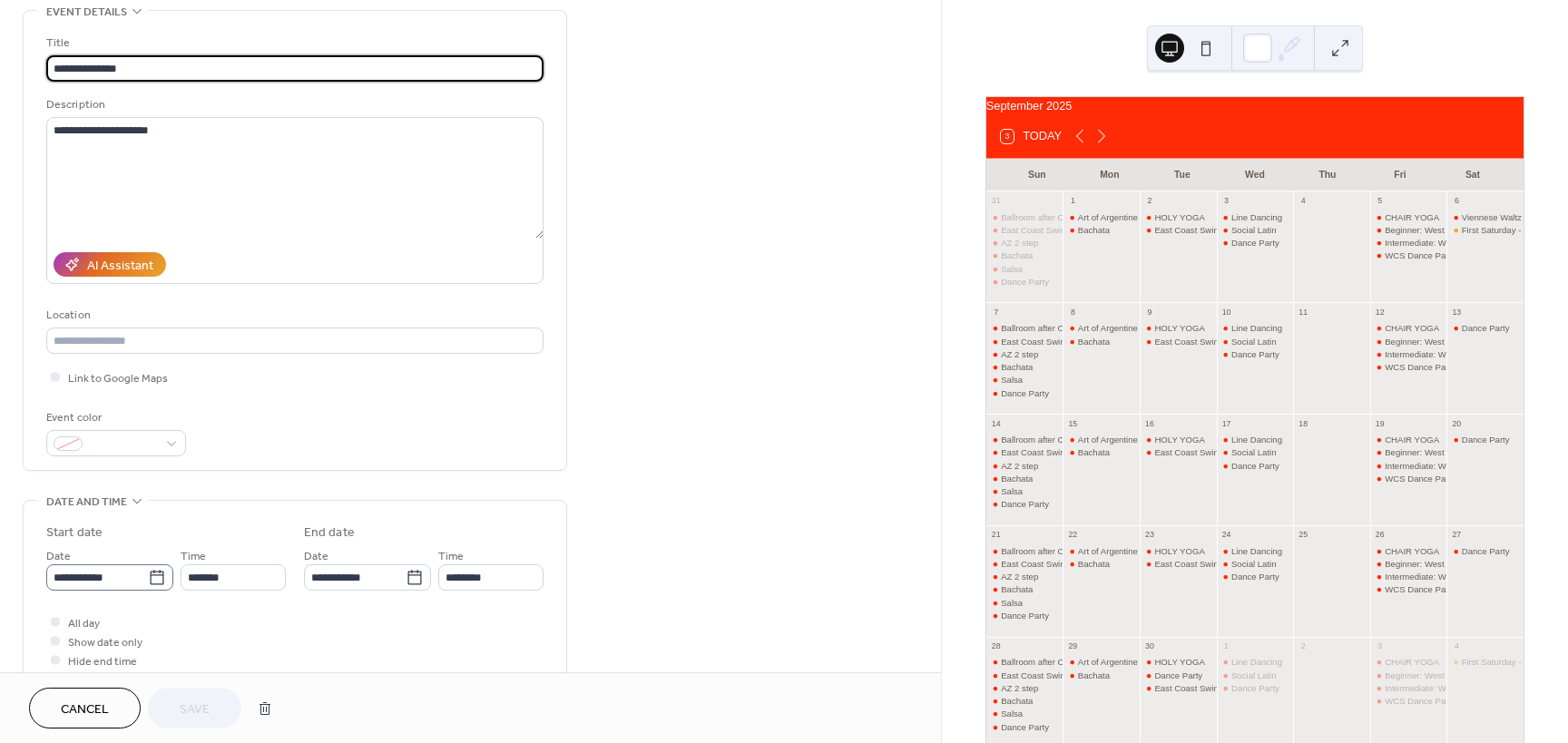 click 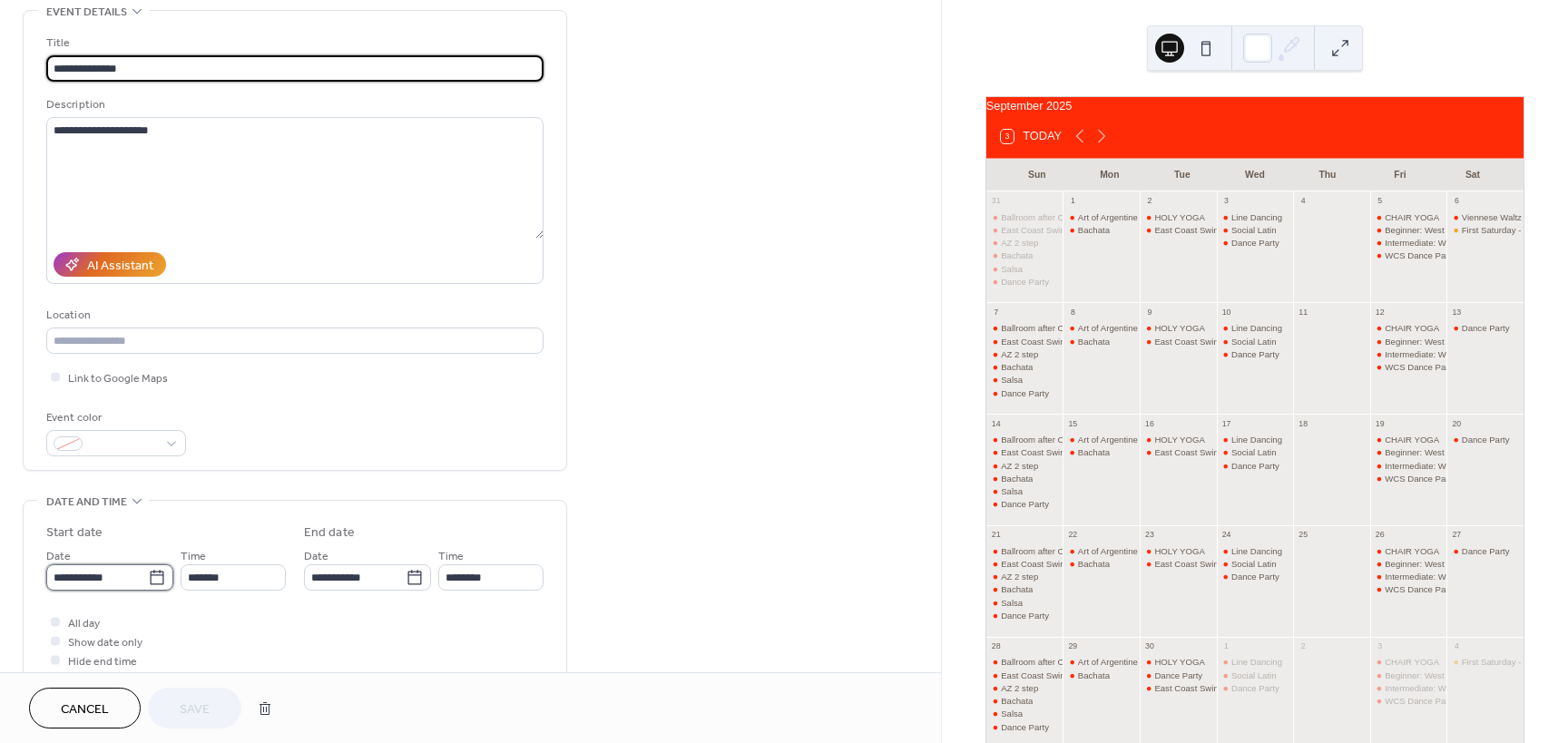 click on "**********" at bounding box center [97, 577] 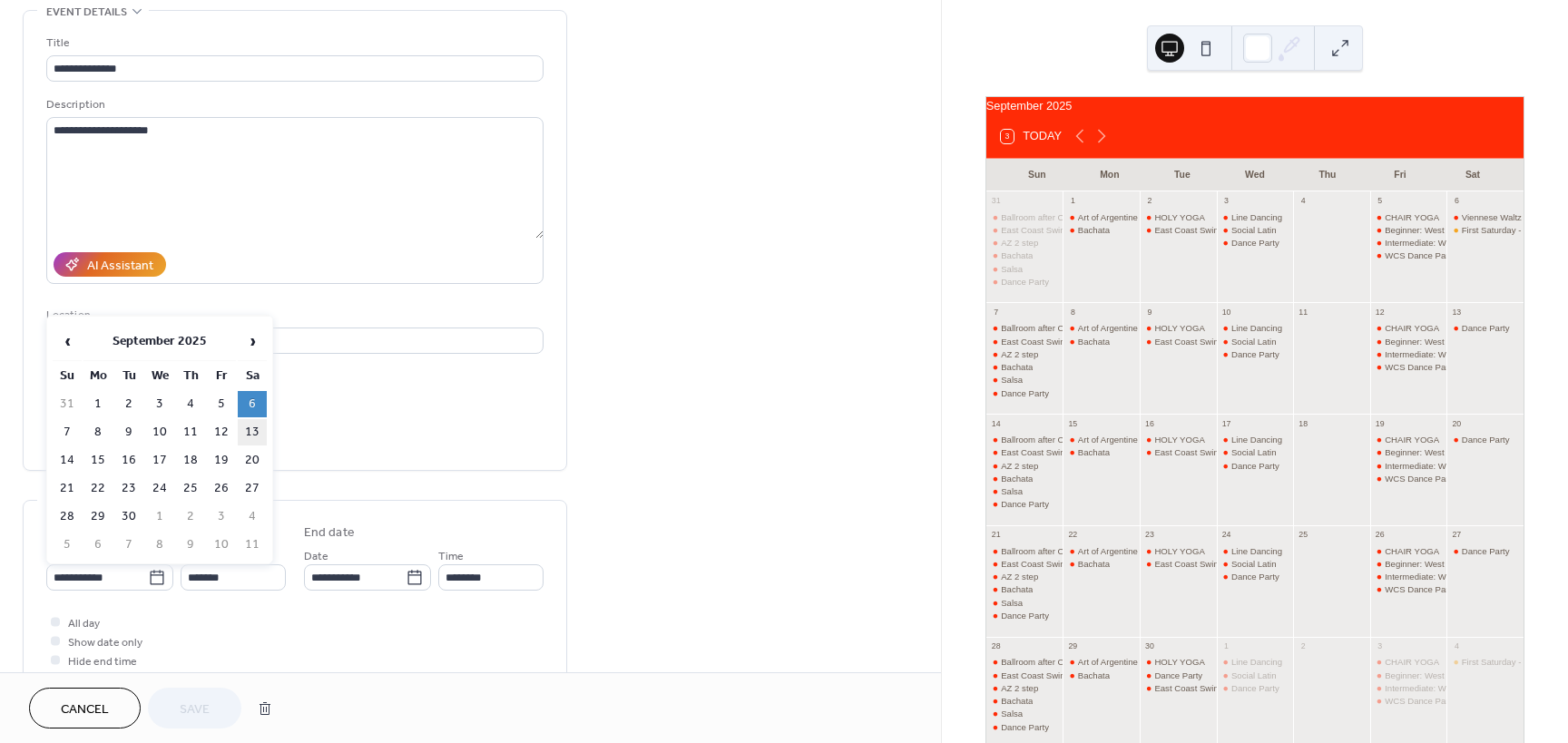 click on "13" at bounding box center [252, 432] 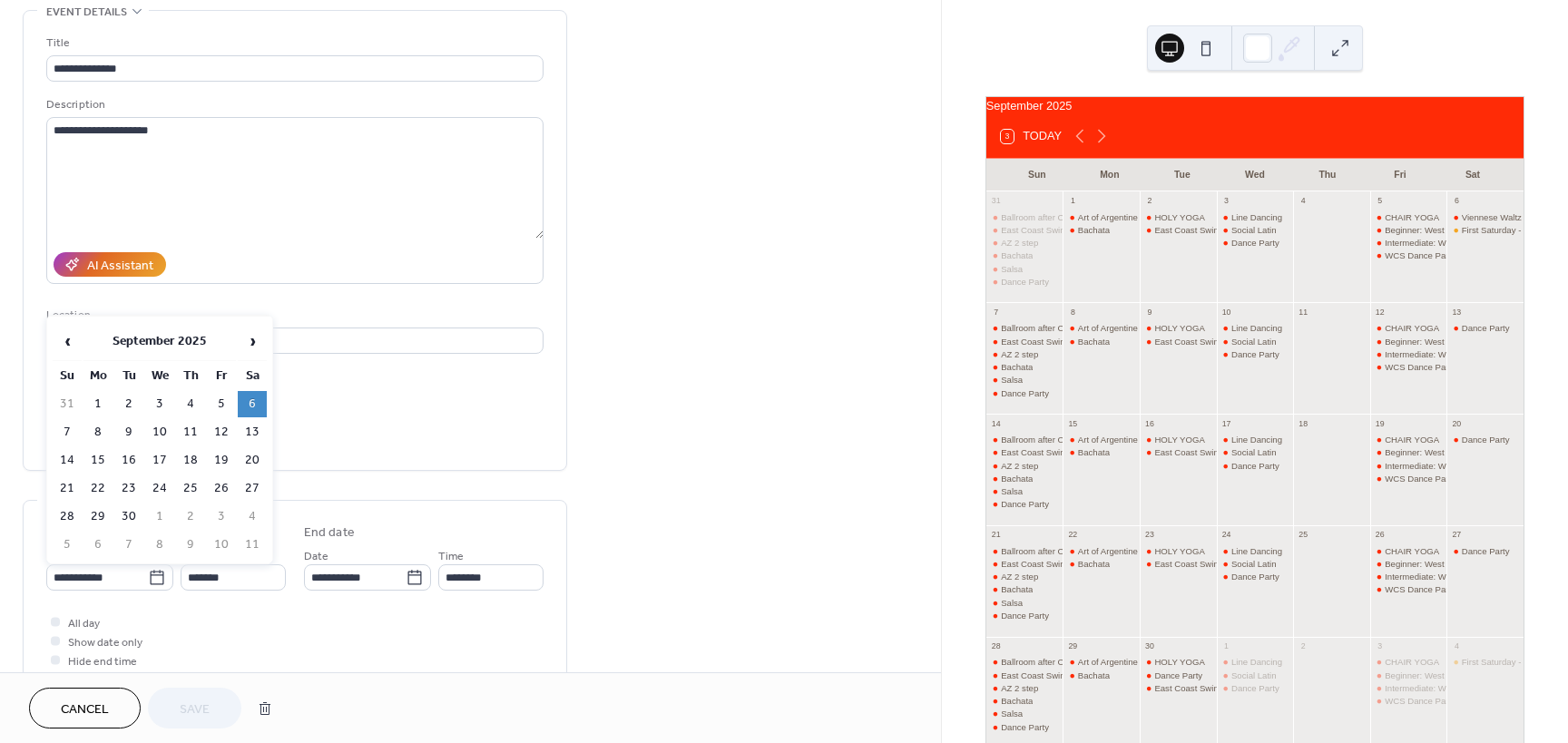 type on "**********" 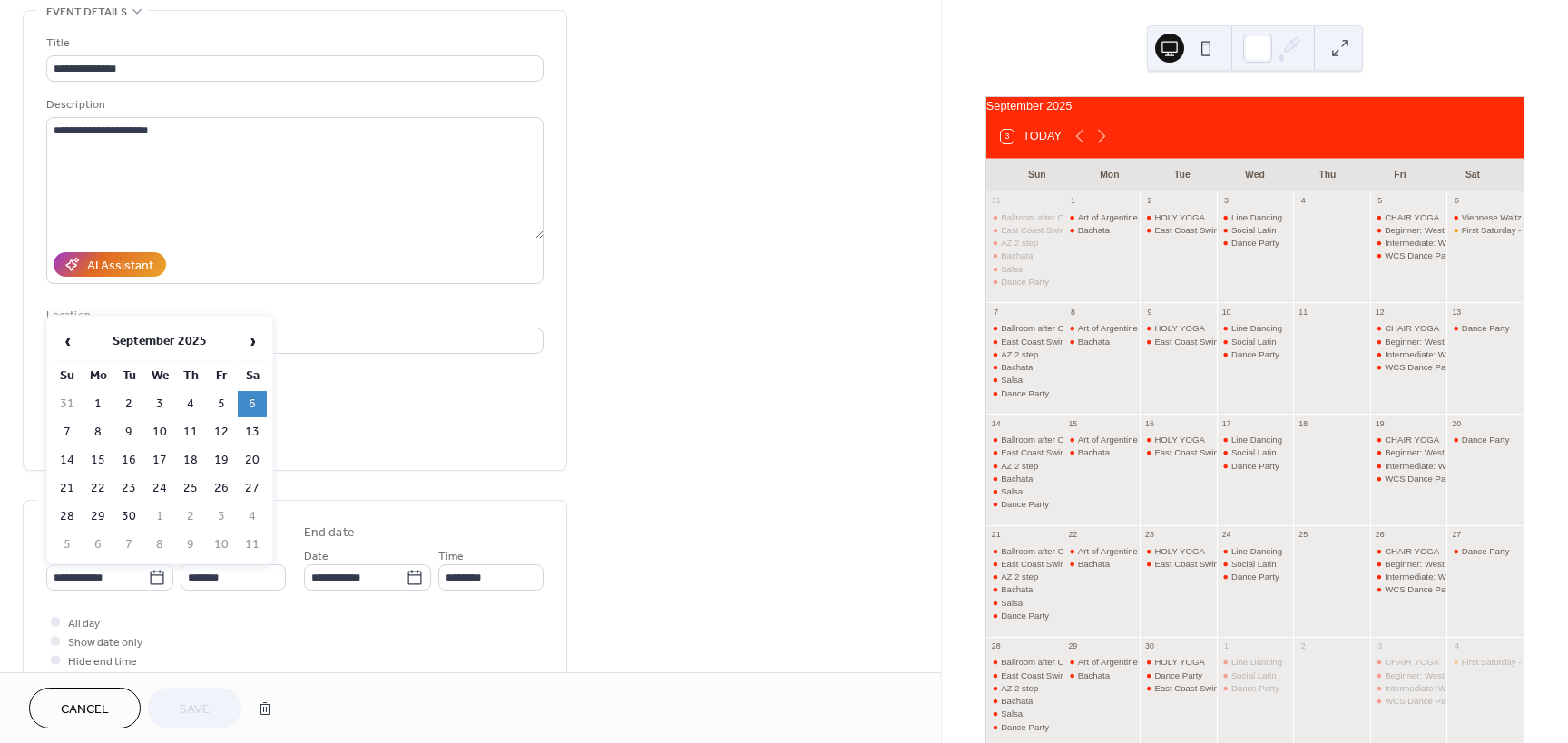 type on "**********" 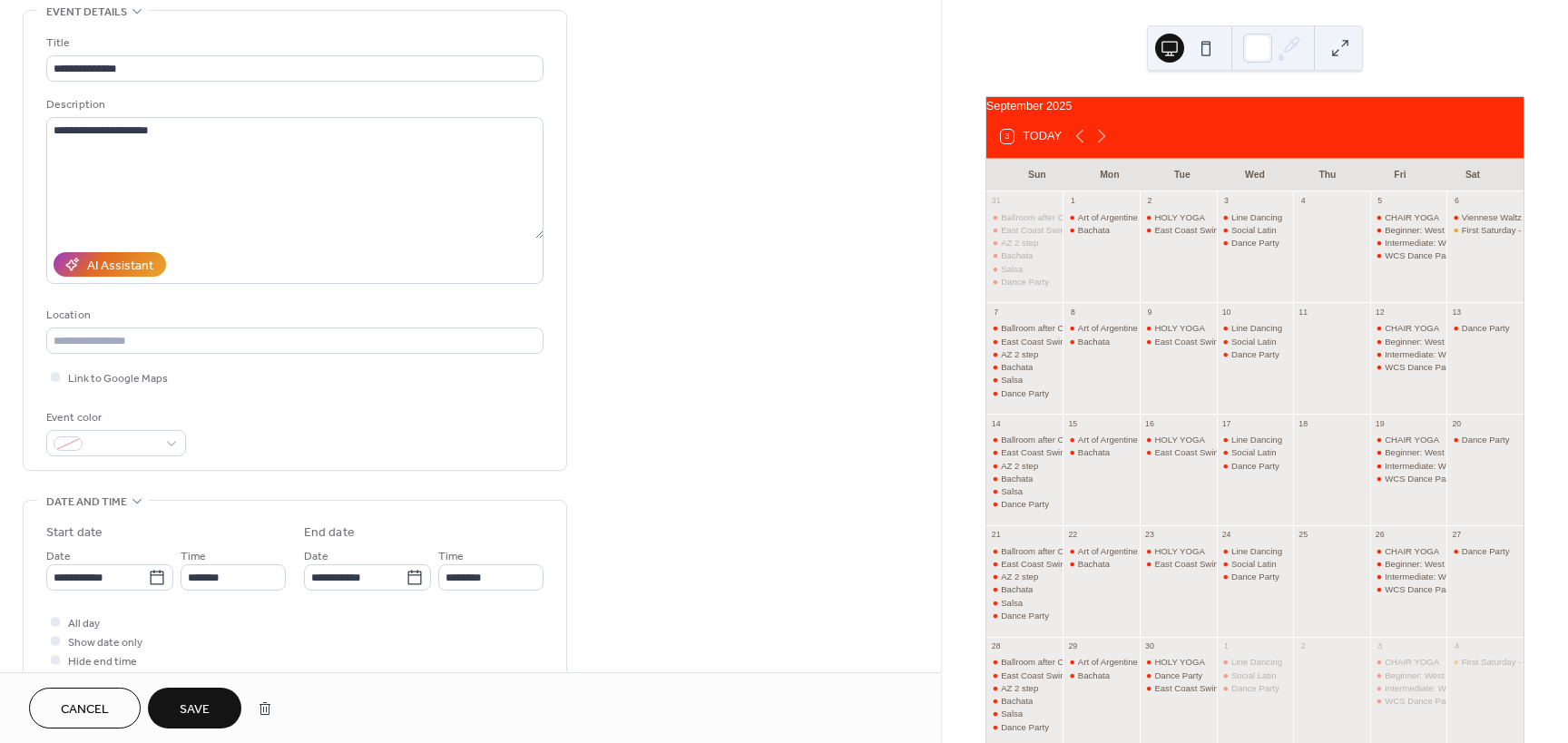 click on "Save" at bounding box center [194, 709] 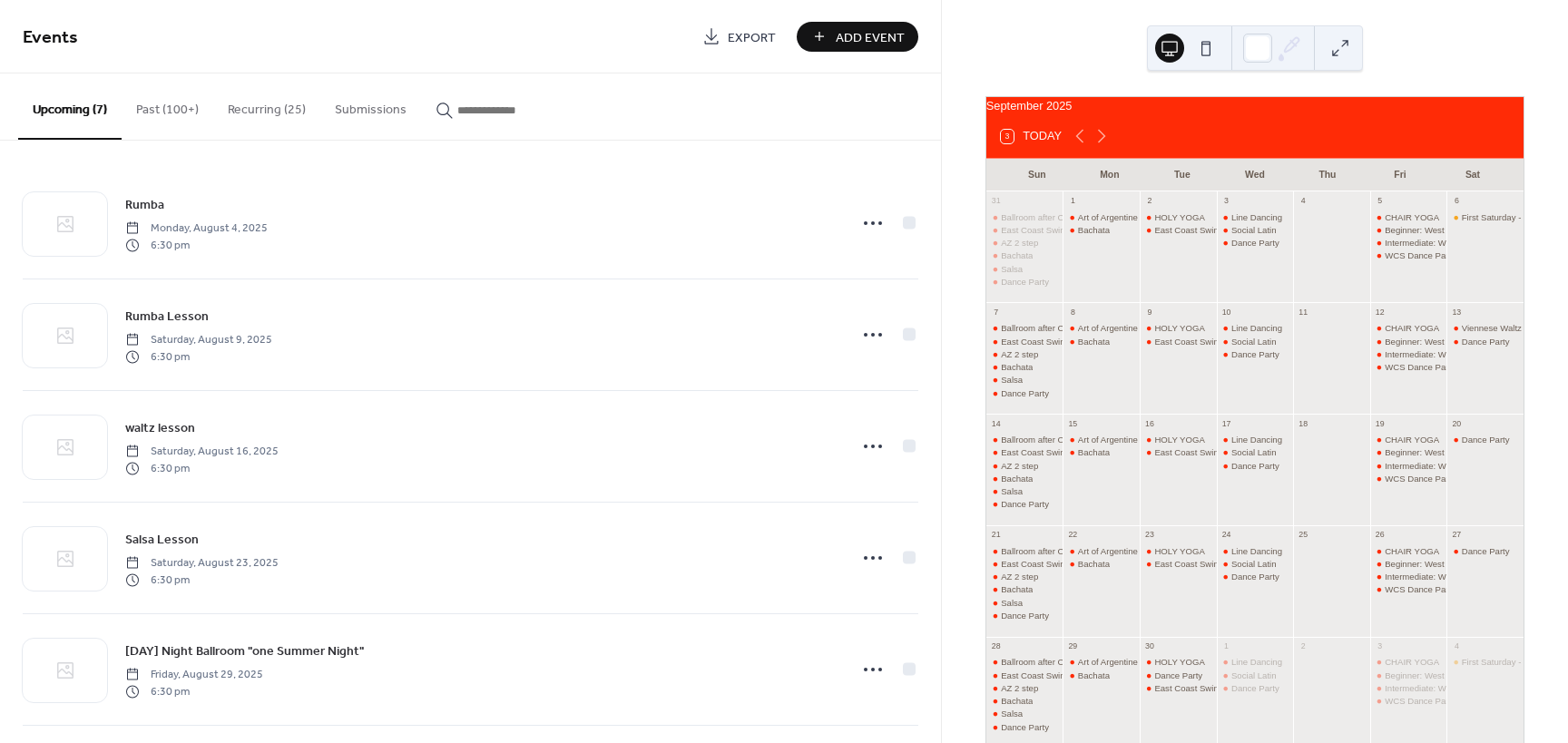 click on "Add Event" at bounding box center (870, 37) 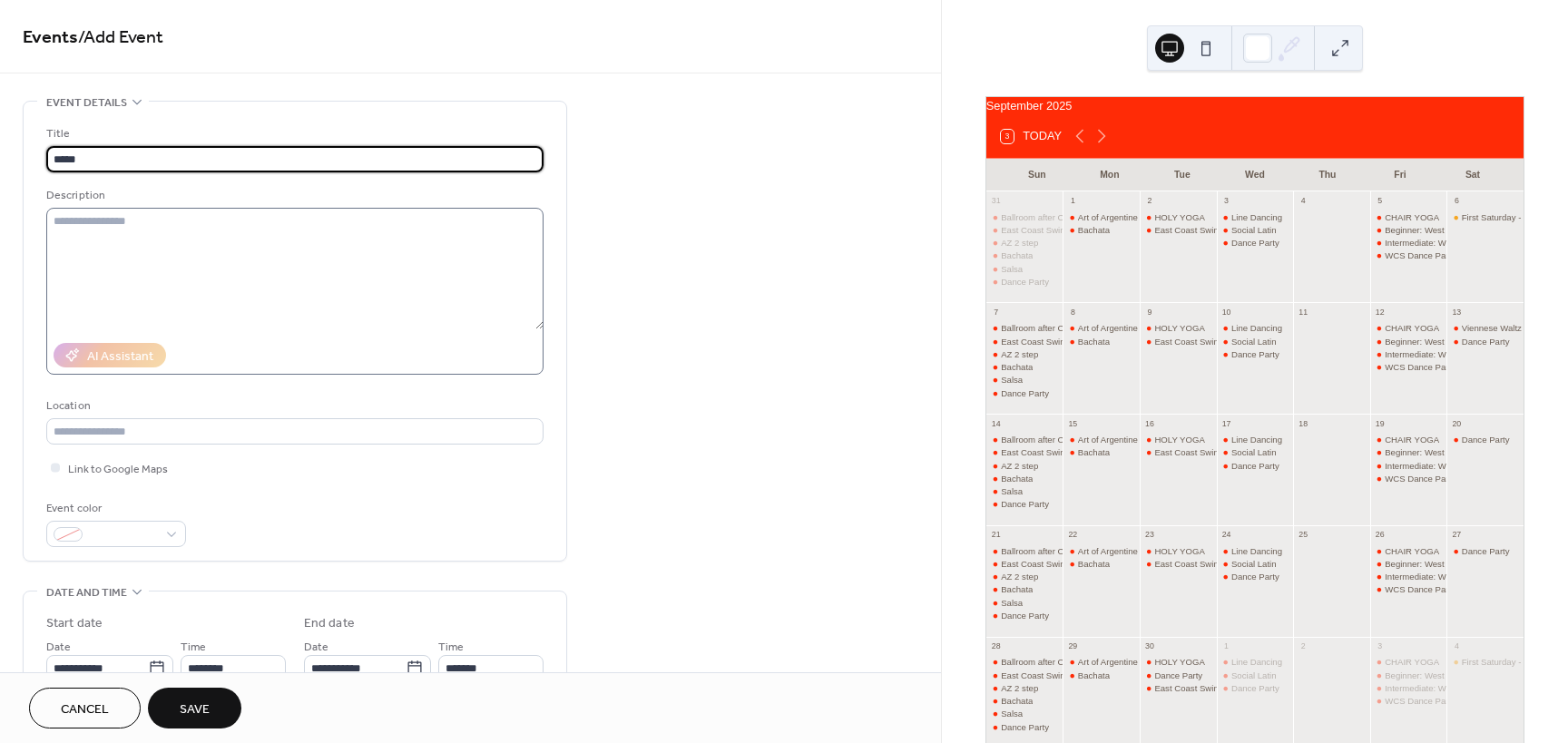 type on "*****" 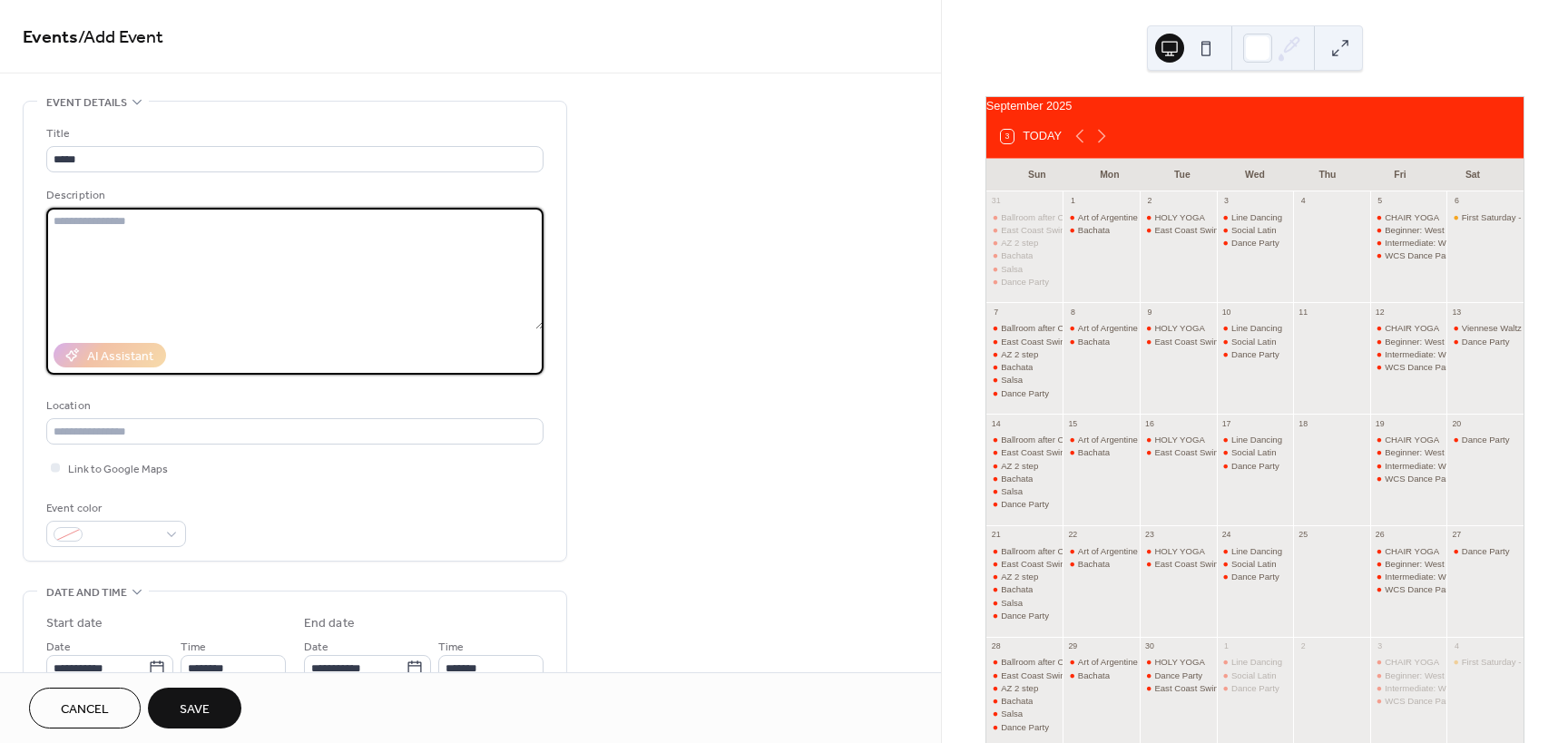 click at bounding box center (295, 269) 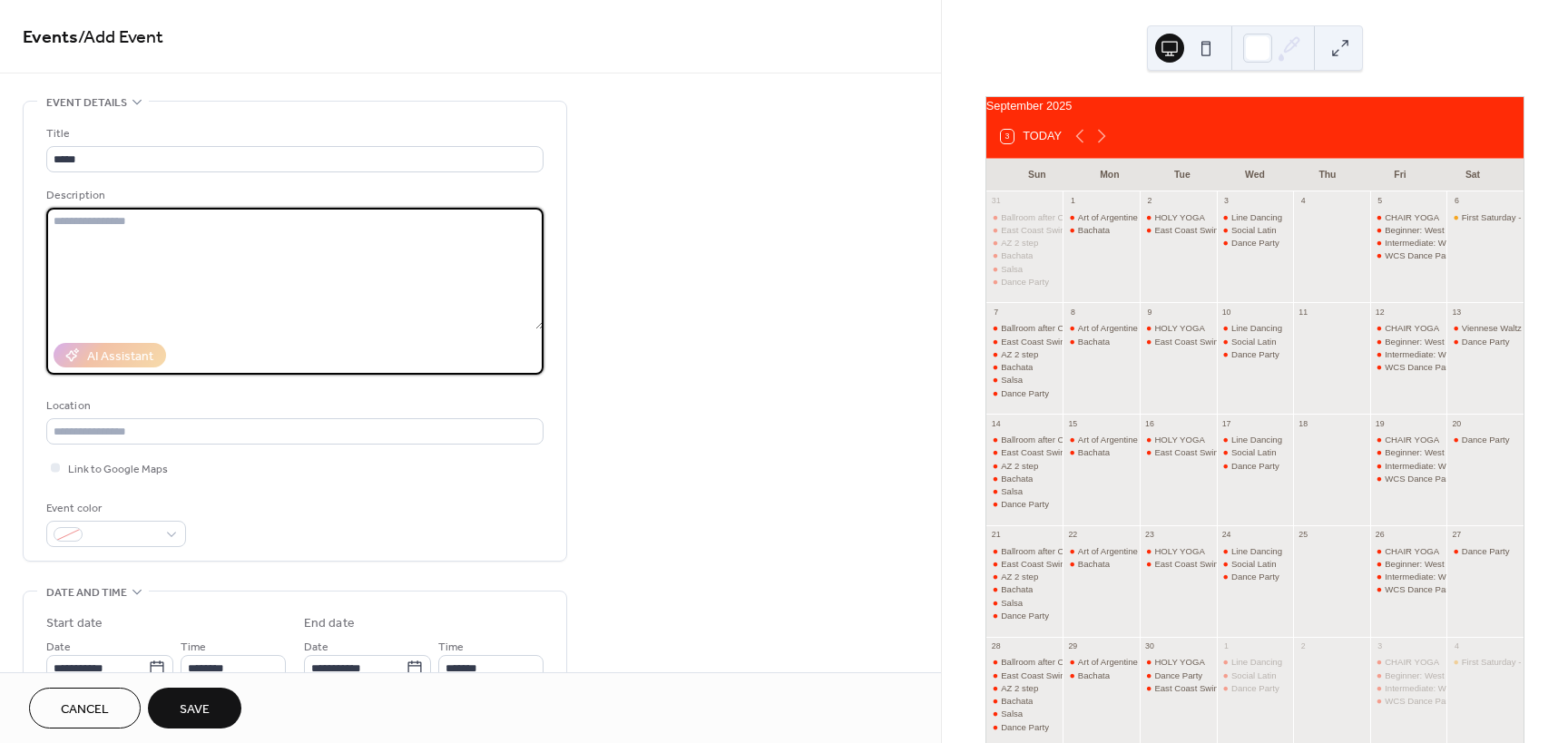 type on "*" 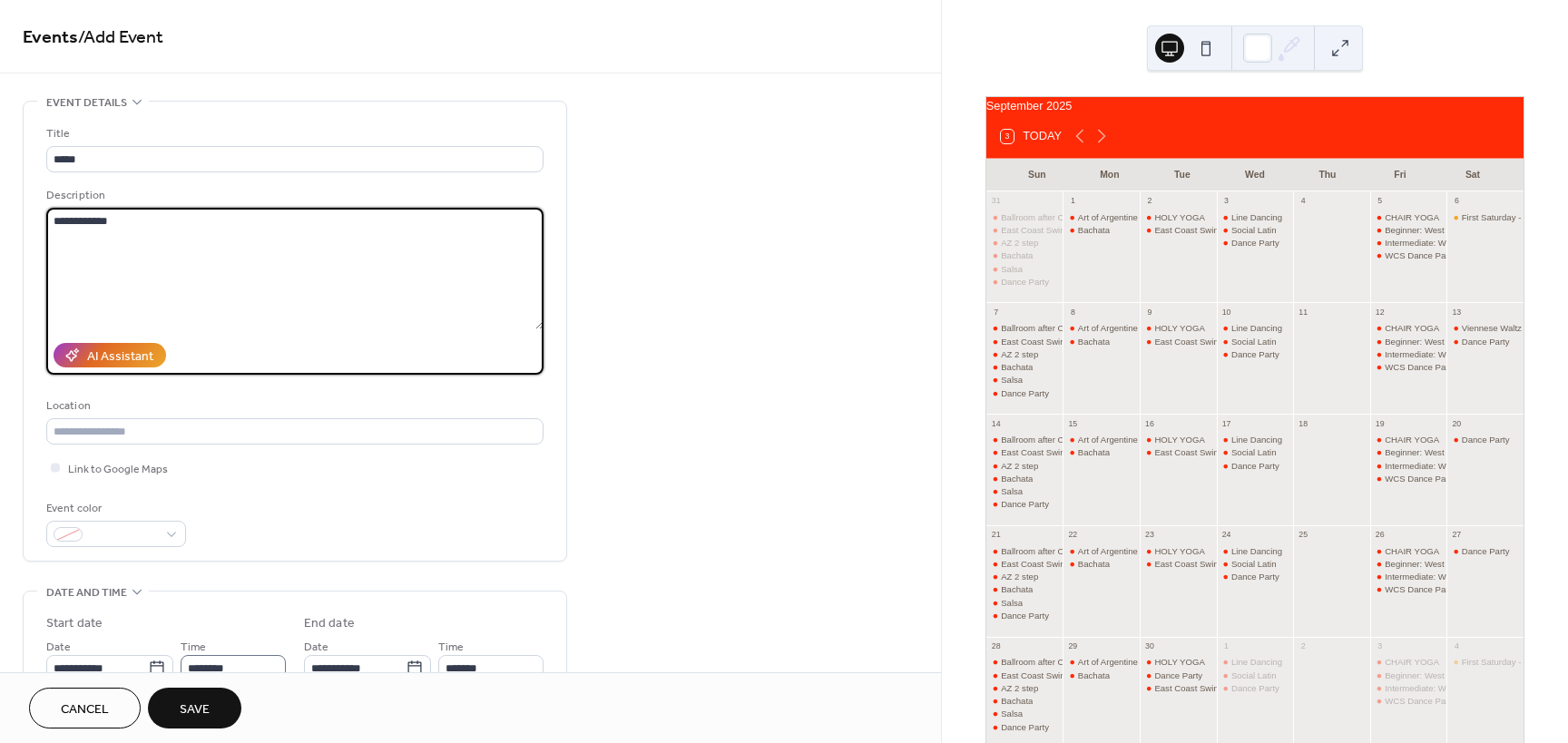 type on "**********" 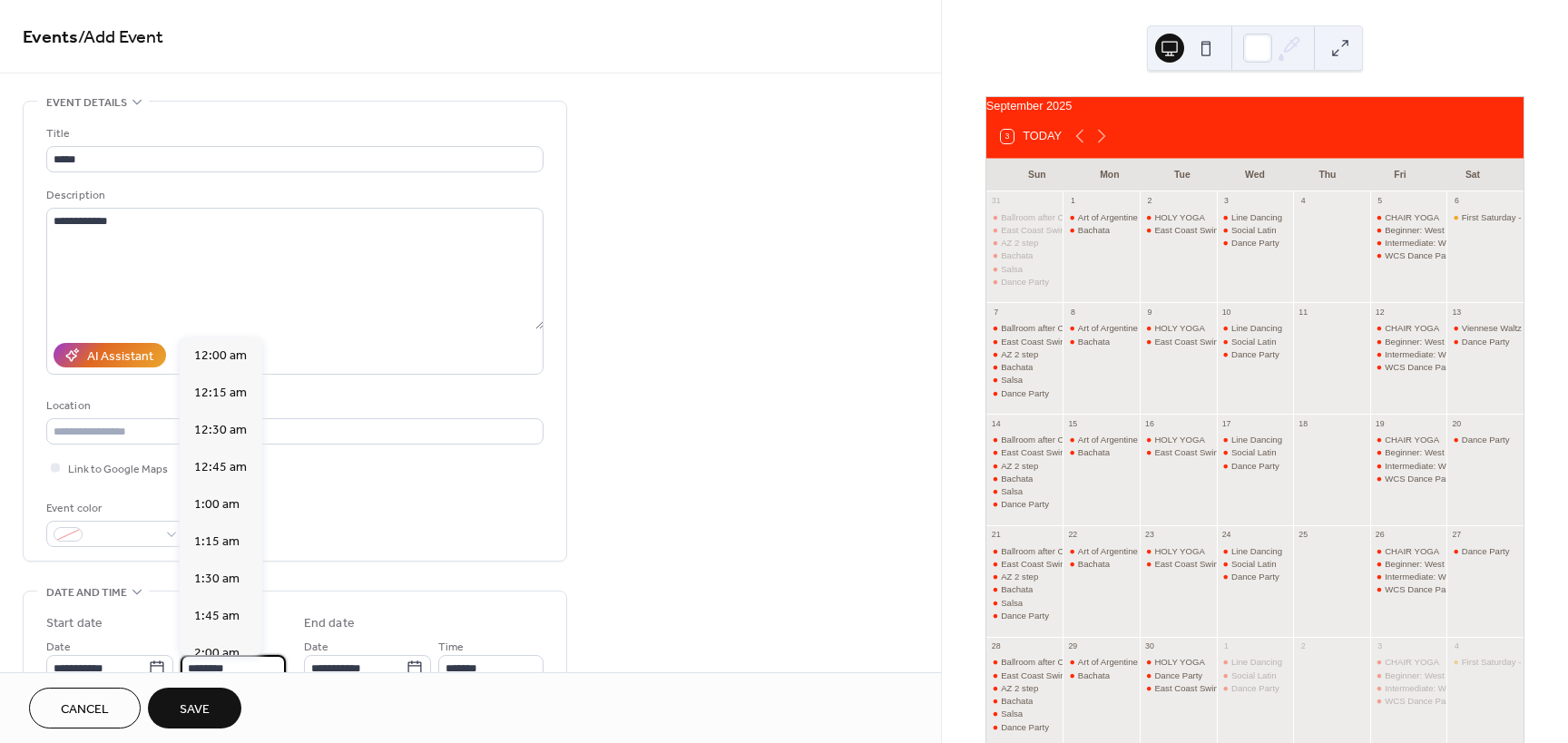 scroll, scrollTop: 1785, scrollLeft: 0, axis: vertical 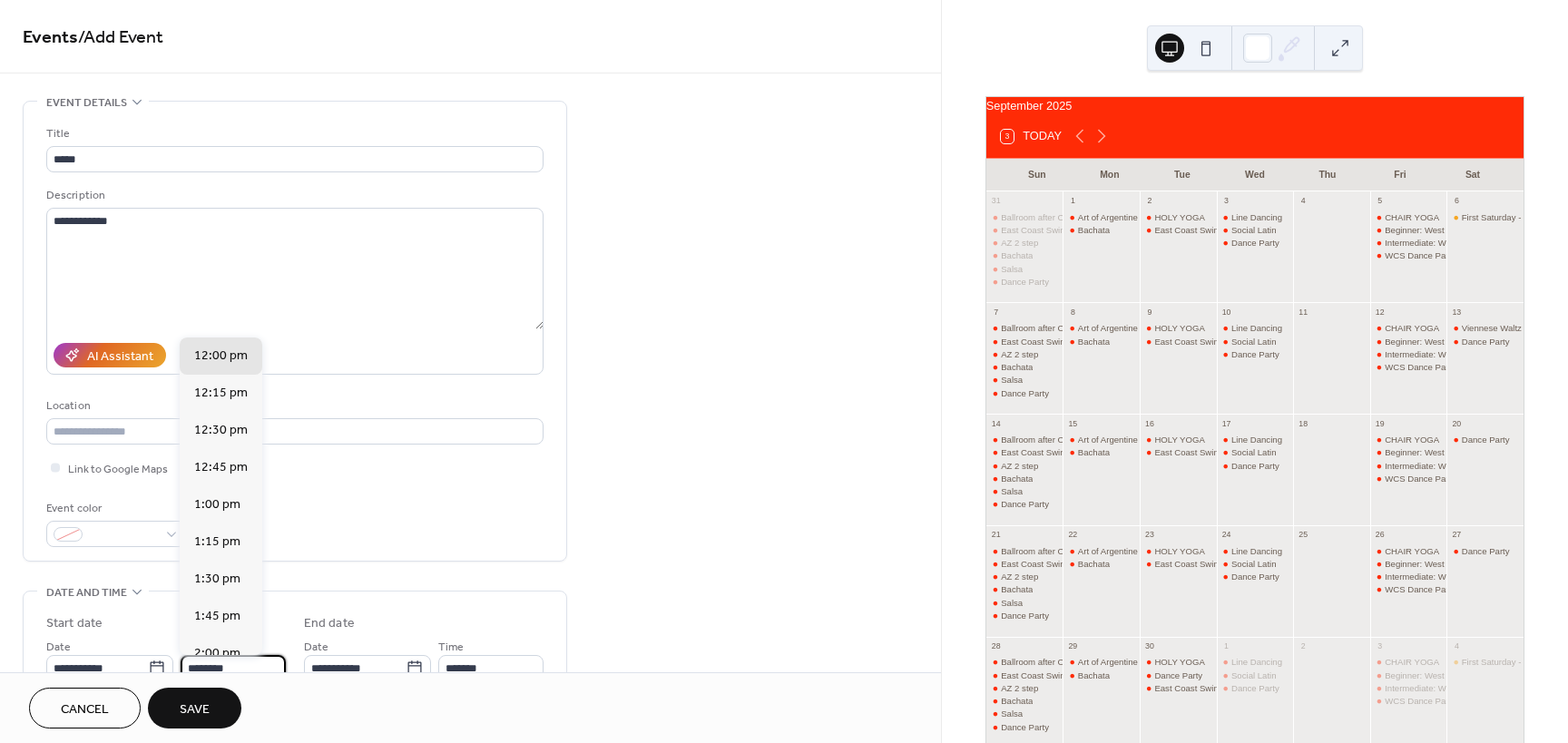 click on "********" at bounding box center [233, 668] 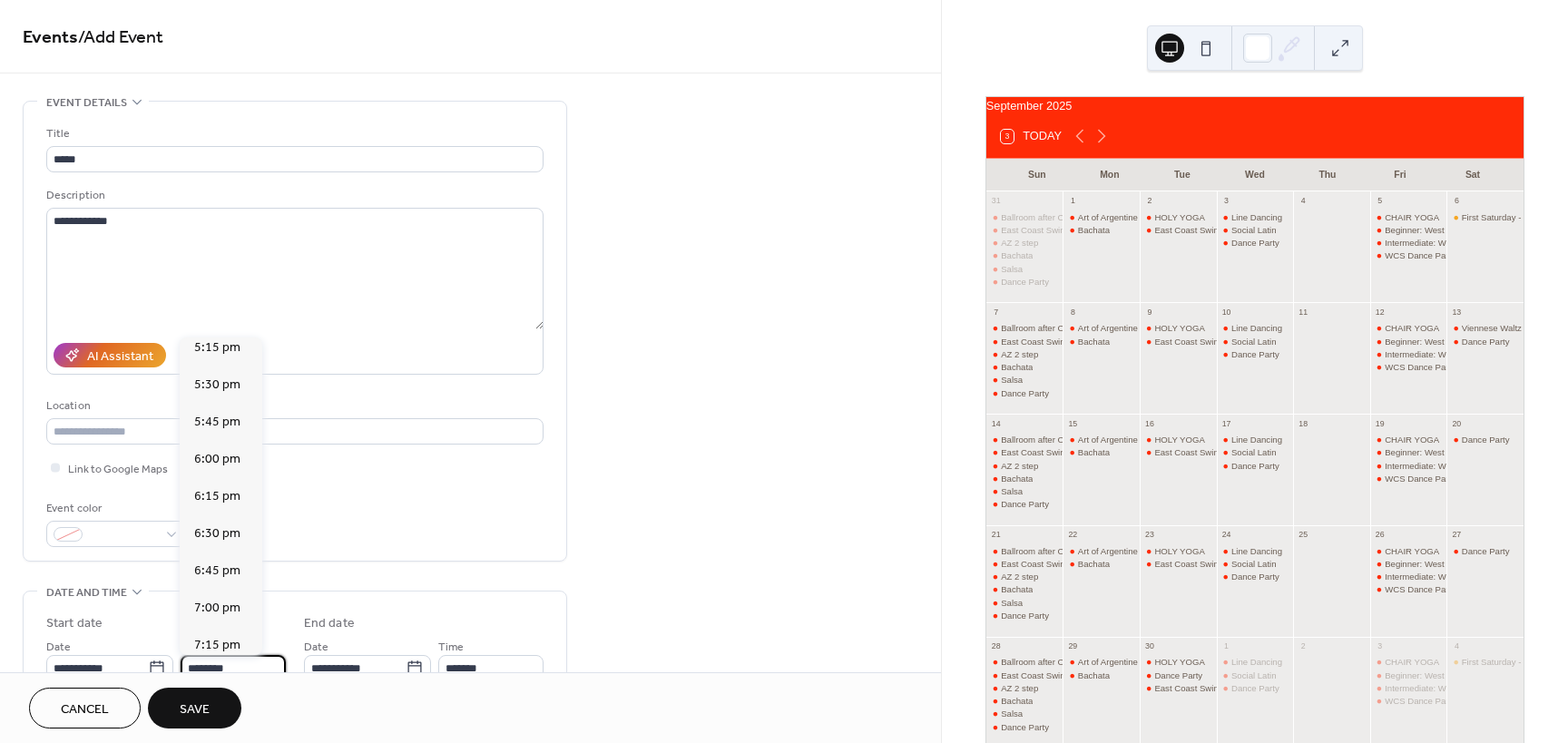 scroll, scrollTop: 2602, scrollLeft: 0, axis: vertical 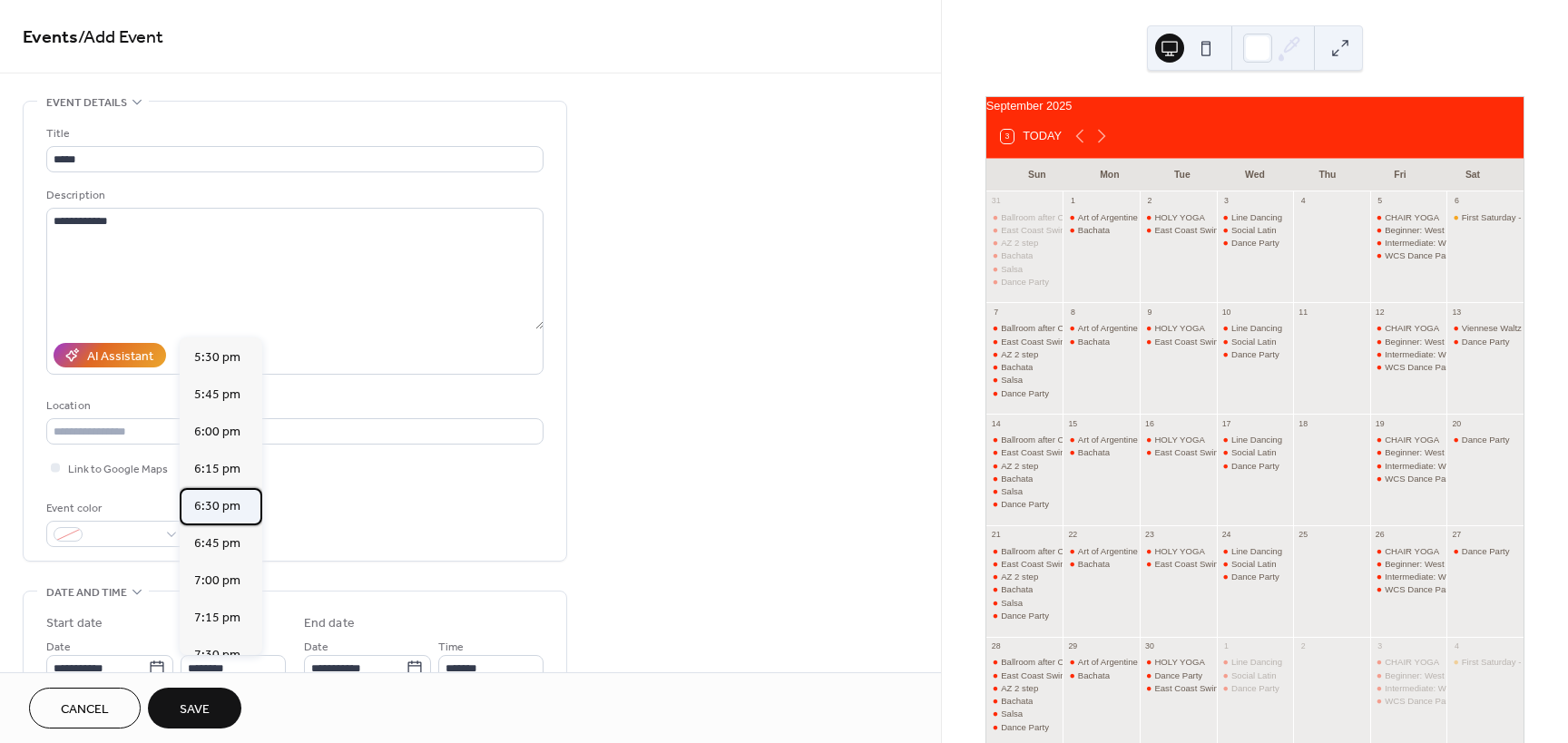 click on "6:30 pm" at bounding box center [217, 506] 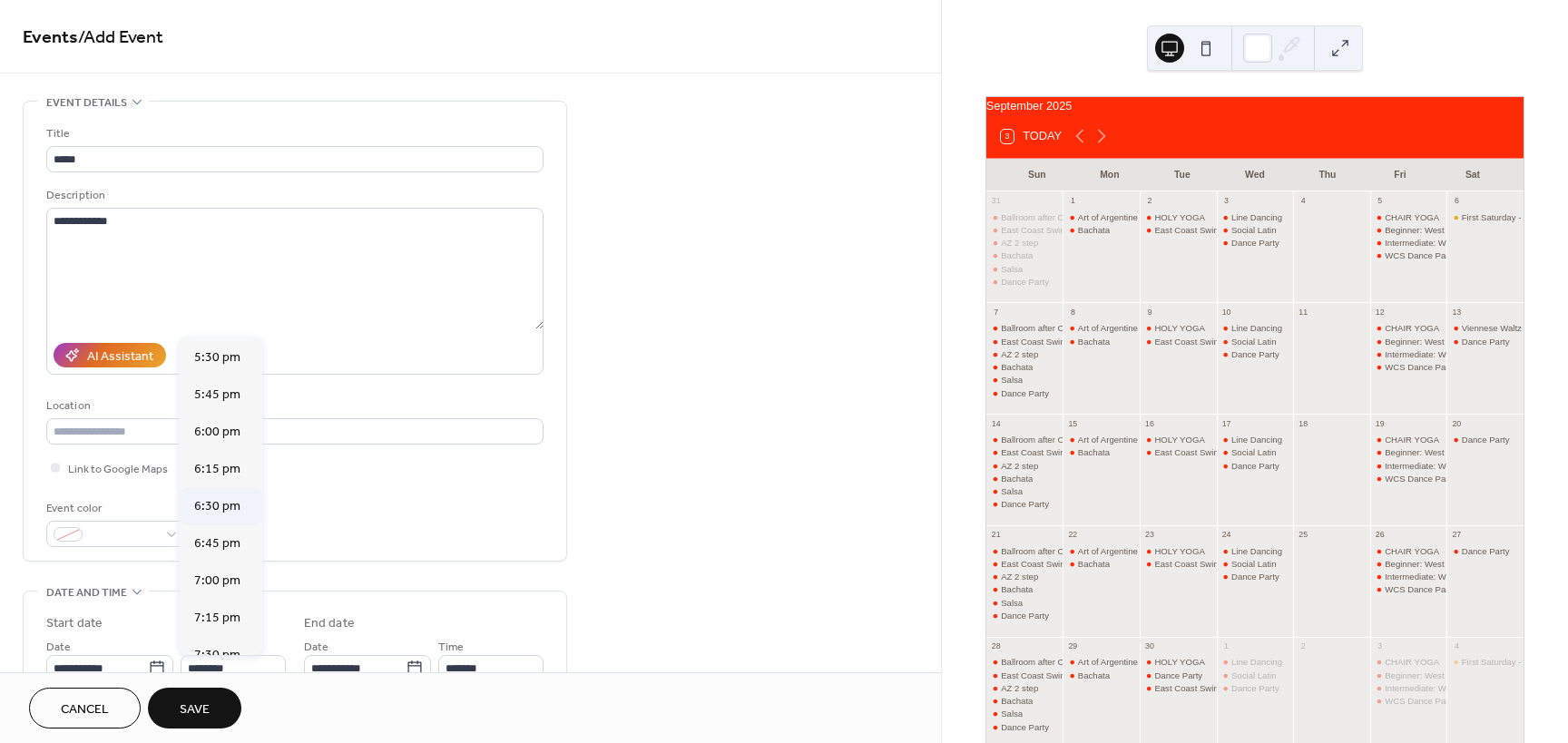 type on "*******" 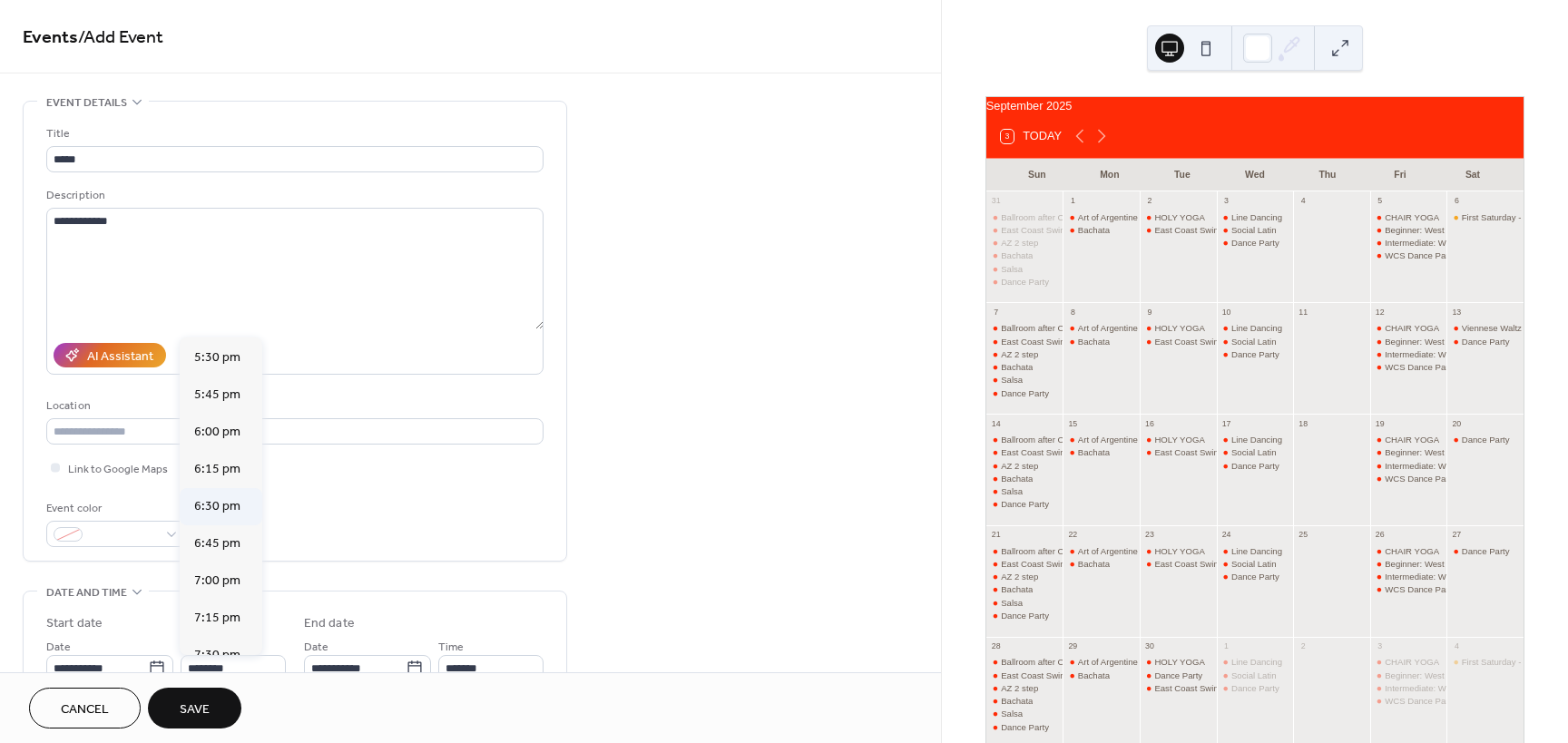 type on "*******" 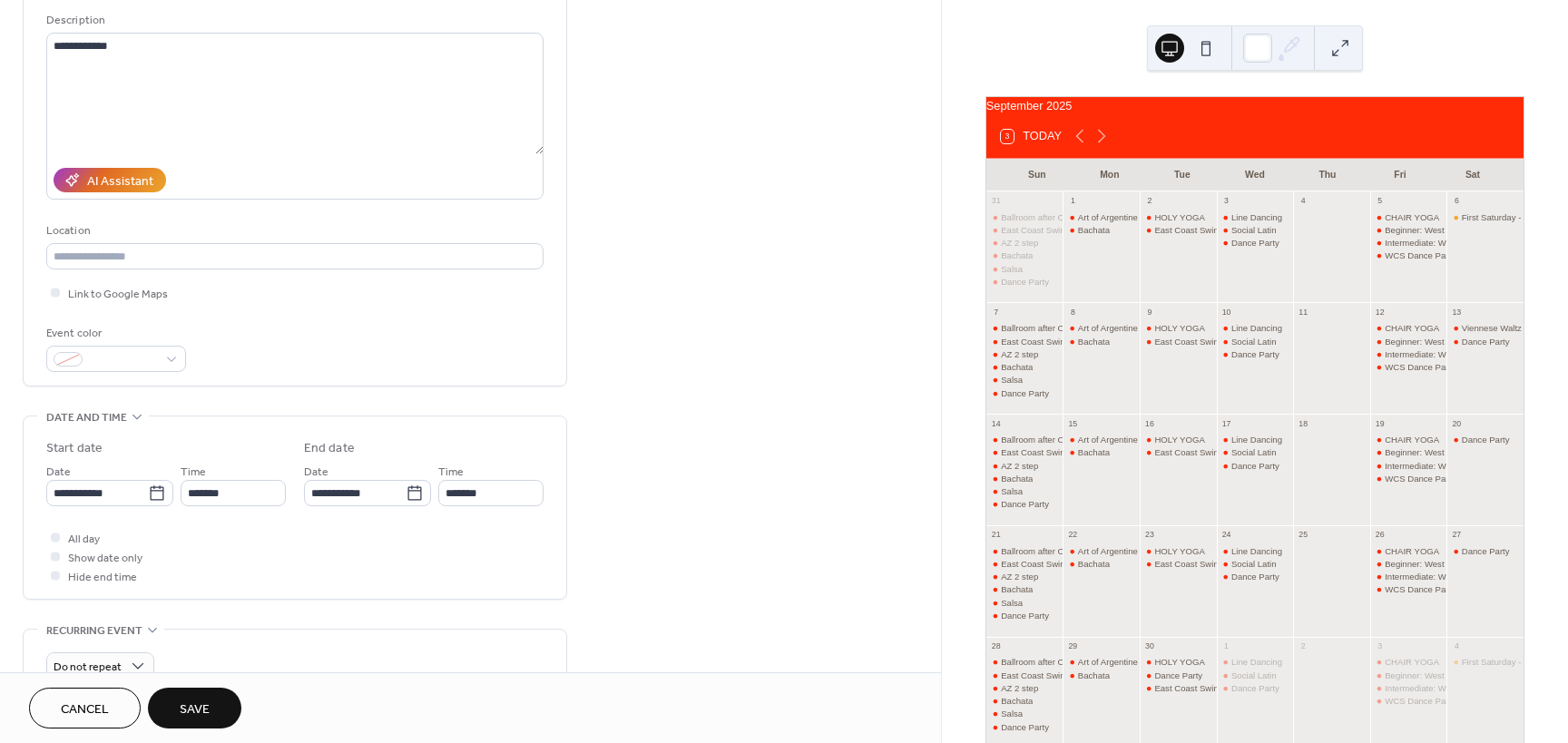 scroll, scrollTop: 181, scrollLeft: 0, axis: vertical 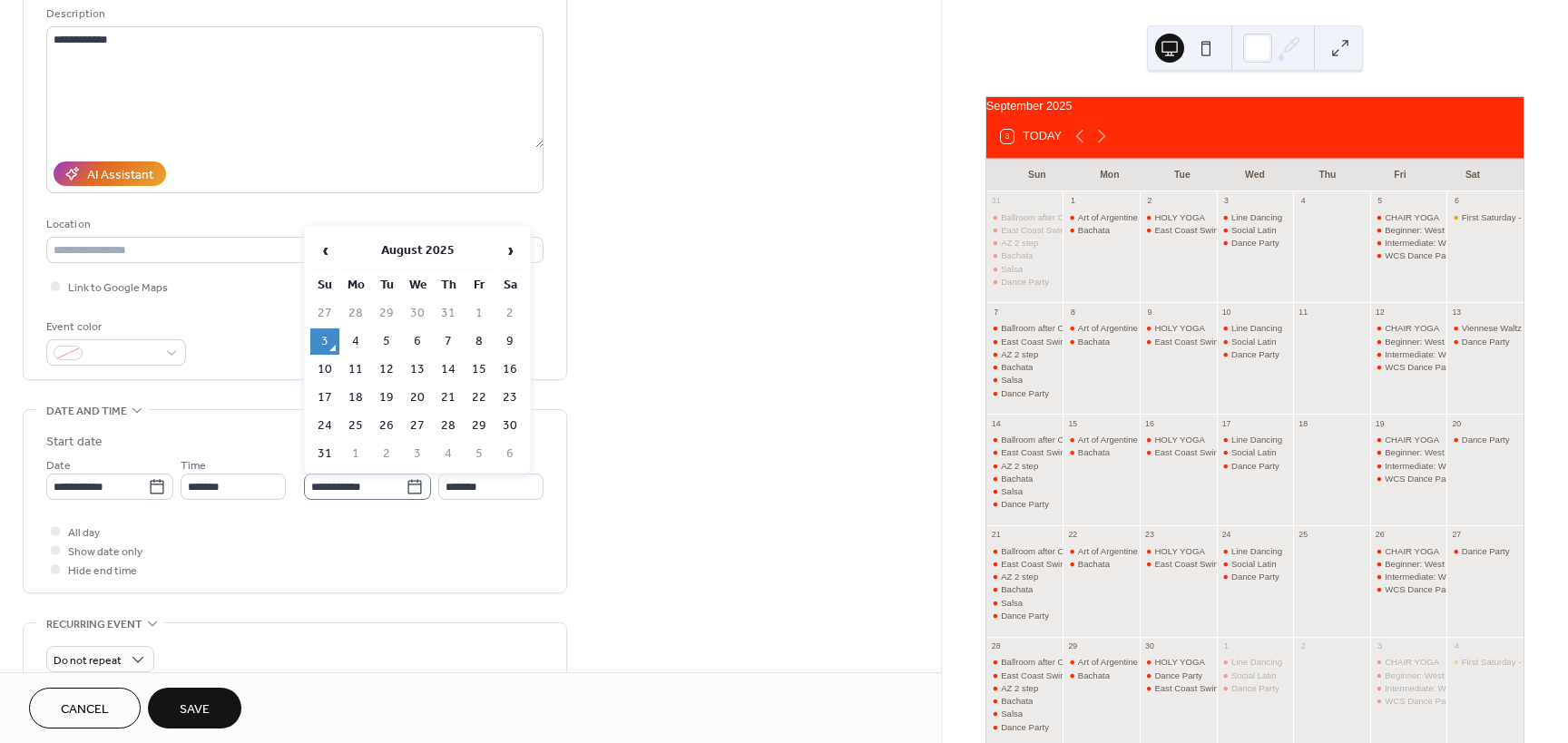 click 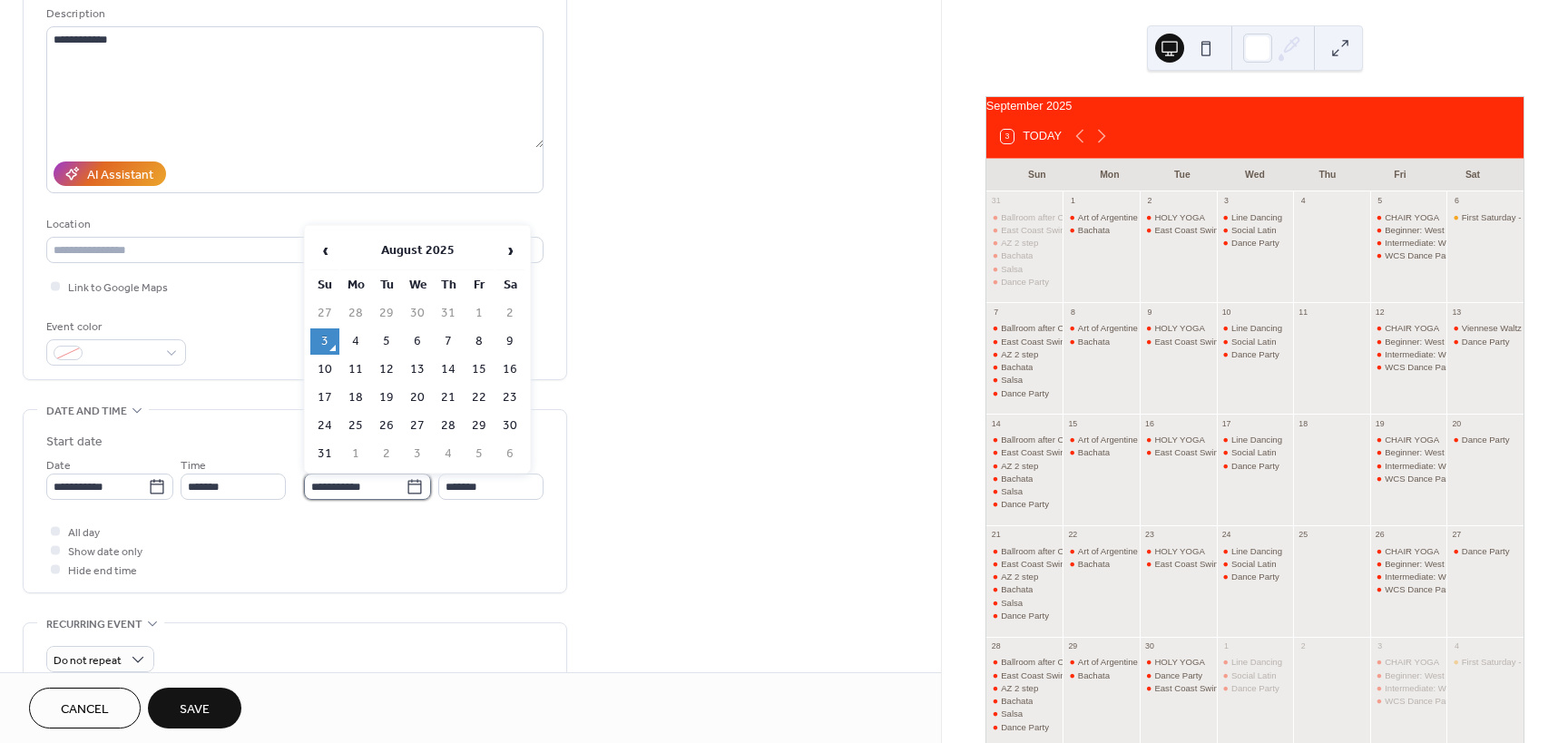 click on "**********" at bounding box center [355, 486] 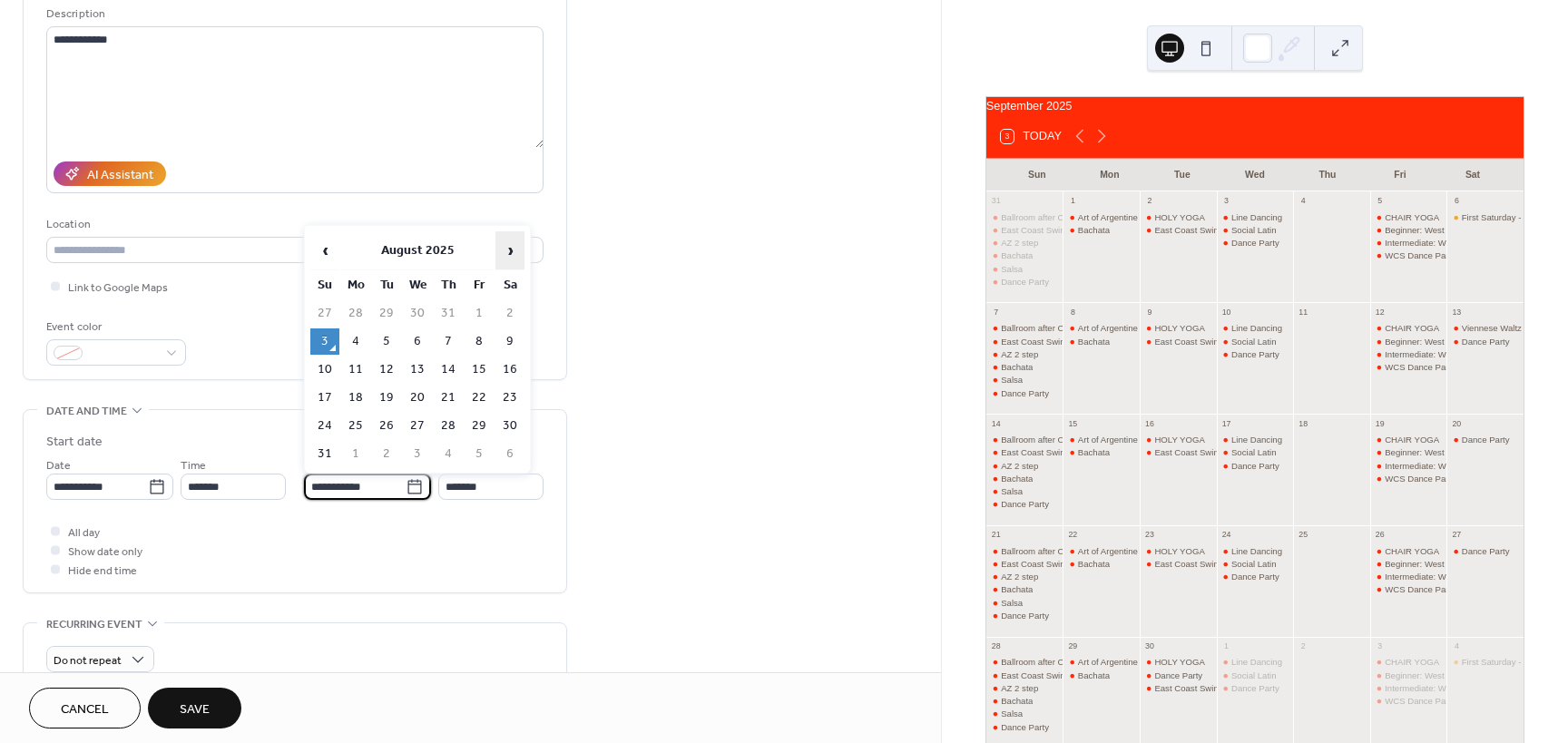 click on "›" at bounding box center (510, 250) 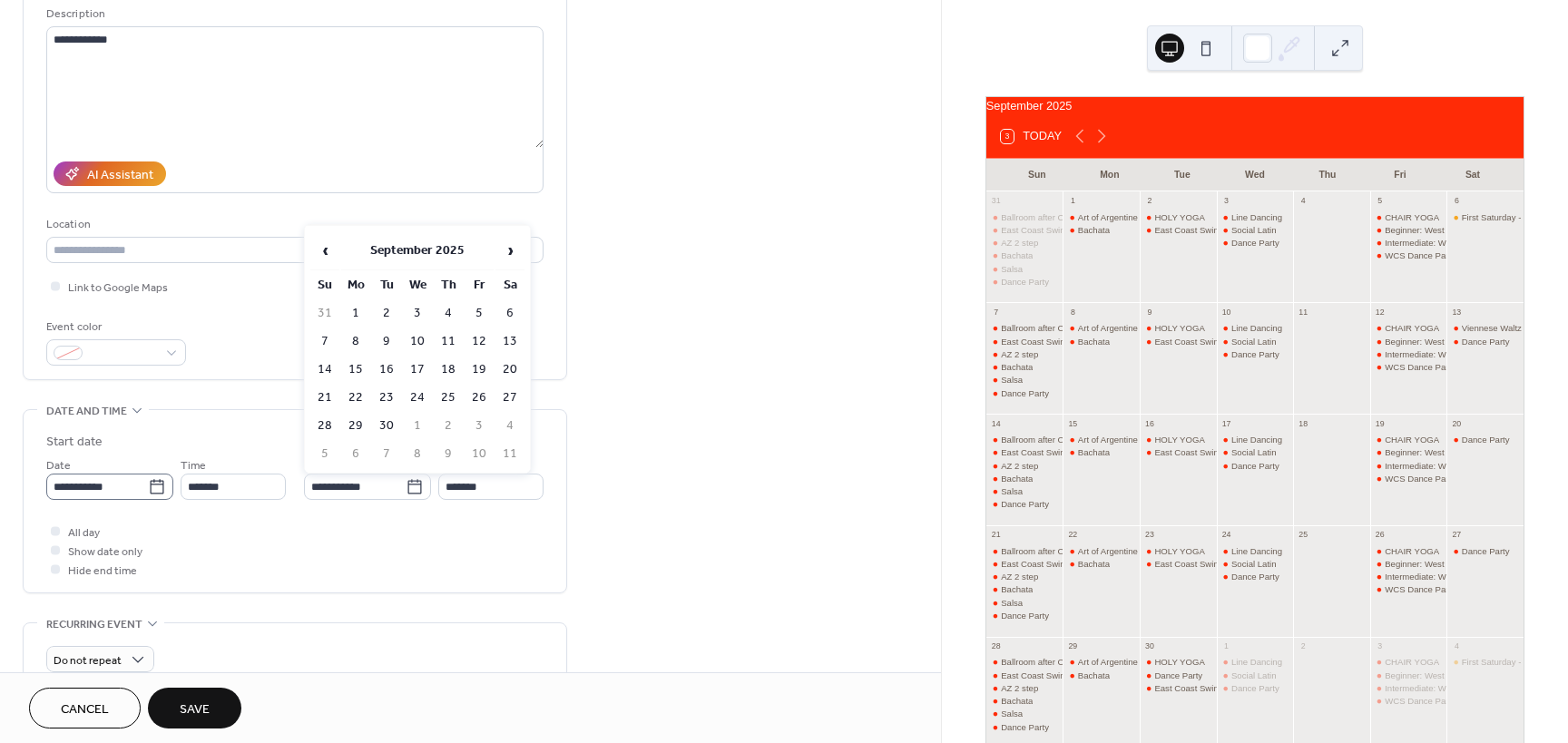 click 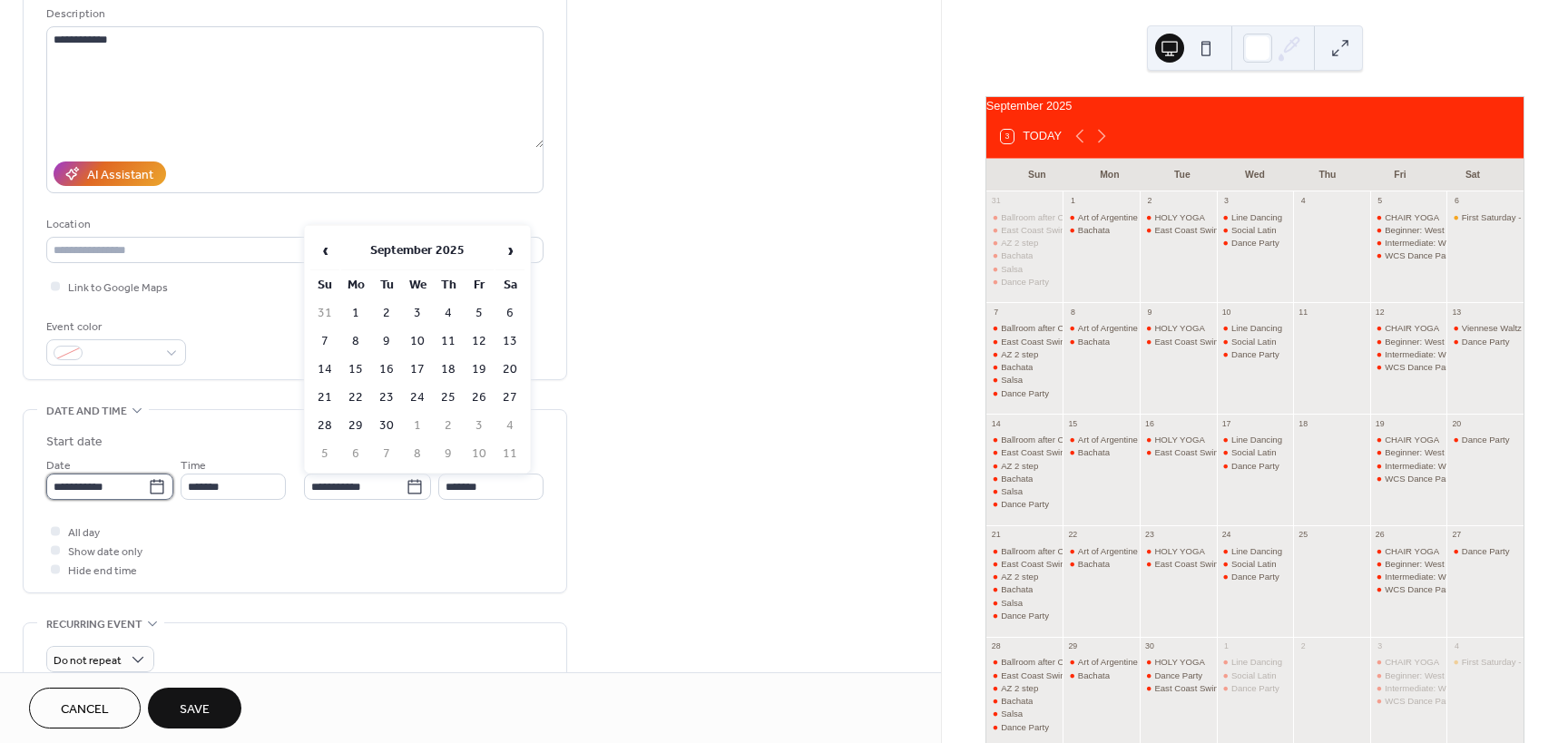 click on "**********" at bounding box center (97, 486) 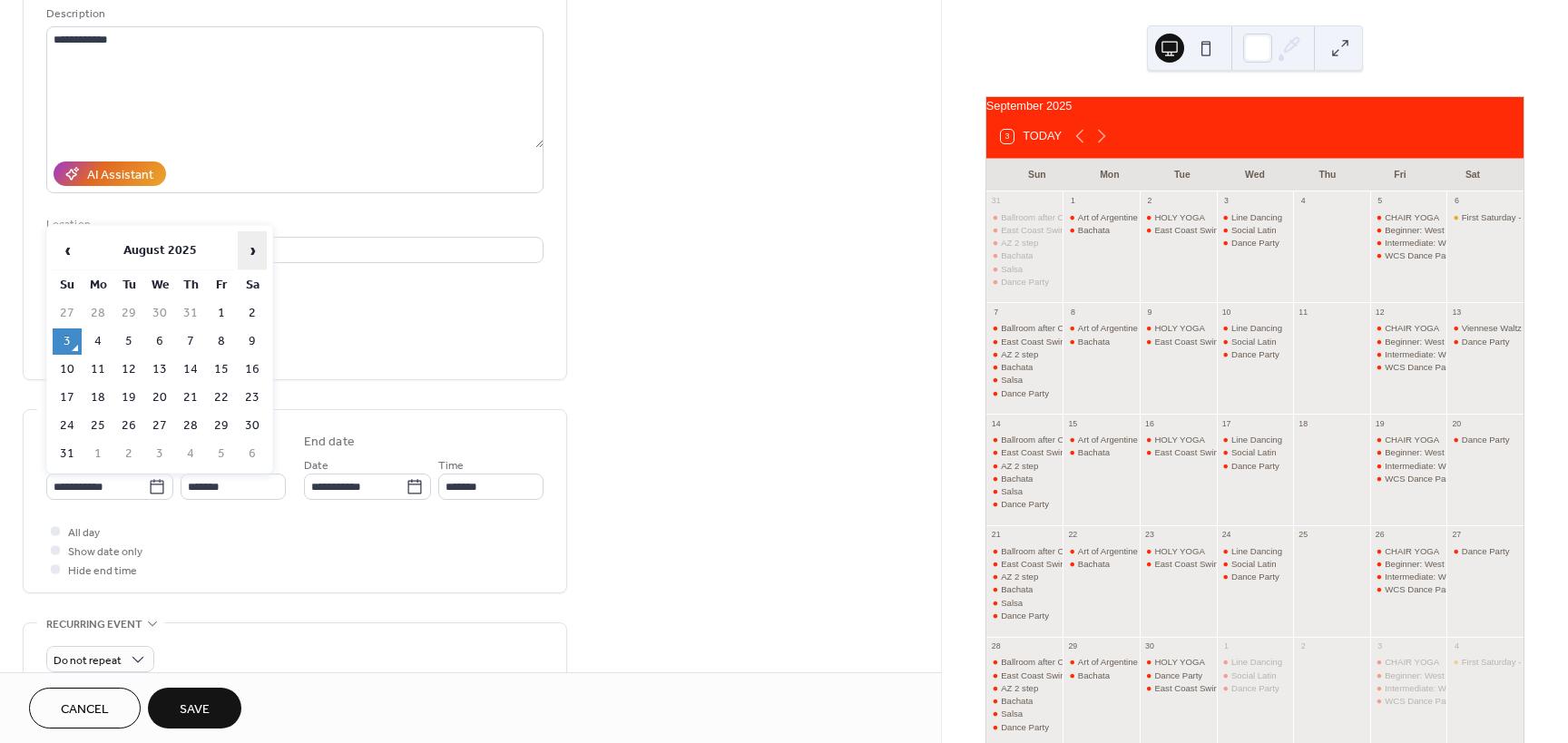 click on "›" at bounding box center [252, 250] 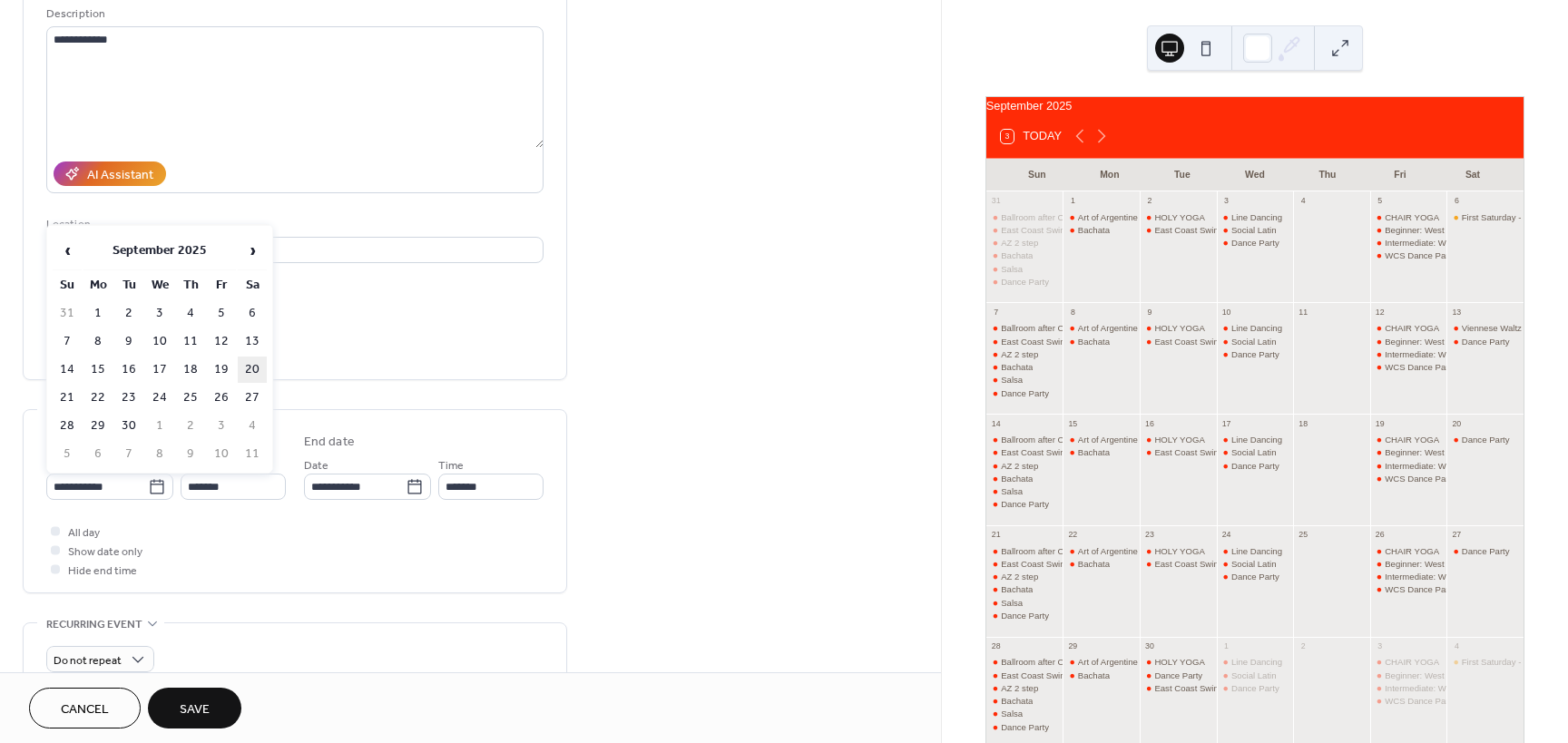 click on "20" at bounding box center [252, 369] 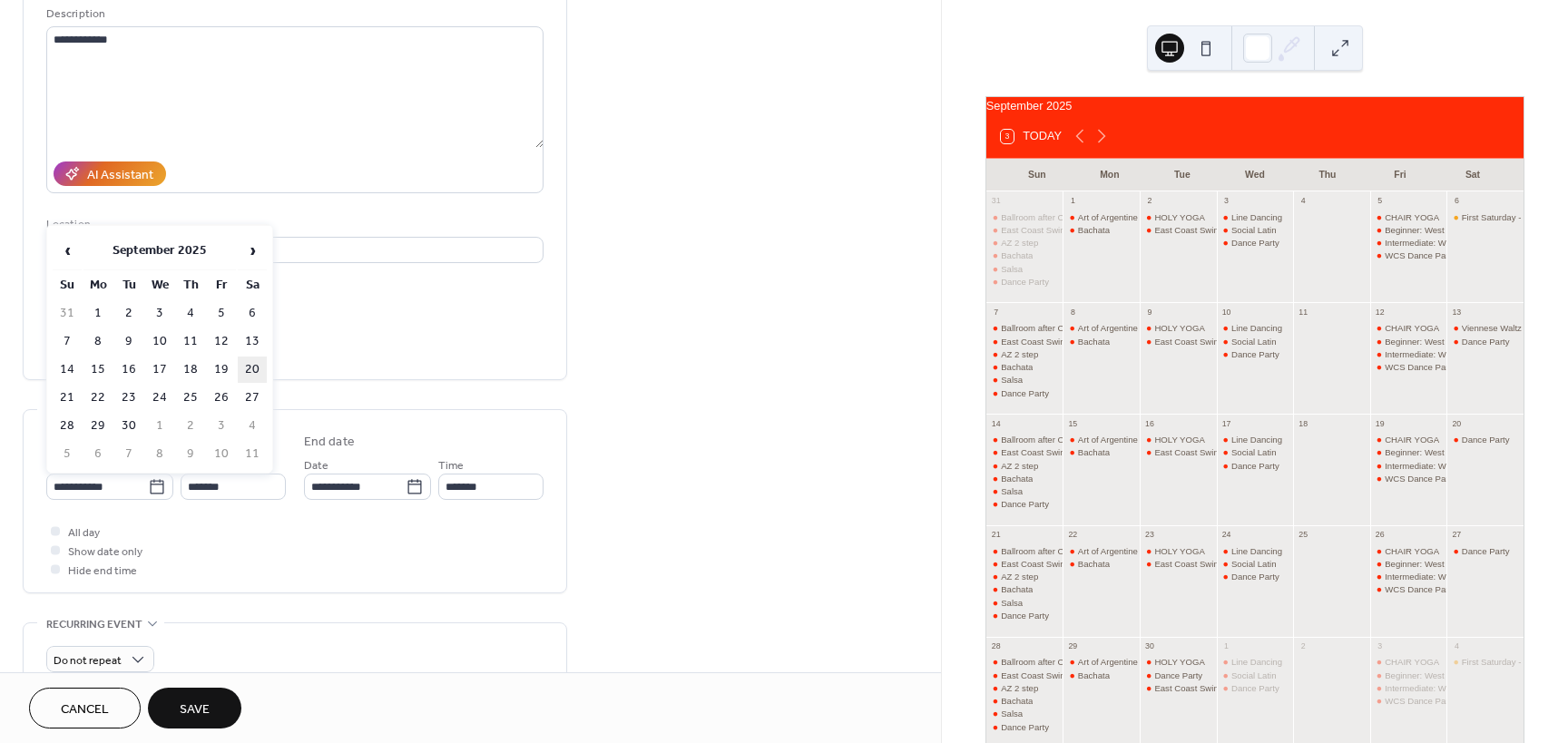 type on "**********" 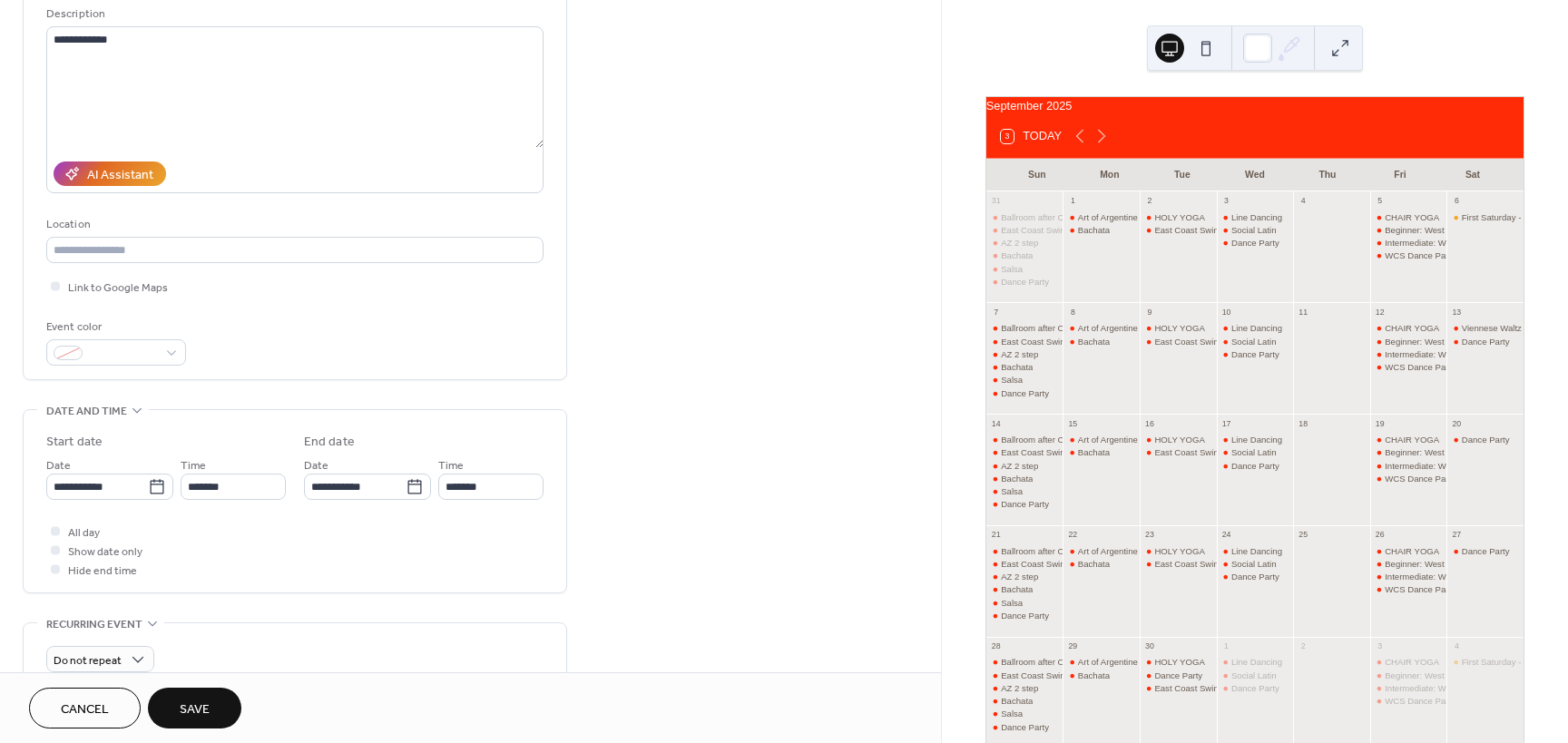 click on "Save" at bounding box center (194, 708) 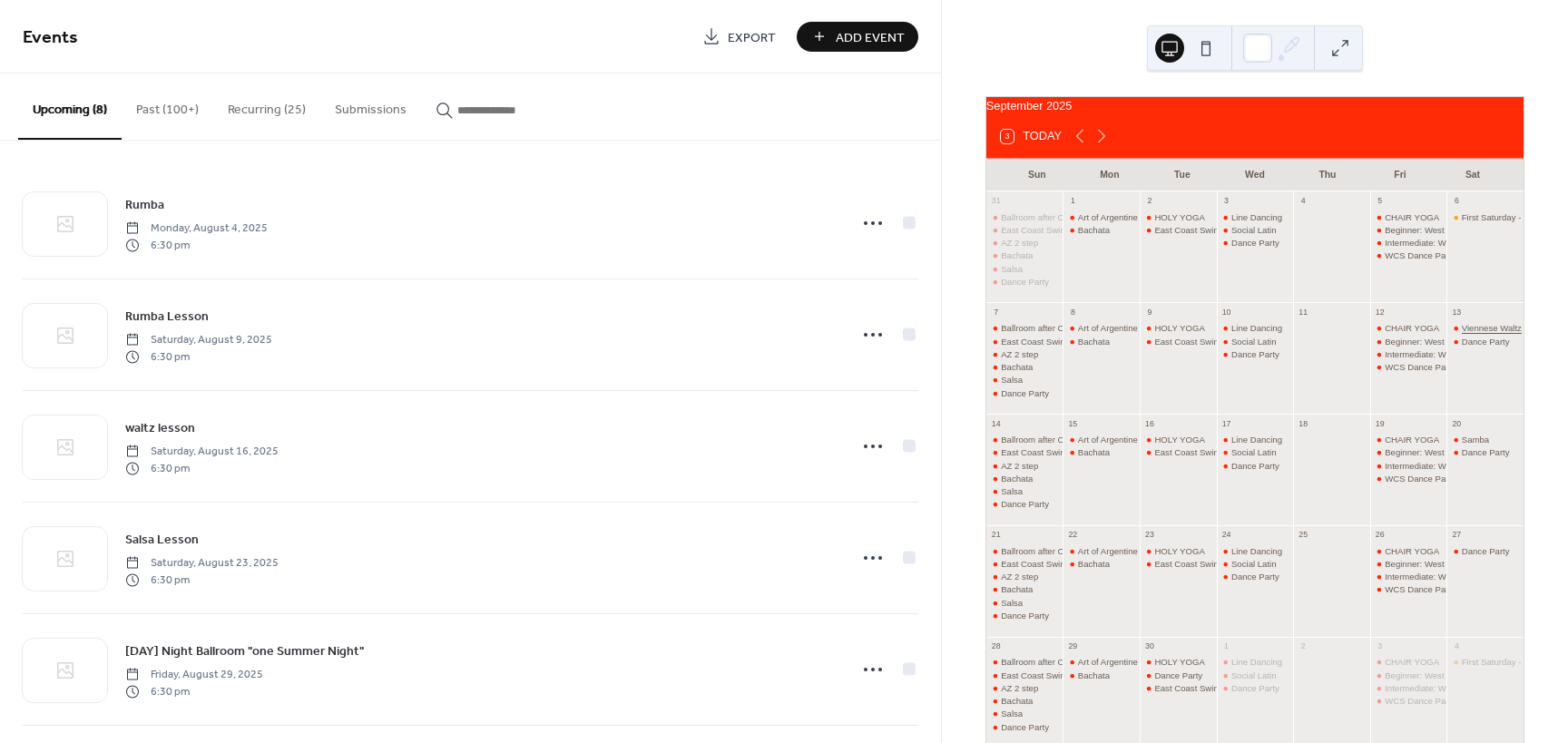 click on "Viennese Waltz" at bounding box center [1492, 328] 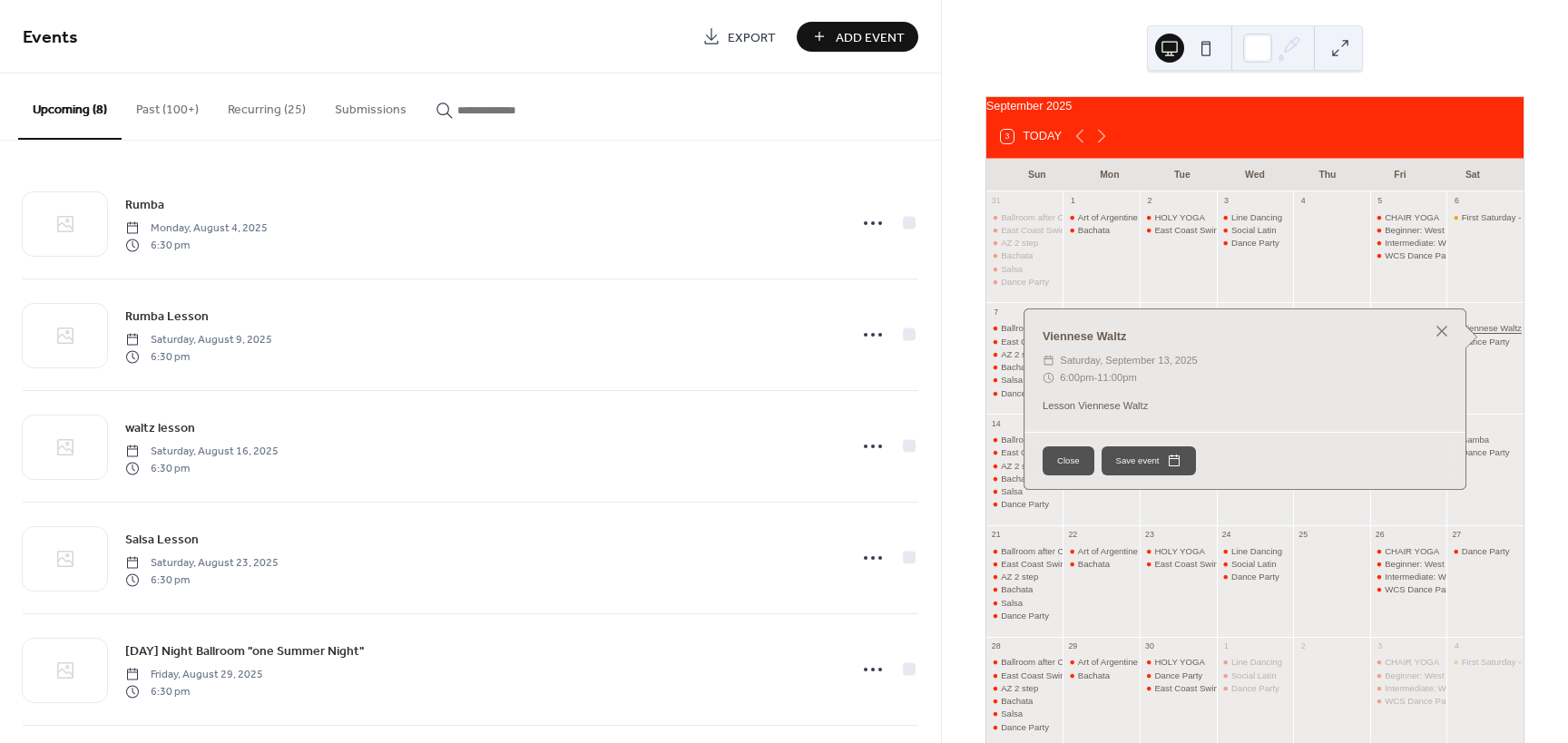 click on "Viennese Waltz" at bounding box center [1492, 328] 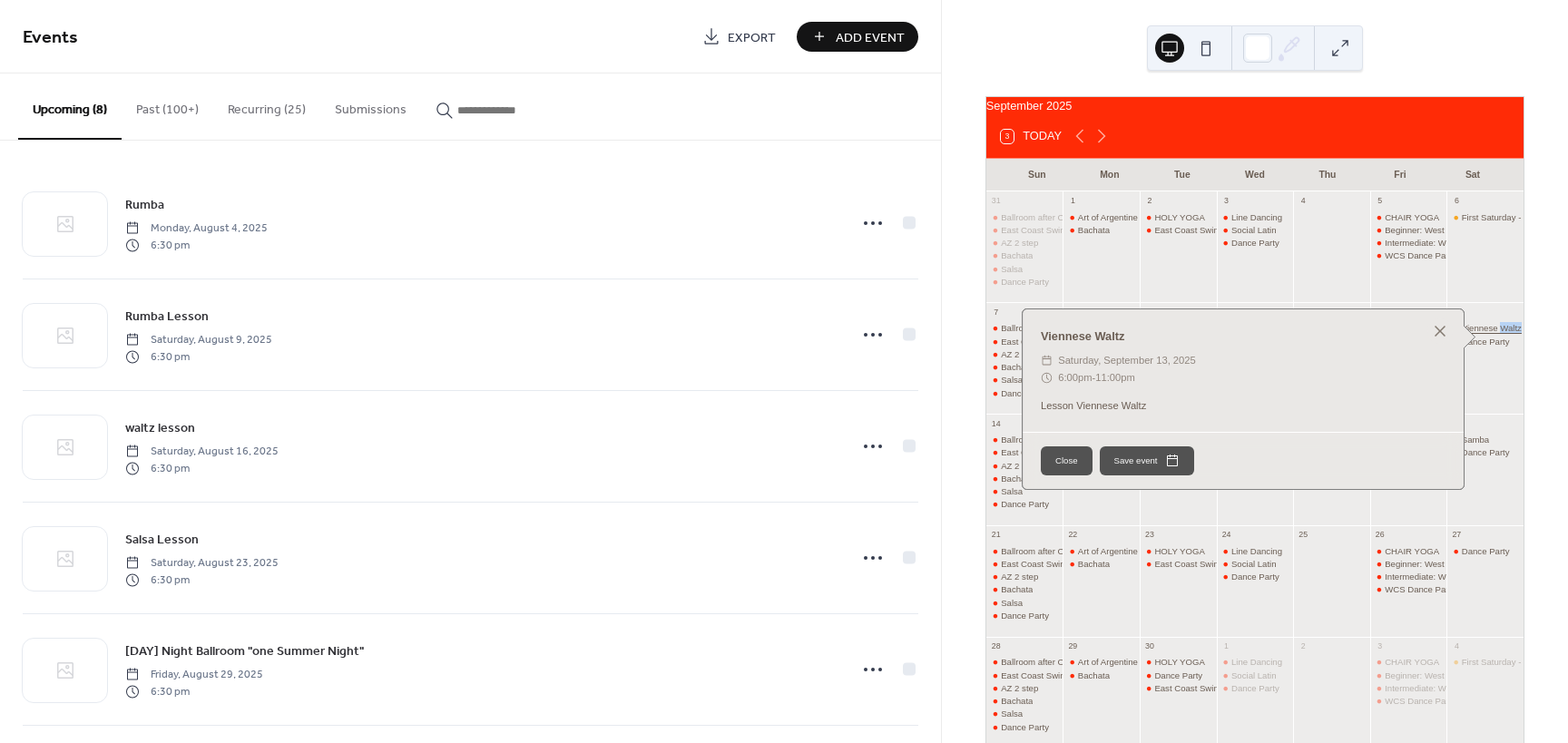 click on "Viennese Waltz" at bounding box center (1492, 328) 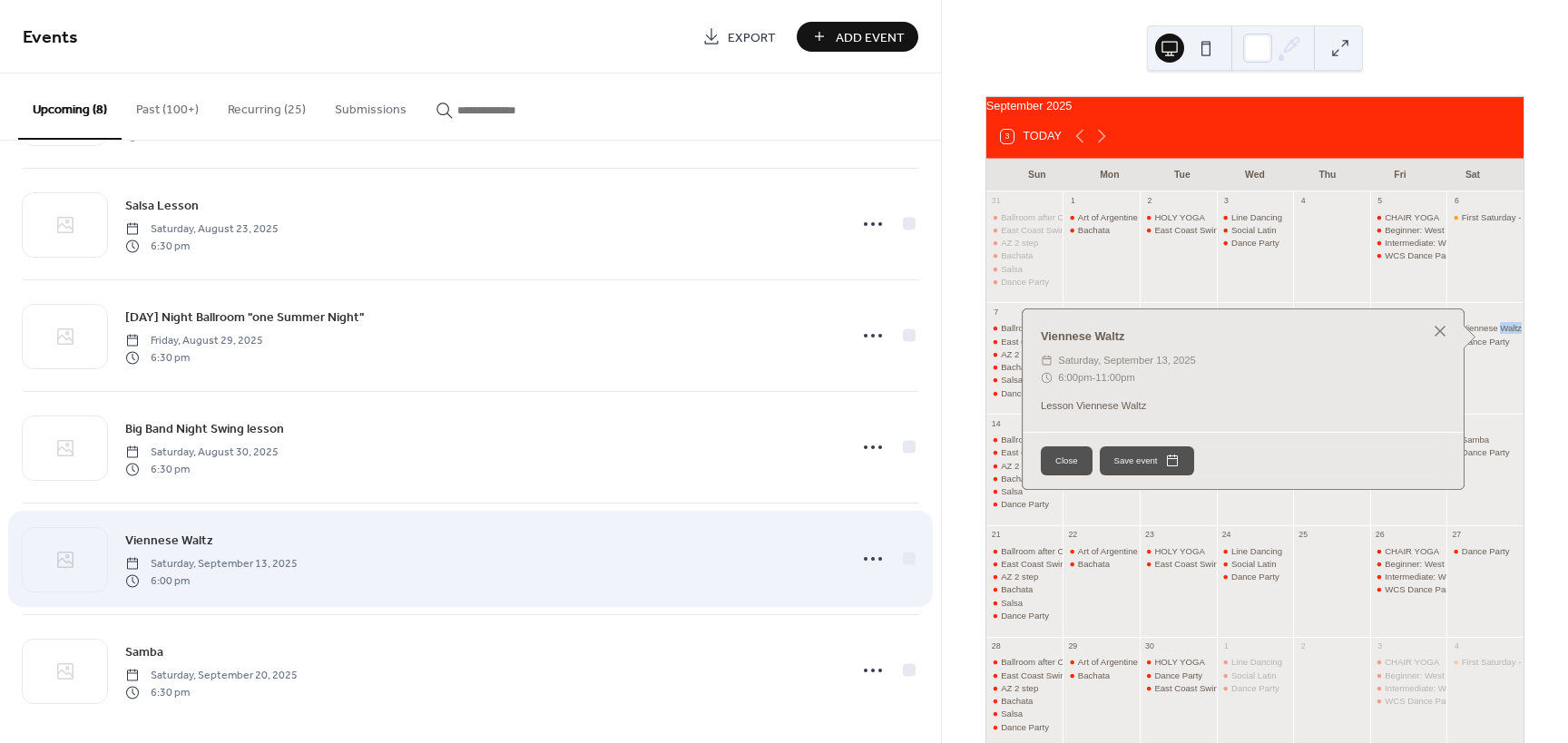 scroll, scrollTop: 344, scrollLeft: 0, axis: vertical 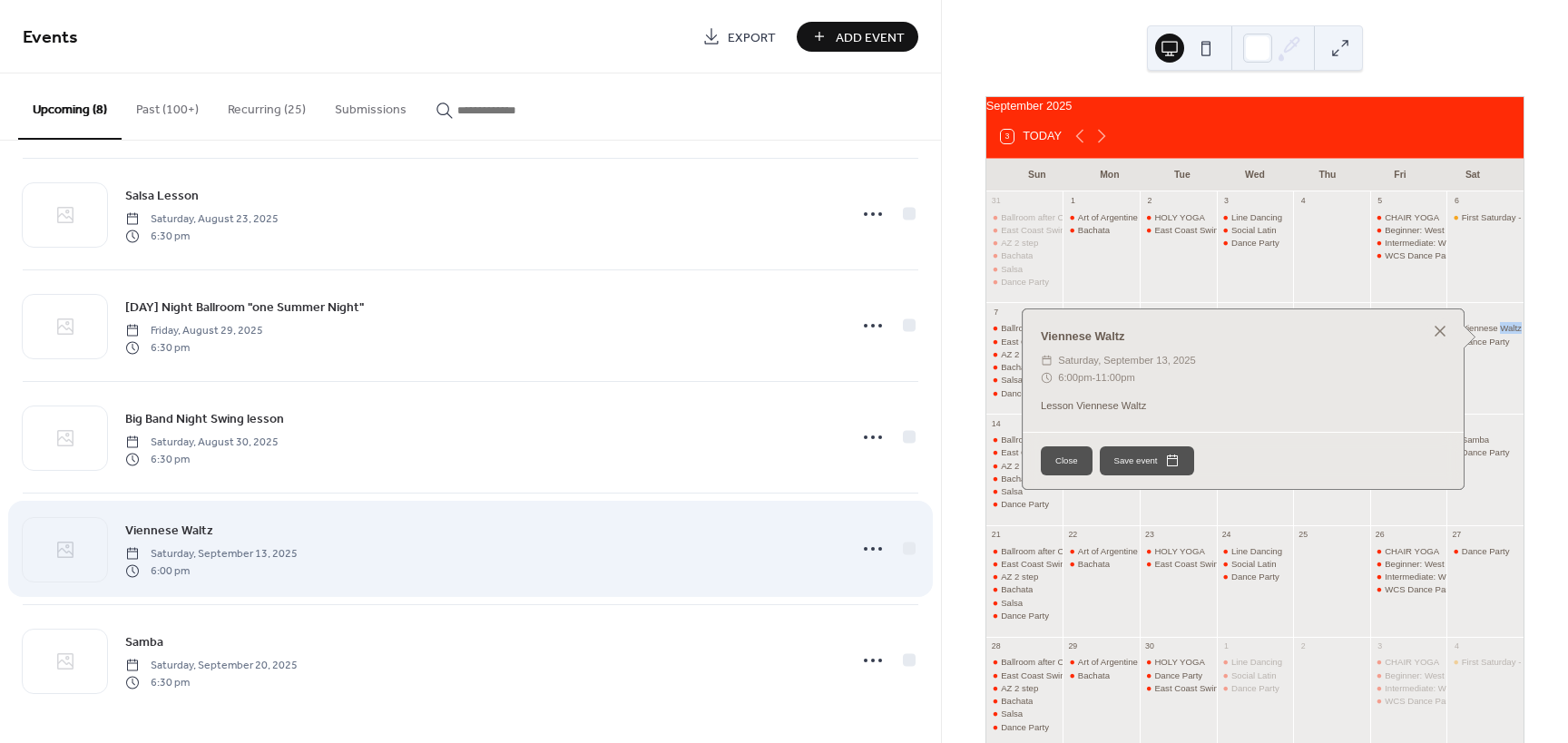 click on "Viennese Waltz" at bounding box center [169, 531] 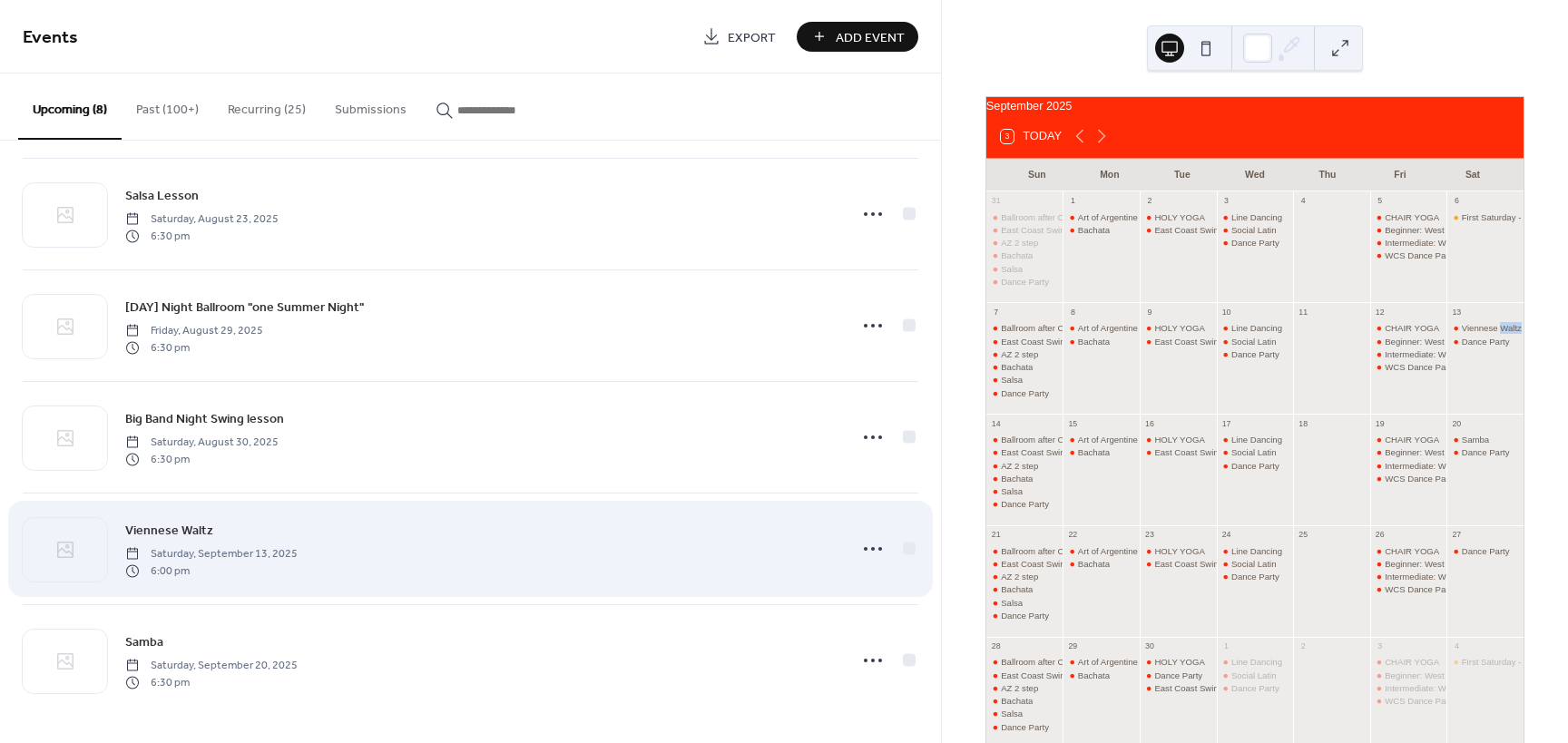 click on "Events Export Add Event Upcoming (8) Past (100+) Recurring (25) Submissions Rumba Monday, August 4, 2025 6:30 pm Rumba Lesson Saturday, August 9, 2025 6:30 pm waltz lesson Saturday, August 16, 2025 6:30 pm Salsa Lesson Saturday, August 23, 2025 6:30 pm Friday Night  Ballroom "one Summer Night" Friday, August 29, 2025 6:30 pm Big Band Night Swing lesson  Saturday, August 30, 2025 6:30 pm Viennese Waltz Saturday, September 13, 2025 6:00 pm Samba Saturday, September 20, 2025 6:30 pm Cancel" at bounding box center (470, 371) 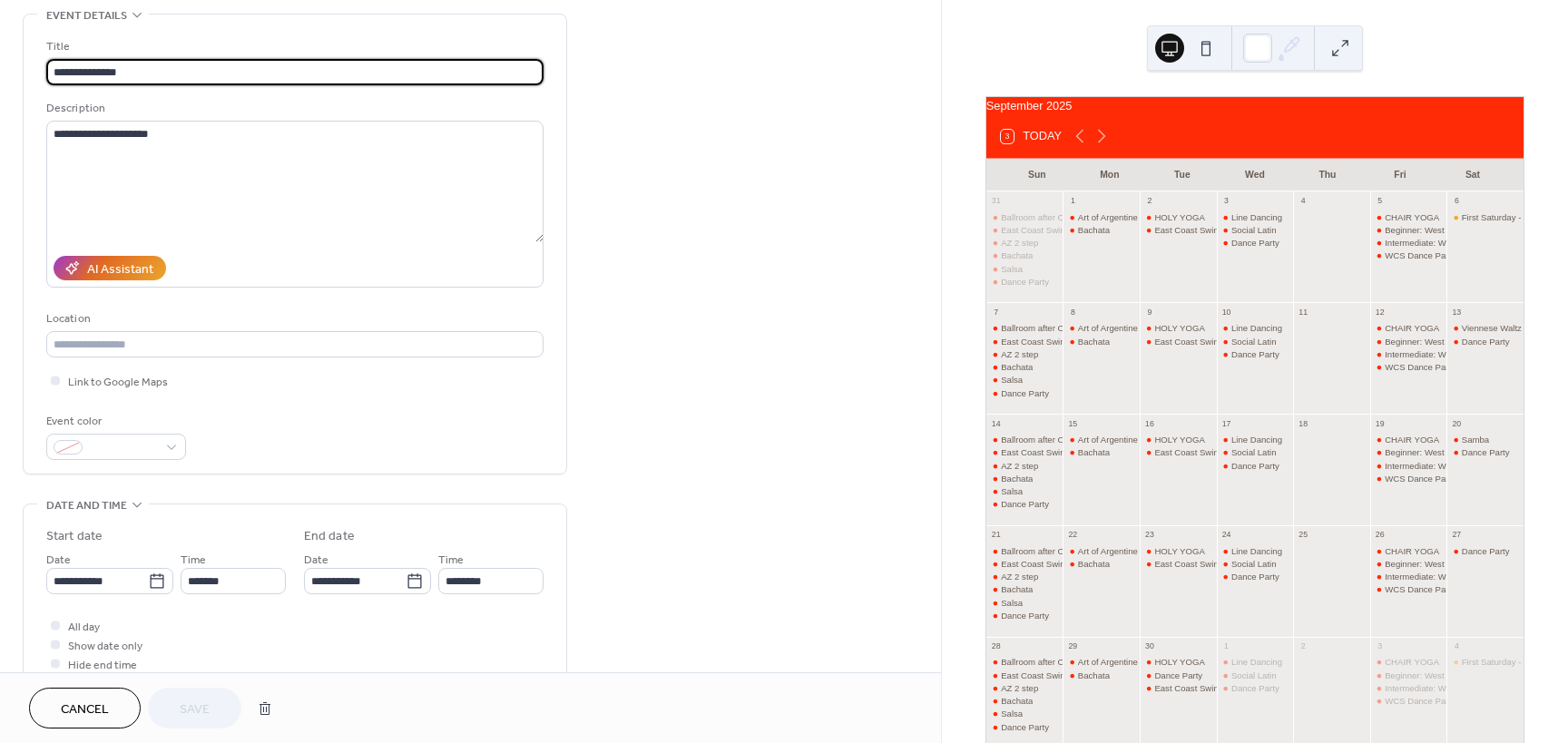 scroll, scrollTop: 91, scrollLeft: 0, axis: vertical 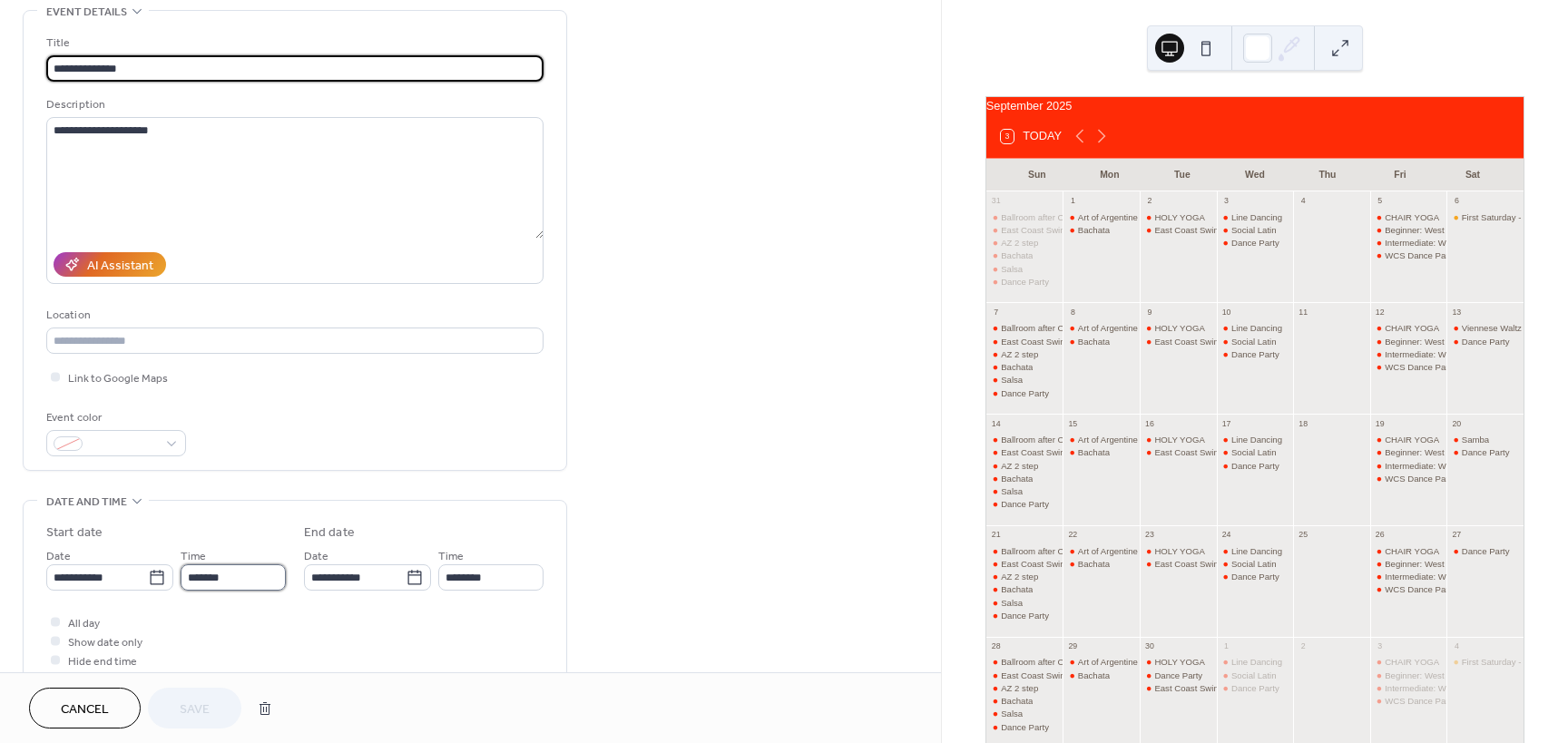 click on "*******" at bounding box center (233, 577) 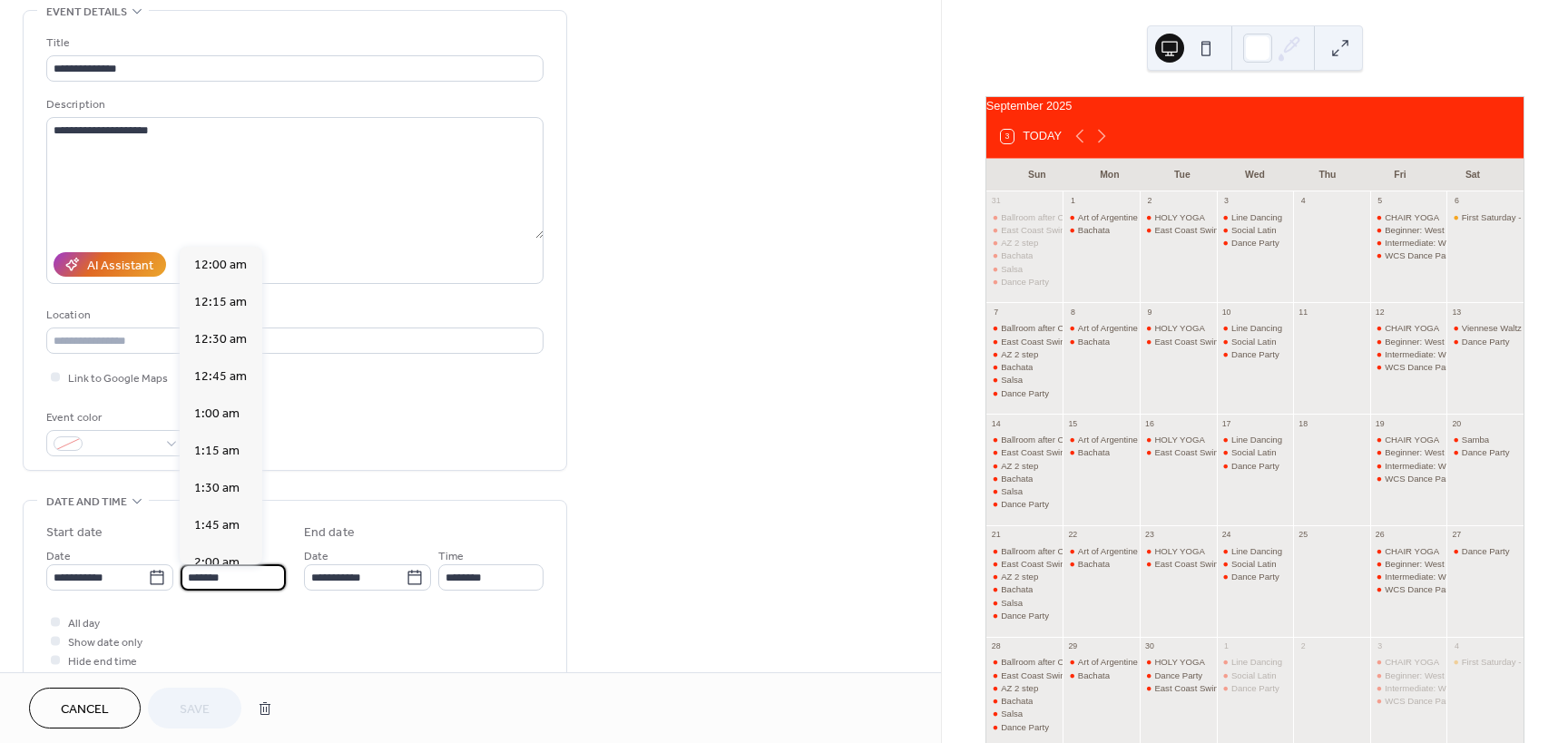 scroll, scrollTop: 2678, scrollLeft: 0, axis: vertical 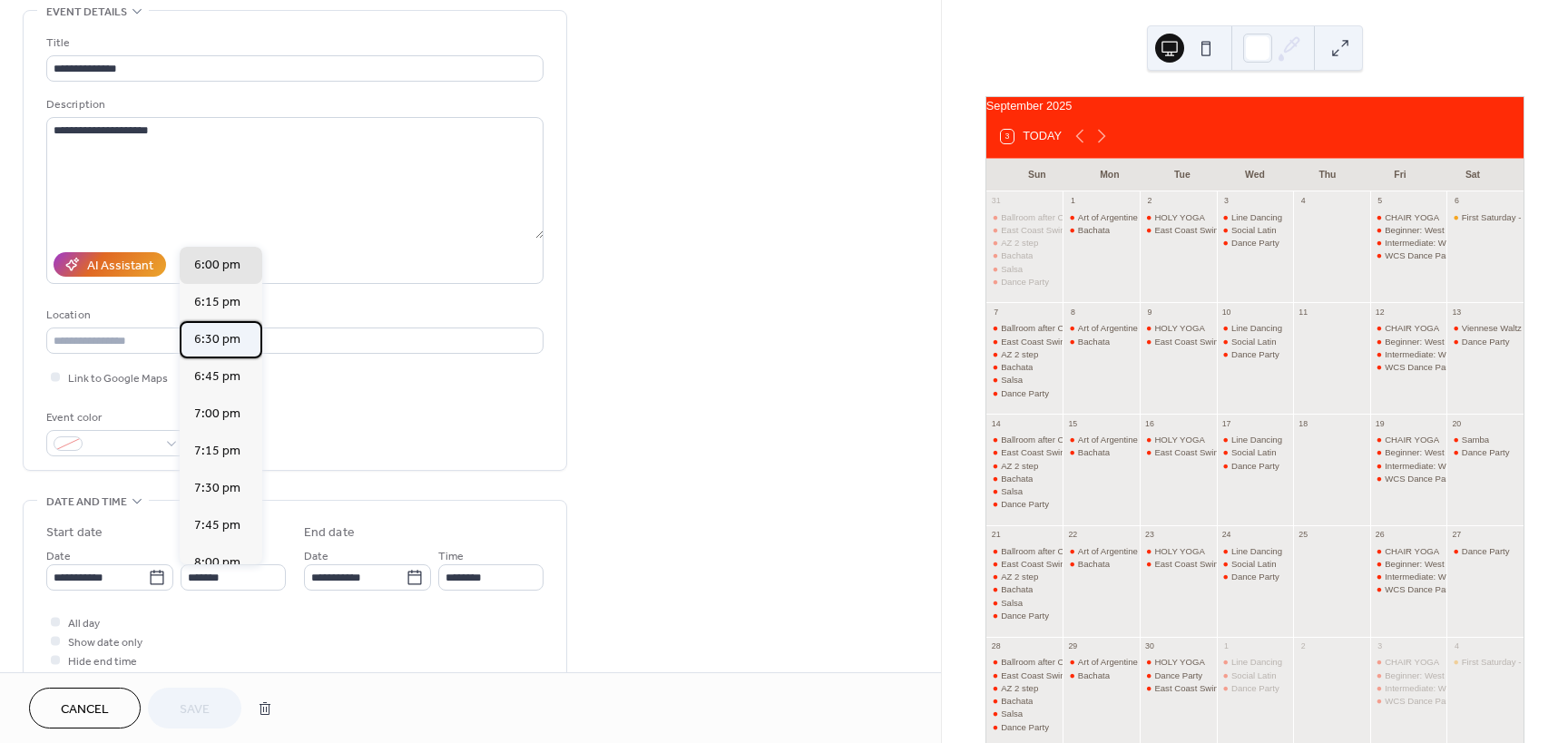 click on "6:30 pm" at bounding box center [217, 339] 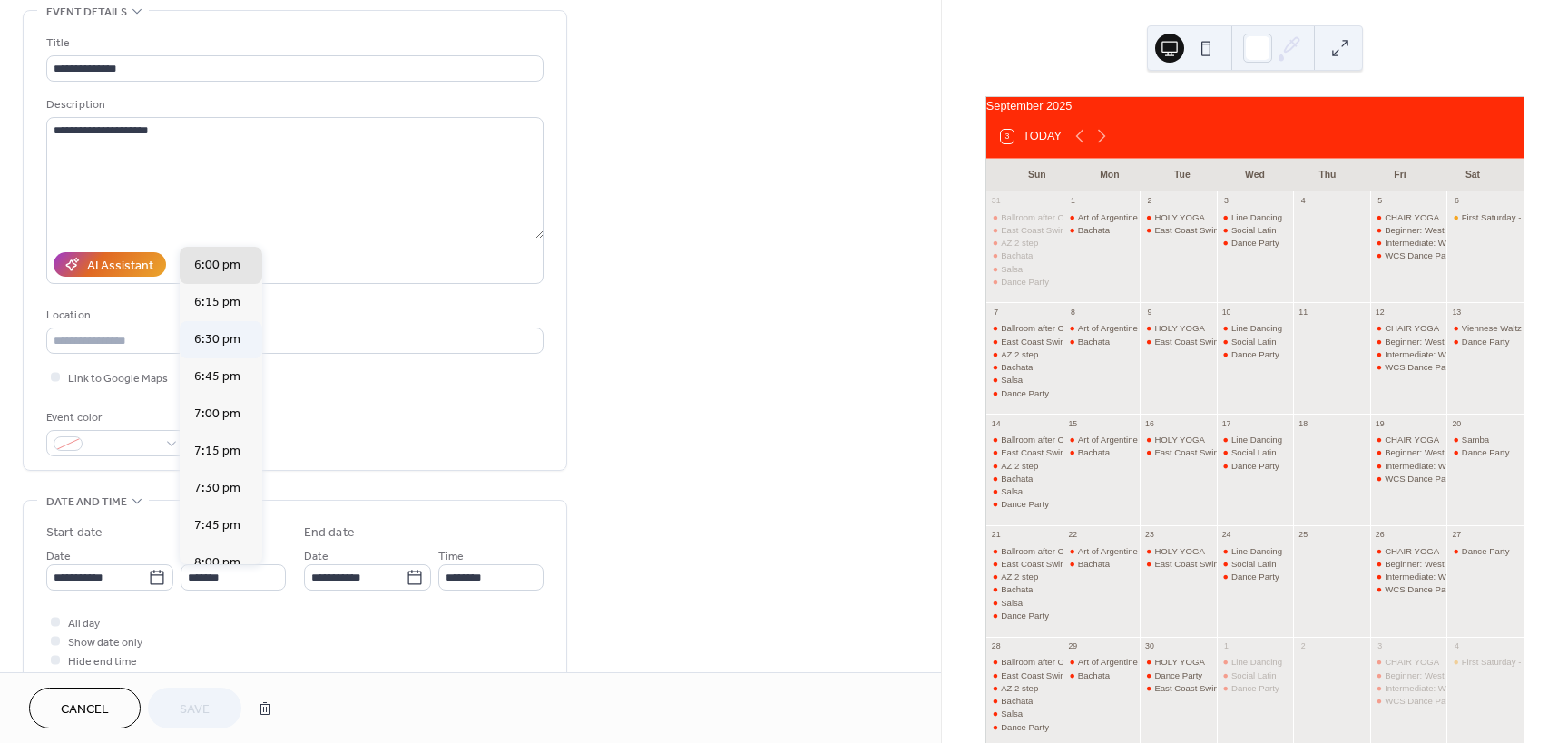 type on "*******" 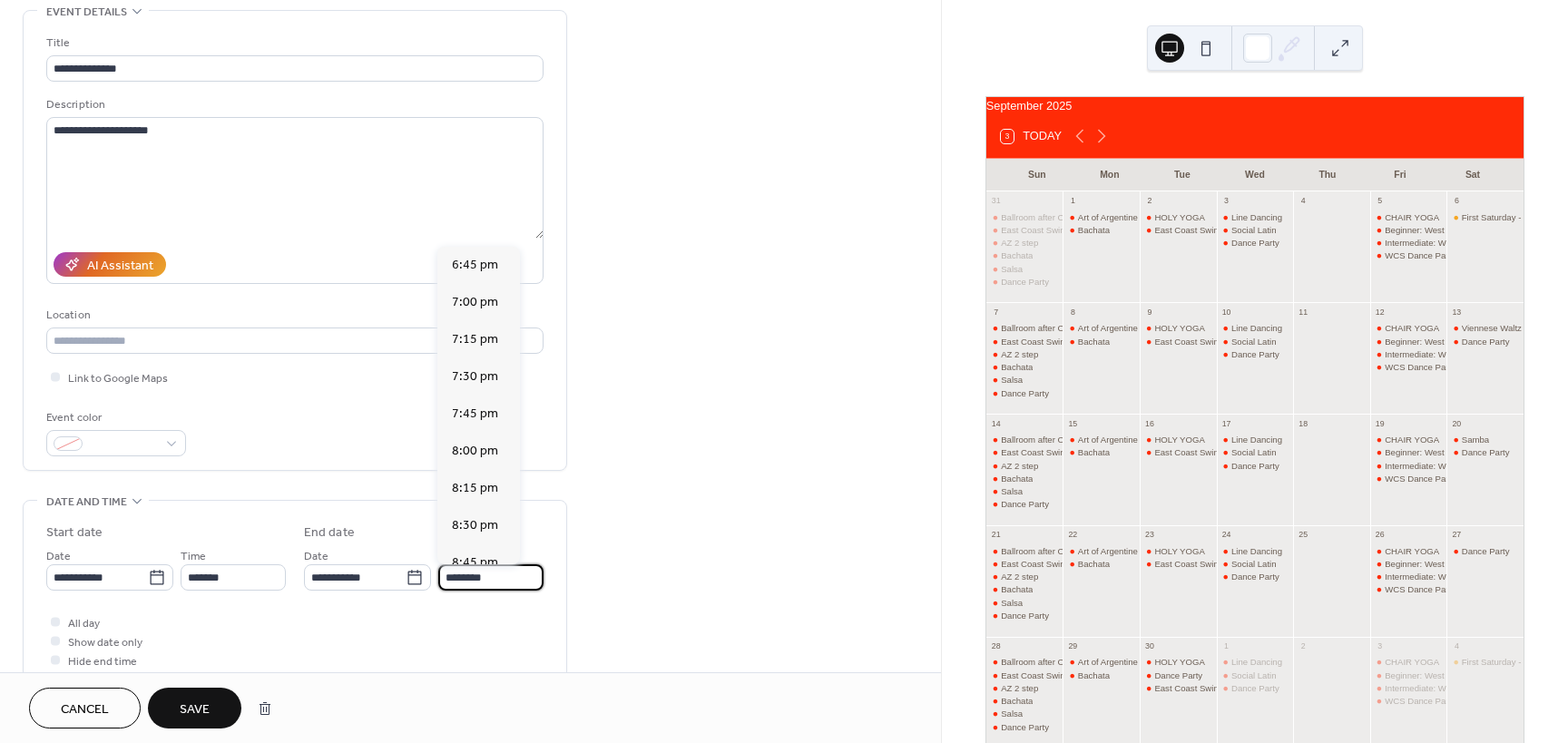 scroll, scrollTop: 464, scrollLeft: 0, axis: vertical 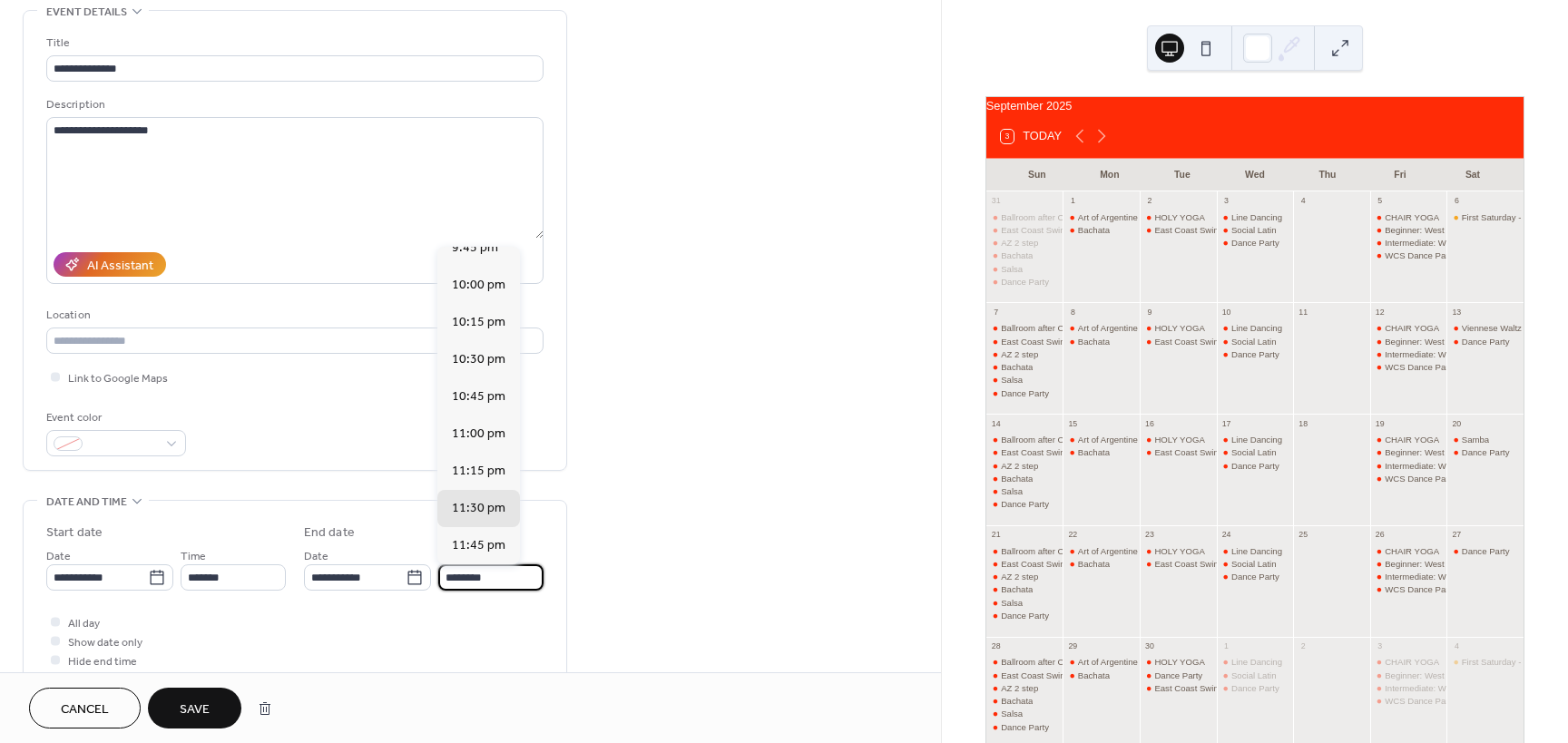 click on "********" at bounding box center (491, 577) 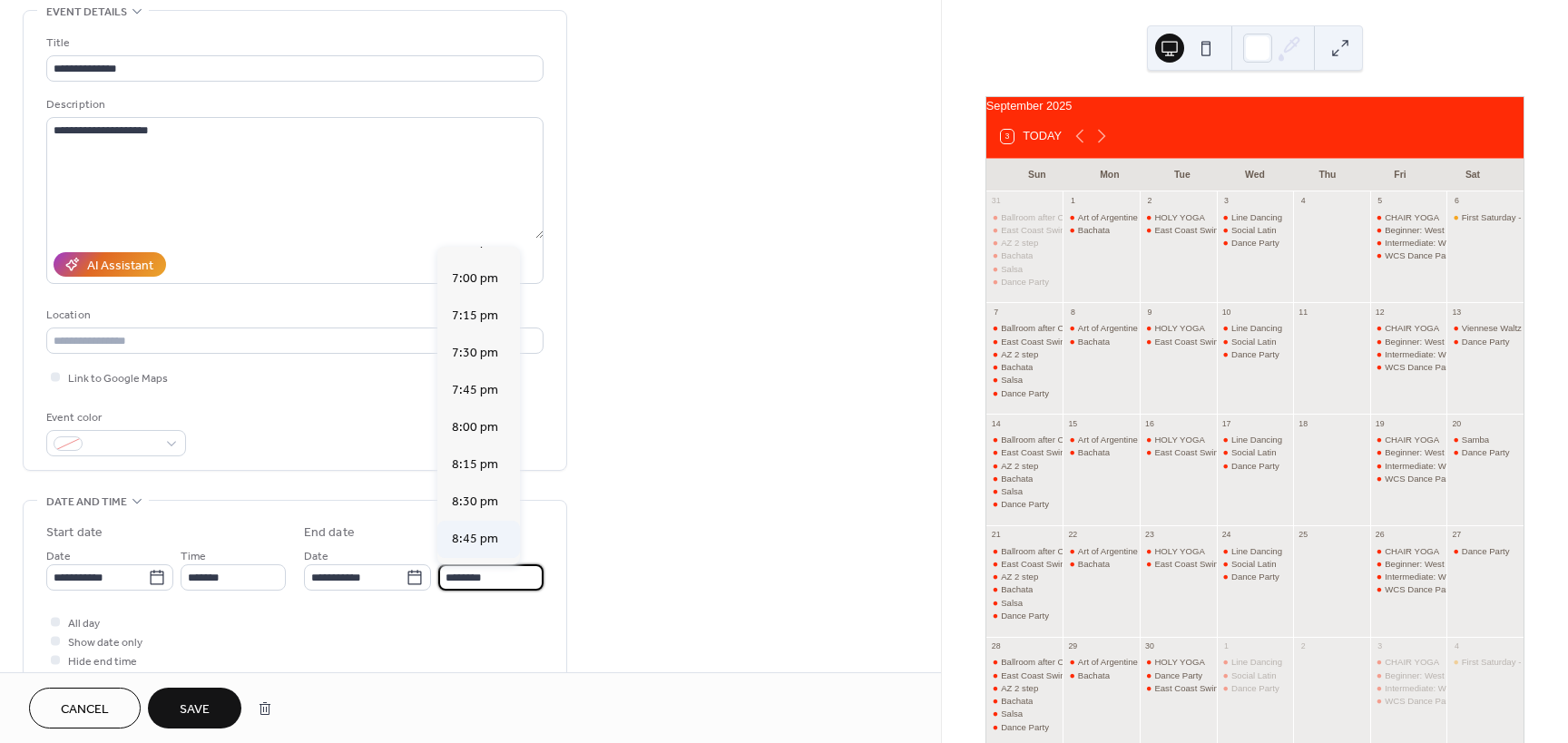 scroll, scrollTop: 10, scrollLeft: 0, axis: vertical 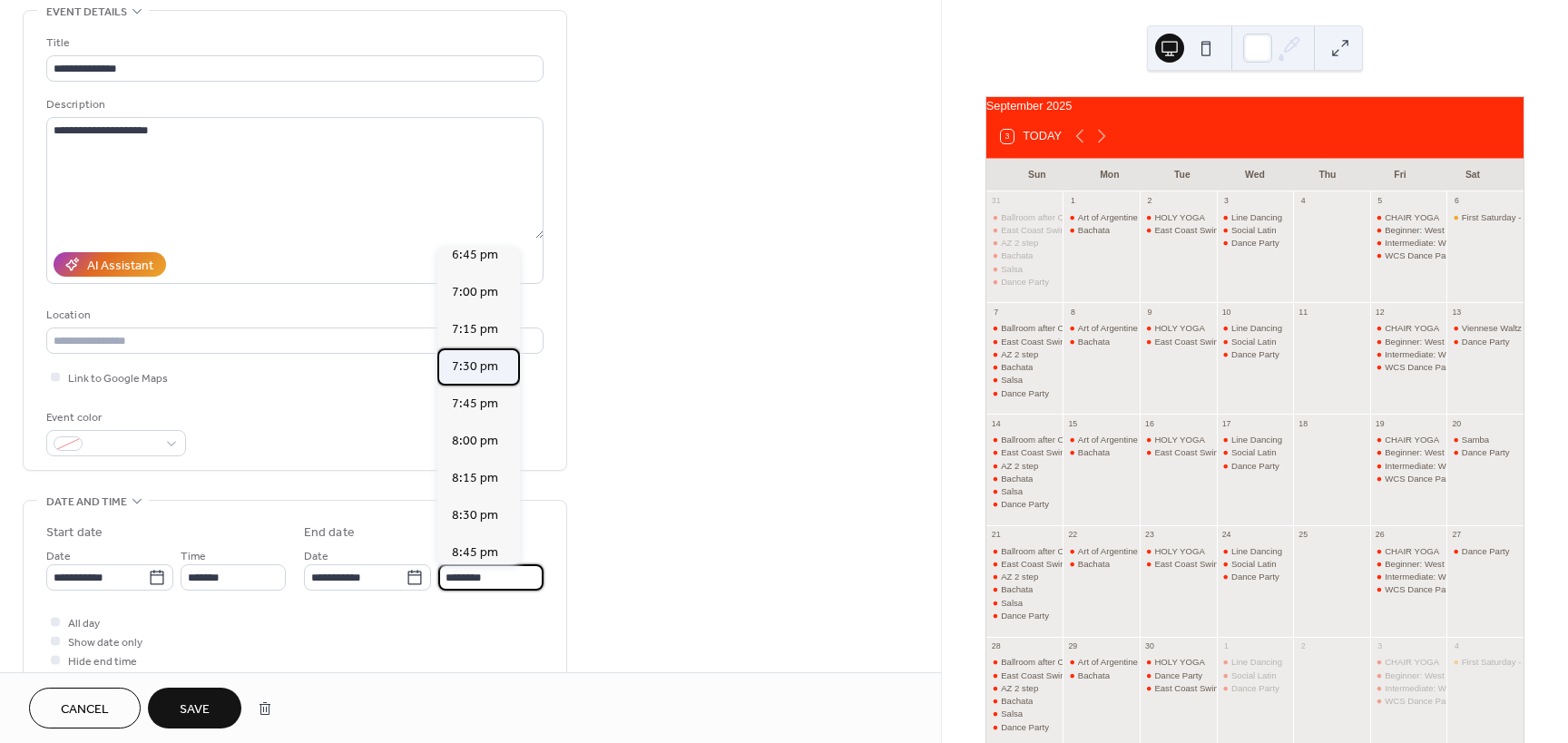 click on "7:30 pm" at bounding box center (475, 367) 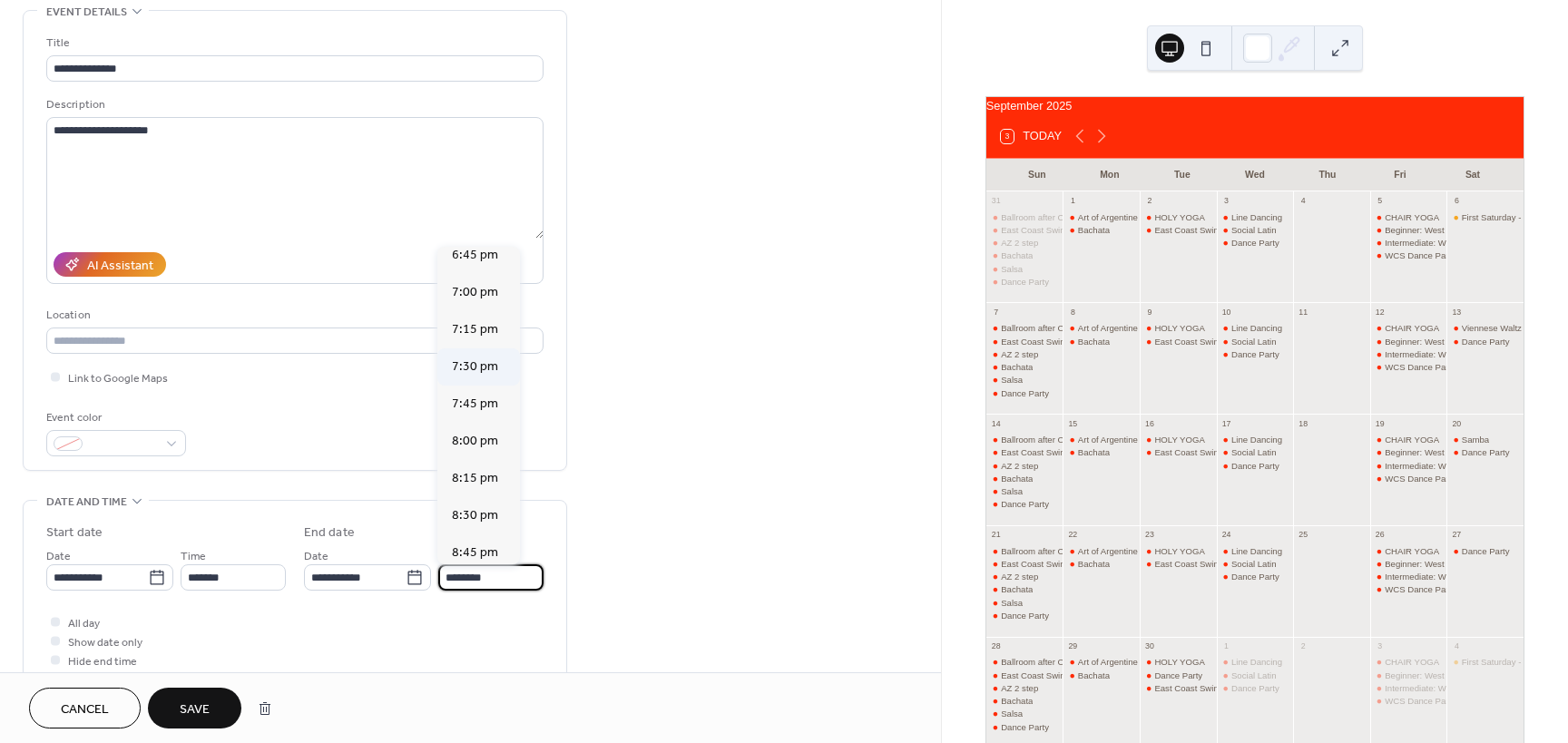 type on "*******" 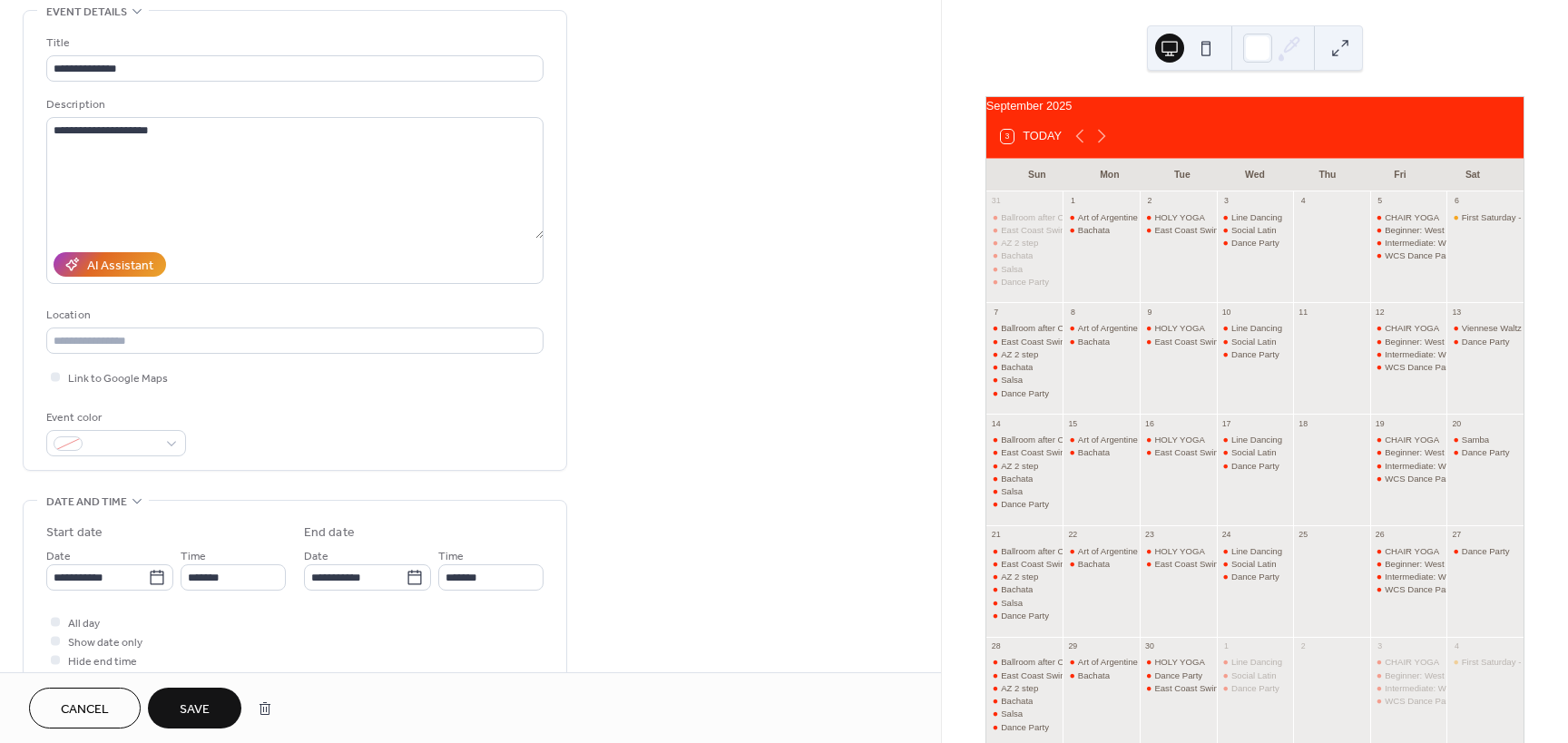 click on "Save" at bounding box center (194, 708) 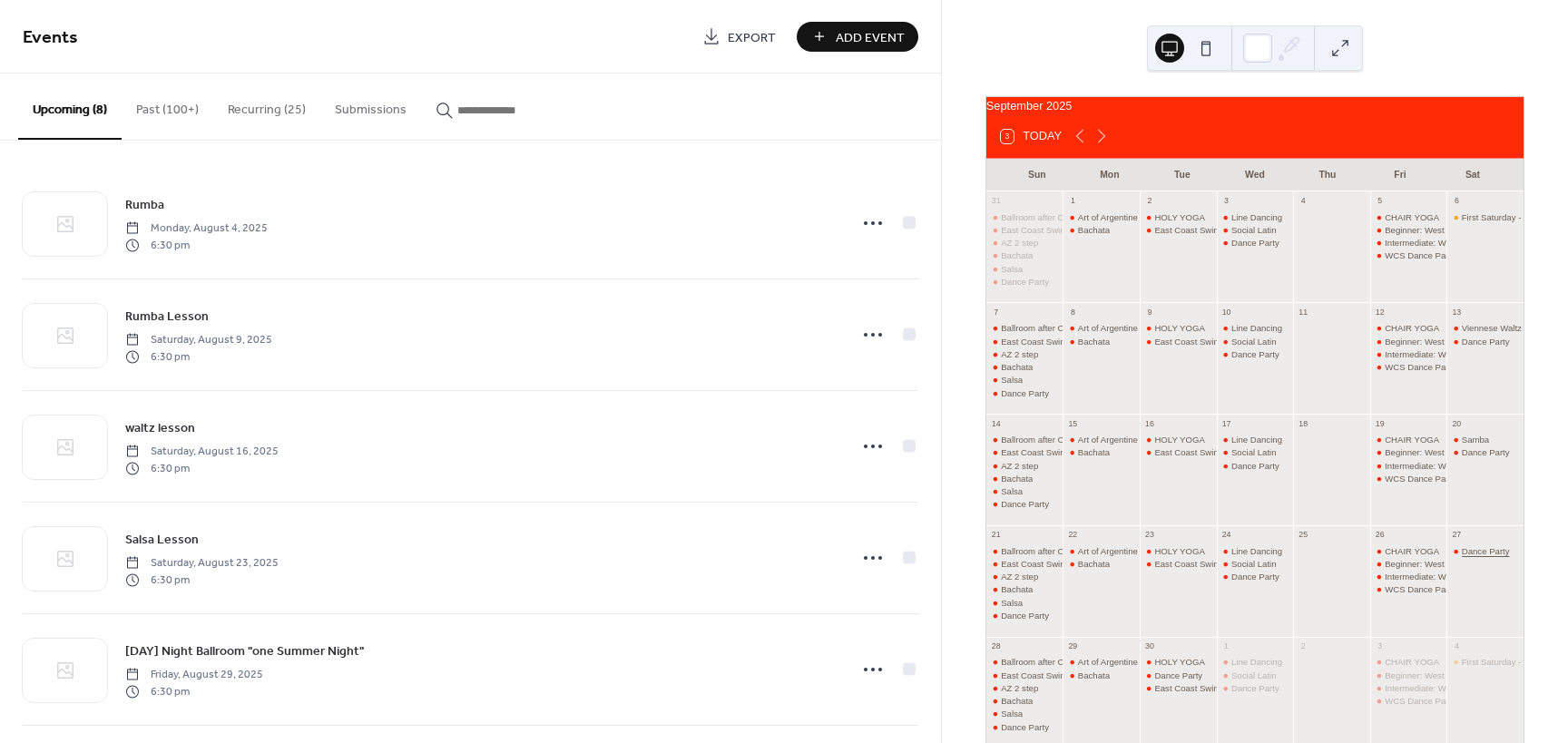 click on "Dance Party" at bounding box center (1485, 551) 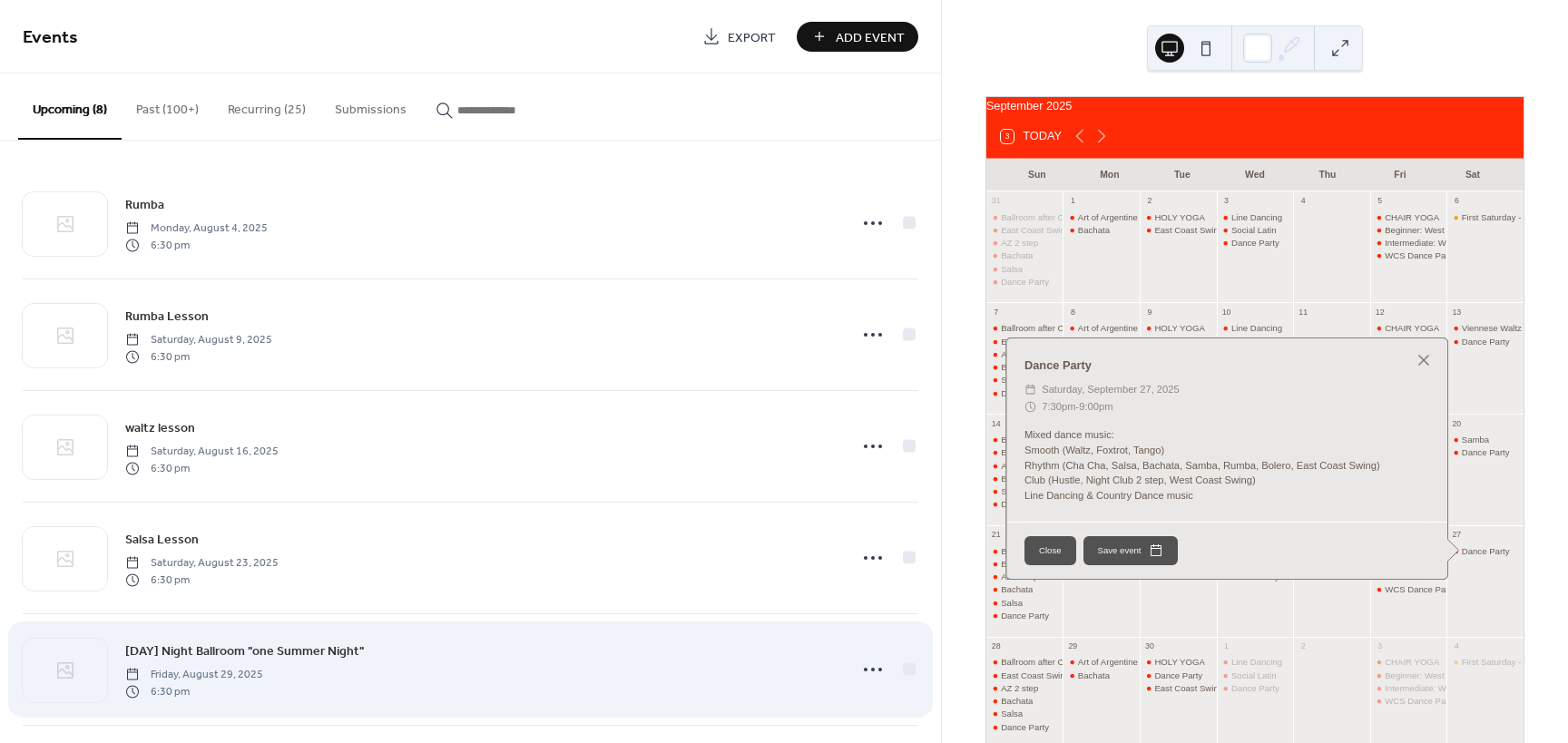 scroll, scrollTop: 344, scrollLeft: 0, axis: vertical 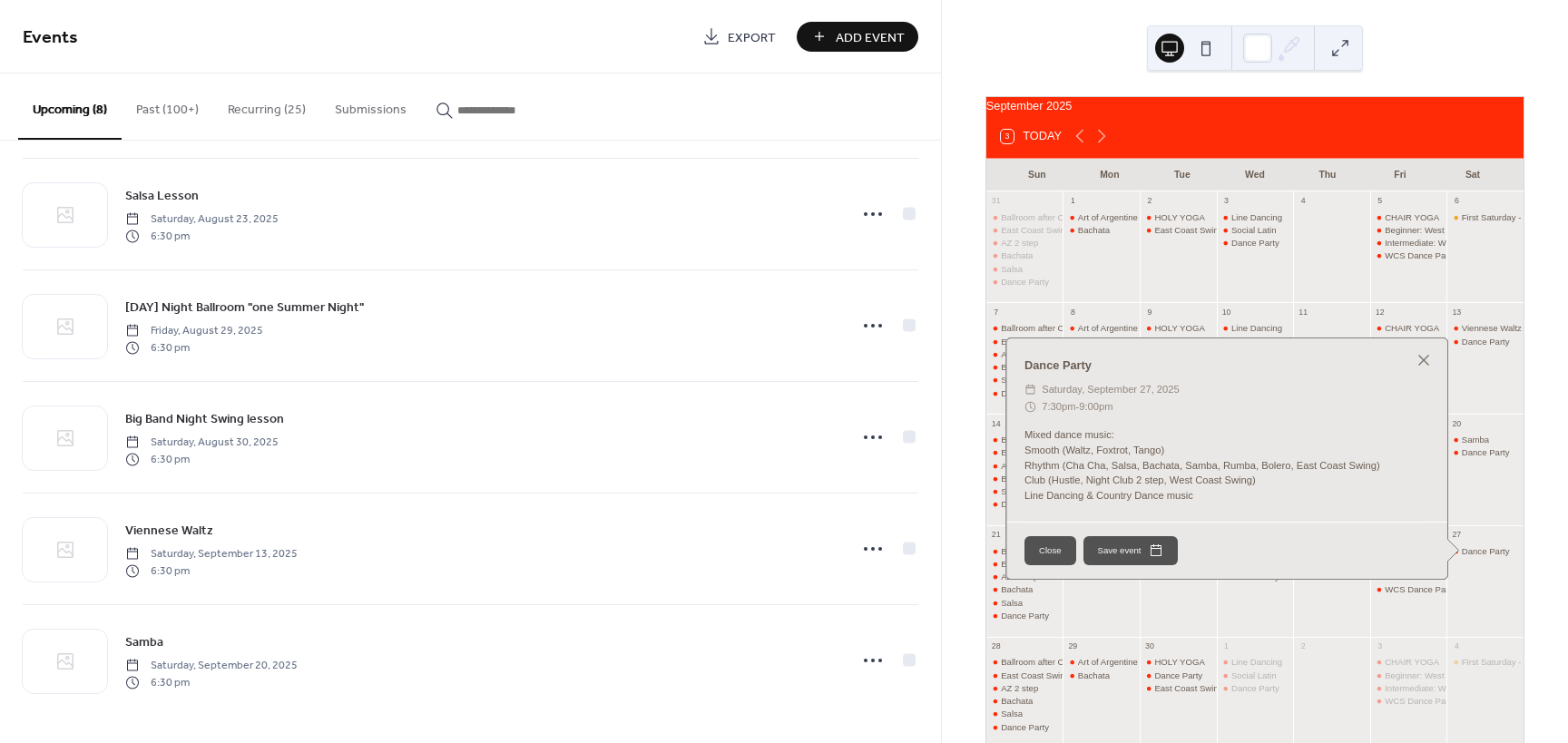 click on "Add Event" at bounding box center [870, 37] 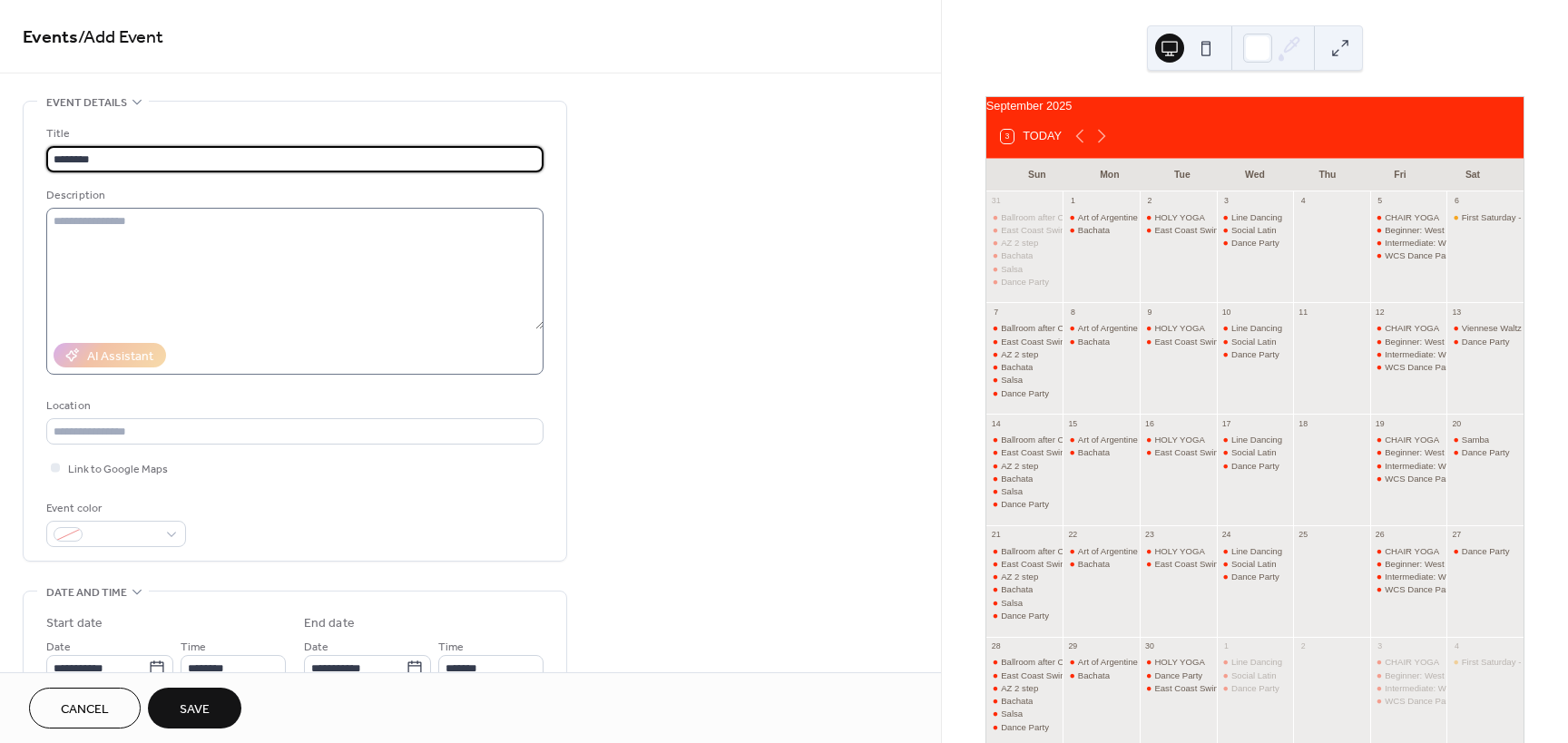 type on "********" 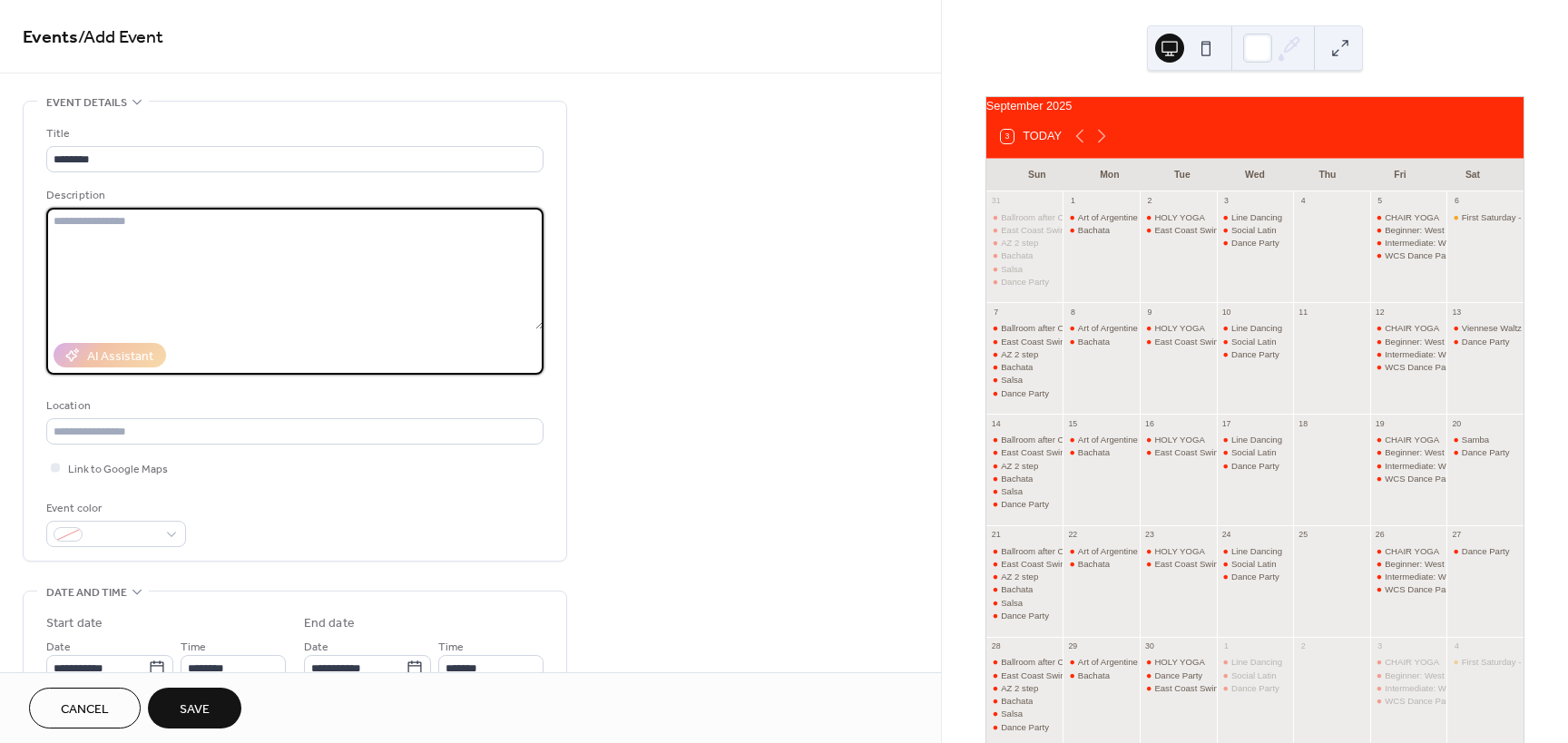 click at bounding box center [295, 269] 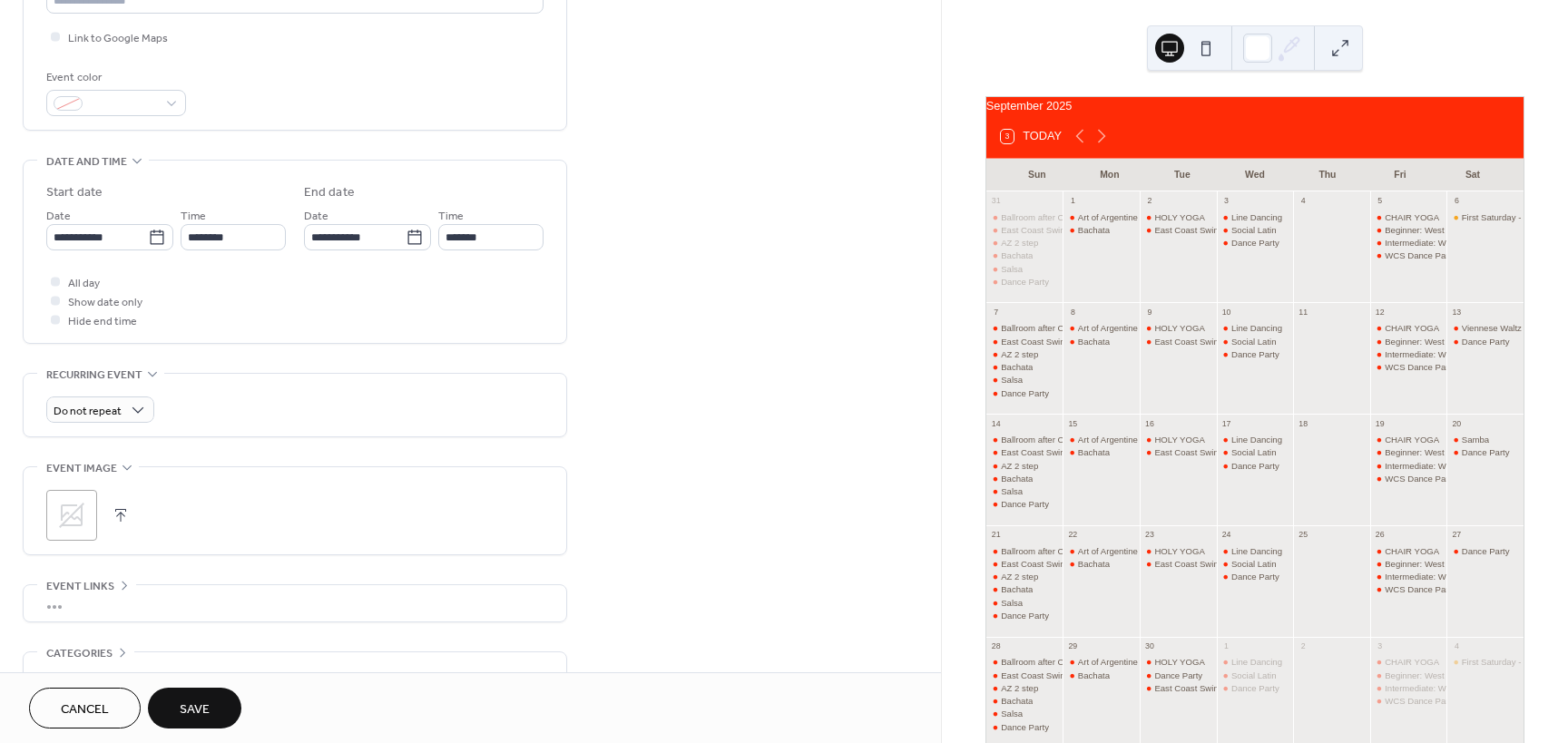 scroll, scrollTop: 454, scrollLeft: 0, axis: vertical 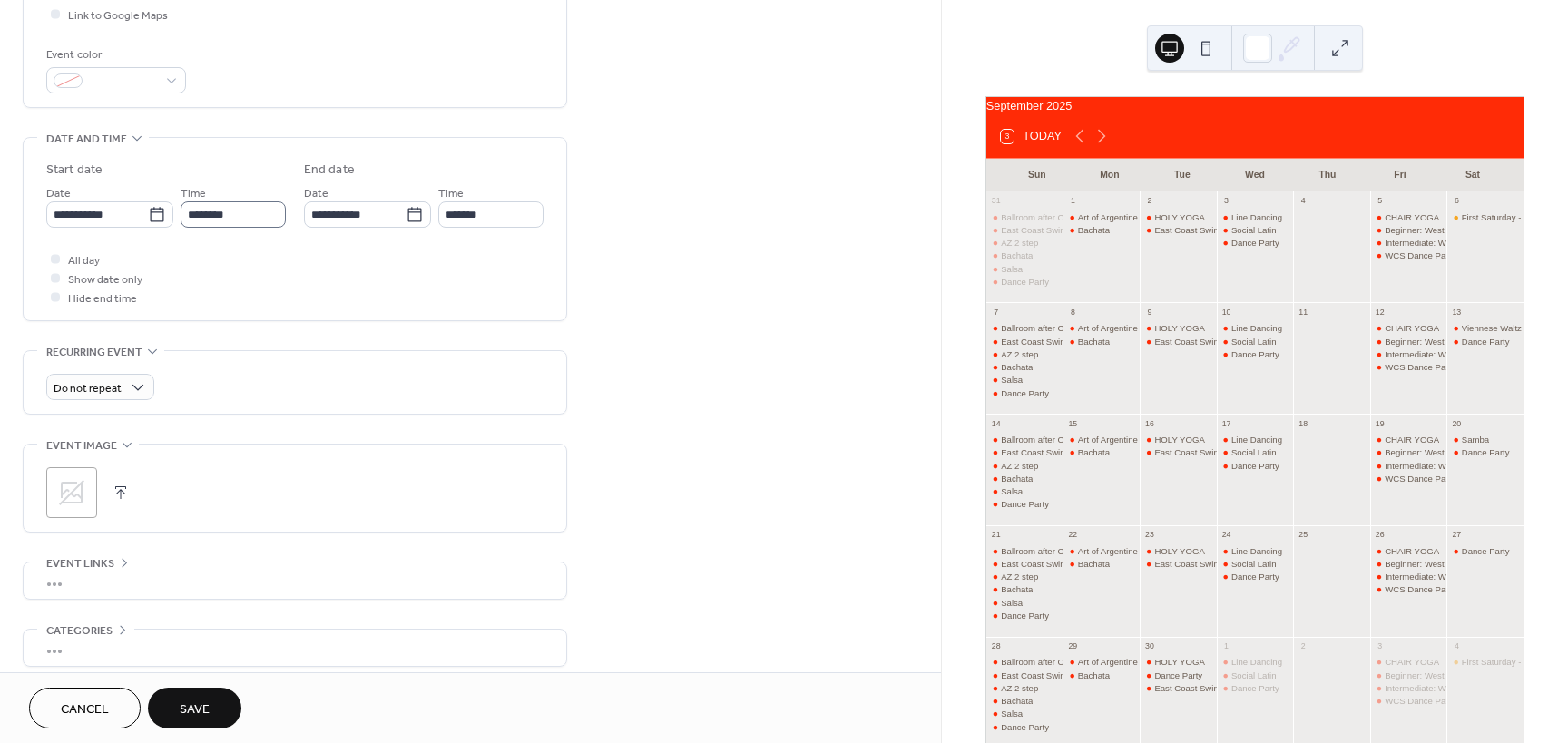 type on "**********" 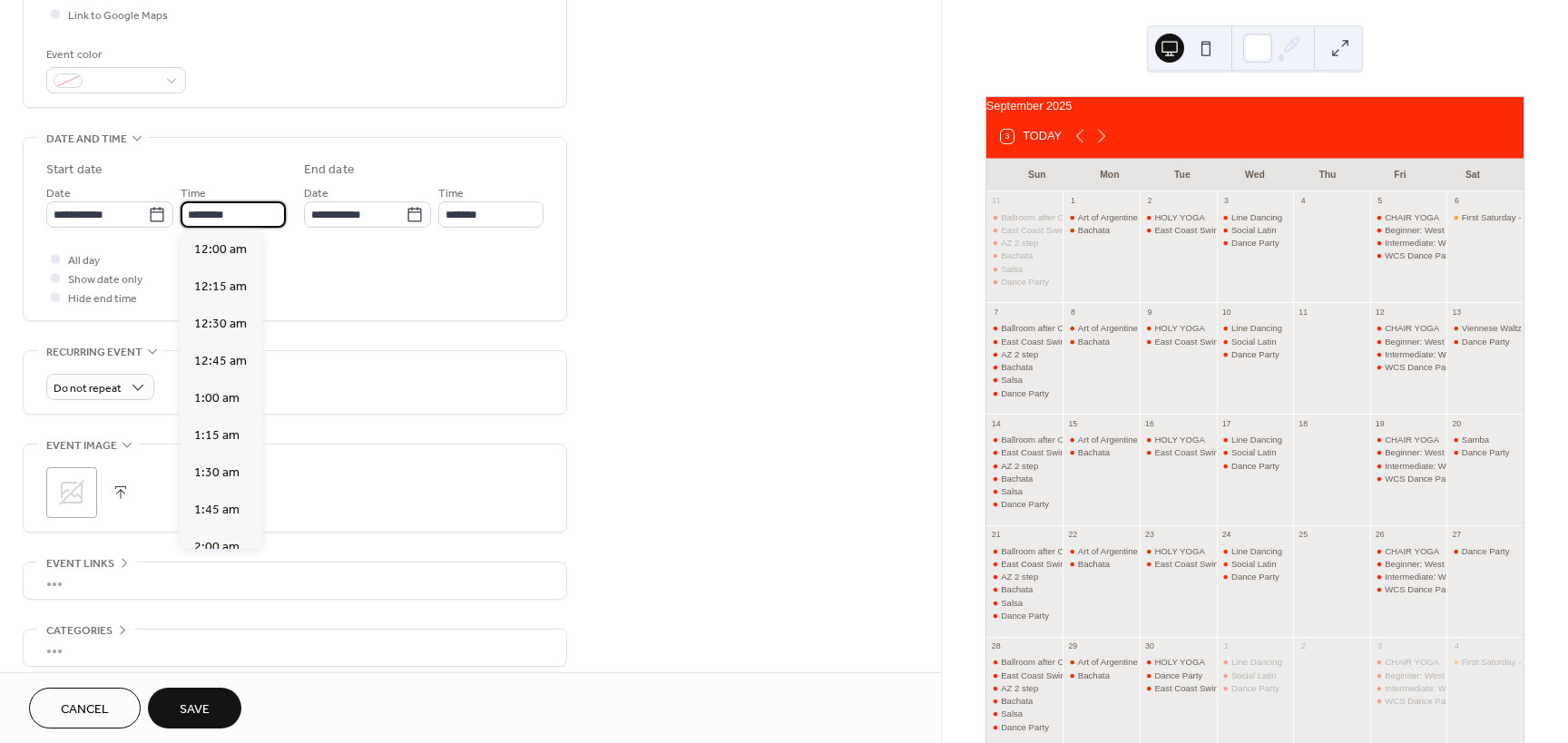 click on "********" at bounding box center [233, 214] 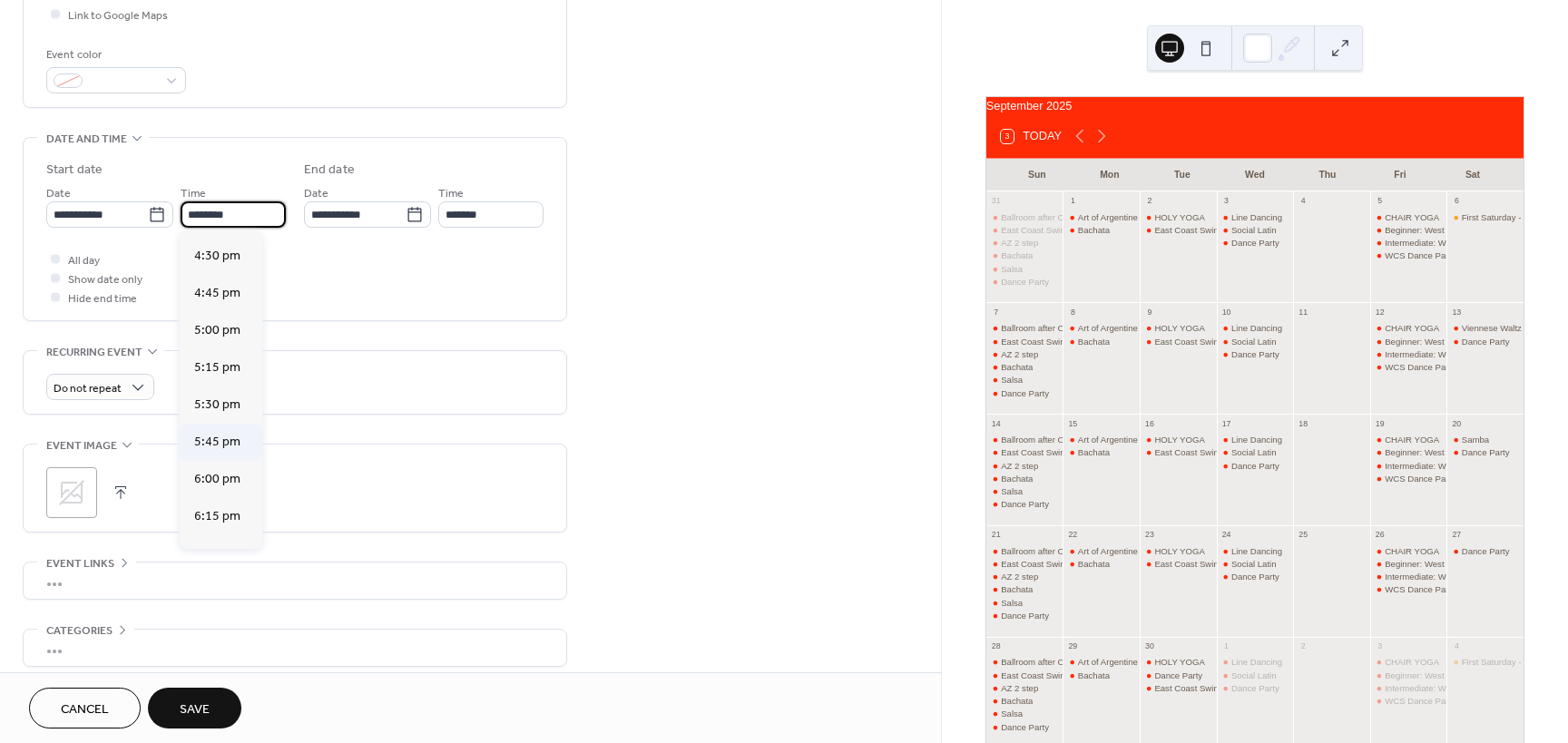 scroll, scrollTop: 2602, scrollLeft: 0, axis: vertical 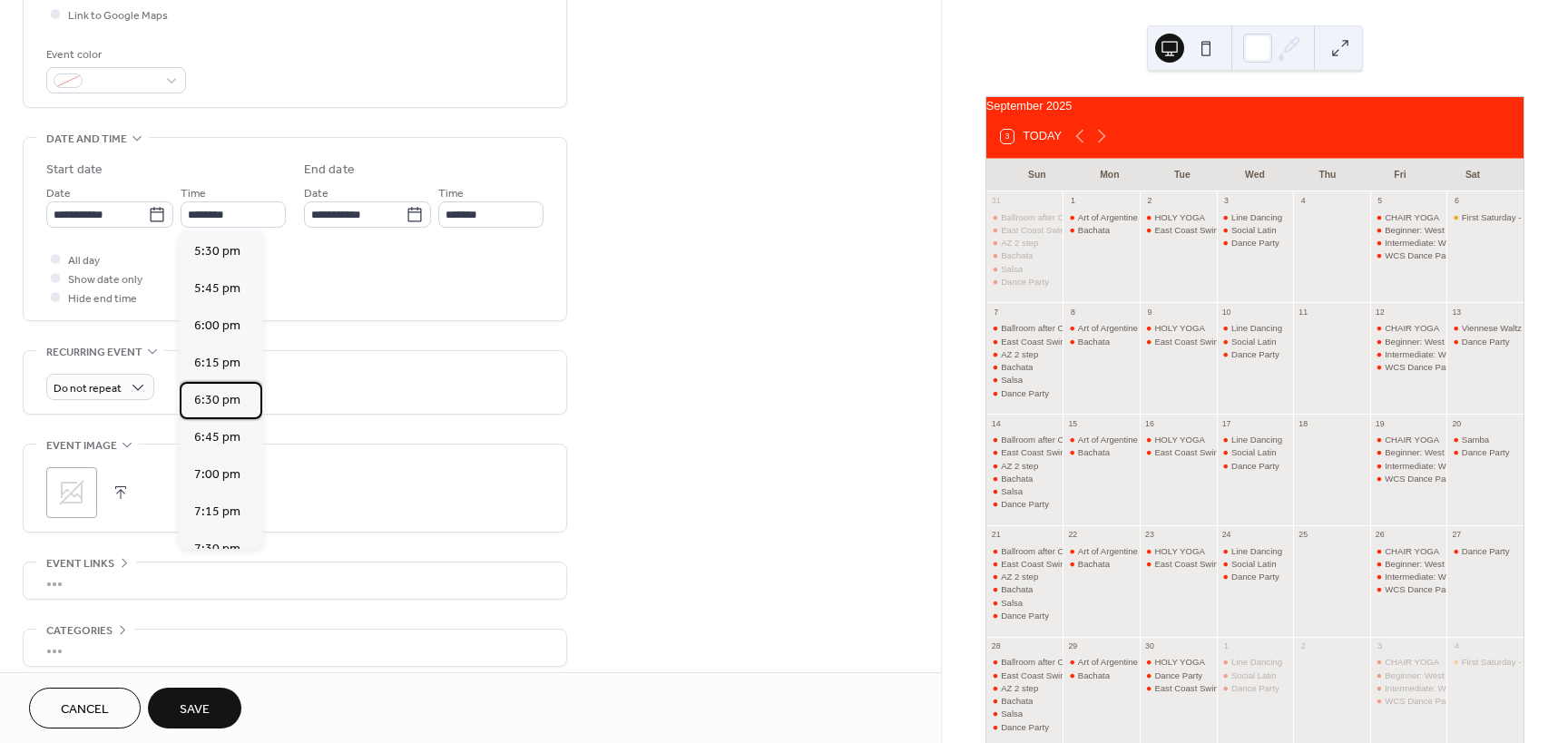 click on "6:30 pm" at bounding box center [220, 400] 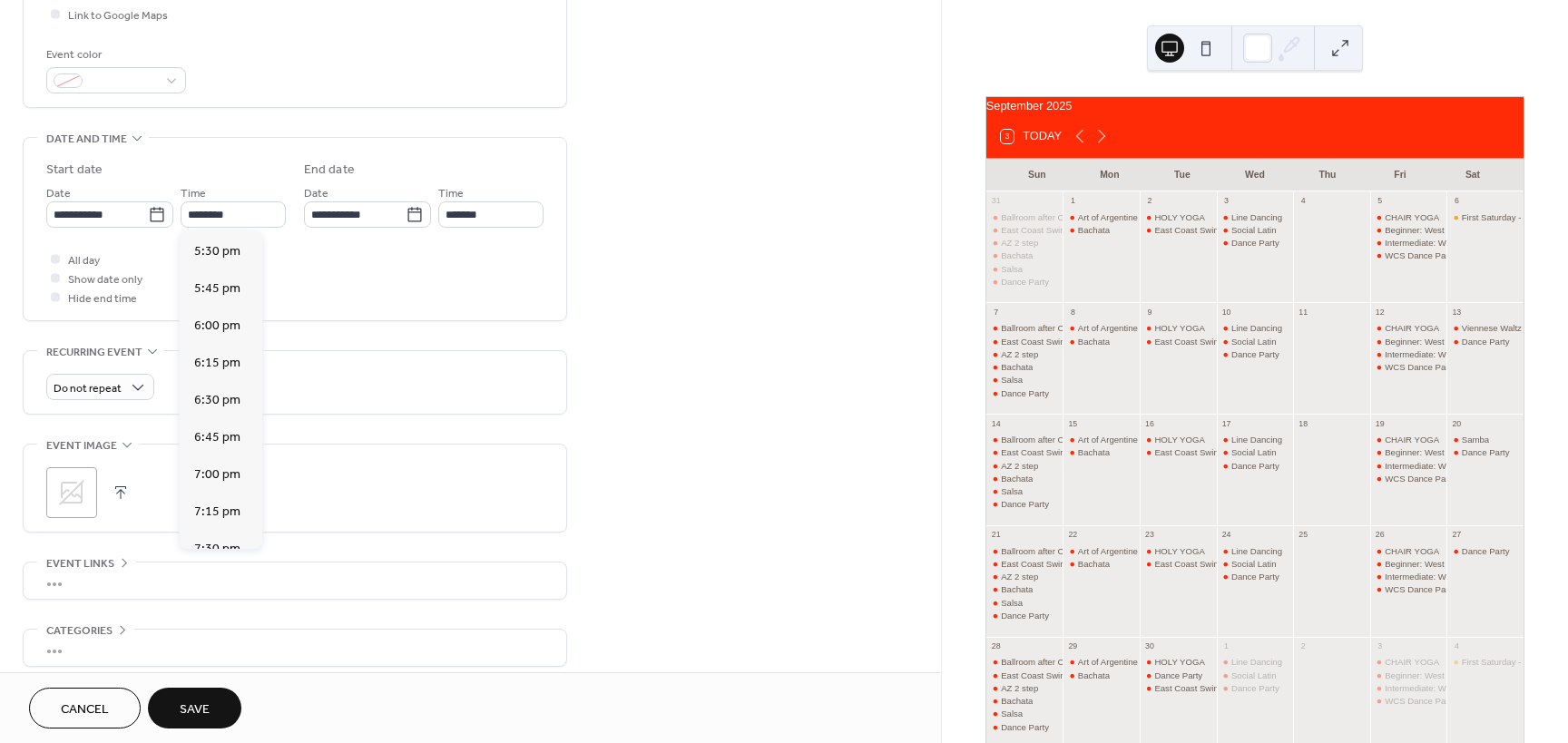 type on "*******" 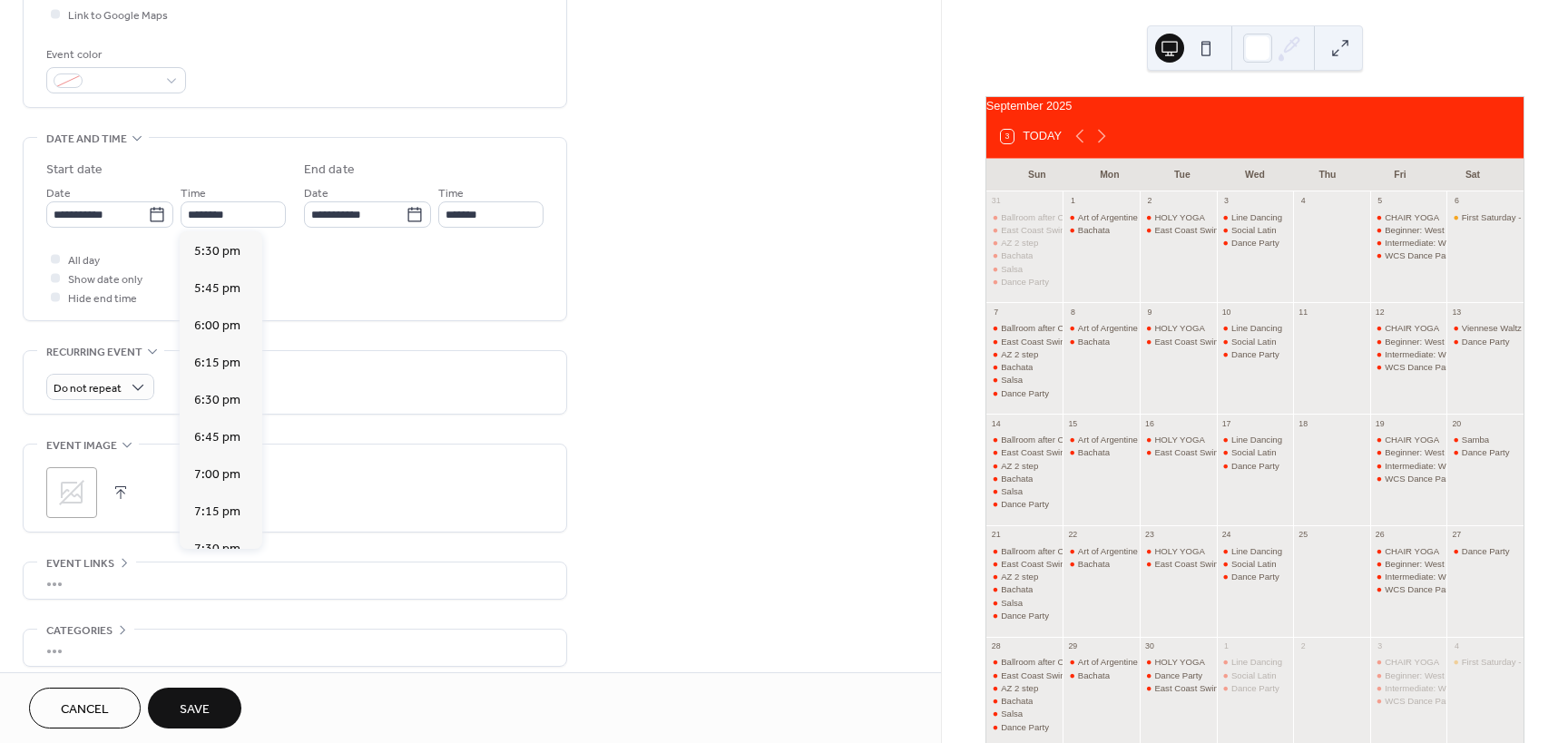 type on "*******" 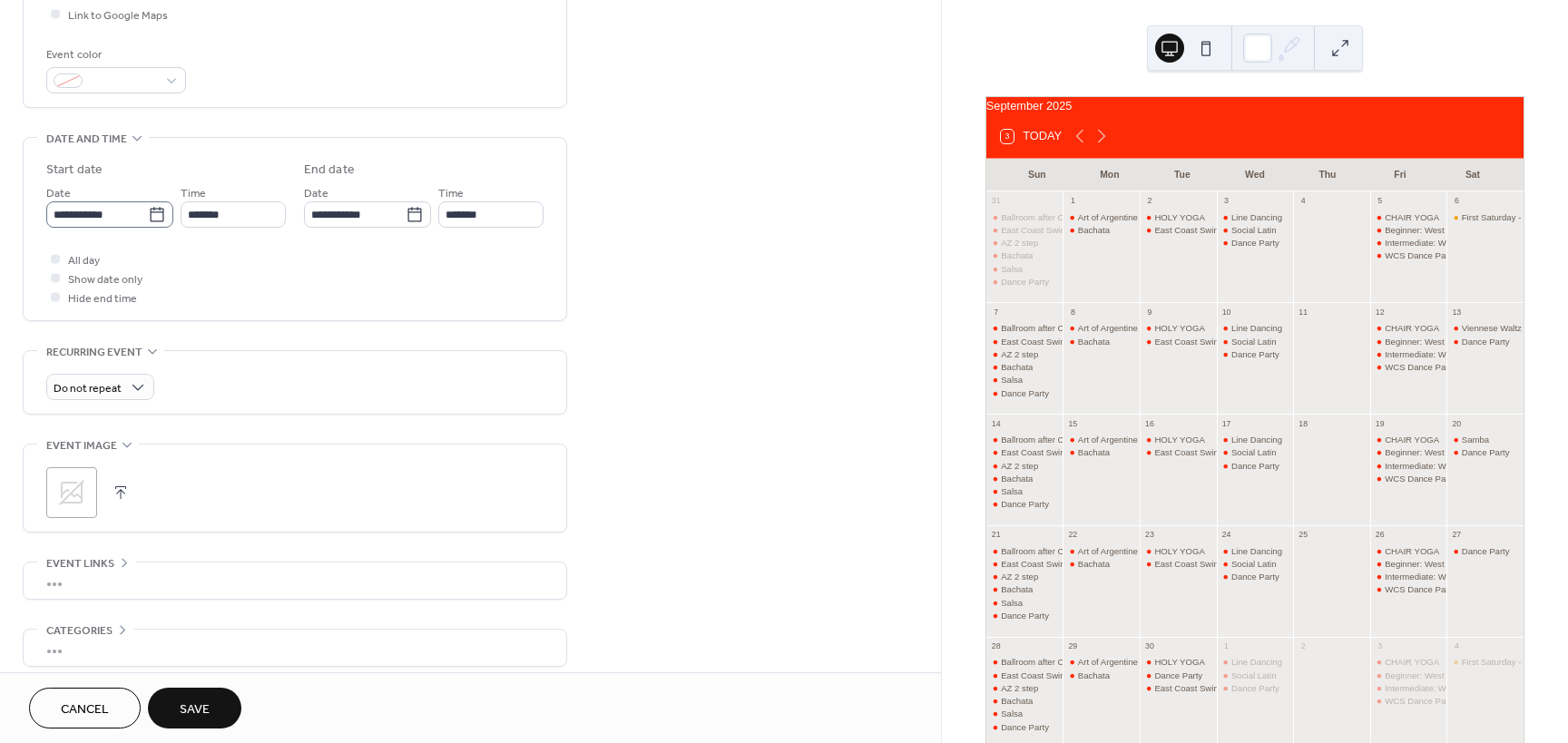 click 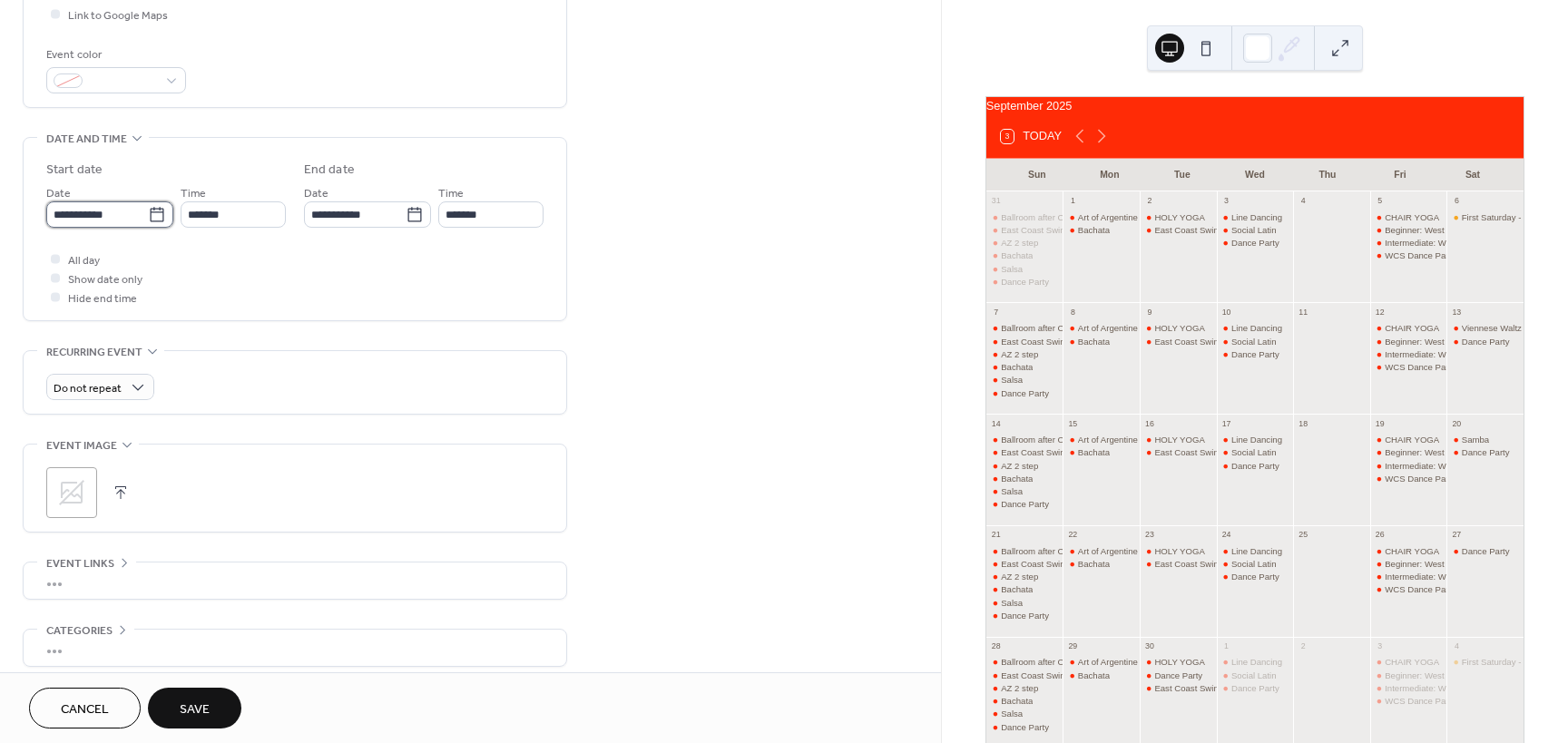 click on "**********" at bounding box center (97, 214) 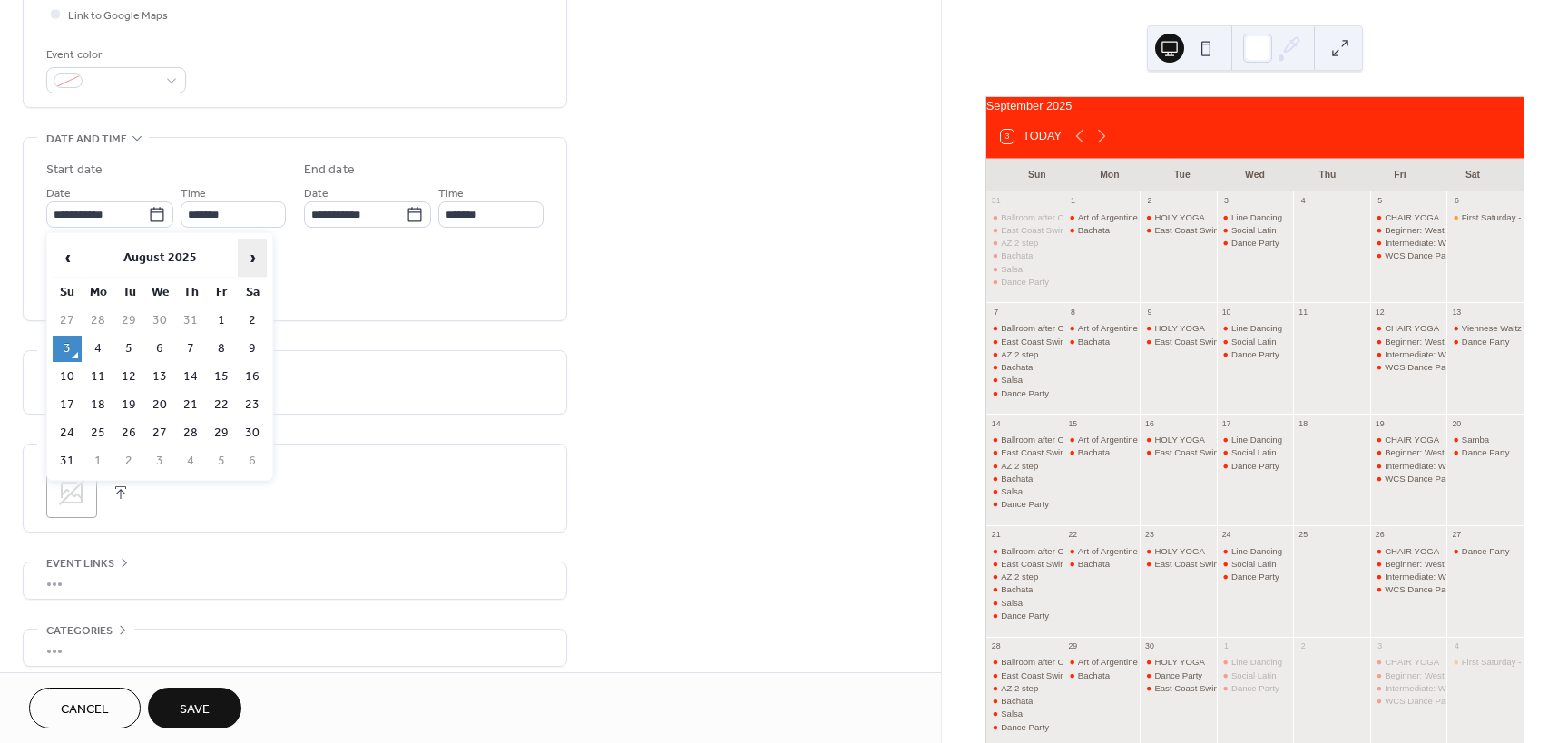 click on "›" at bounding box center (252, 258) 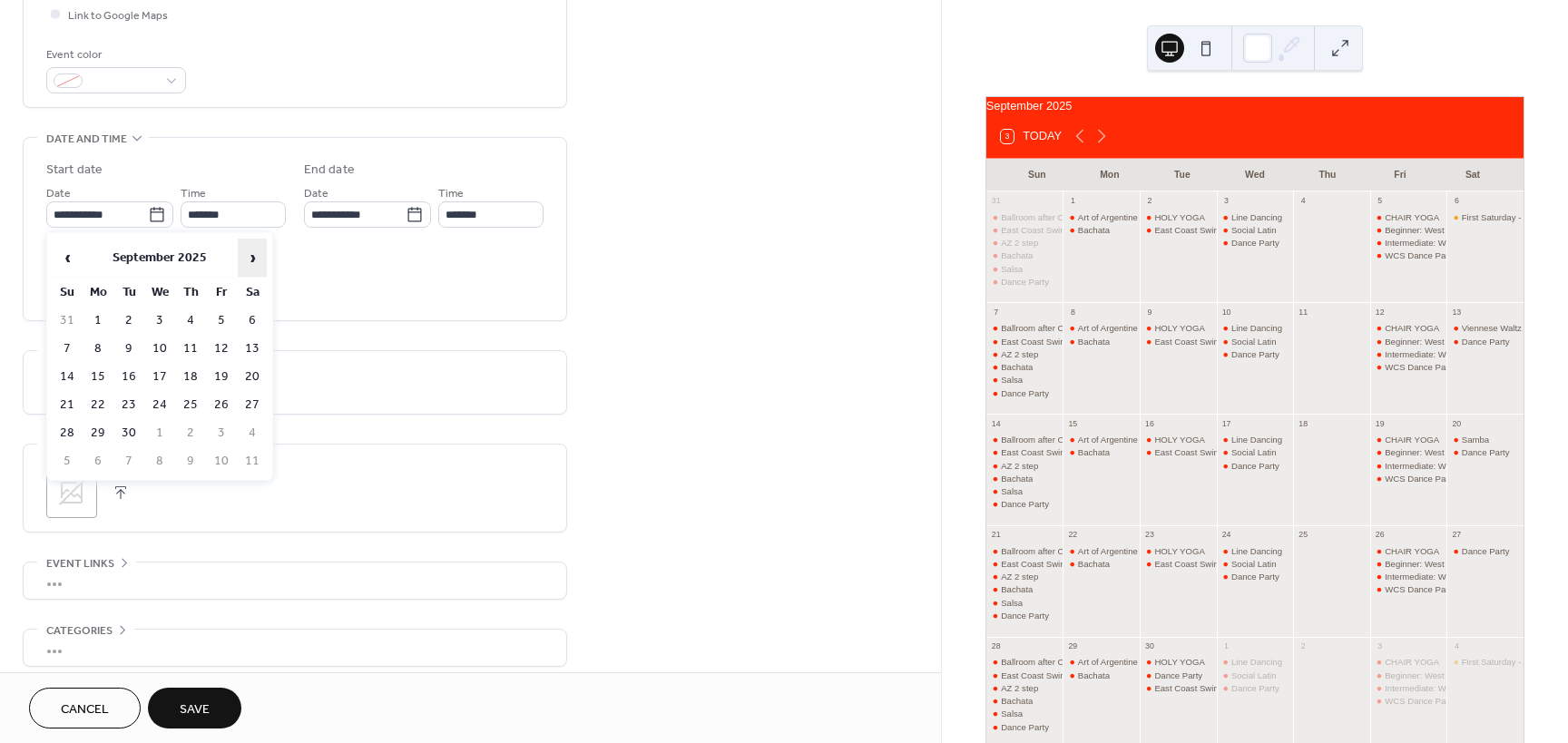click on "›" at bounding box center [252, 258] 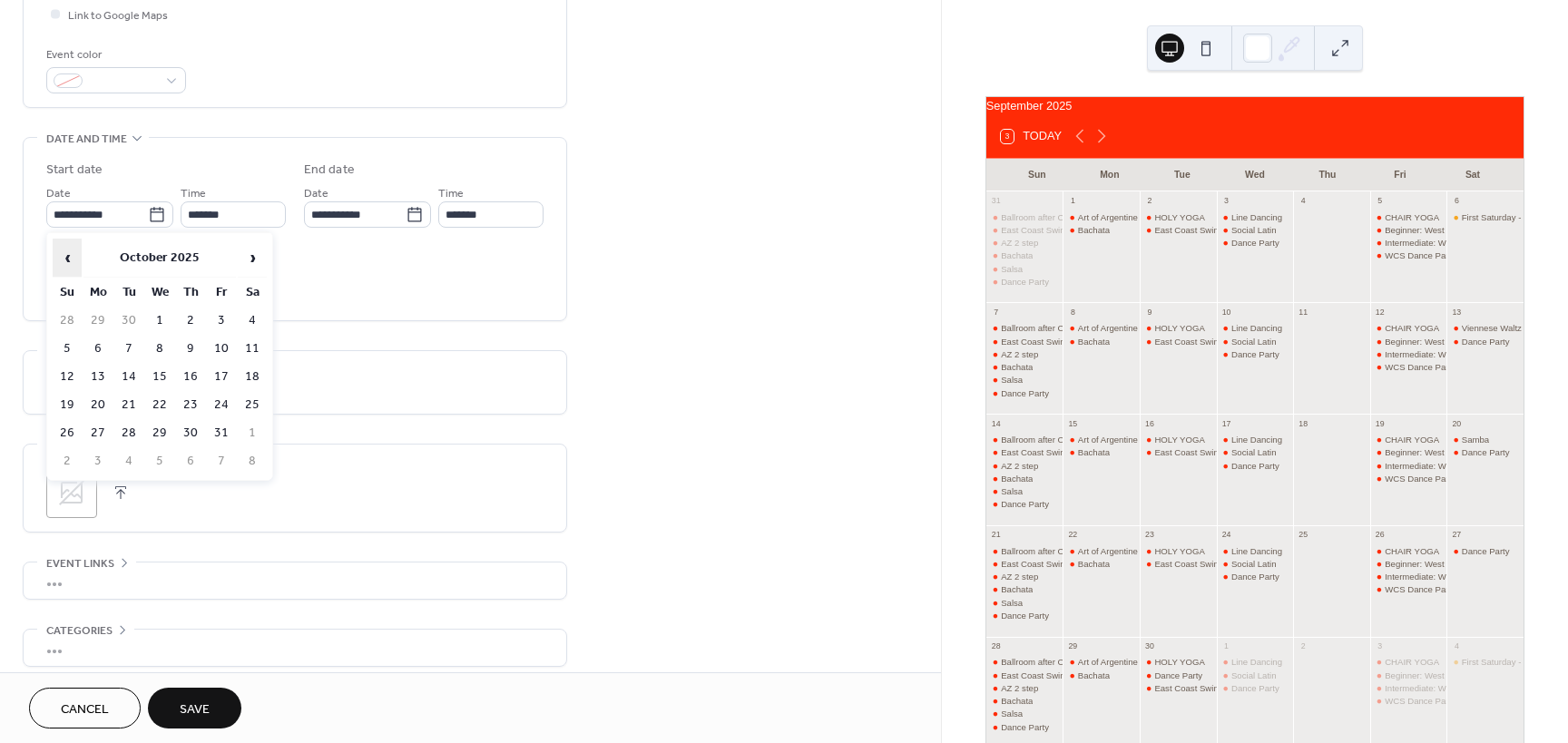 click on "‹" at bounding box center (67, 258) 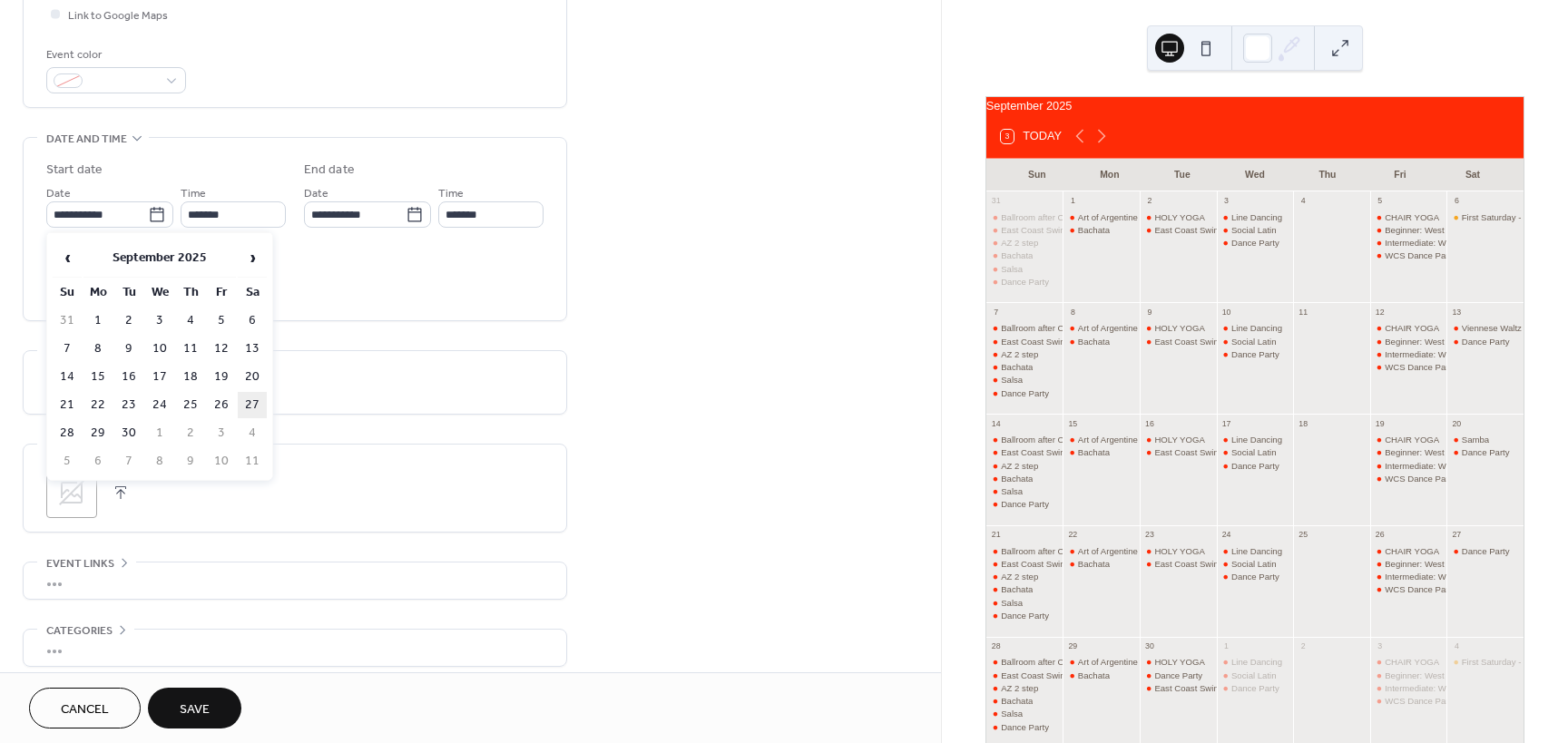 click on "27" at bounding box center [252, 405] 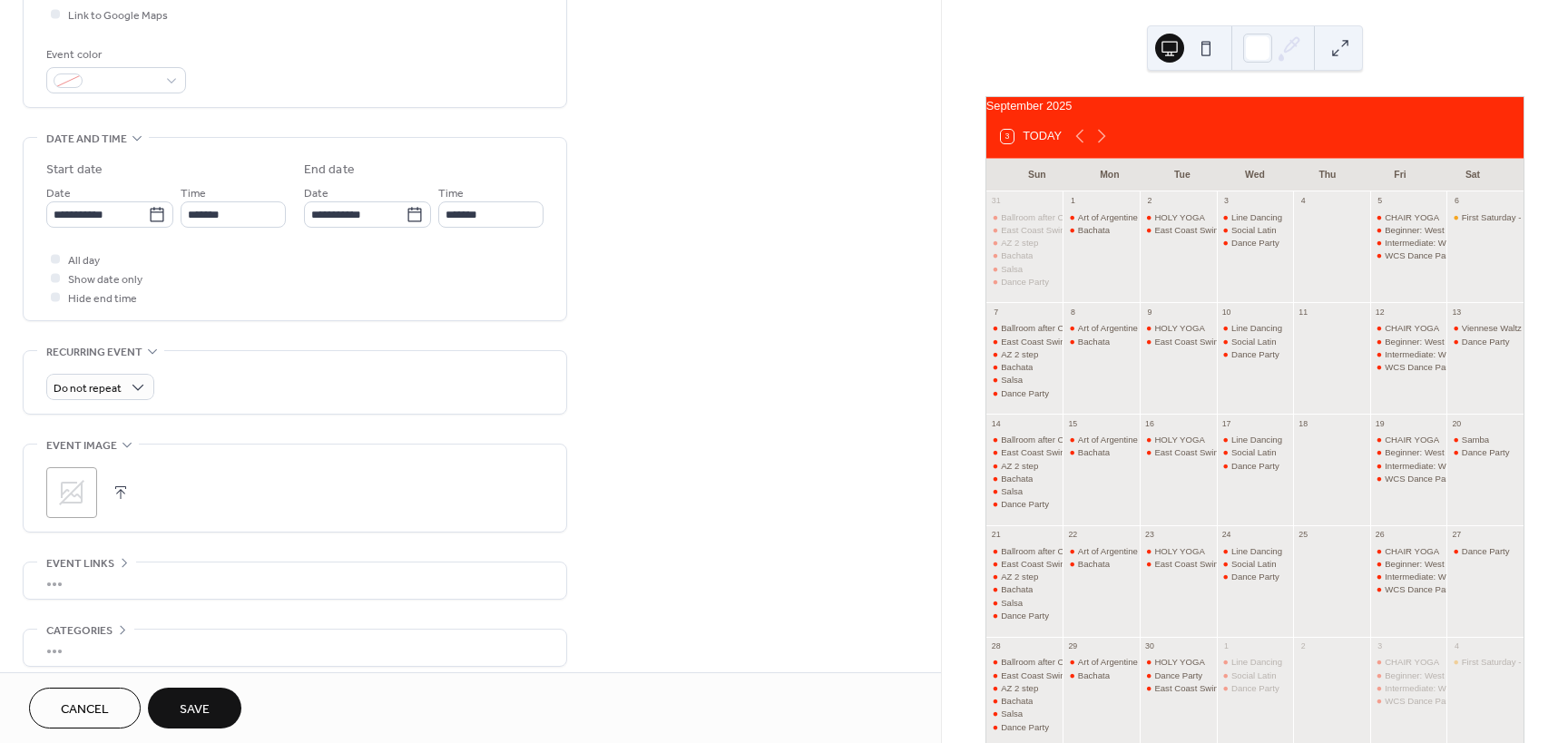 click on "Save" at bounding box center [194, 708] 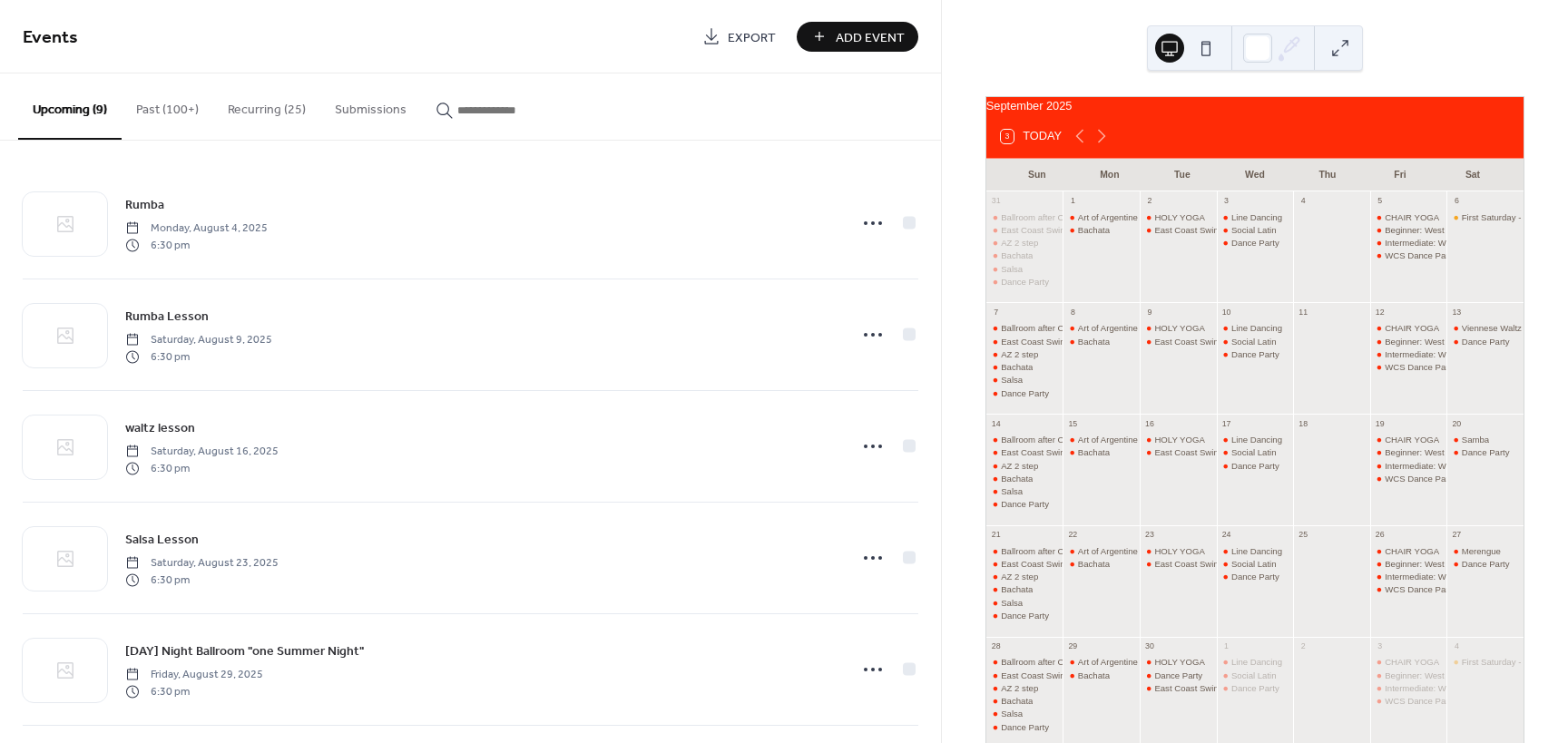 click on "Recurring (25)" at bounding box center (267, 105) 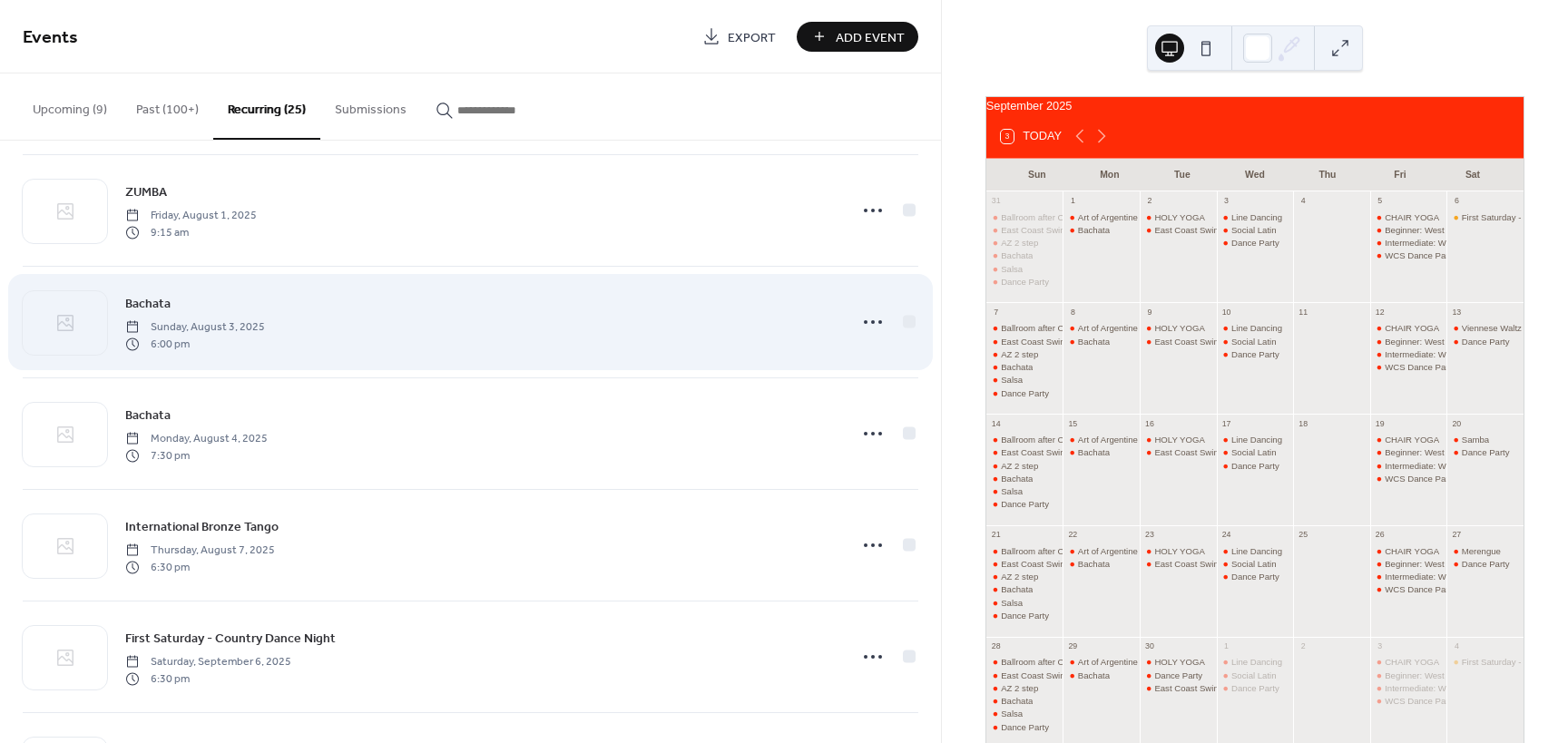scroll, scrollTop: 2241, scrollLeft: 0, axis: vertical 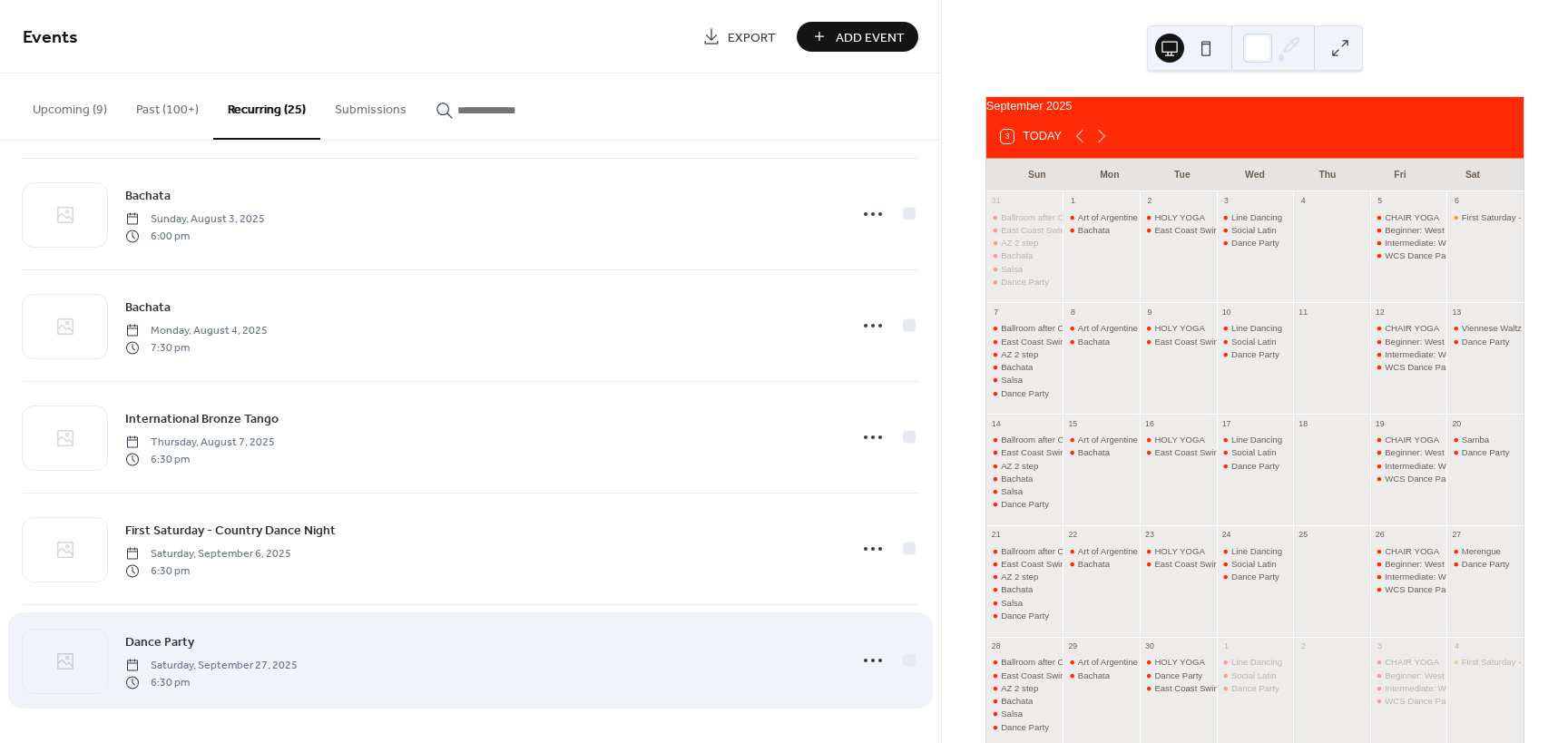click on "Dance Party" at bounding box center (160, 641) 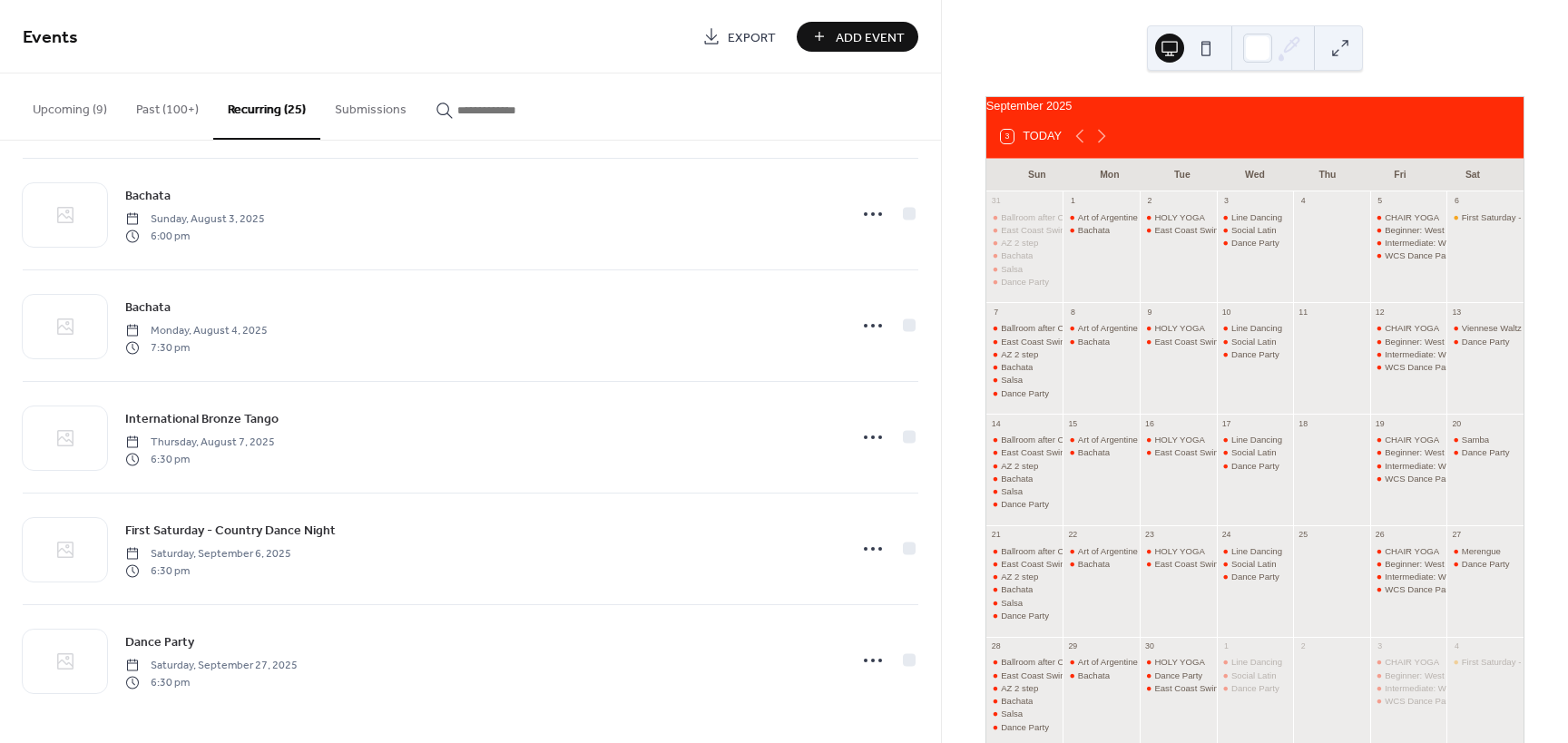 click on "Events Export Add Event Upcoming (9) Past (100+) Recurring (25) Submissions Rumba Monday, August 4, 2025 6:30 pm Rumba Lesson Saturday, August 9, 2025 6:30 pm waltz lesson Saturday, August 16, 2025 6:30 pm Salsa Lesson Saturday, August 23, 2025 6:30 pm Friday Night  Ballroom "one Summer Night" Friday, August 29, 2025 6:30 pm Big Band Night Swing lesson  Saturday, August 30, 2025 6:30 pm Viennese Waltz Saturday, September 13, 2025 6:30 pm Samba Saturday, September 20, 2025 6:30 pm Merengue Saturday, September 27, 2025 6:30 pm HOLY YOGA Tuesday, July 1, 2025 9:15 am East Coast Swing Tuesday, July 1, 2025 7:00 pm Line Dancing Wednesday, July 2, 2025 6:00 pm Social Latin Wednesday, July 2, 2025 6:45 pm Dance Party Wednesday, July 2, 2025 7:30 pm International Waltz Thursday, July 3, 2025 6:30 pm CHAIR YOGA Friday, July 4, 2025 11:00 am Beginner: West Coast Swing Friday, July 4, 2025 6:45 pm Intermediate: West Coast Swing Friday, July 4, 2025 7:30 pm WCS Dance Party Friday, July 4, 2025 8:30 pm 2:00 pm 4:00 pm" at bounding box center [470, 371] 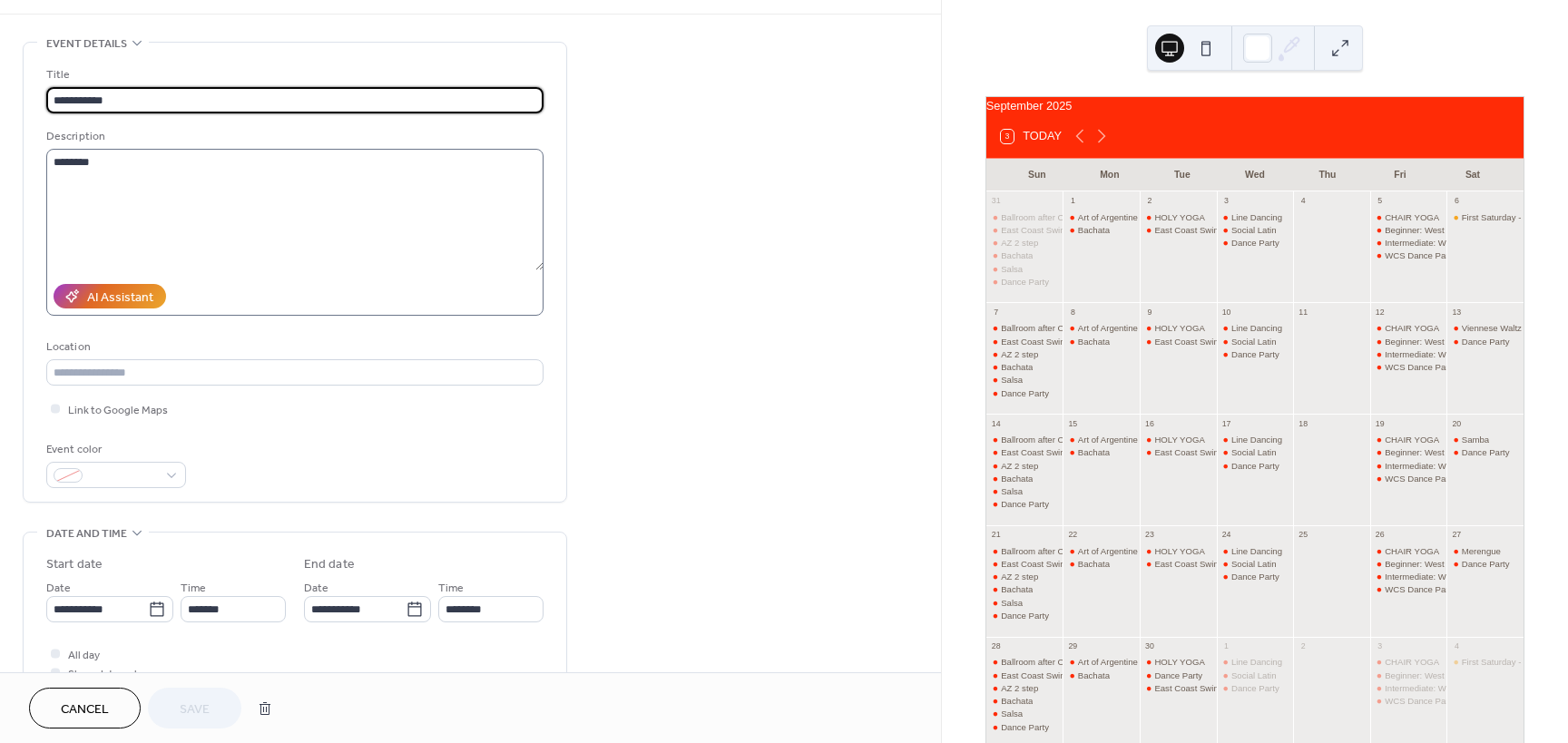 scroll, scrollTop: 91, scrollLeft: 0, axis: vertical 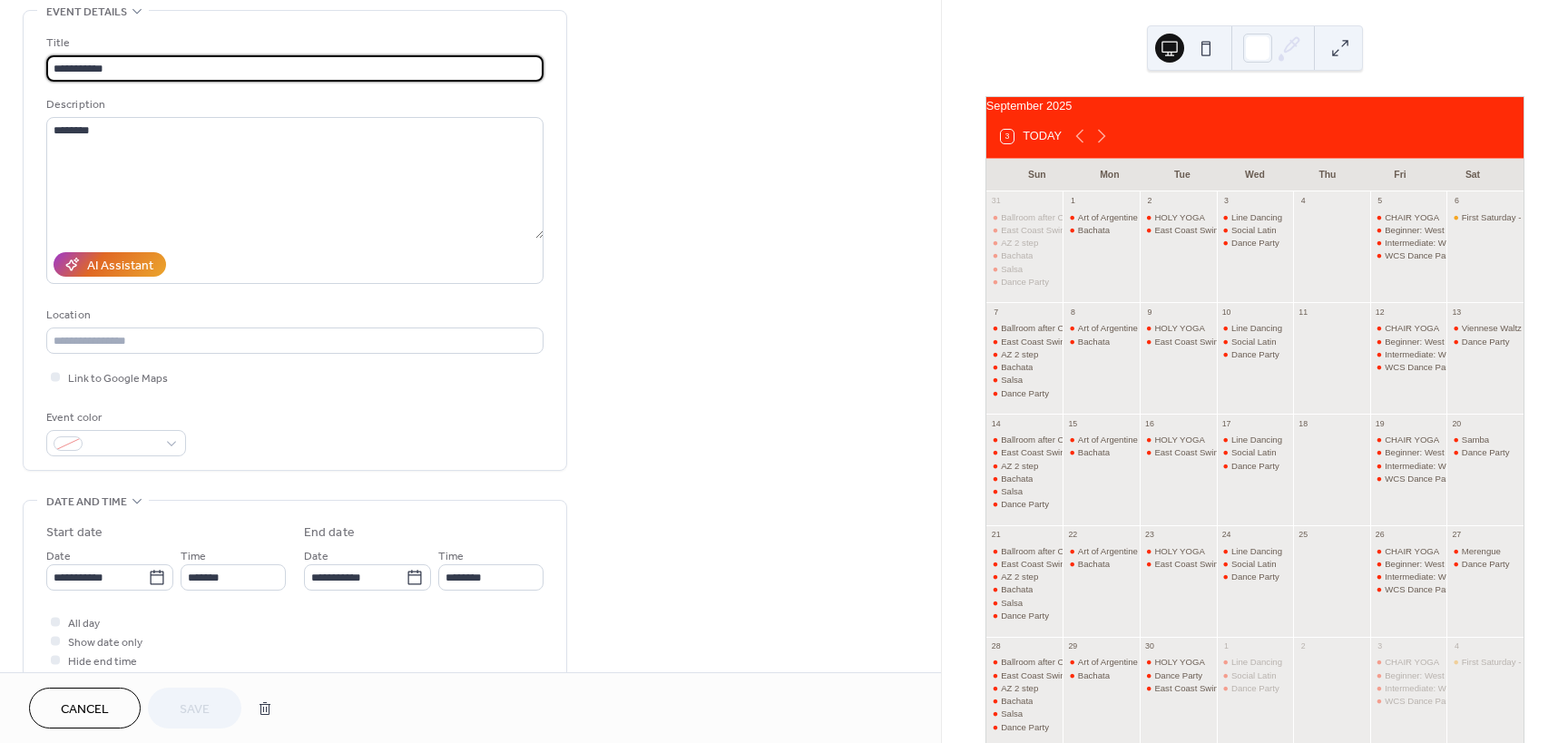 click on "Cancel" at bounding box center [84, 709] 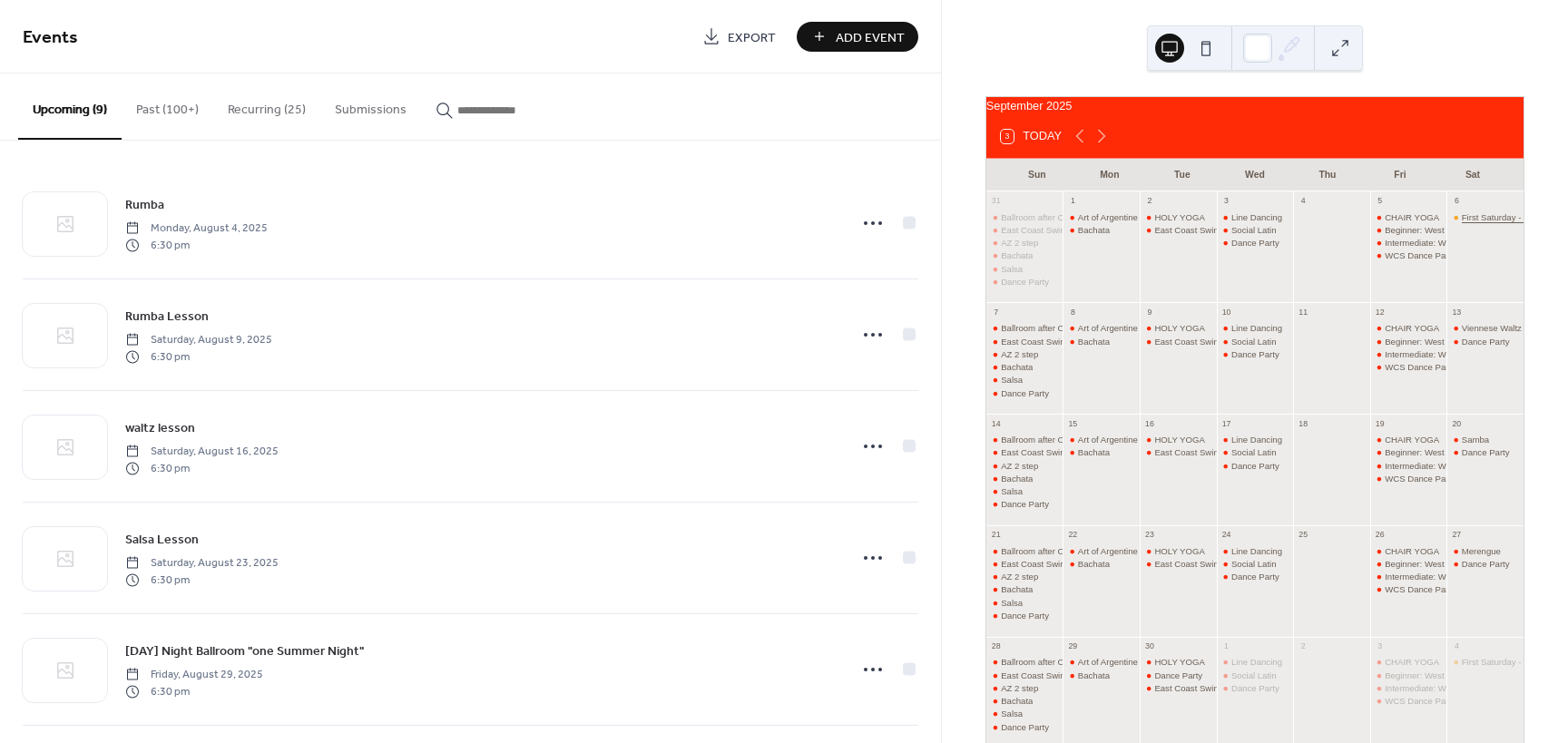 click on "First Saturday - Country Dance Night" at bounding box center [1533, 217] 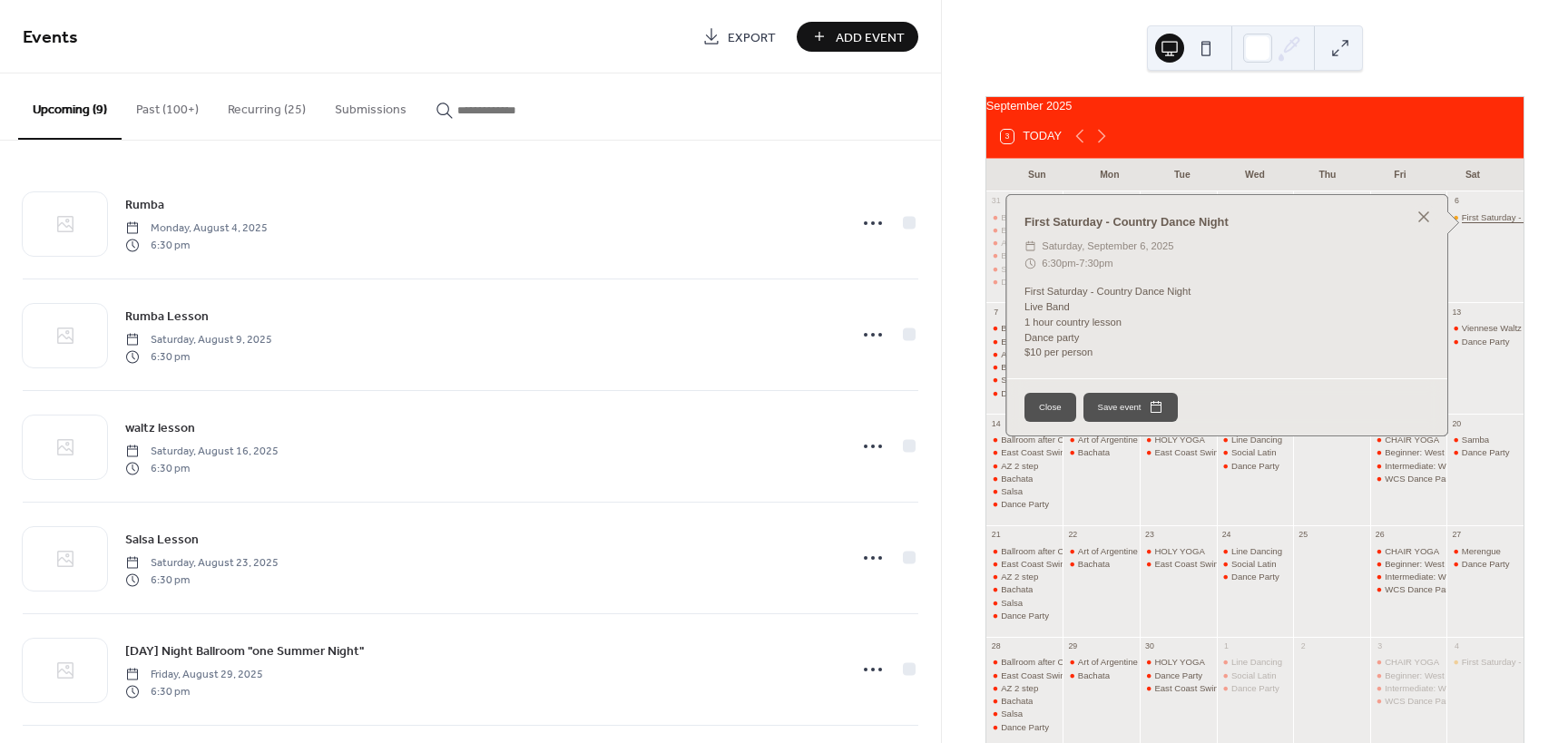 click on "First Saturday - Country Dance Night" at bounding box center (1533, 217) 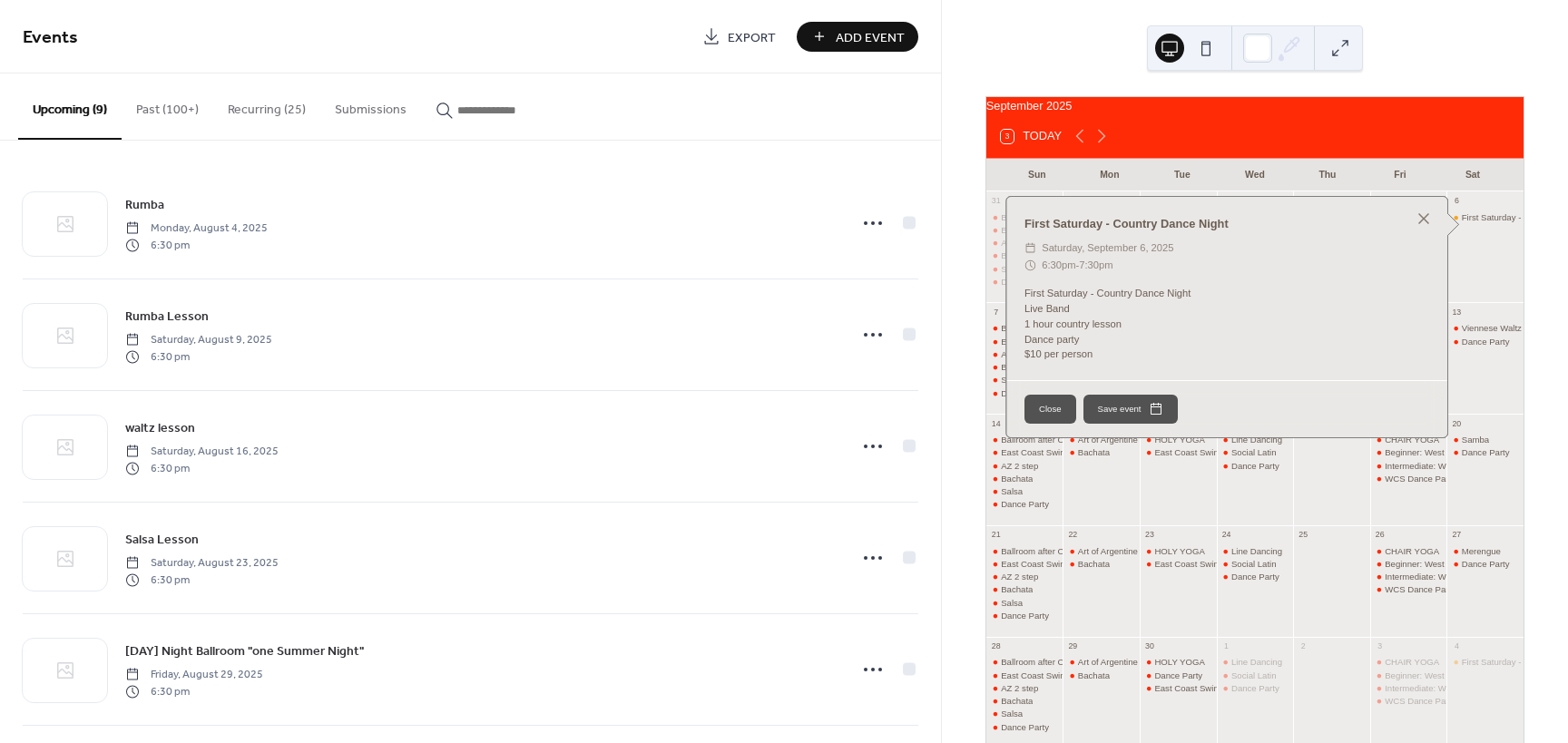 click on "September 2025 3 Today Sun Mon Tue Wed Thu Fri Sat 31 Ballroom after Church East Coast Swing [STATE] 2 step Bachata Salsa Dance Party 1 Art of Argentine Tango Bachata 2 HOLY YOGA East Coast Swing 3 Line Dancing Social Latin Dance Party 4 5 CHAIR YOGA Beginner: West Coast Swing Intermediate: West Coast Swing WCS Dance Party 6 First Saturday - Country Dance Night 7 Ballroom after Church East Coast Swing [STATE] 2 step Bachata Salsa Dance Party 8 Art of Argentine Tango Bachata 9 HOLY YOGA East Coast Swing 10 Line Dancing Social Latin Dance Party 11 12 CHAIR YOGA Beginner: West Coast Swing Intermediate: West Coast Swing WCS Dance Party 13 Viennese Waltz Dance Party 14 Ballroom after Church East Coast Swing [STATE] 2 step Bachata Salsa Dance Party 15 Art of Argentine Tango Bachata 16 HOLY YOGA East Coast Swing 17 Line Dancing Social Latin Dance Party 18 19 CHAIR YOGA Beginner: West Coast Swing Intermediate: West Coast Swing WCS Dance Party 20 Samba Dance Party 21 Ballroom after Church East Coast Swing [STATE] 2 step Bachata Salsa 22" at bounding box center (1255, 371) 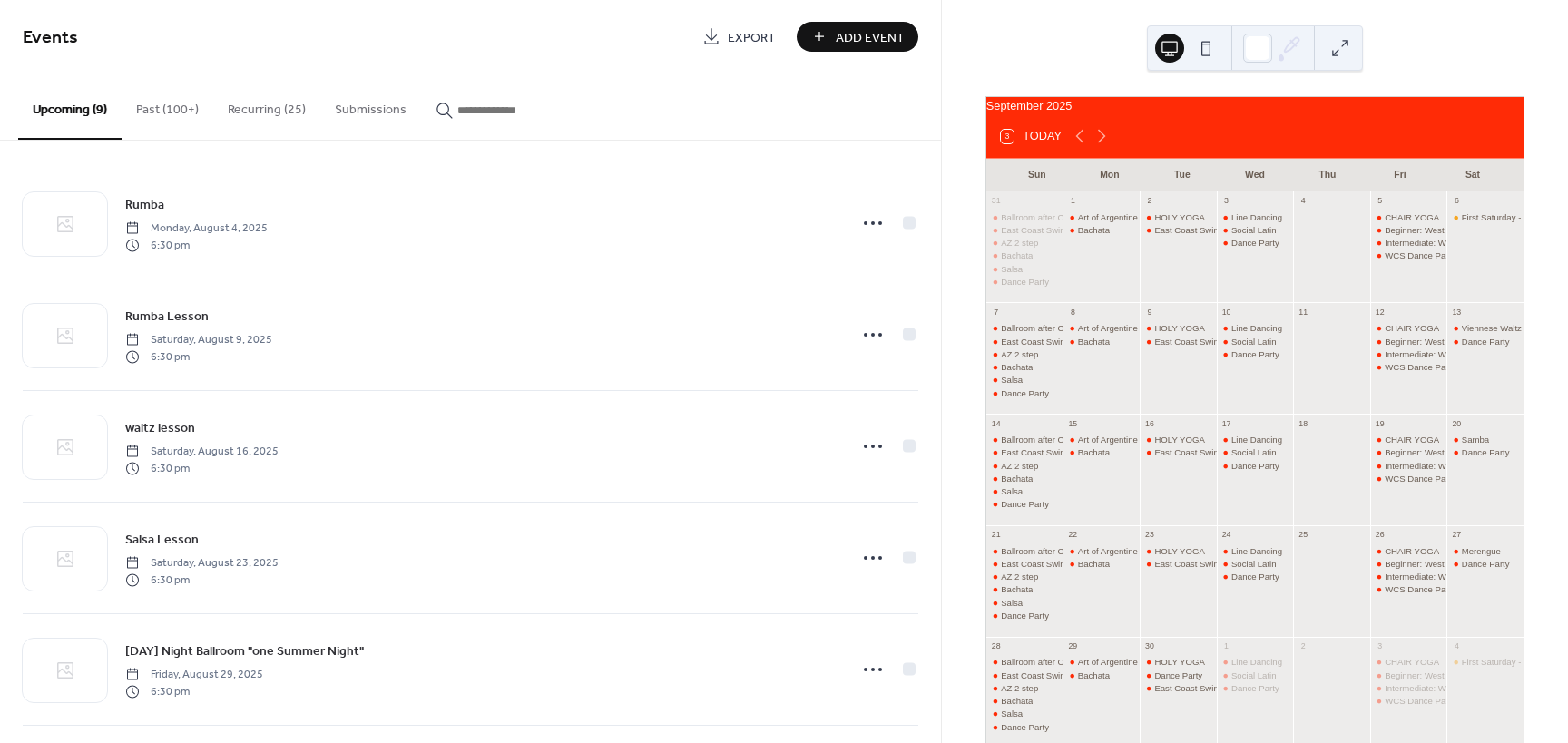 click on "Recurring (25)" at bounding box center (267, 105) 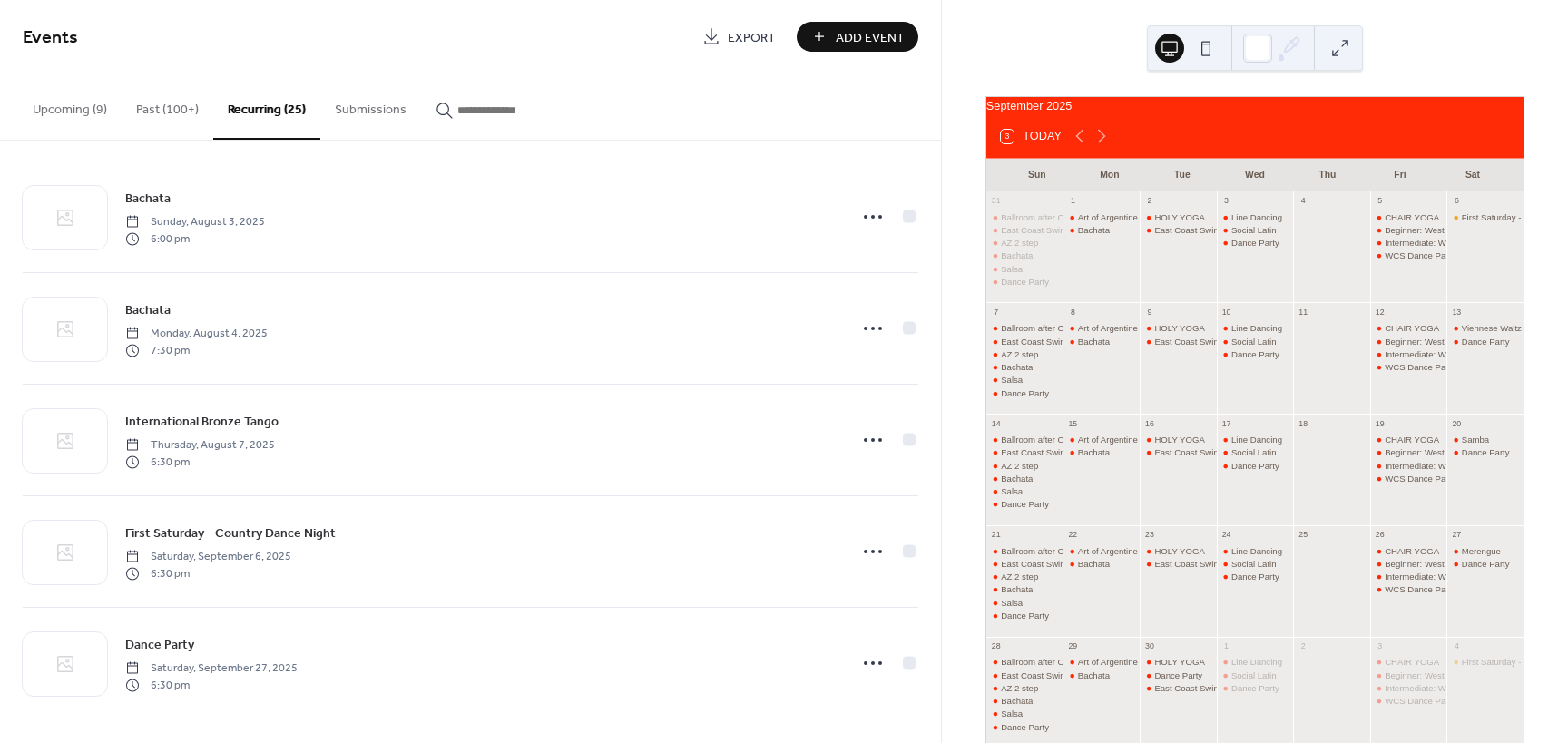 scroll, scrollTop: 2241, scrollLeft: 0, axis: vertical 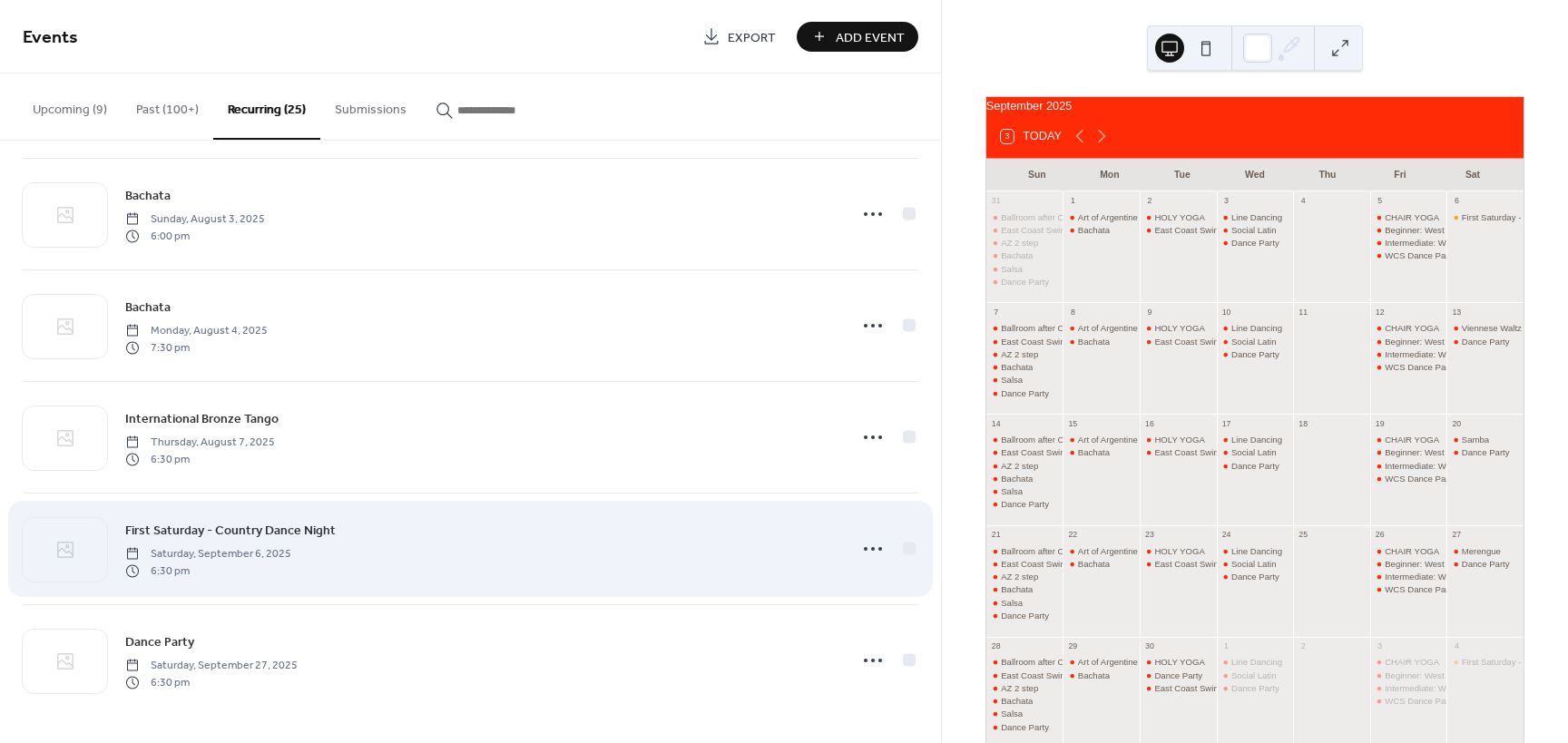 click on "First Saturday - Country Dance Night" at bounding box center [230, 531] 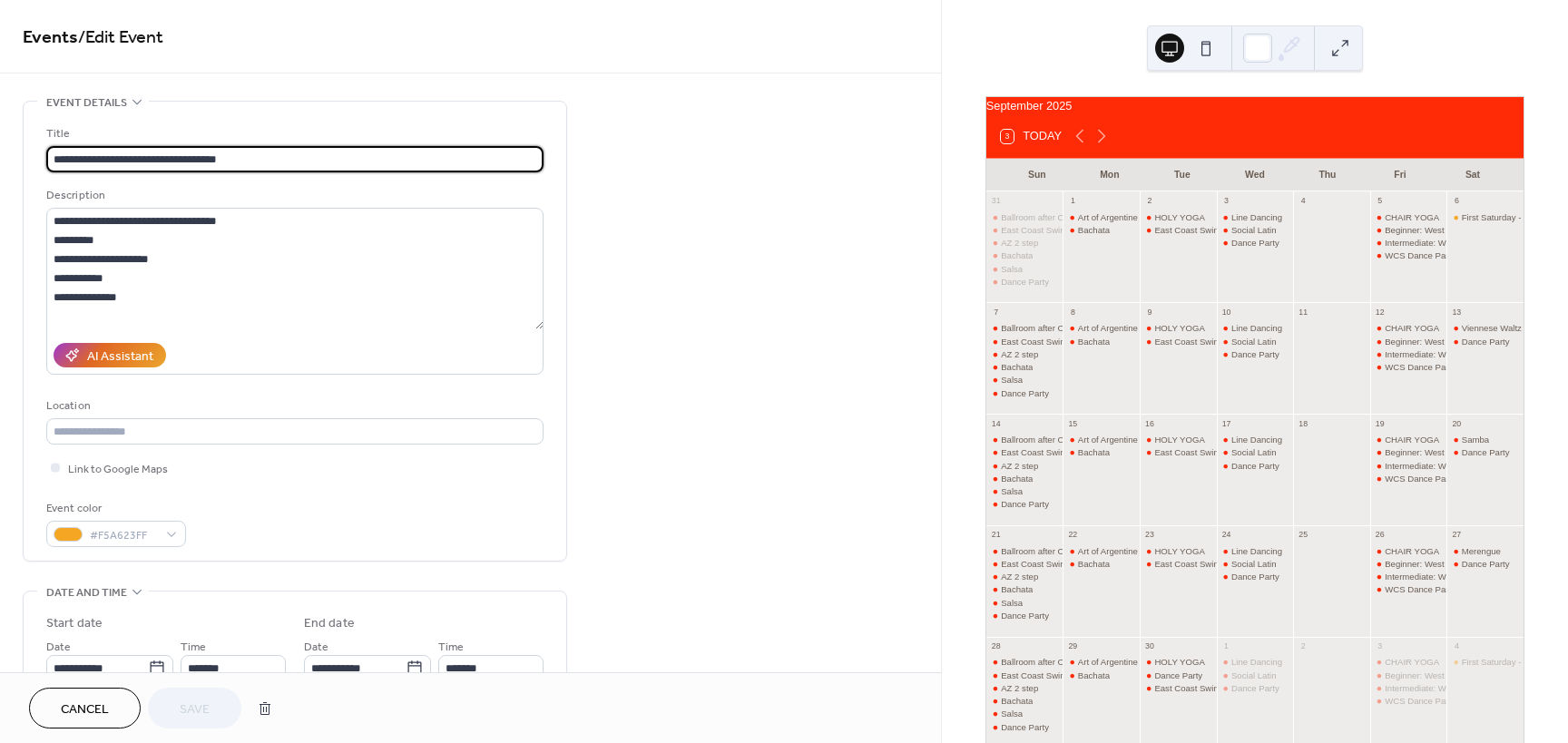 click on "**********" at bounding box center [295, 159] 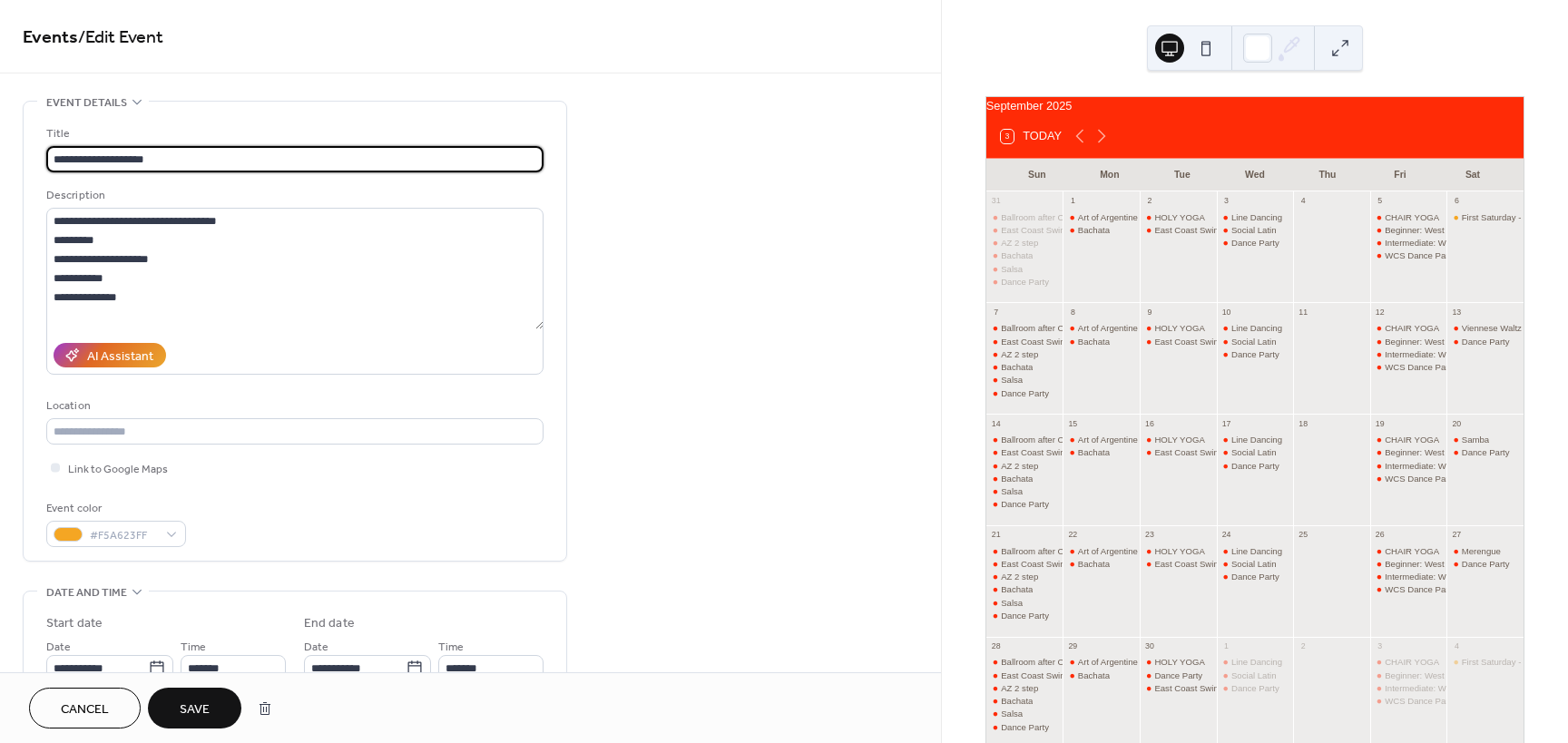 type on "**********" 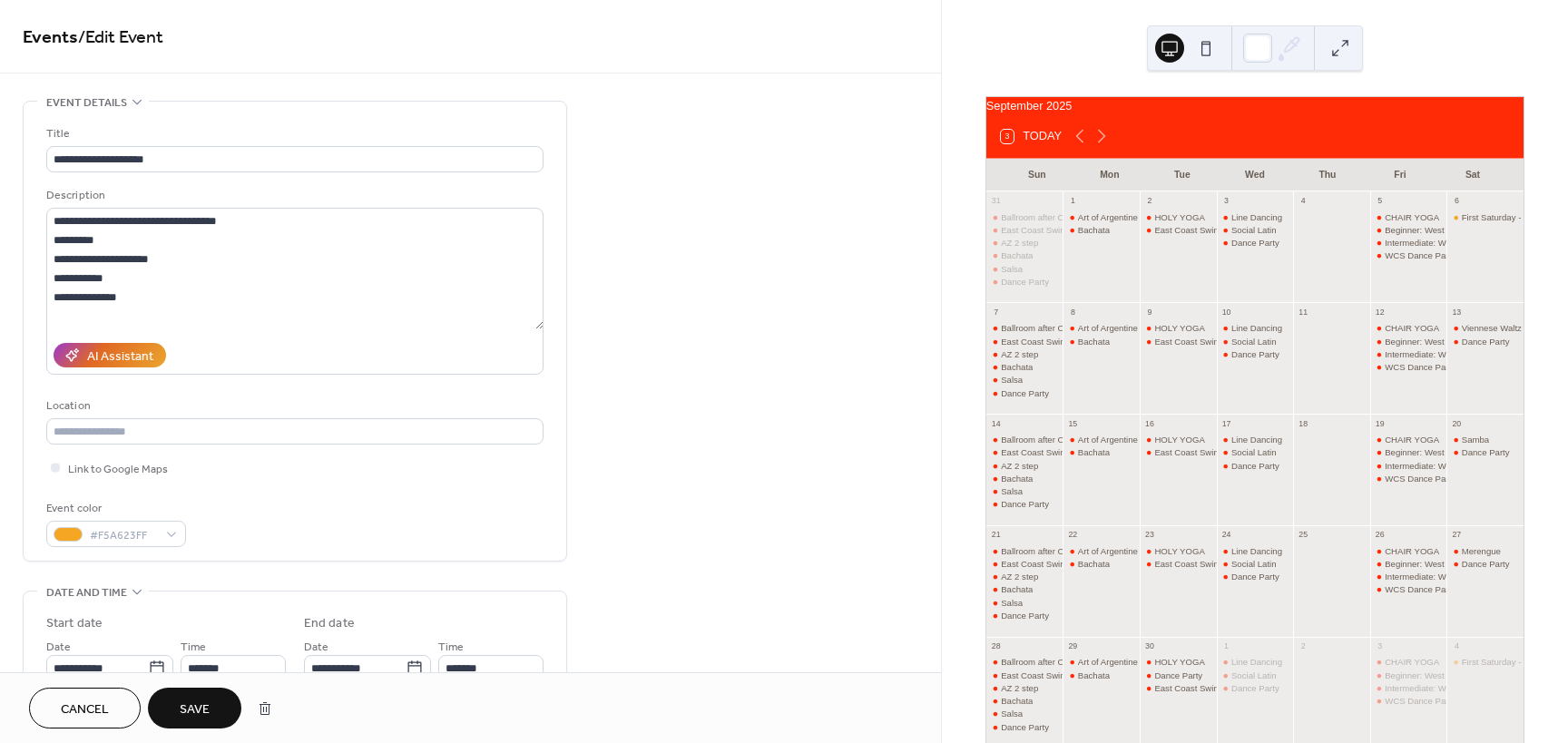 click on "Save" at bounding box center [194, 709] 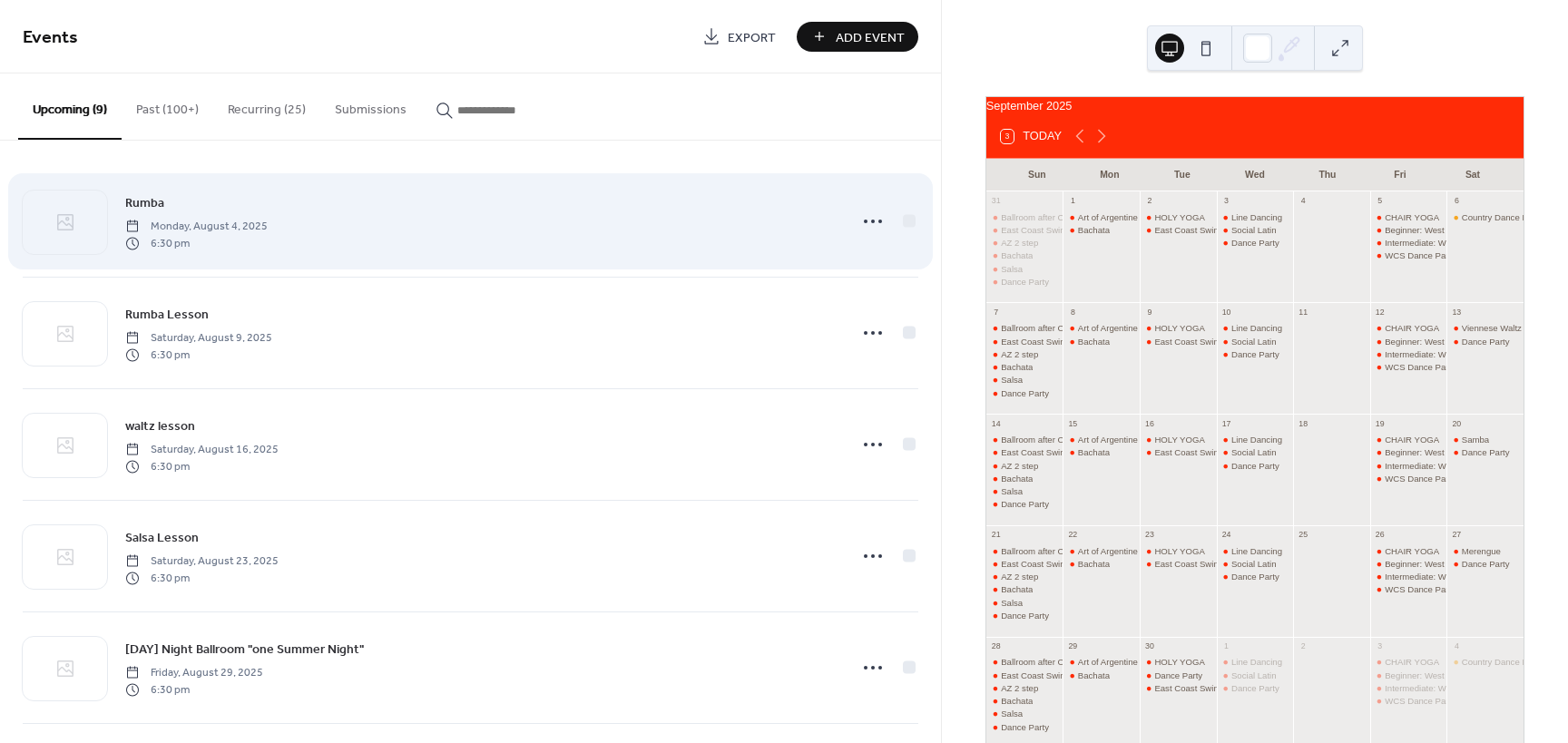 scroll, scrollTop: 0, scrollLeft: 0, axis: both 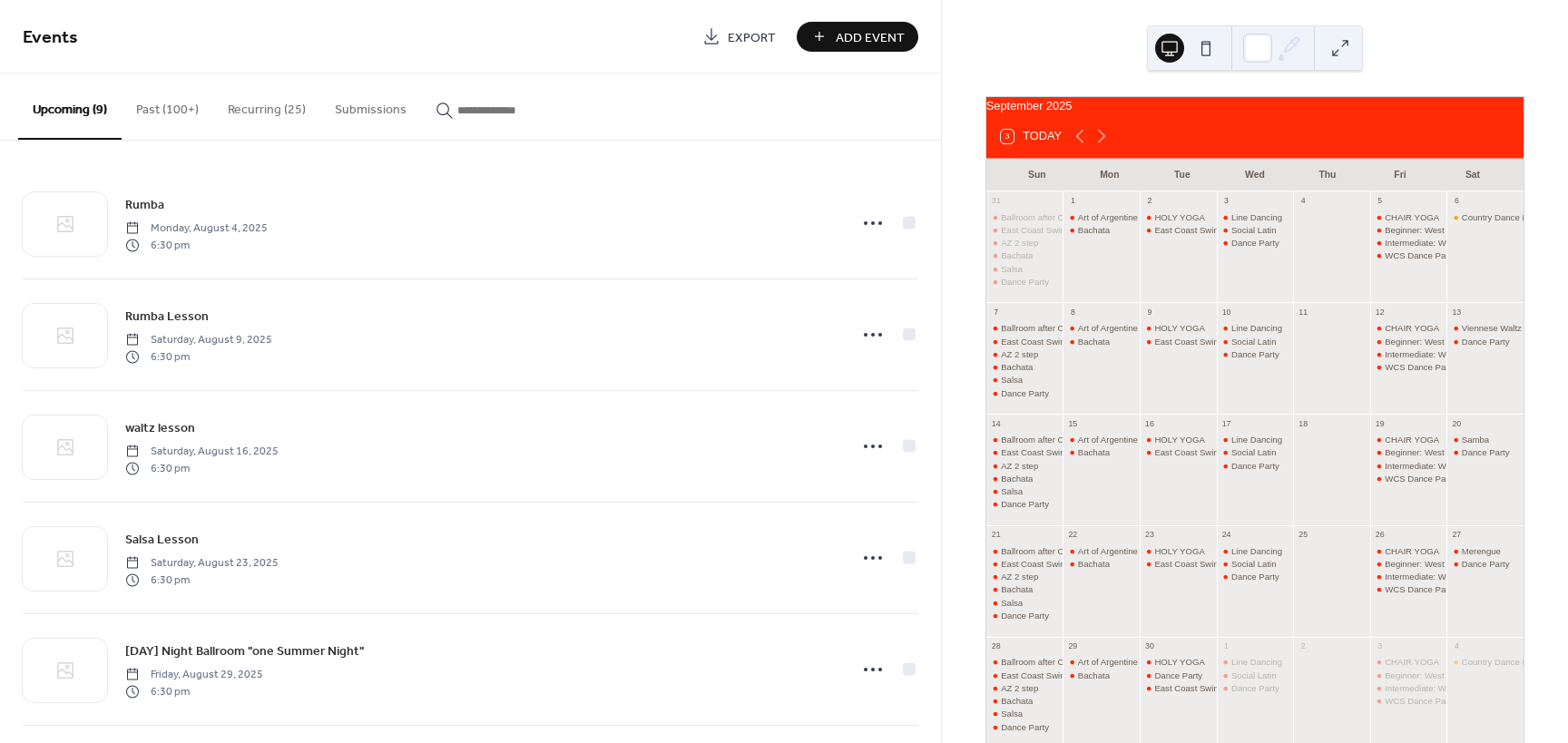 click on "Recurring (25)" at bounding box center [267, 105] 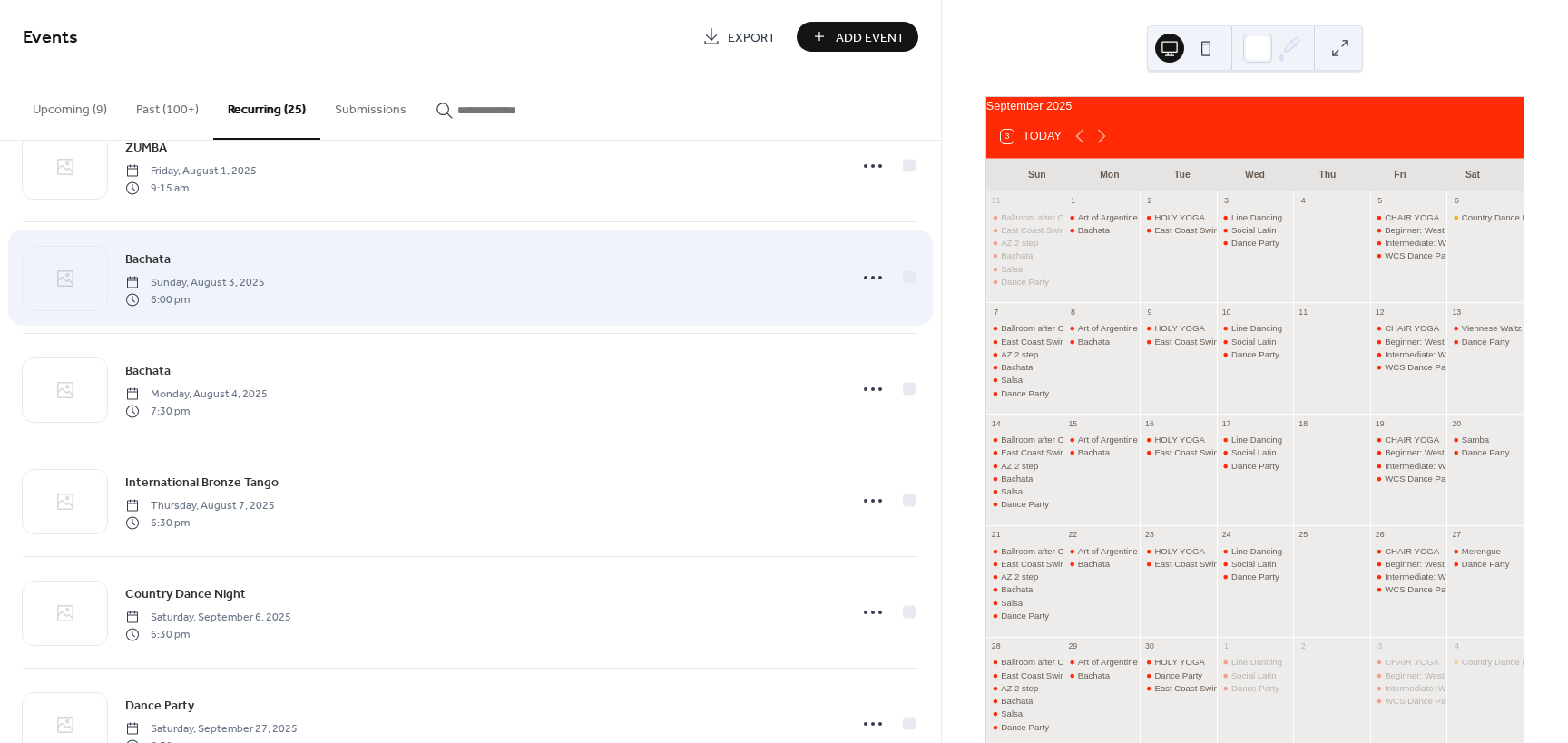 scroll, scrollTop: 2241, scrollLeft: 0, axis: vertical 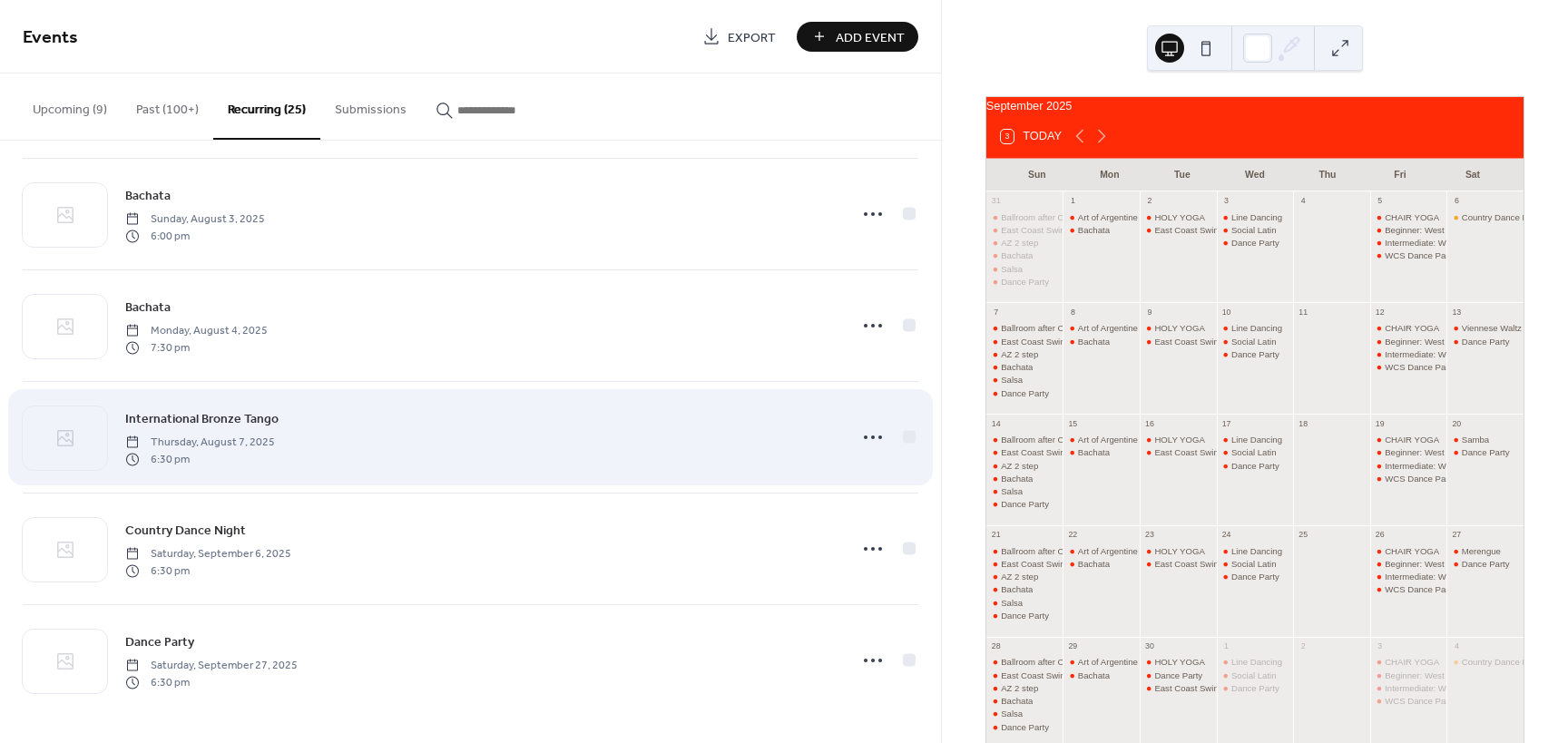 click on "International Bronze Tango" at bounding box center (201, 419) 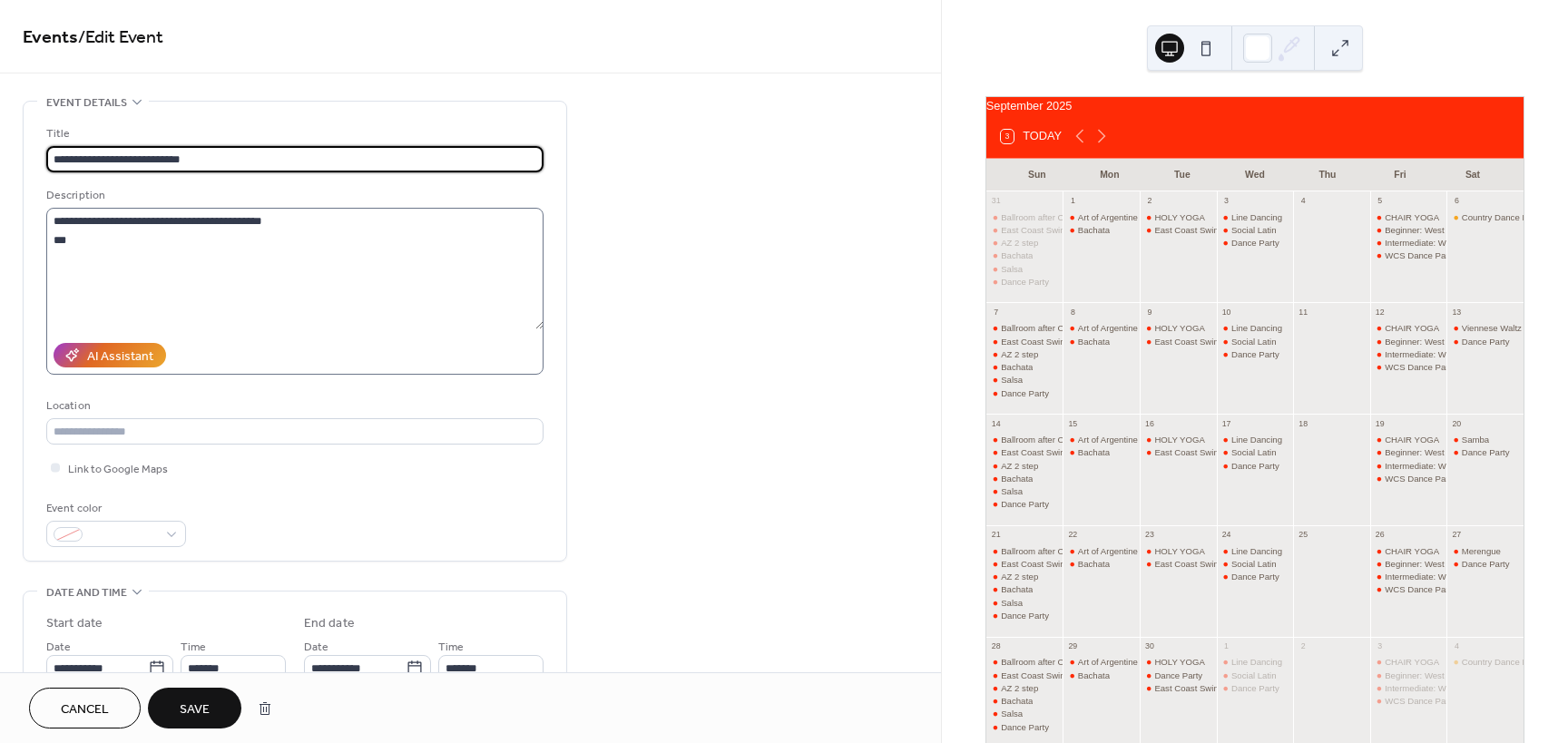 type on "**********" 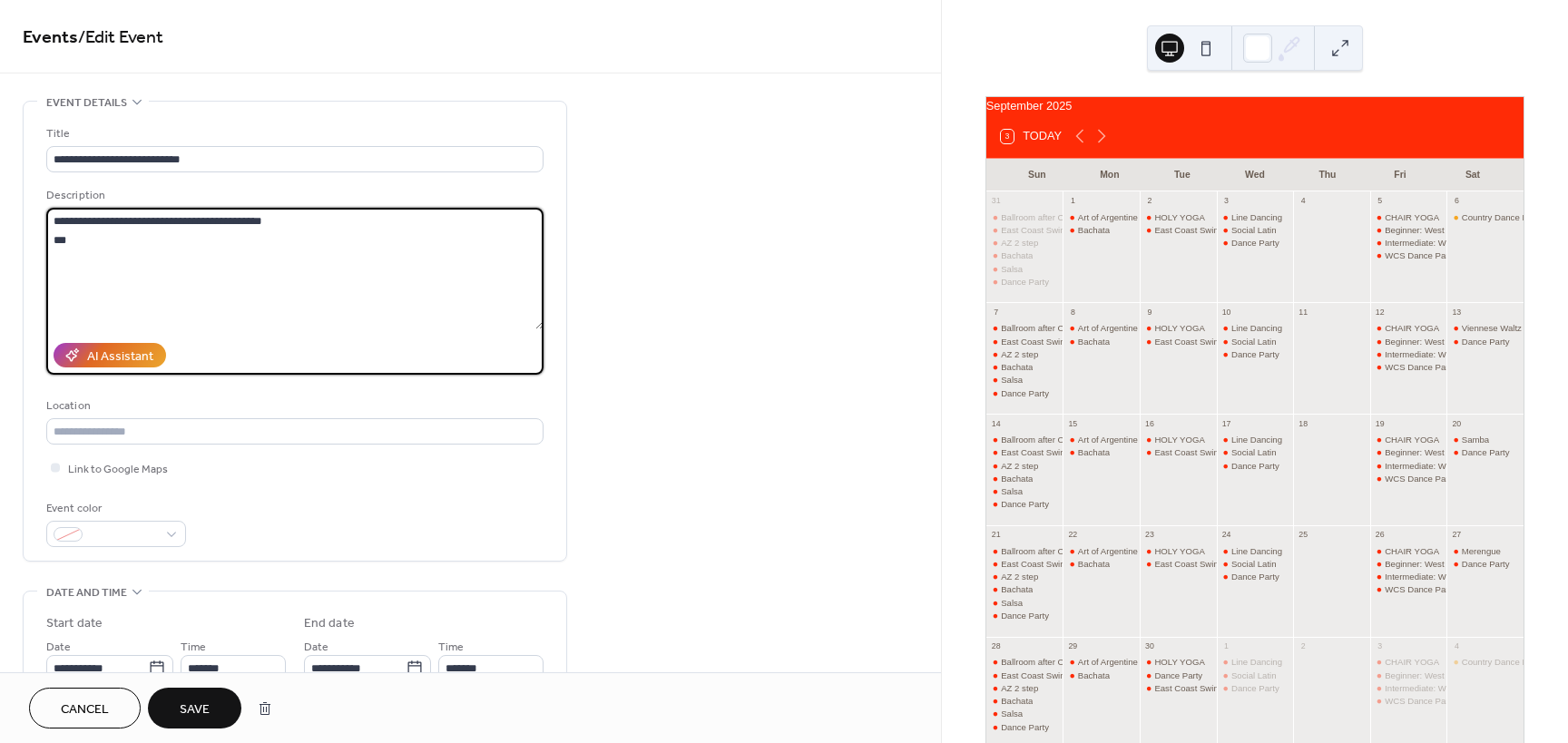 click on "**********" at bounding box center [295, 269] 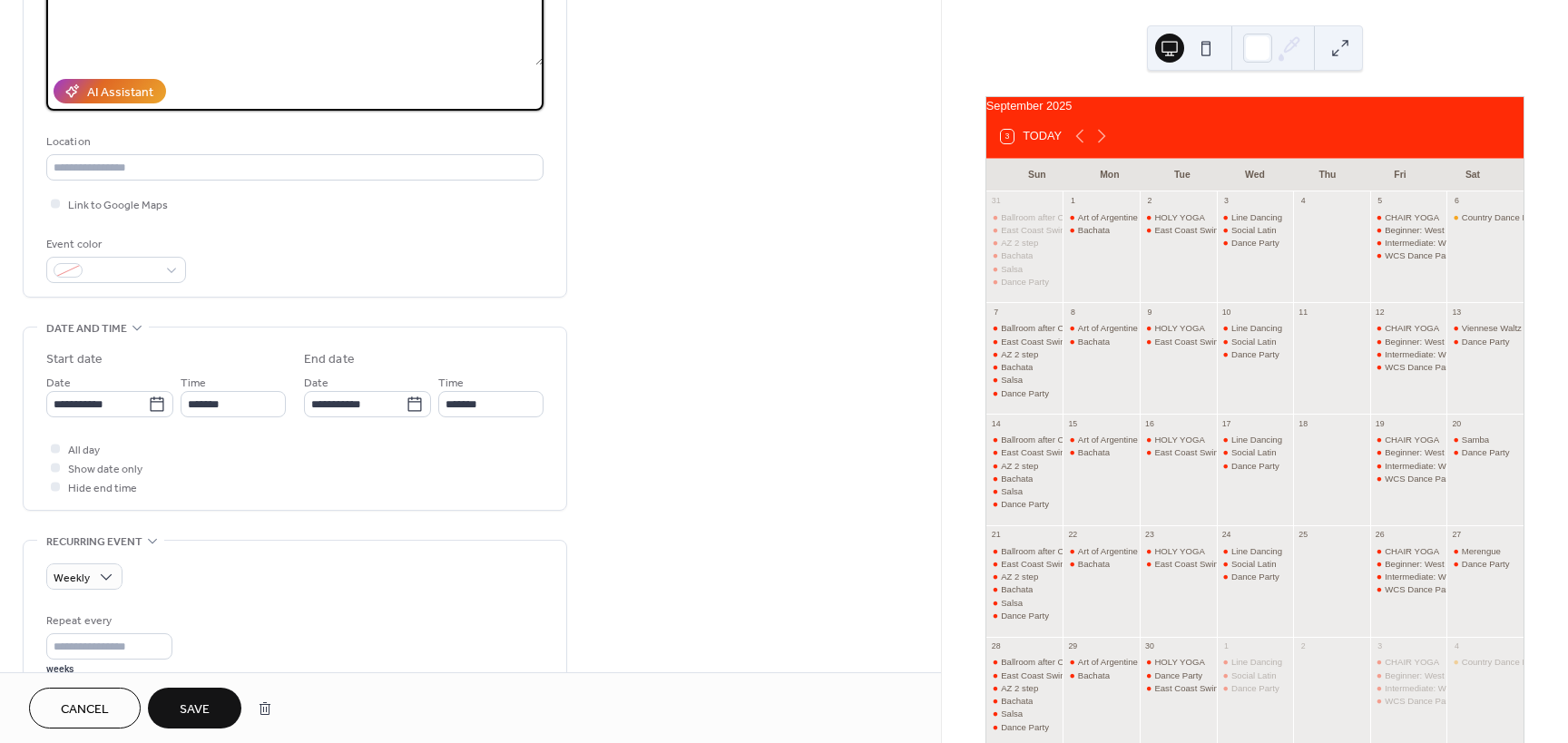 scroll, scrollTop: 272, scrollLeft: 0, axis: vertical 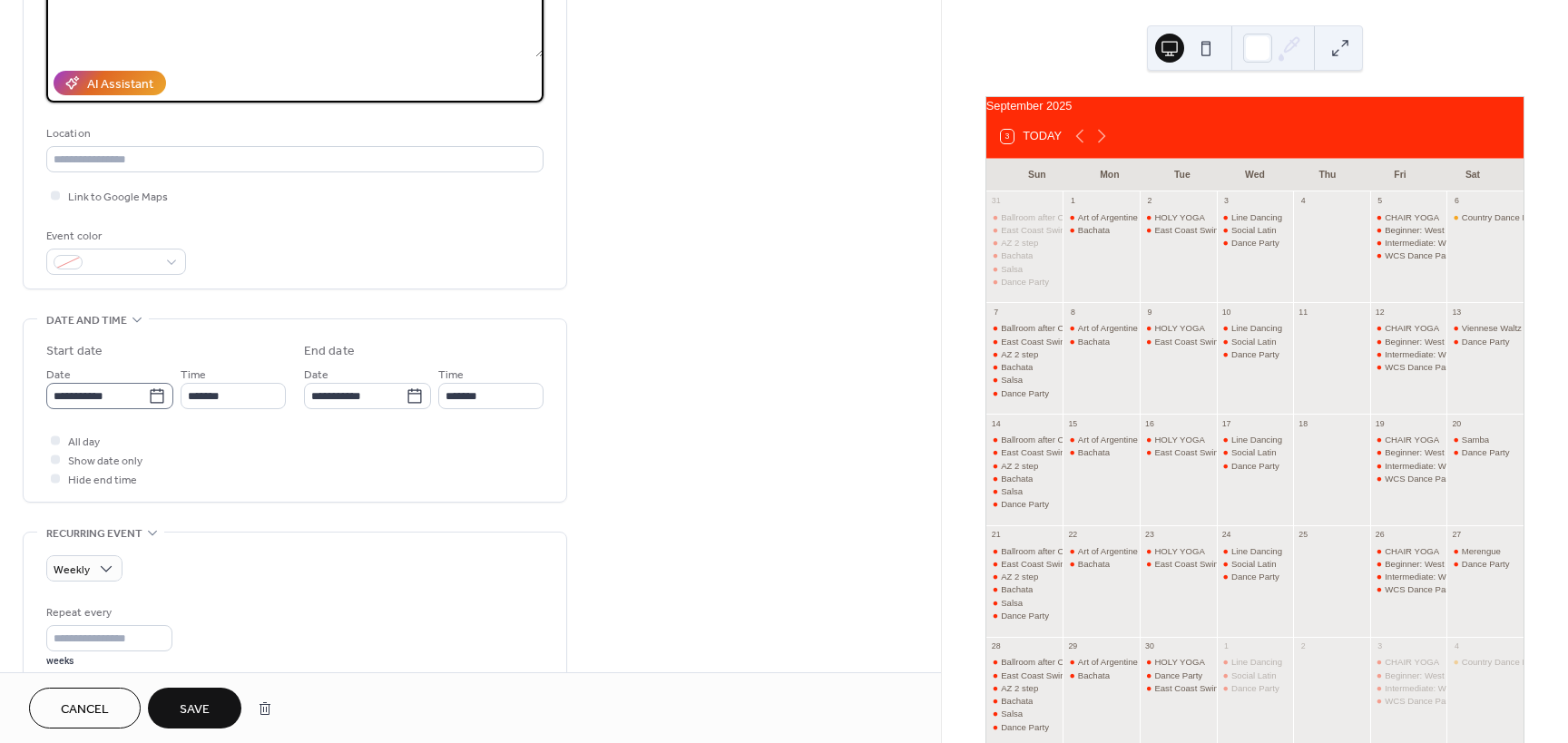 type on "**********" 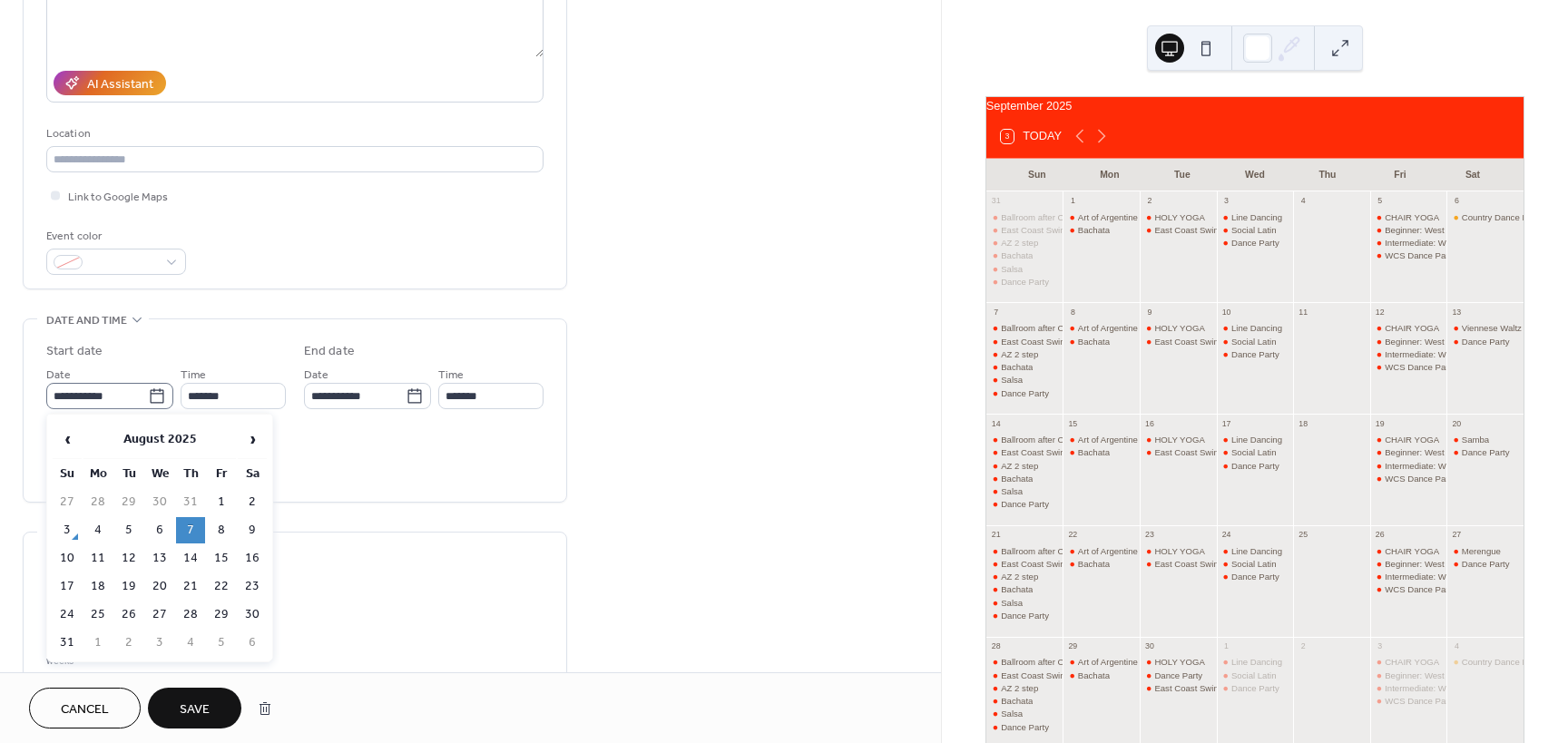 click 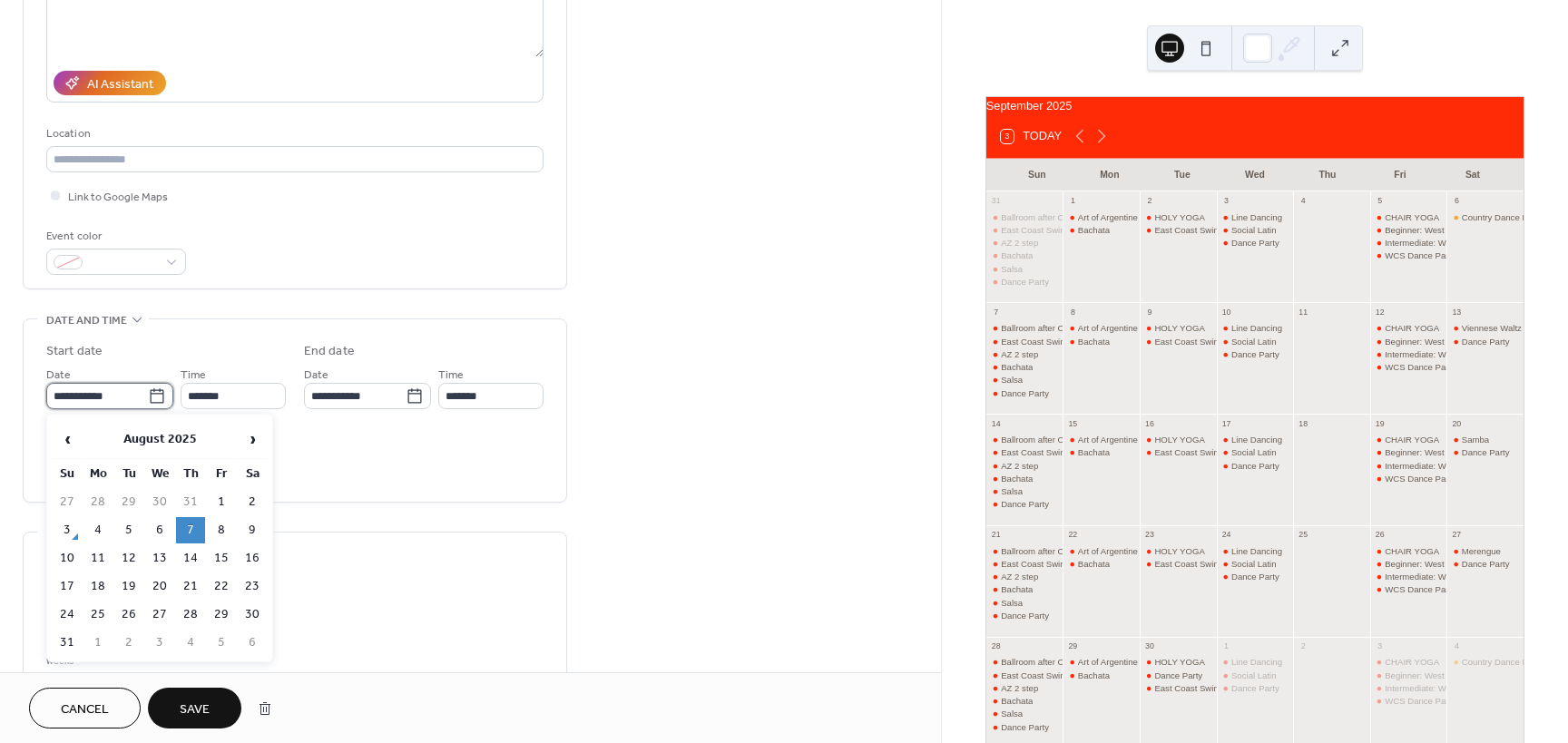 click on "**********" at bounding box center (97, 396) 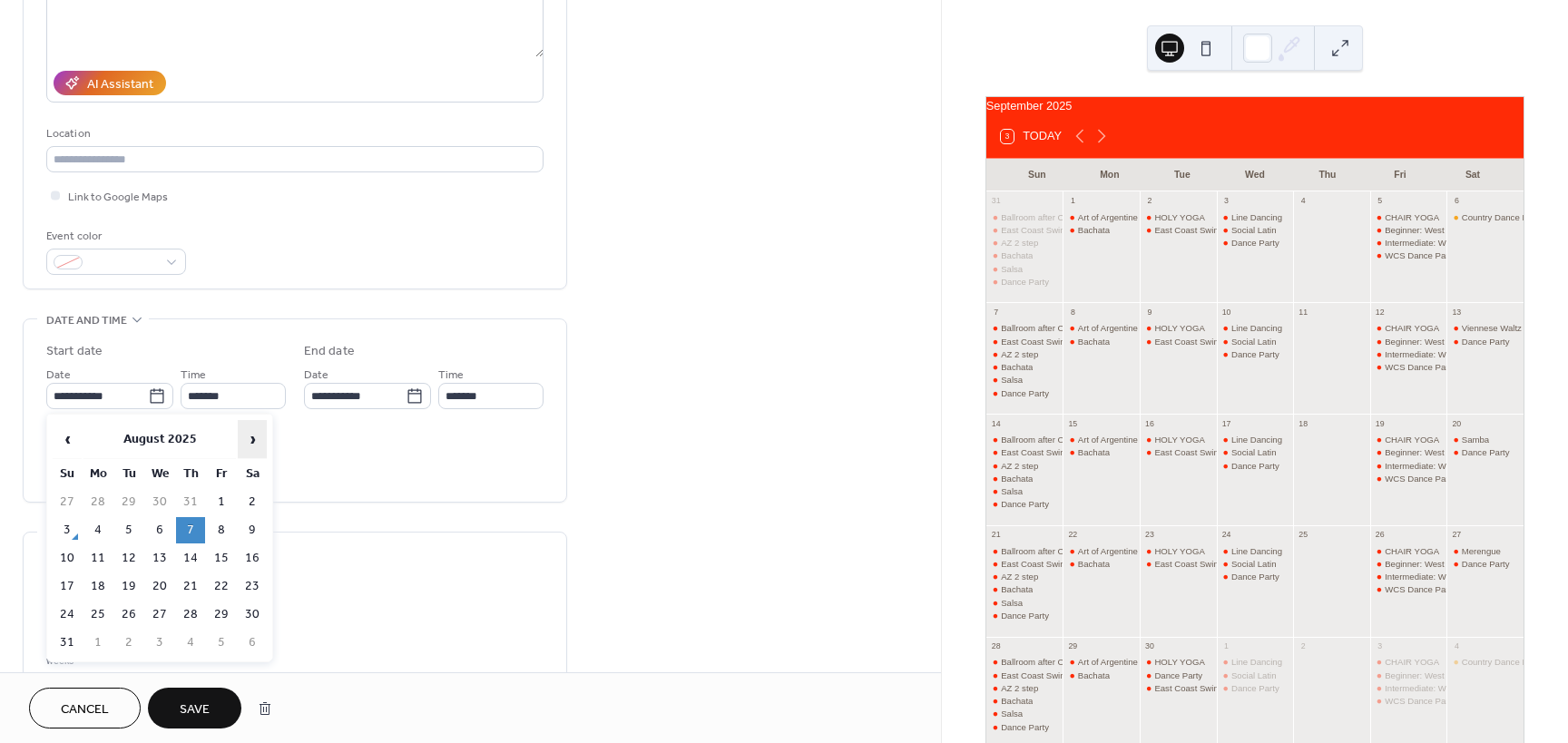 click on "›" at bounding box center (252, 439) 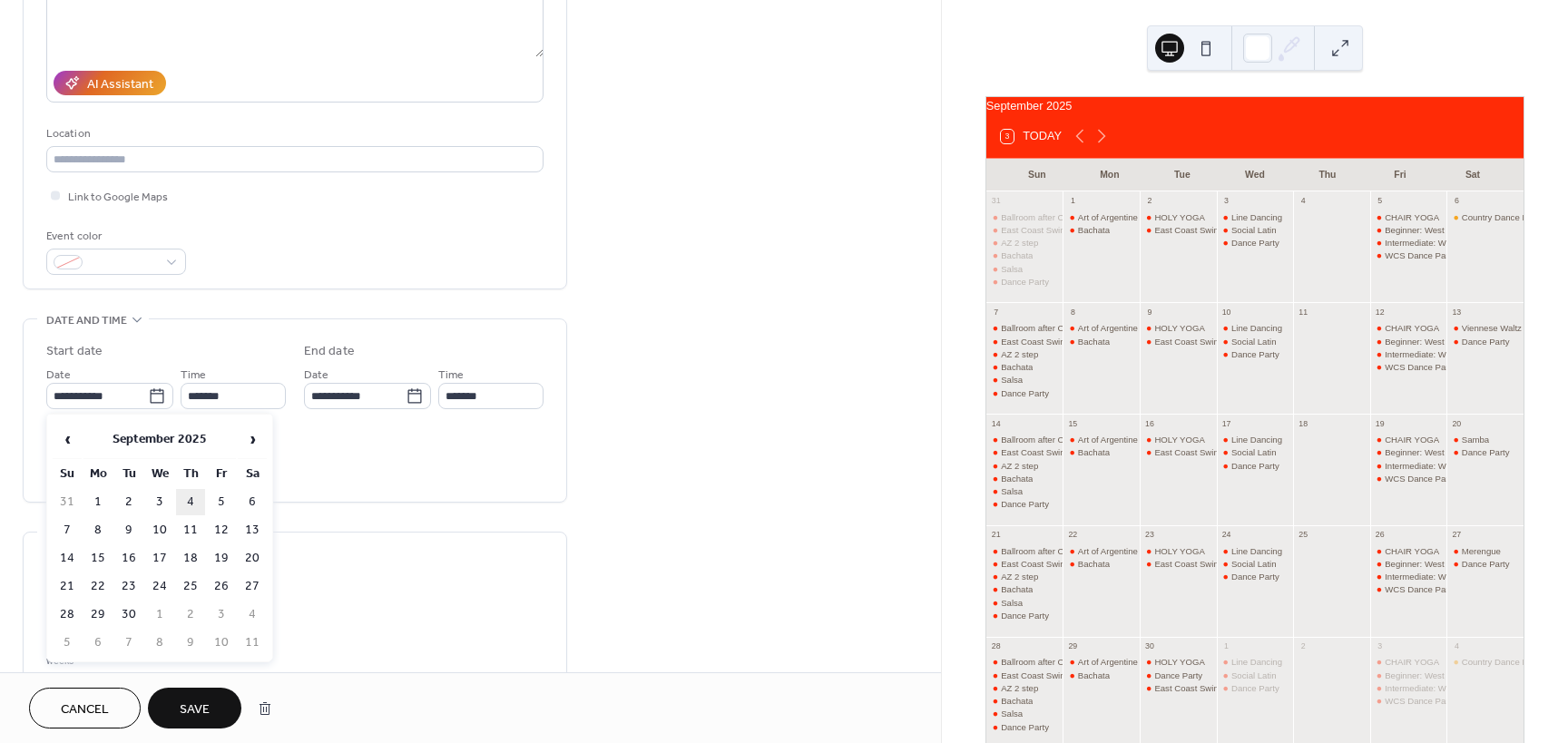 click on "4" at bounding box center [191, 502] 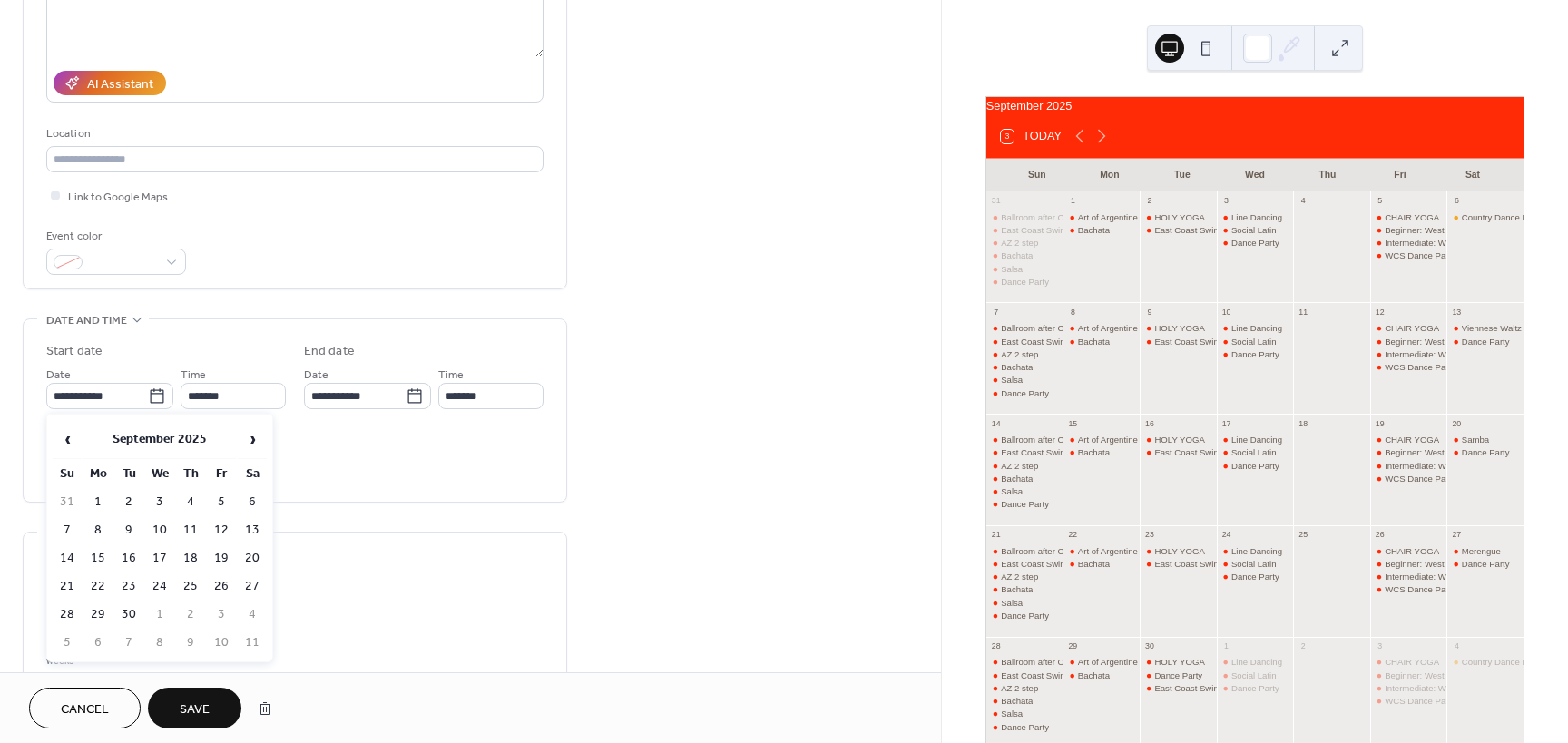 type on "**********" 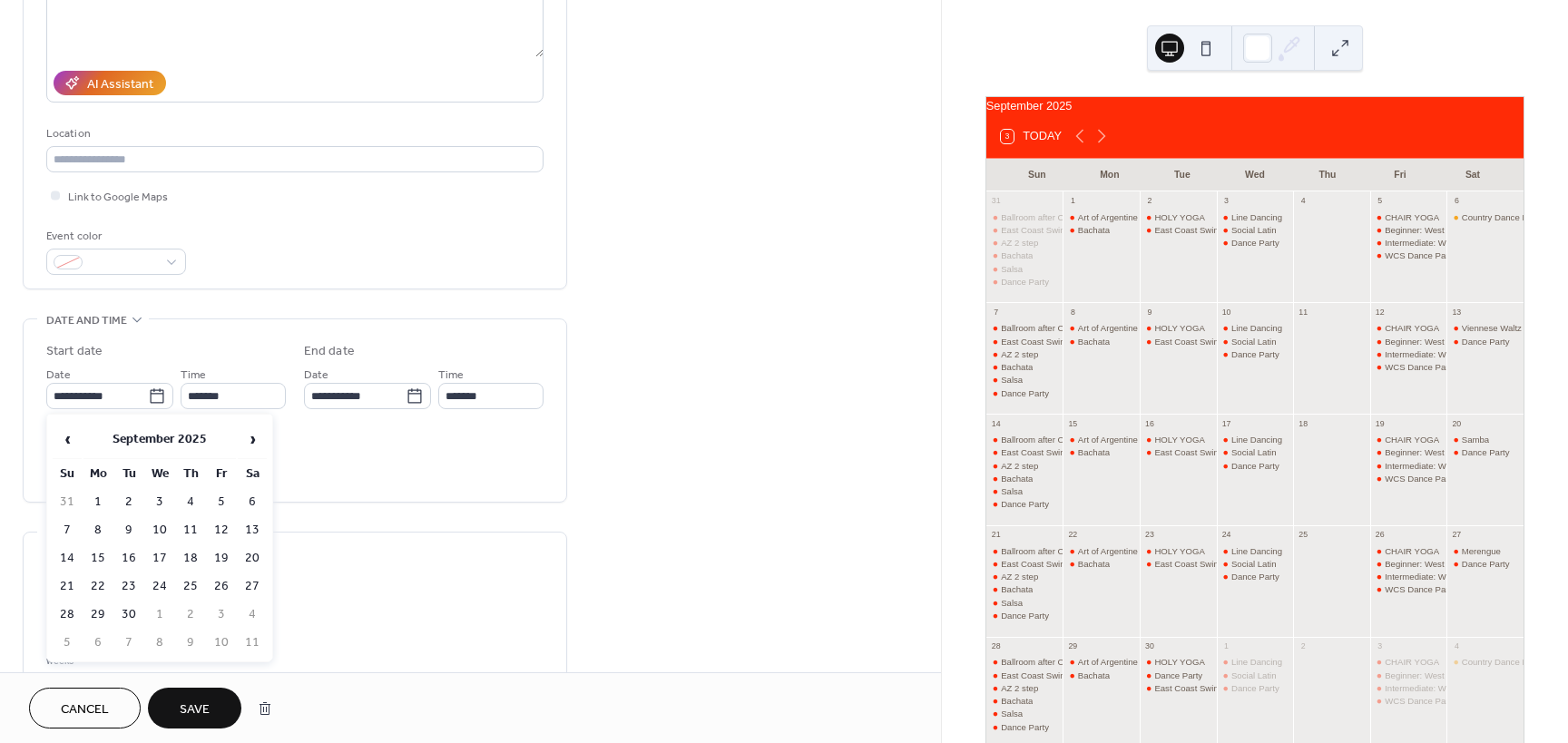 type on "**********" 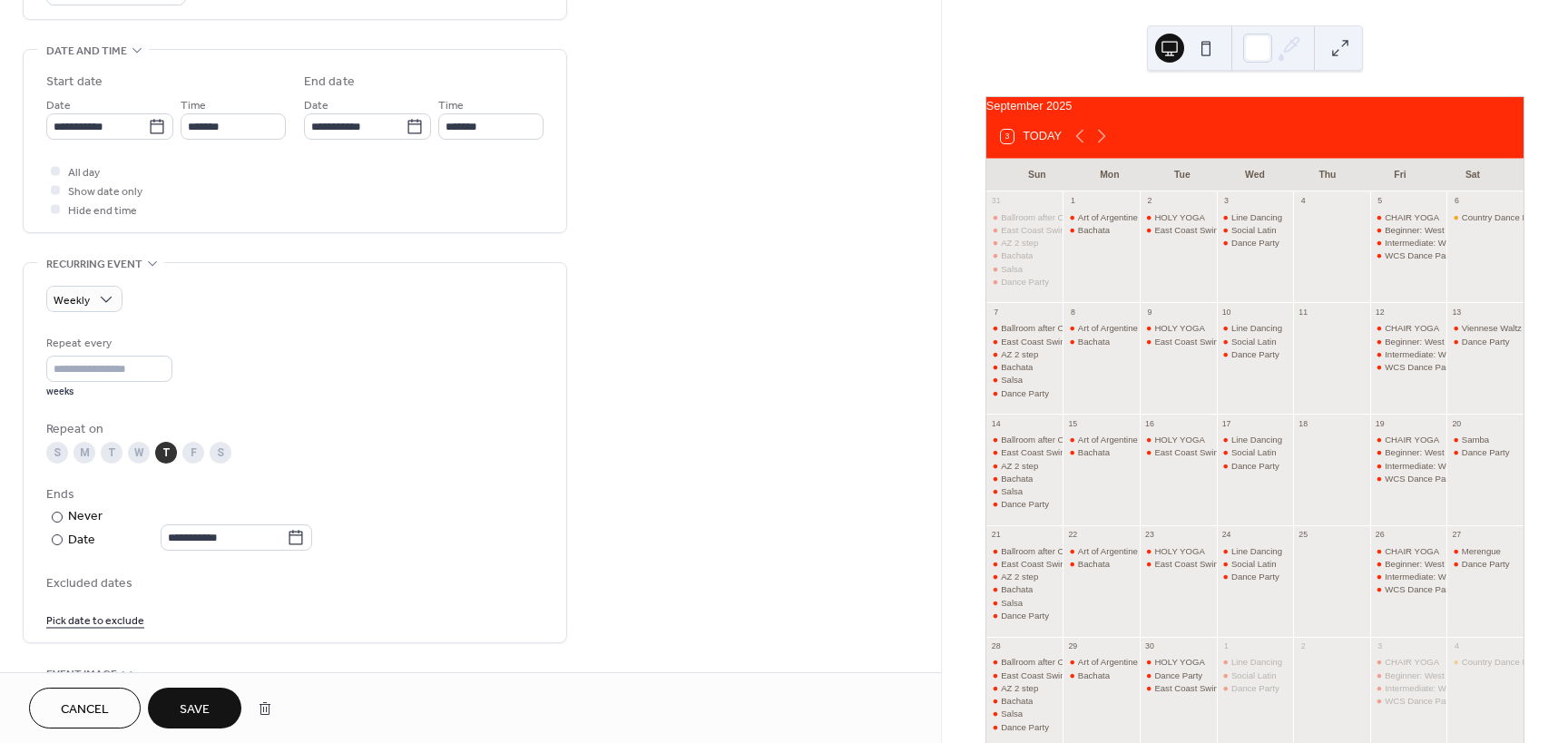 scroll, scrollTop: 635, scrollLeft: 0, axis: vertical 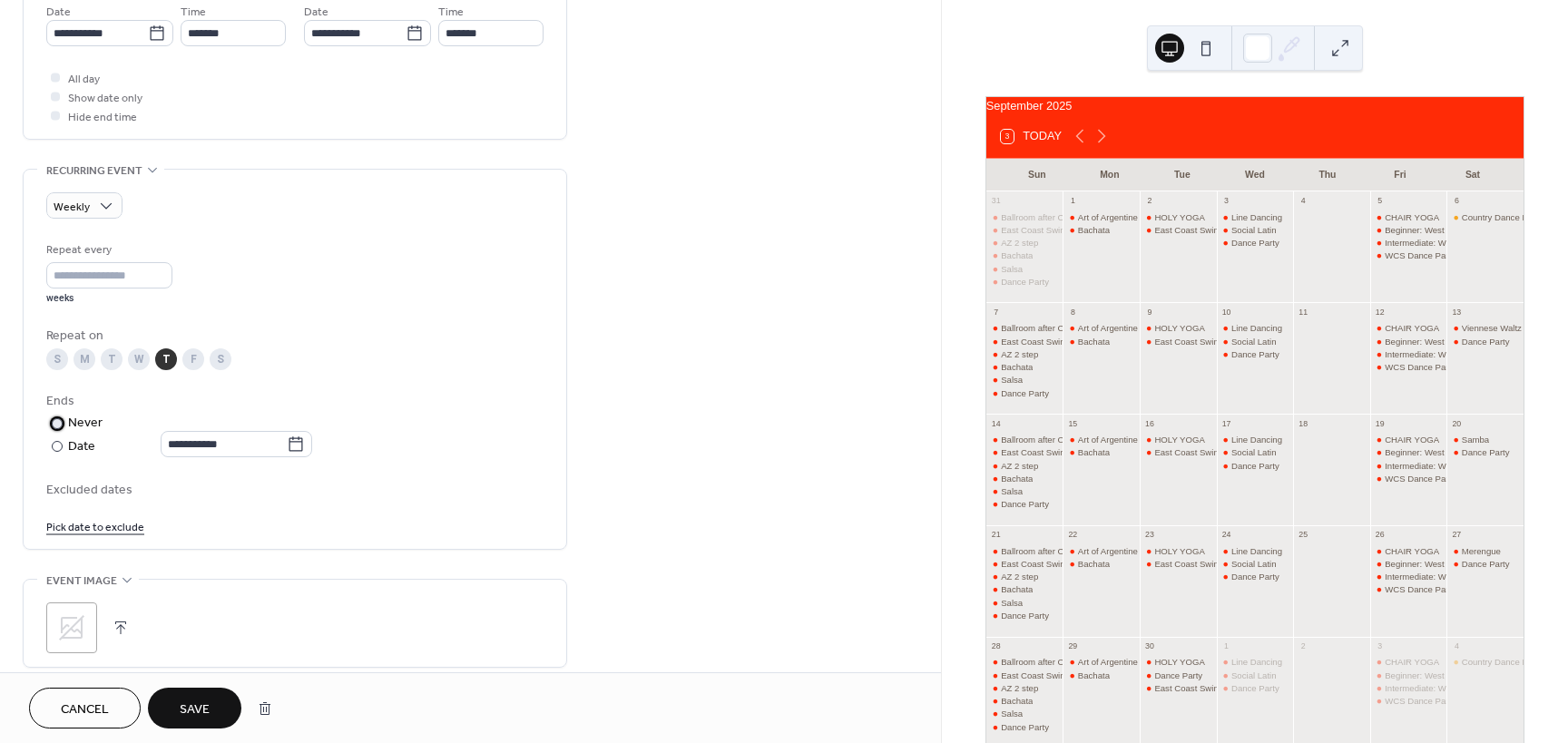 click on "Never" at bounding box center [85, 423] 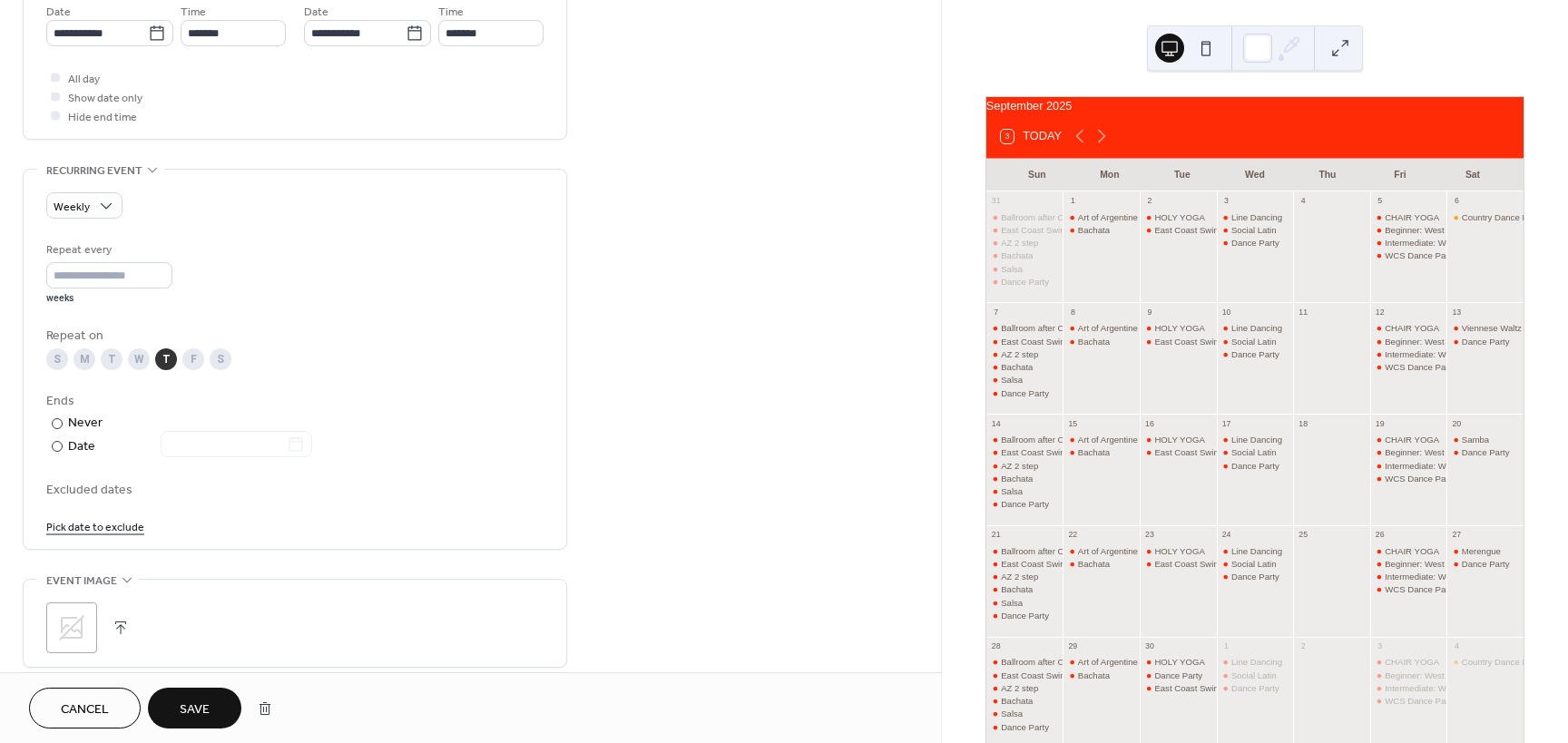 click on "Save" at bounding box center (194, 708) 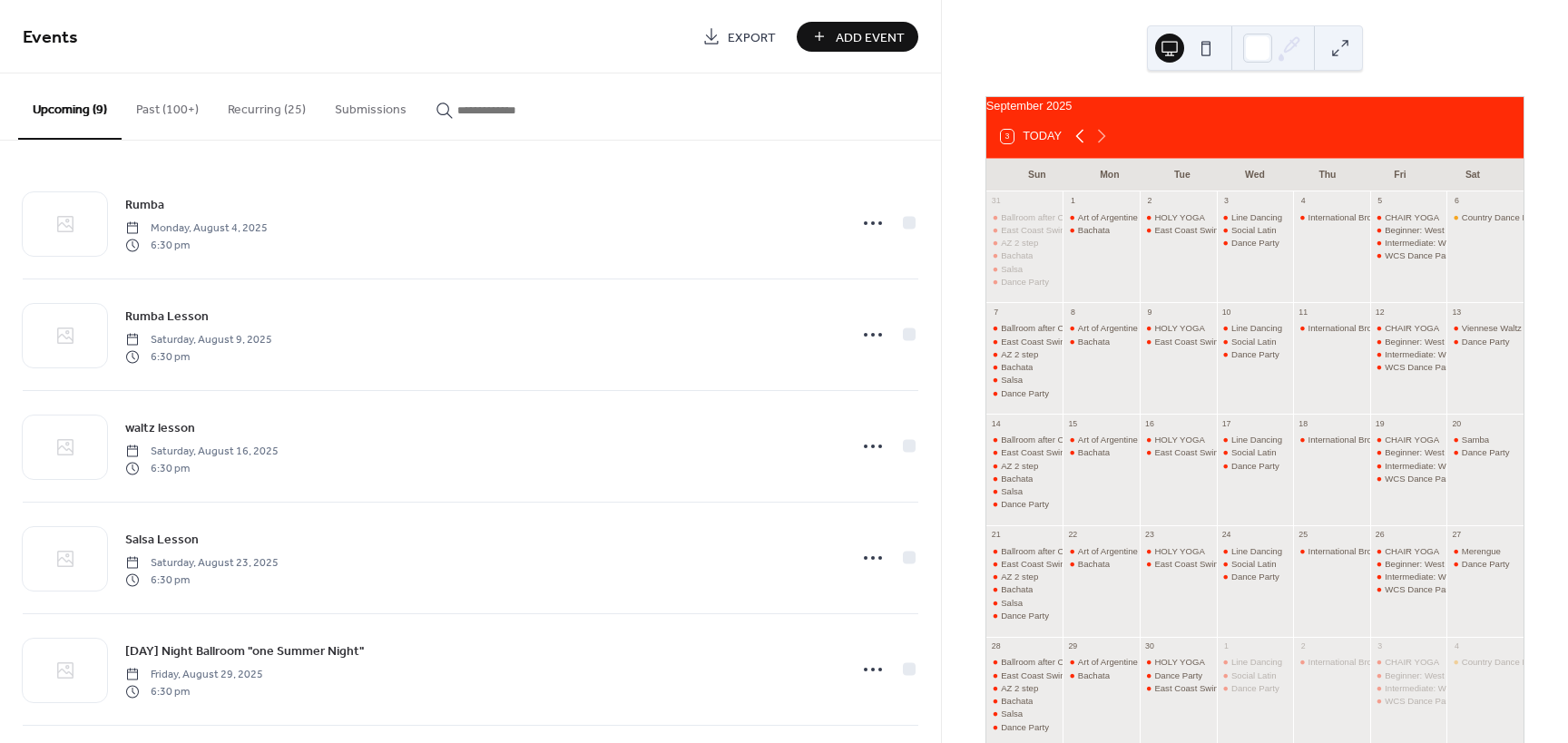 click 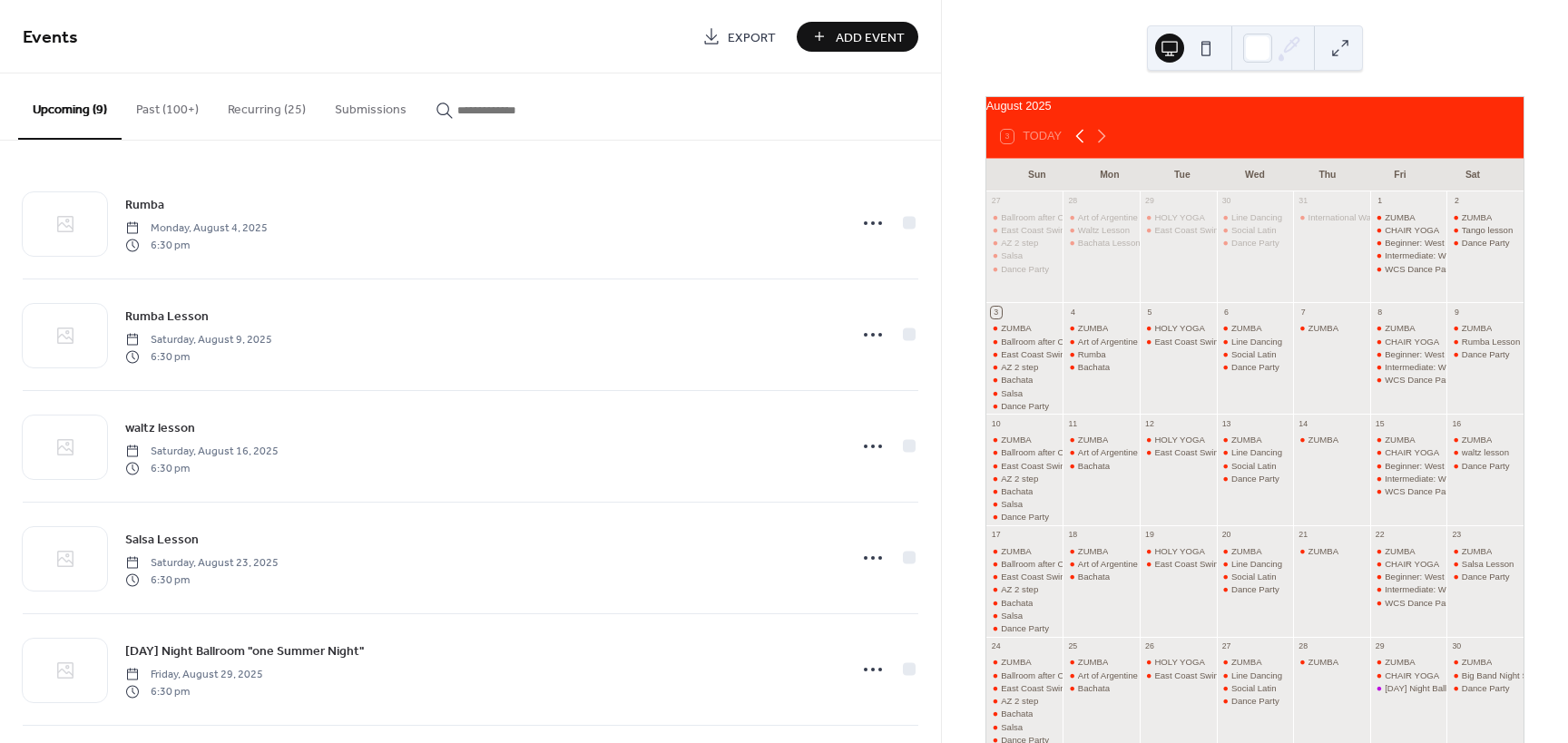 click 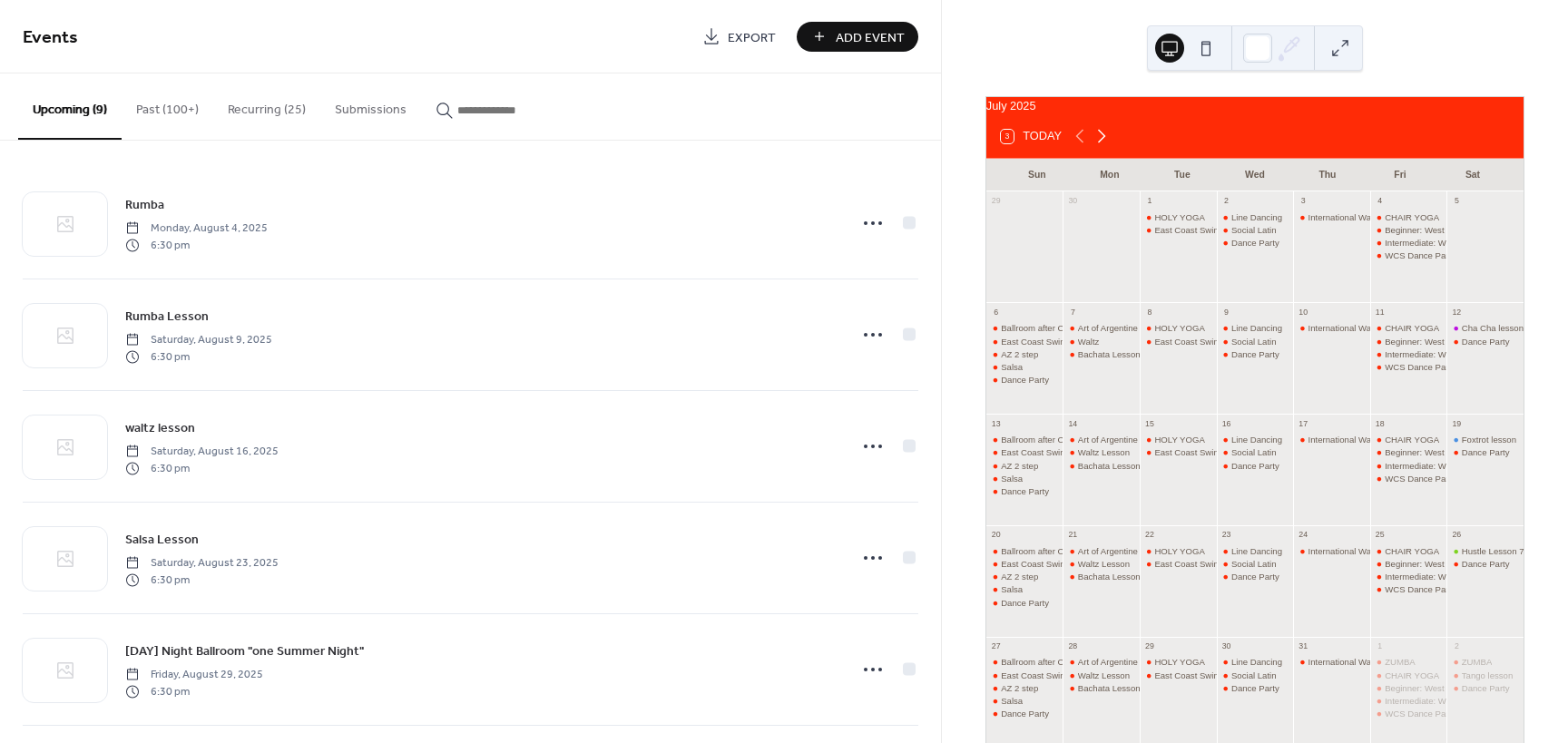 click 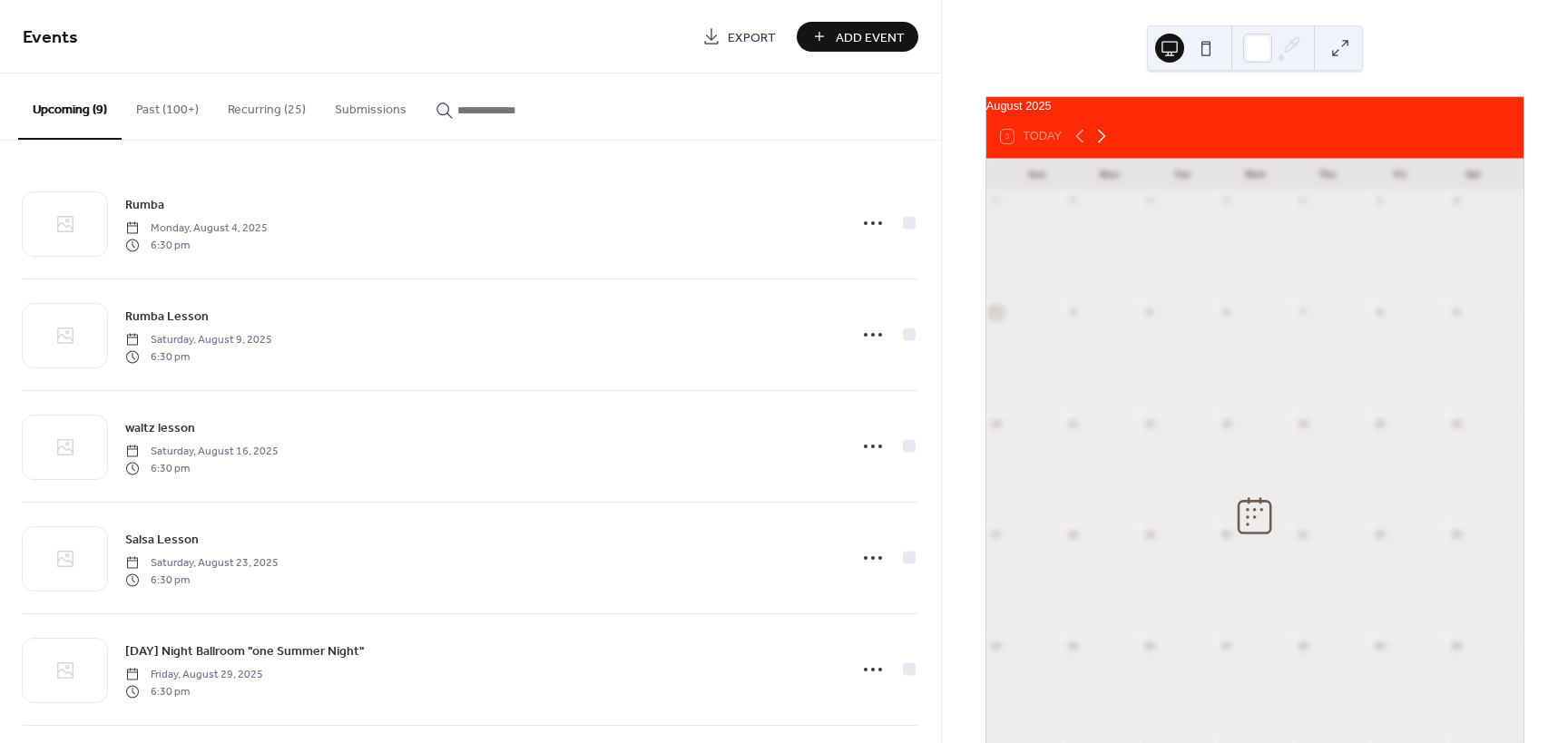 click 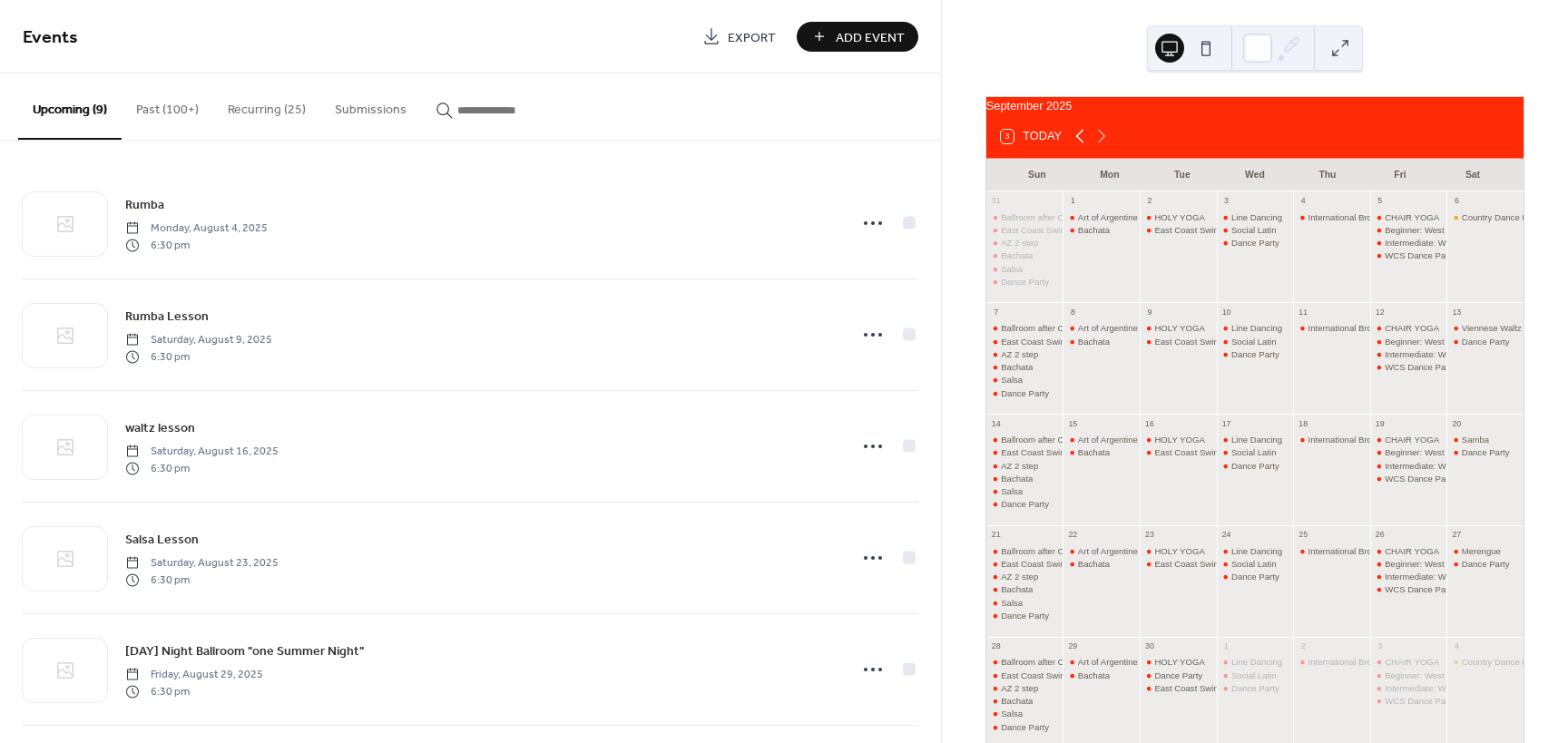 click 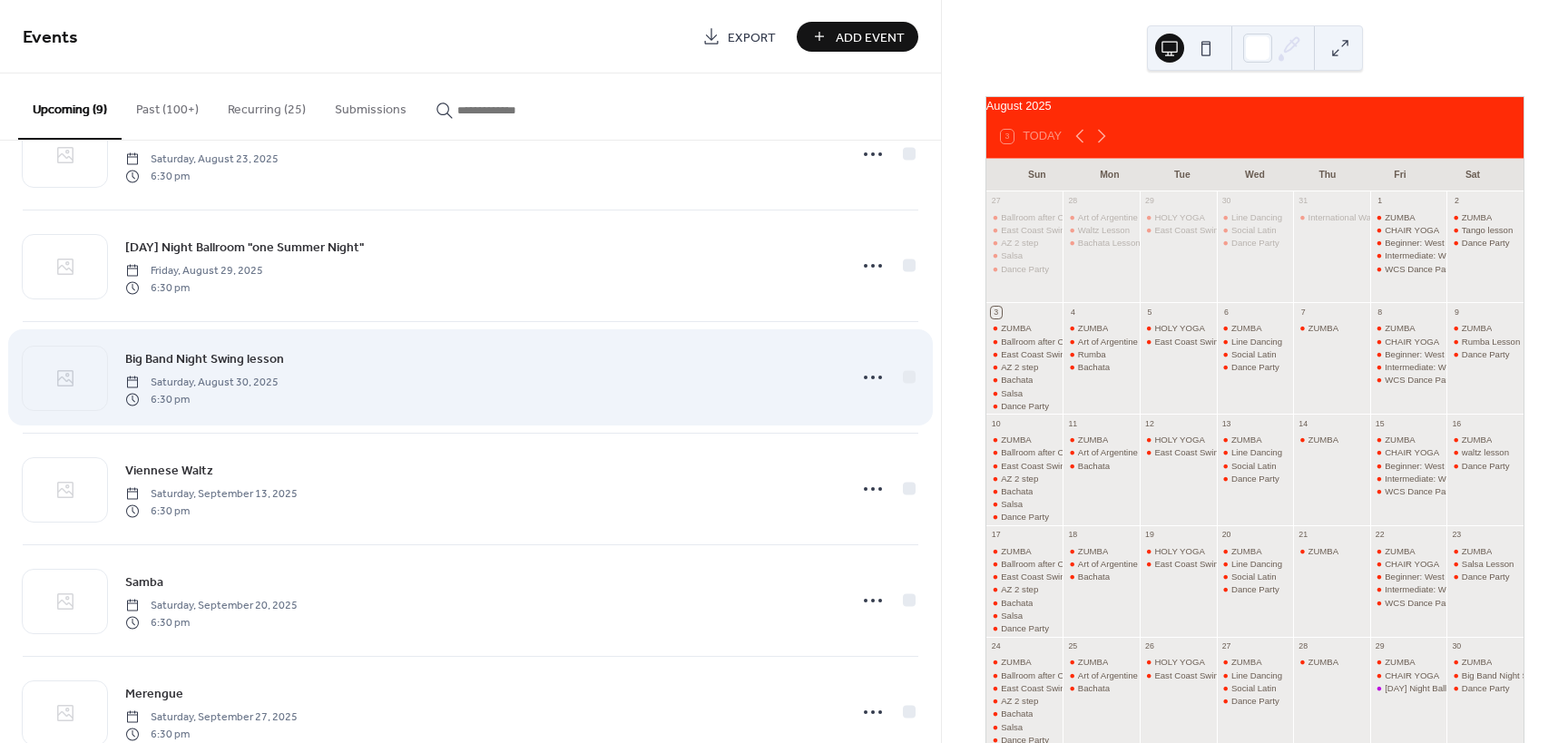 scroll, scrollTop: 455, scrollLeft: 0, axis: vertical 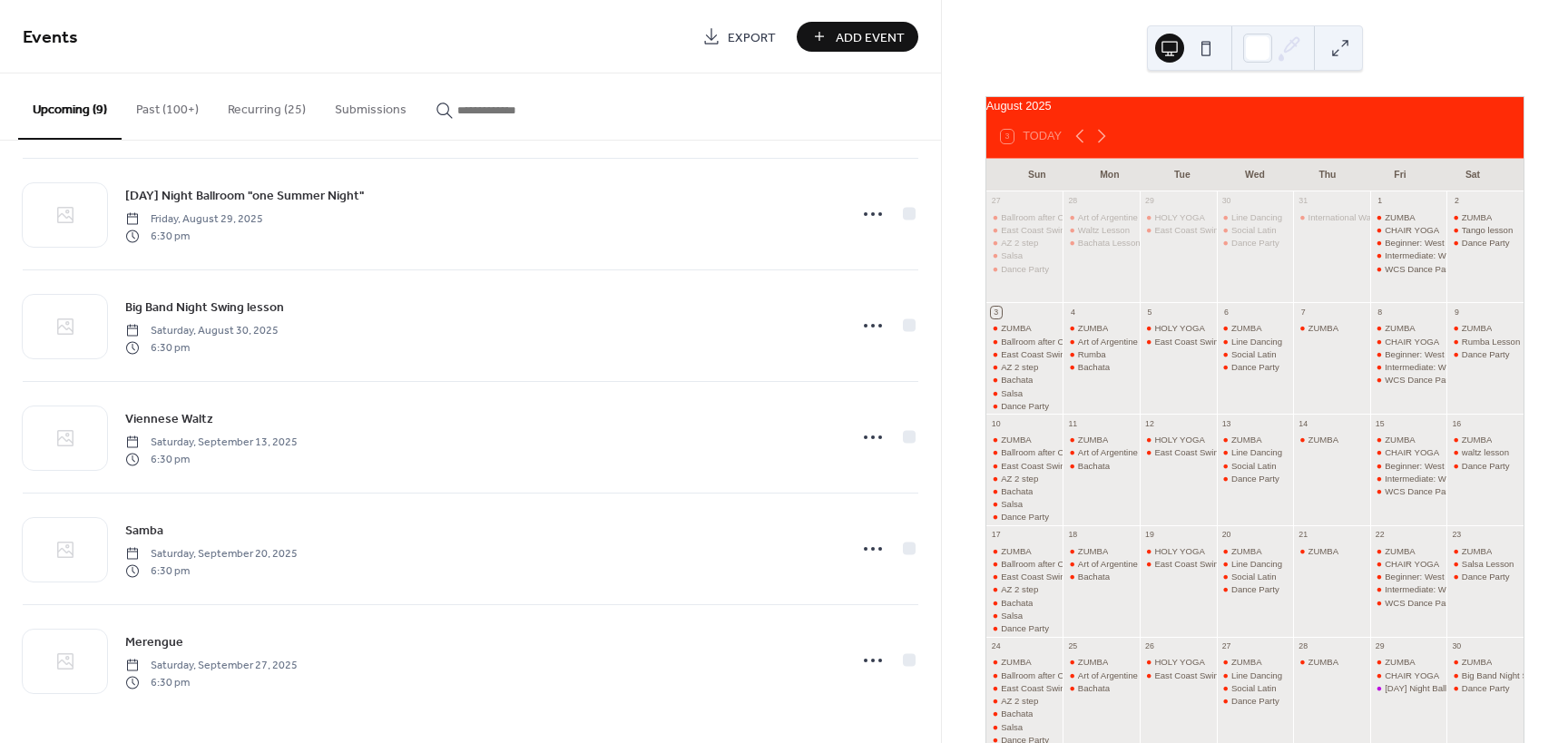 click on "Recurring (25)" at bounding box center (267, 105) 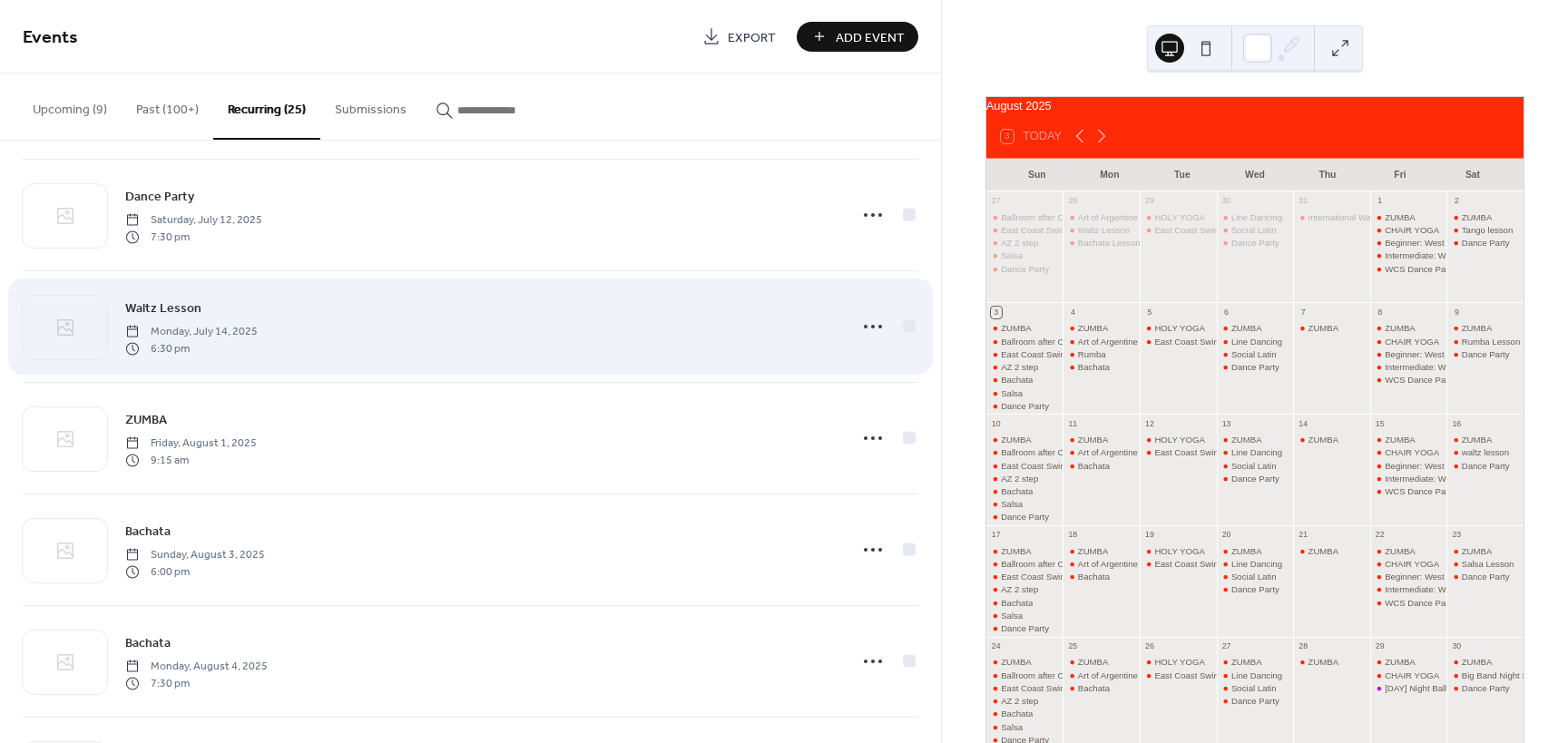 scroll, scrollTop: 2241, scrollLeft: 0, axis: vertical 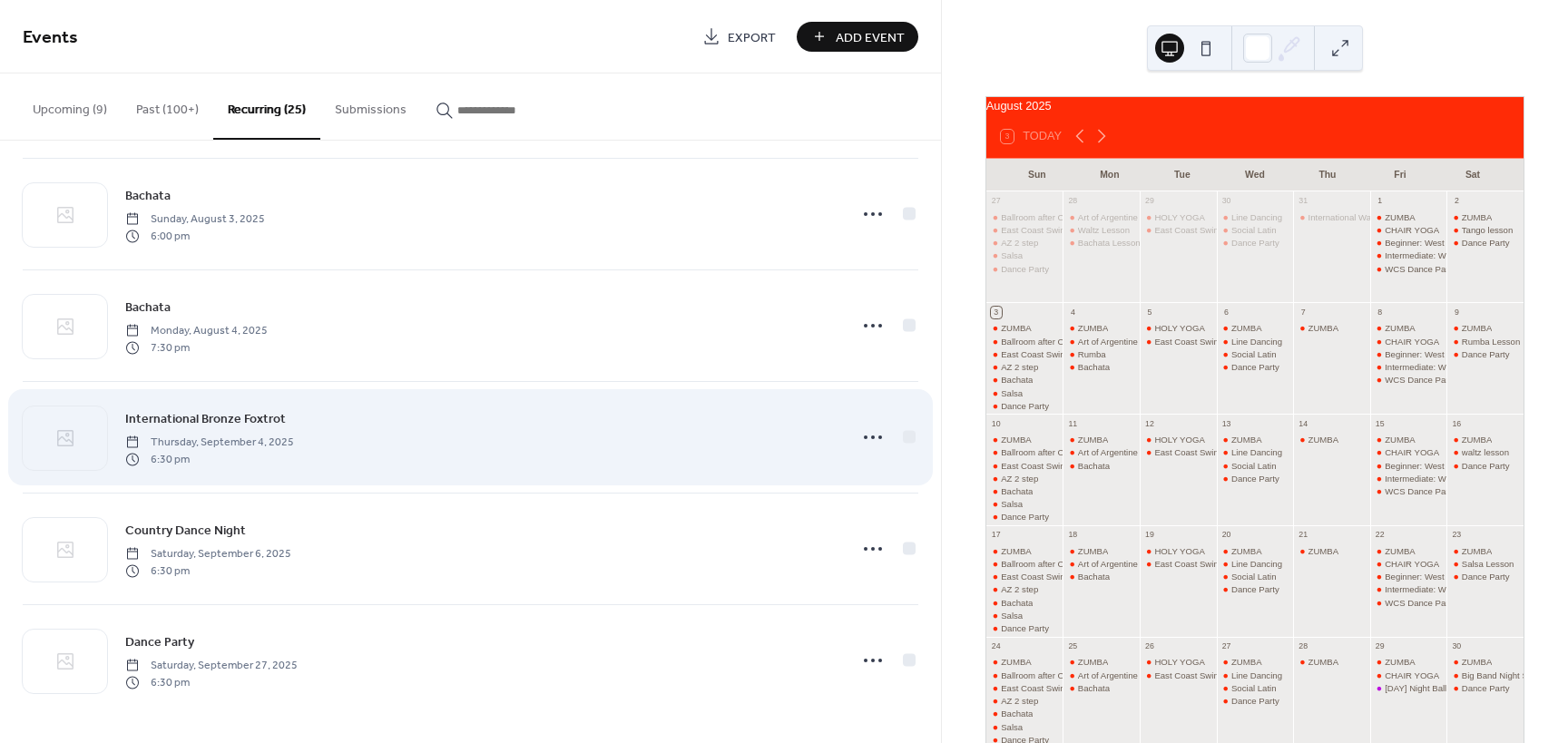 click on "International Bronze Foxtrot" at bounding box center [205, 419] 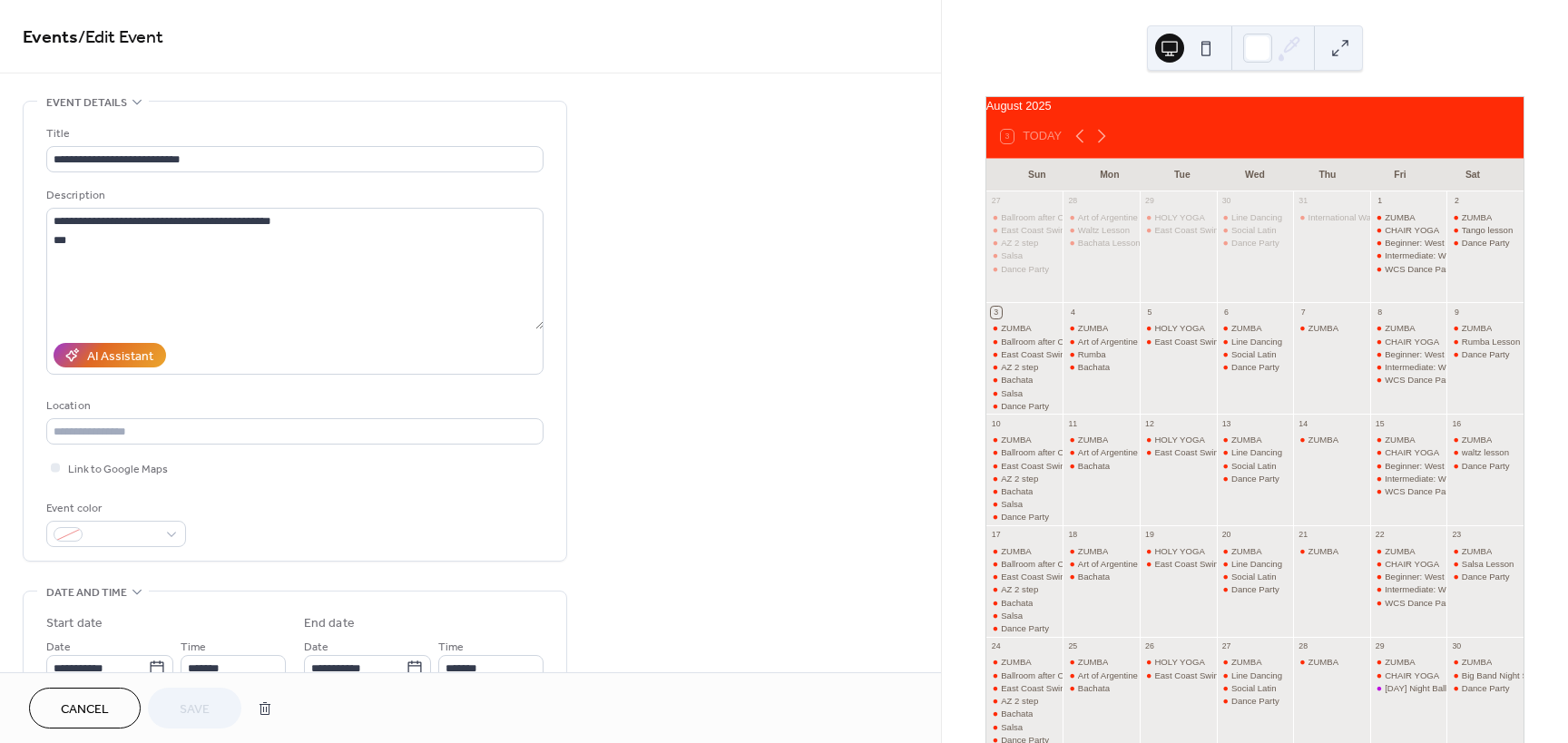 click on "Cancel" at bounding box center (84, 709) 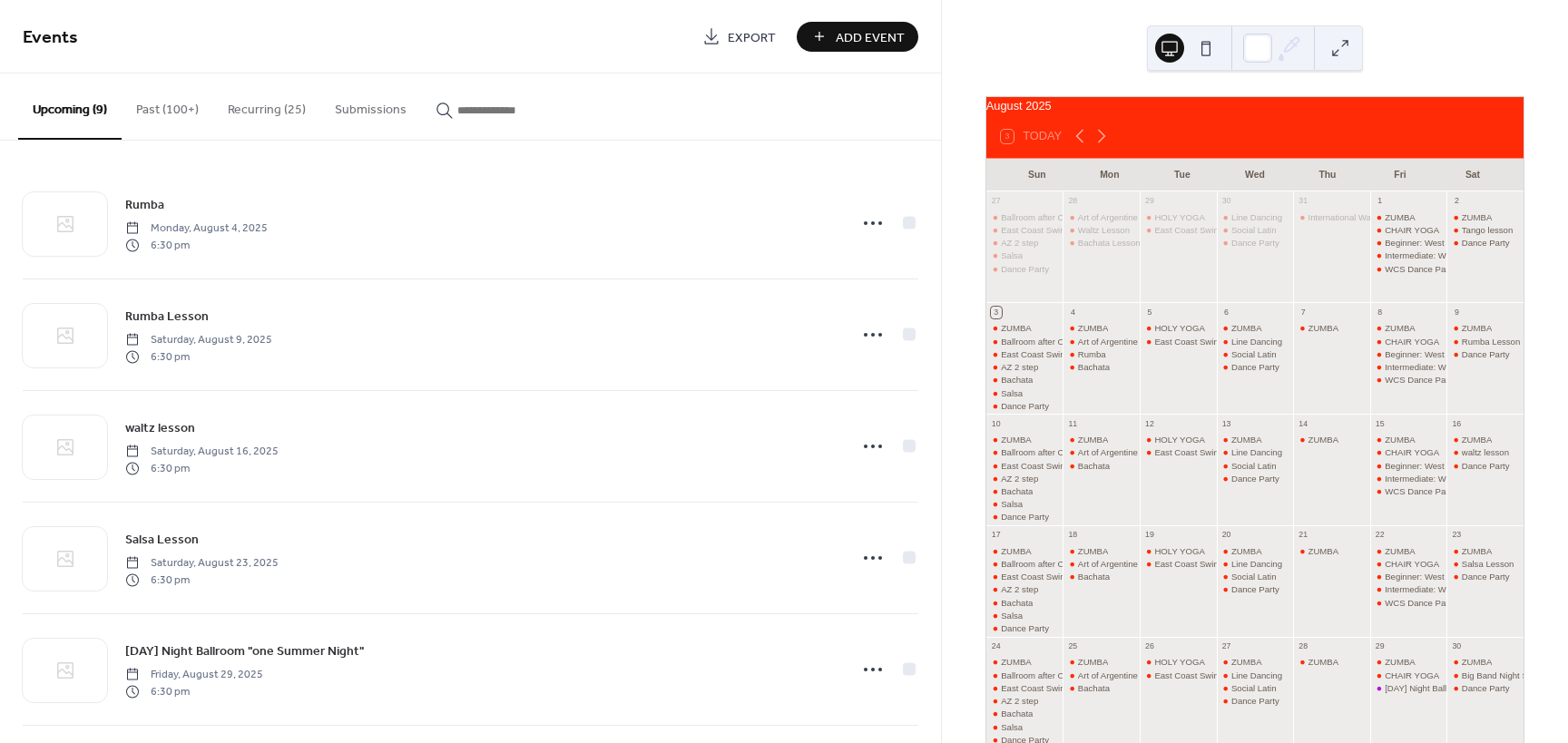 click on "Add Event" at bounding box center [870, 37] 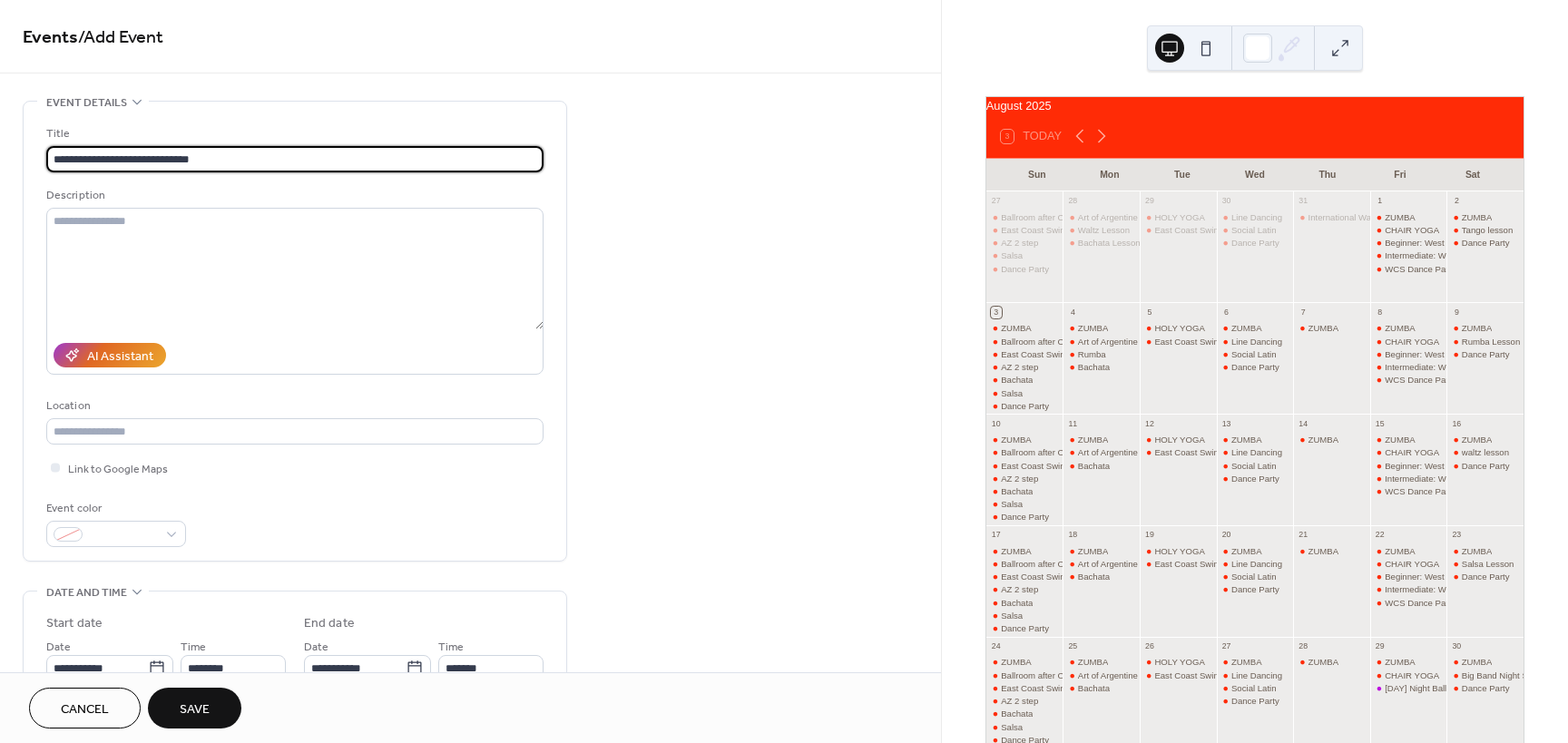 click on "**********" at bounding box center (295, 159) 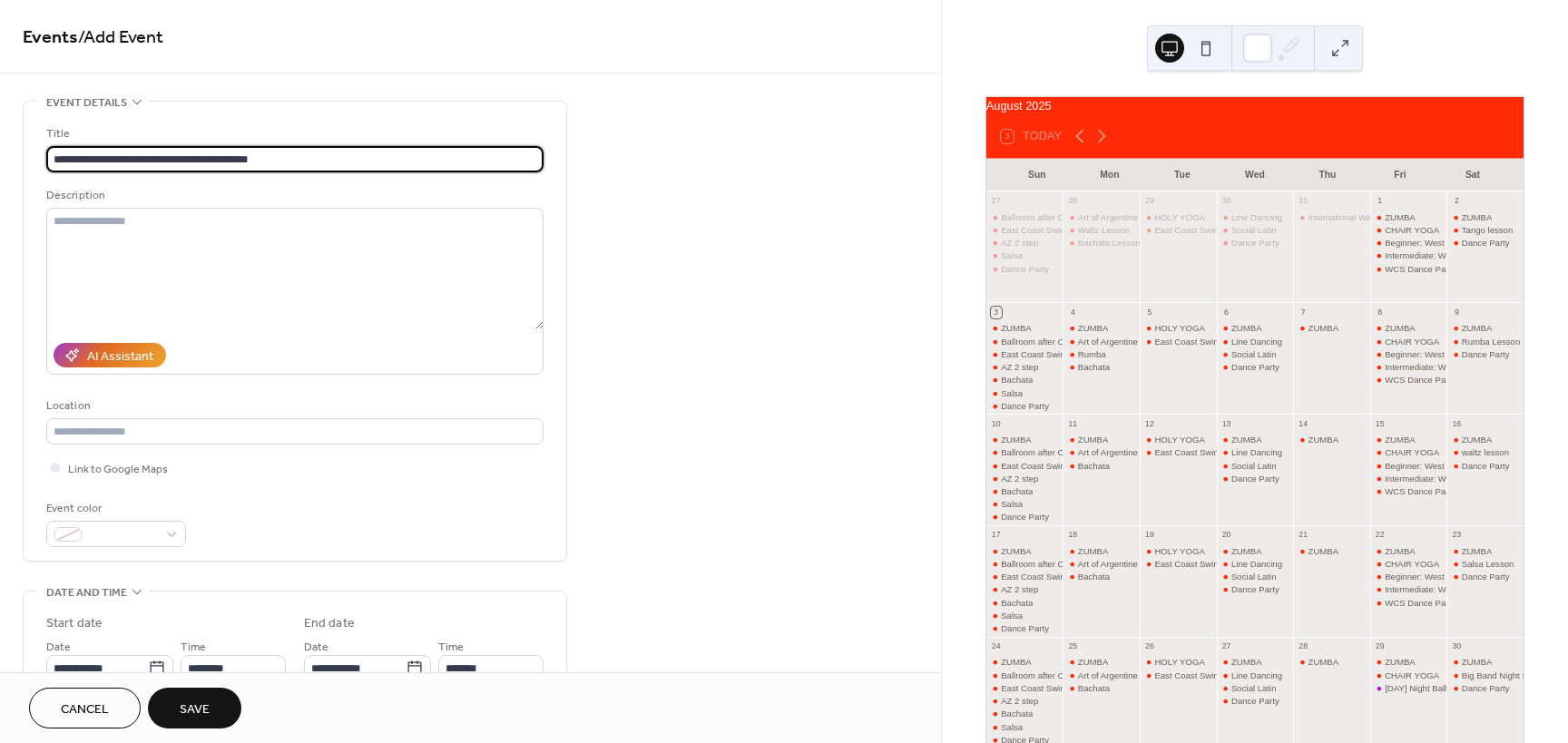 click on "**********" at bounding box center (295, 159) 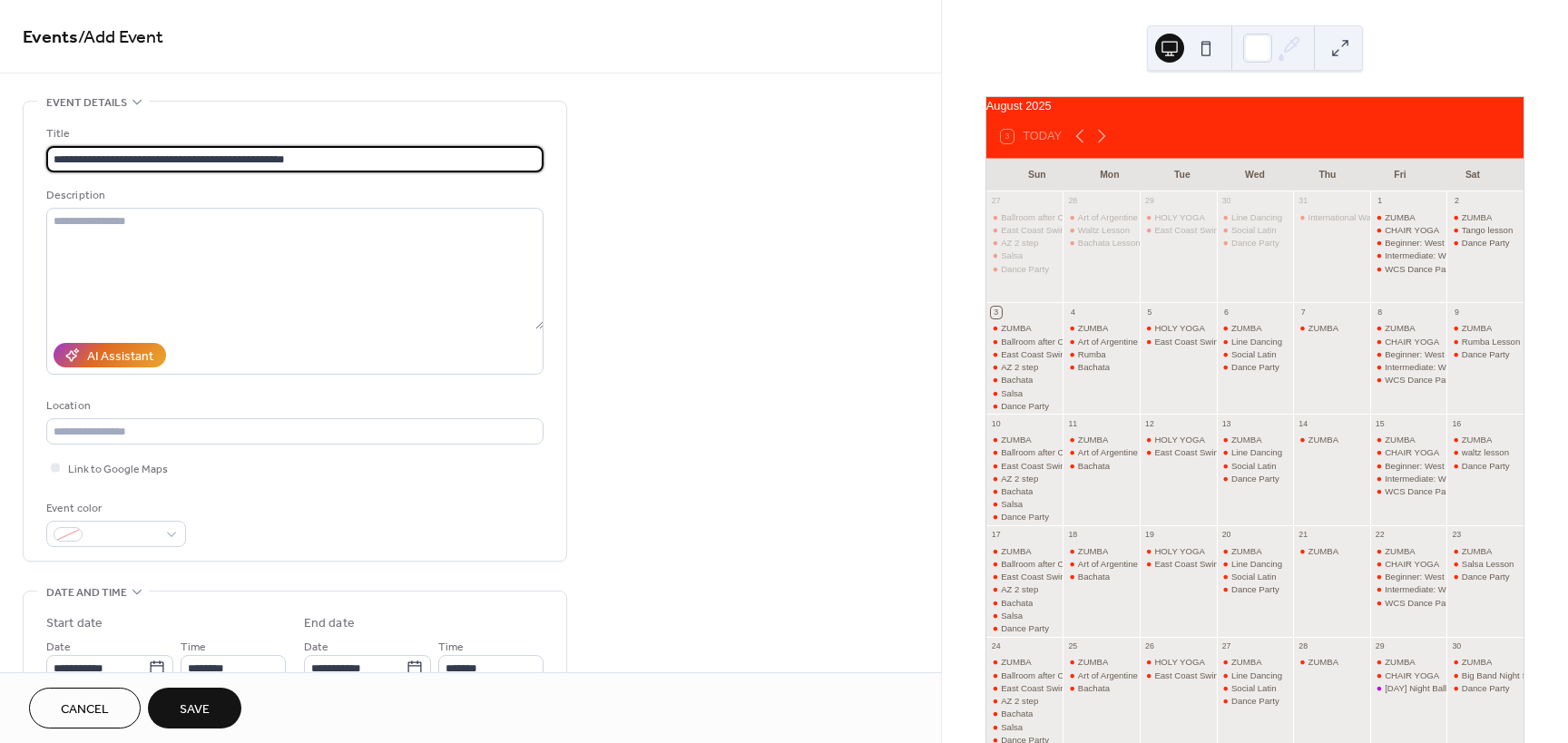 scroll, scrollTop: 1, scrollLeft: 0, axis: vertical 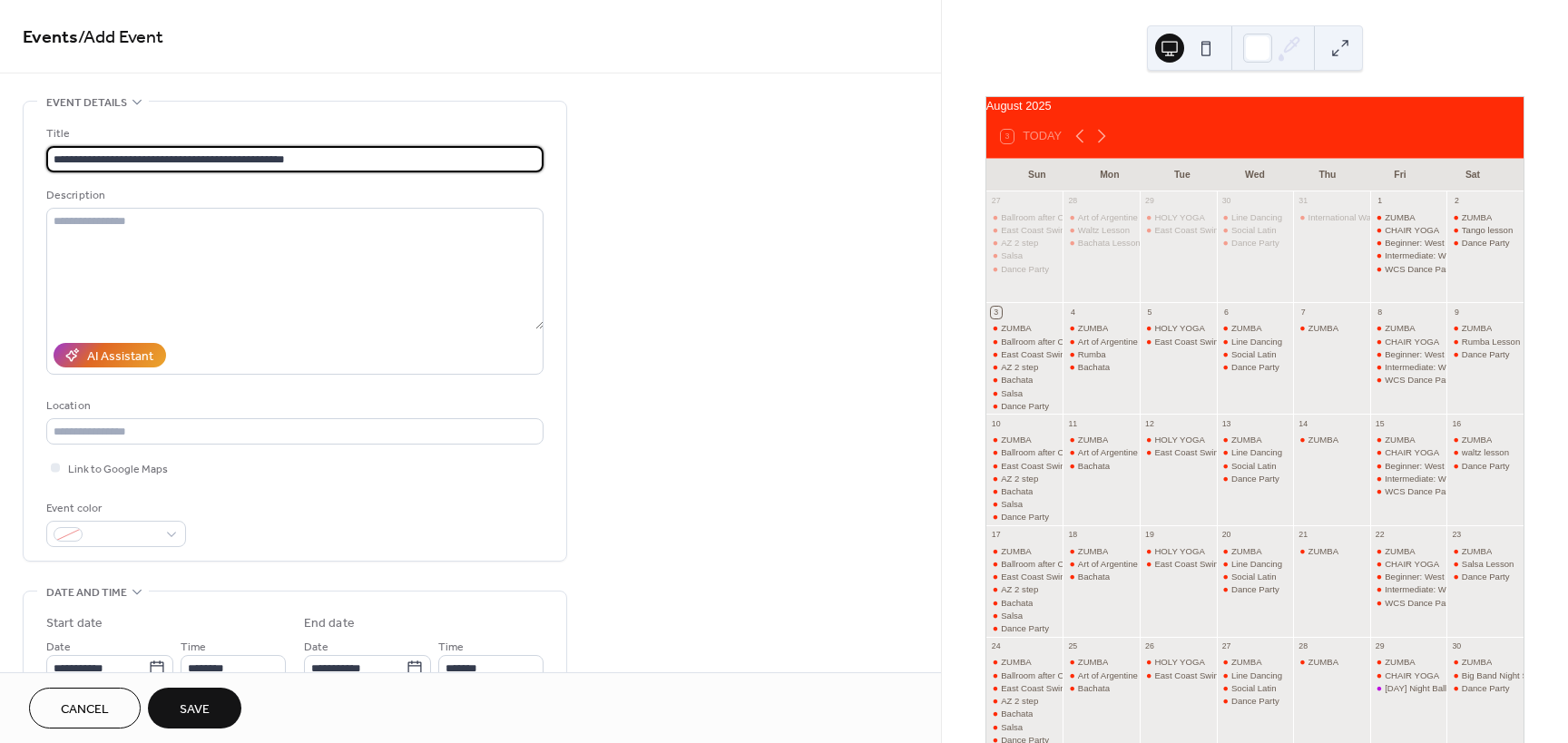drag, startPoint x: 287, startPoint y: 165, endPoint x: -14, endPoint y: 169, distance: 301.02658 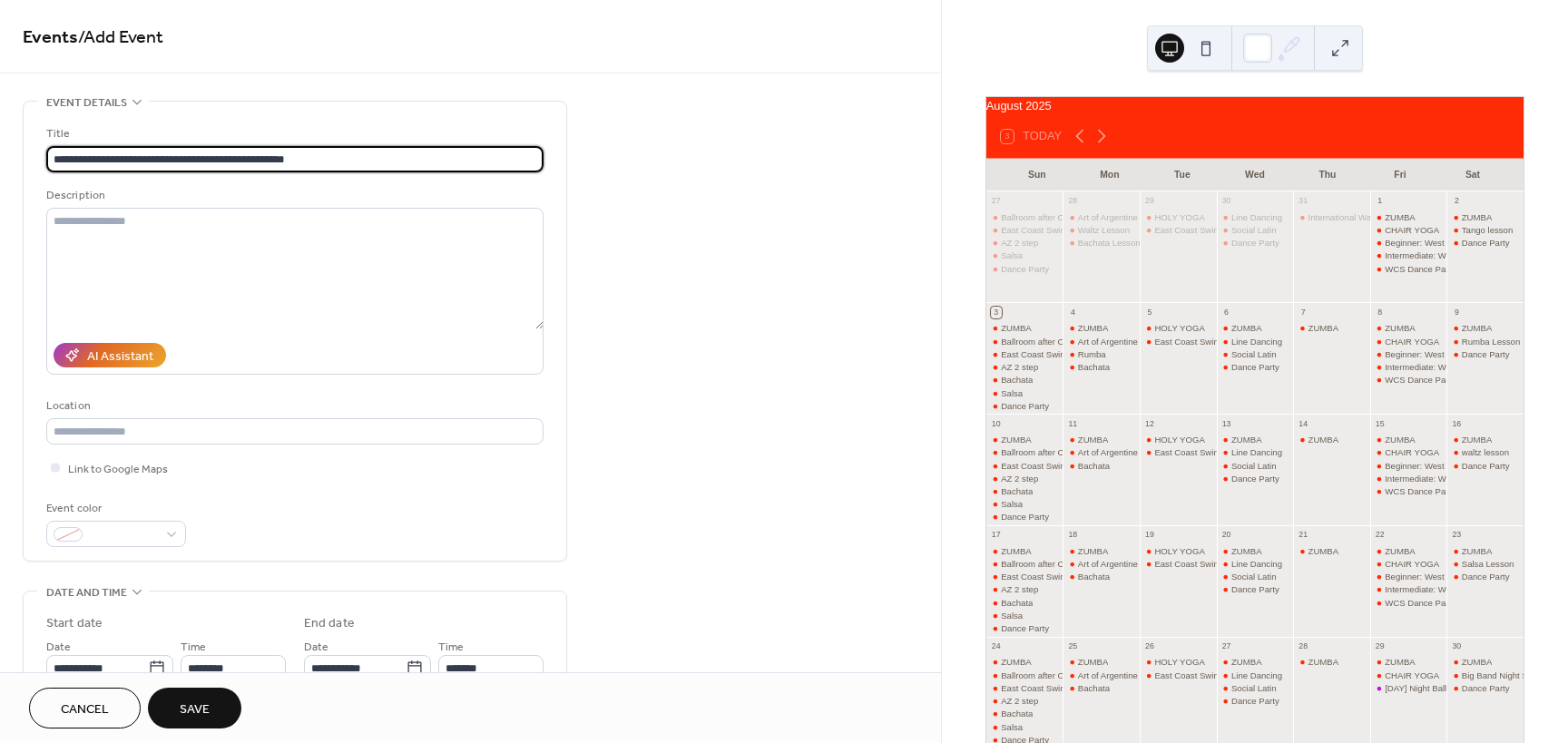 click on "**********" at bounding box center [784, 371] 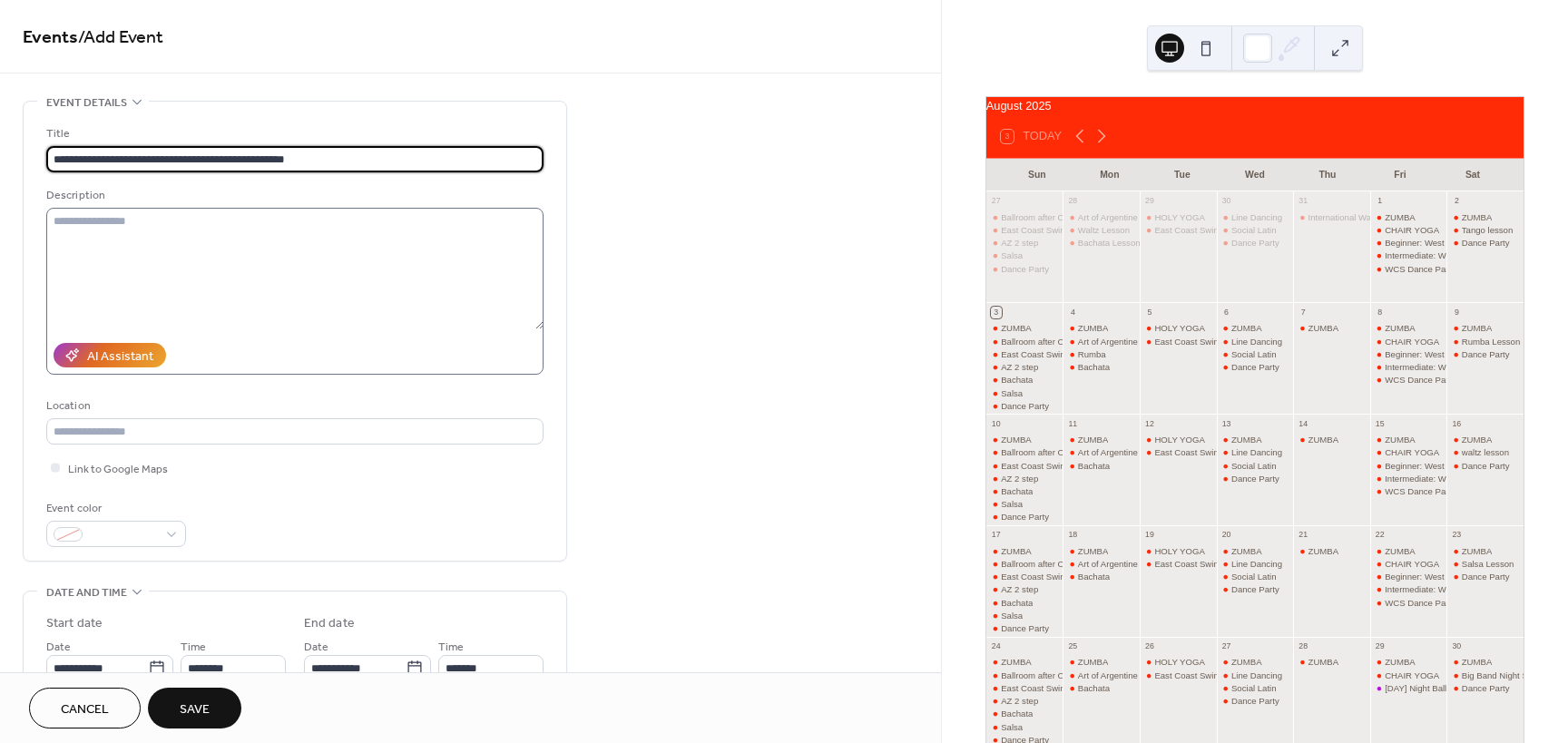 type on "**********" 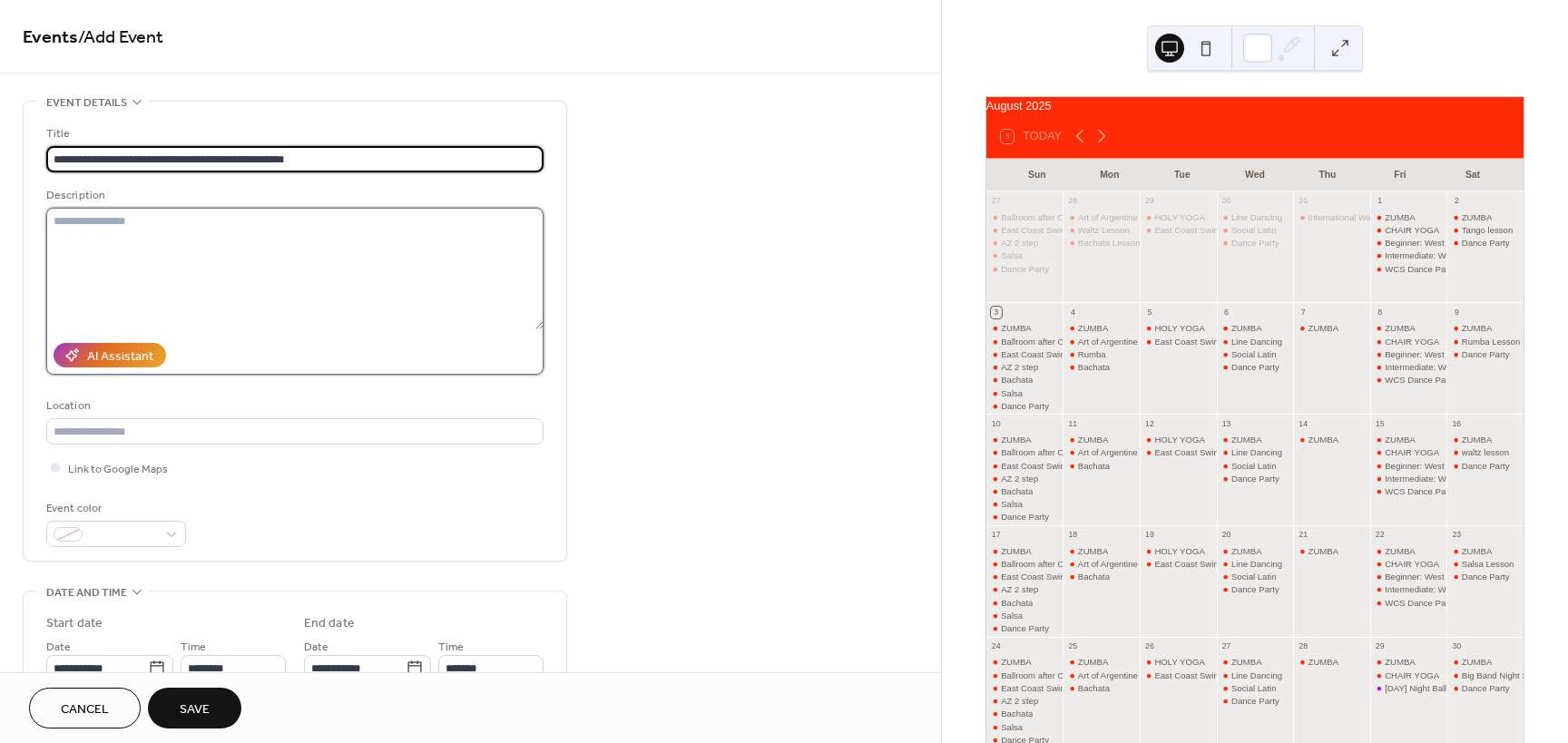 scroll, scrollTop: 0, scrollLeft: 0, axis: both 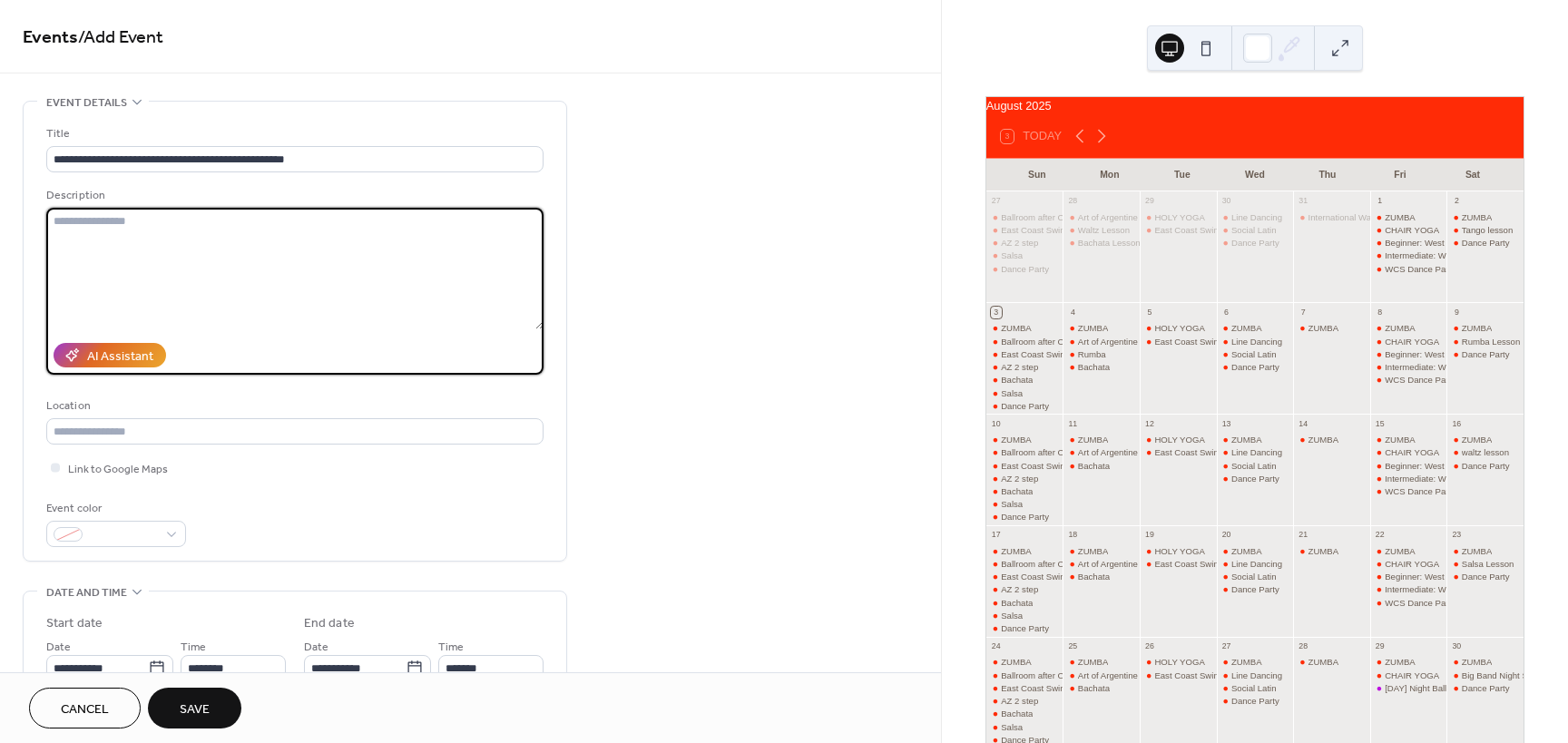 click at bounding box center (295, 269) 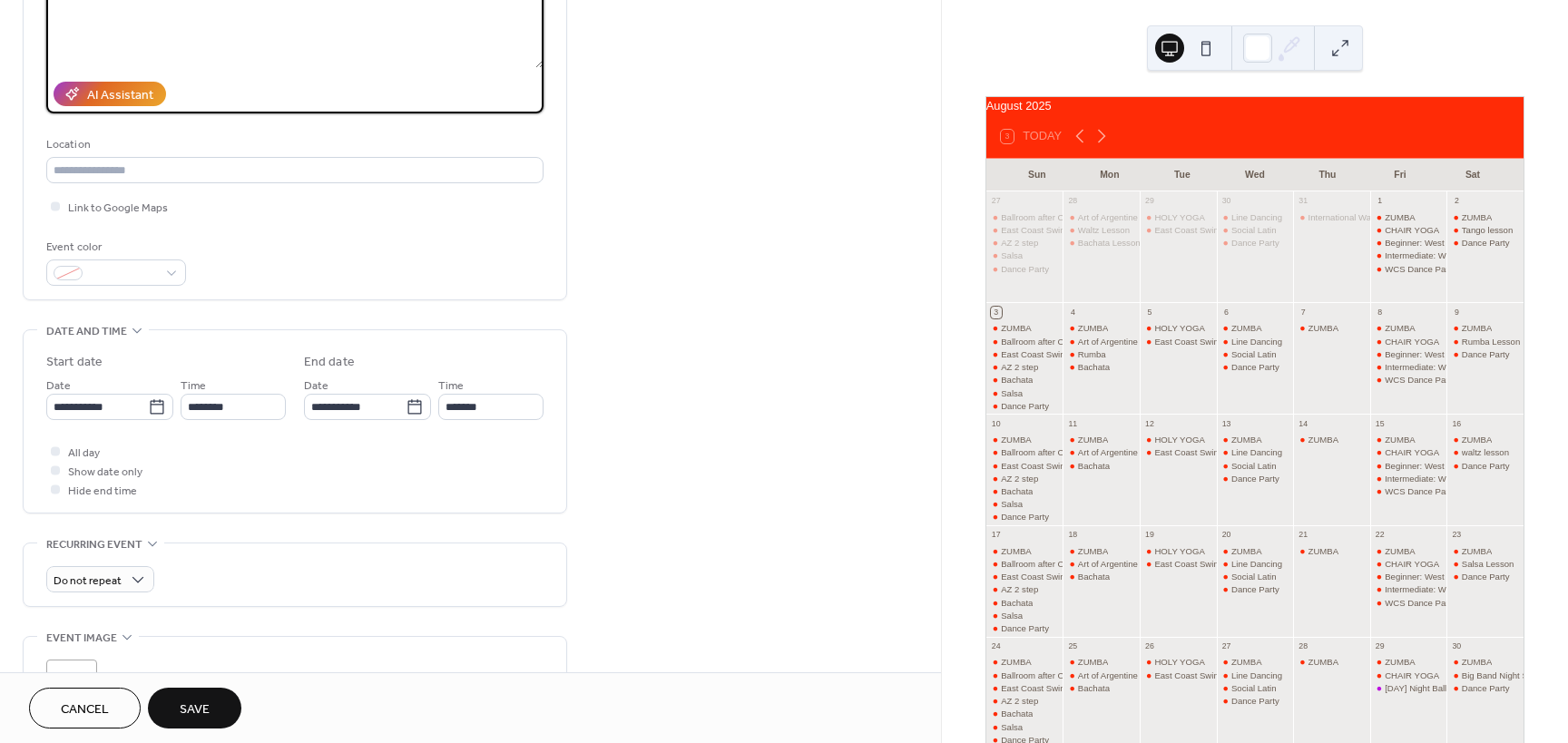 scroll, scrollTop: 272, scrollLeft: 0, axis: vertical 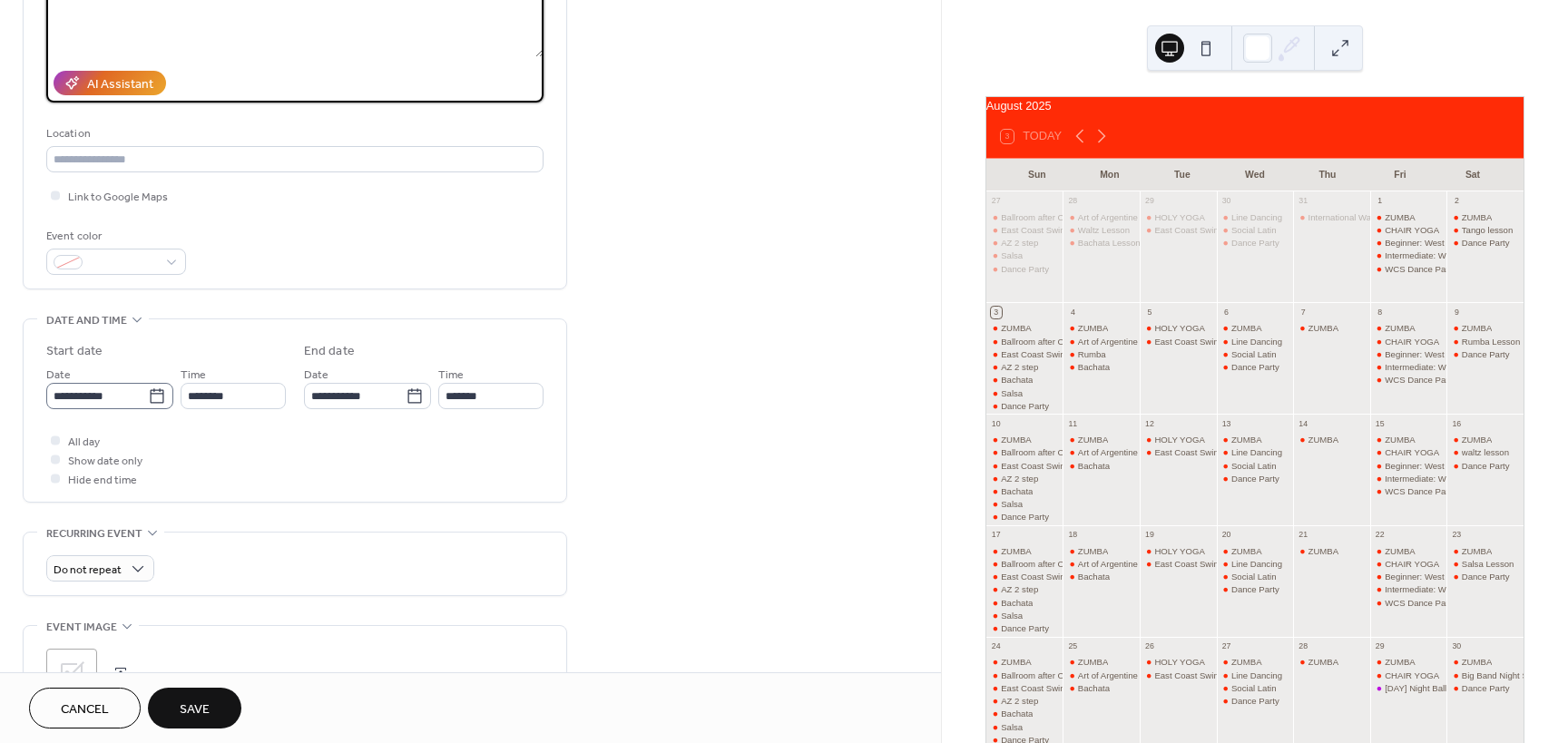type on "**********" 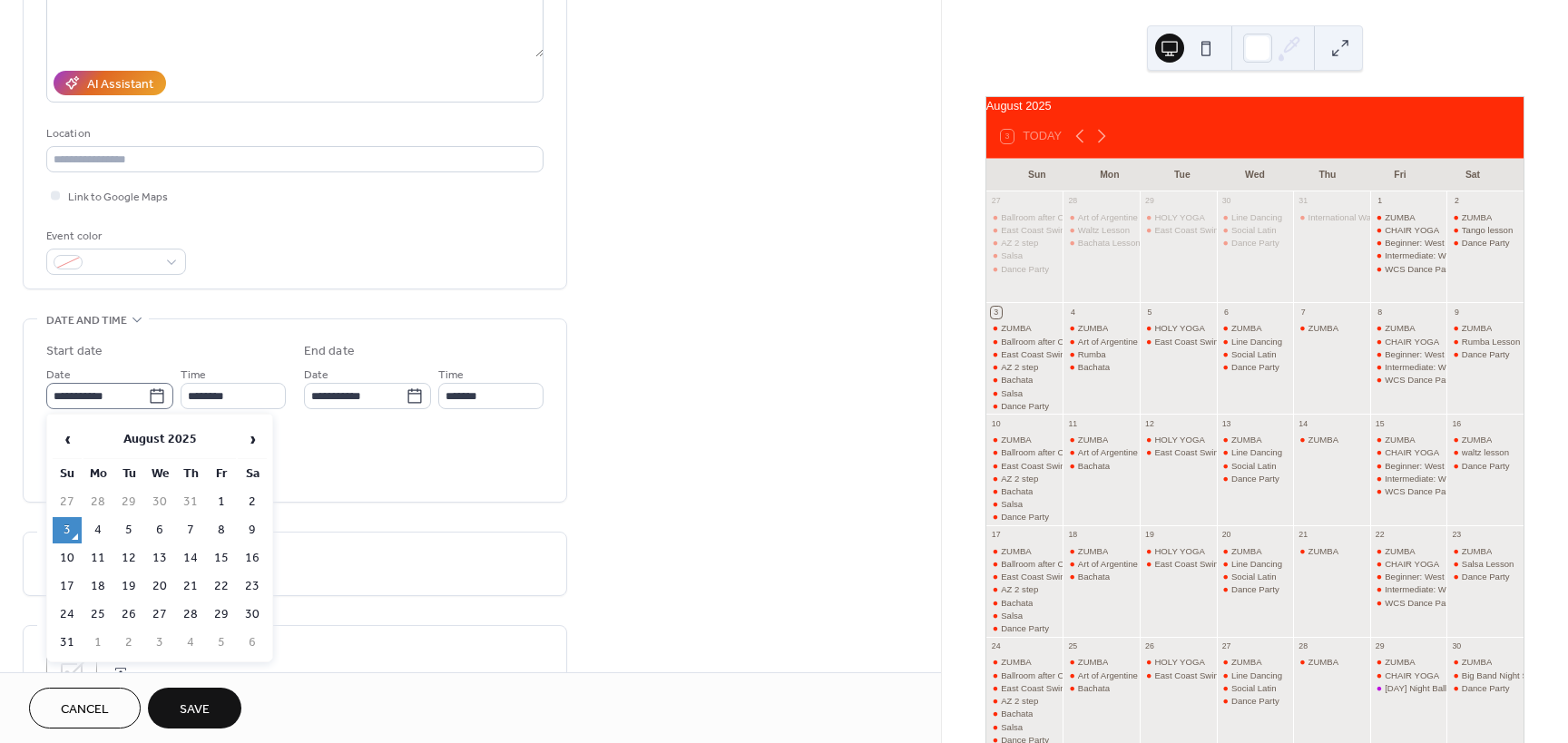click 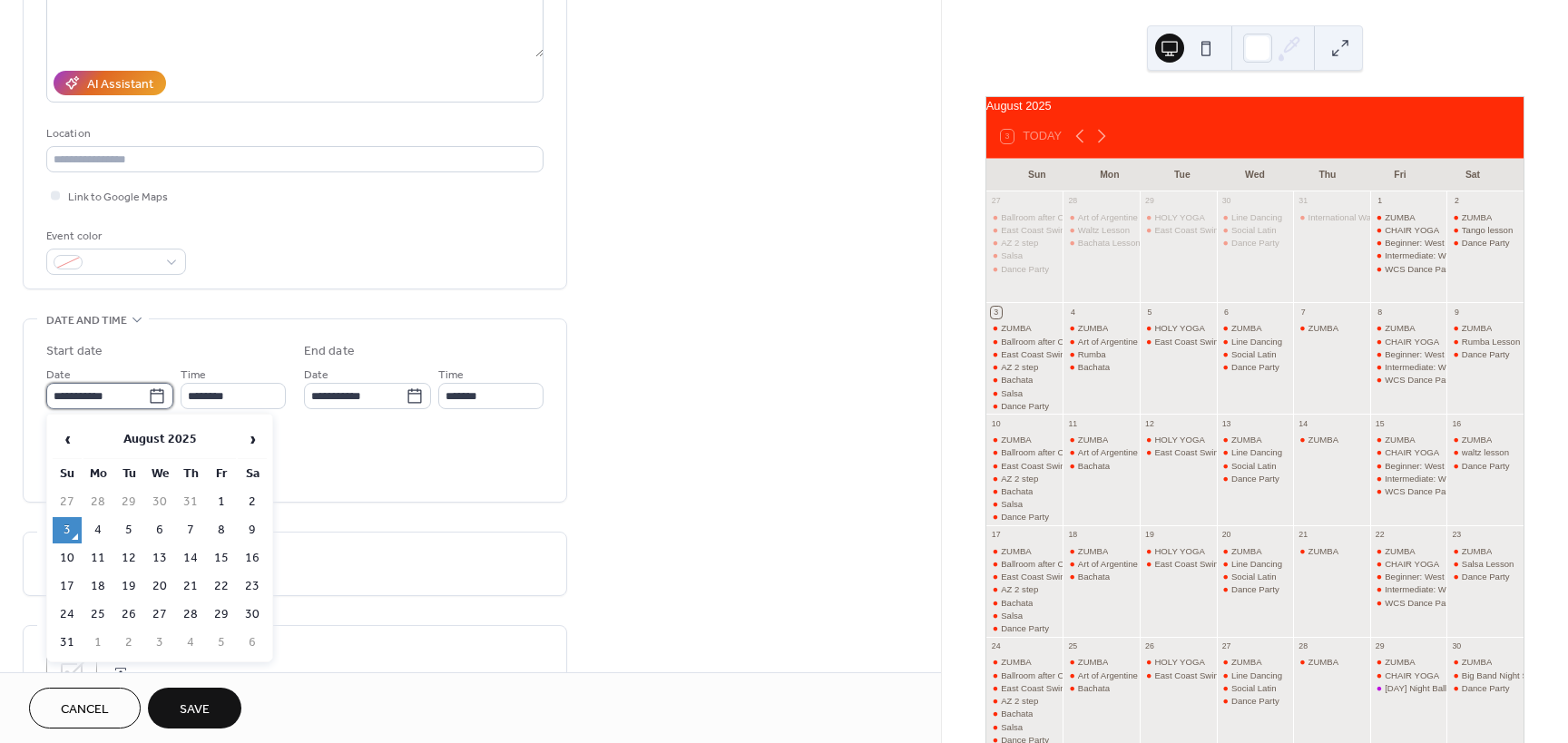 click on "**********" at bounding box center [97, 396] 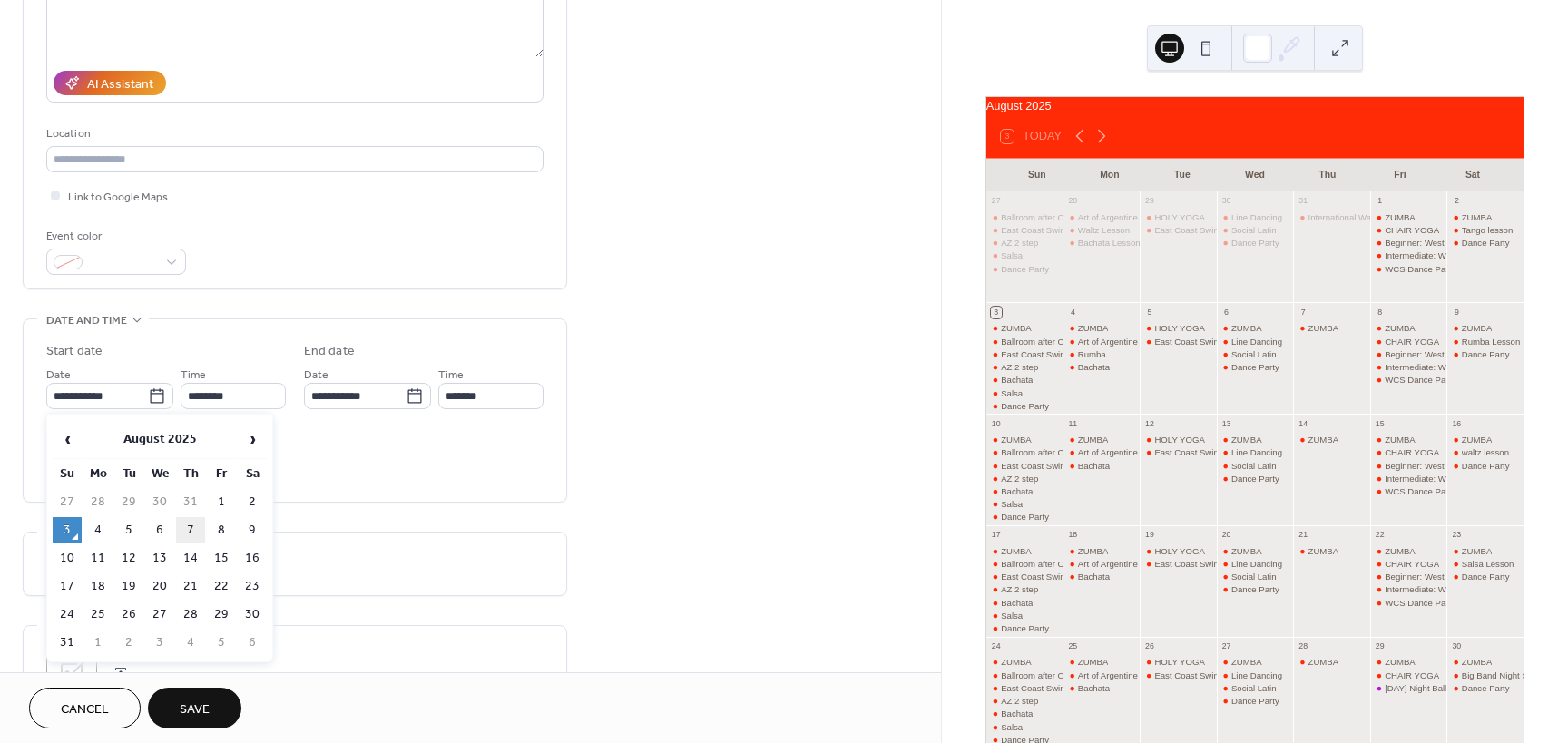 click on "7" at bounding box center [191, 530] 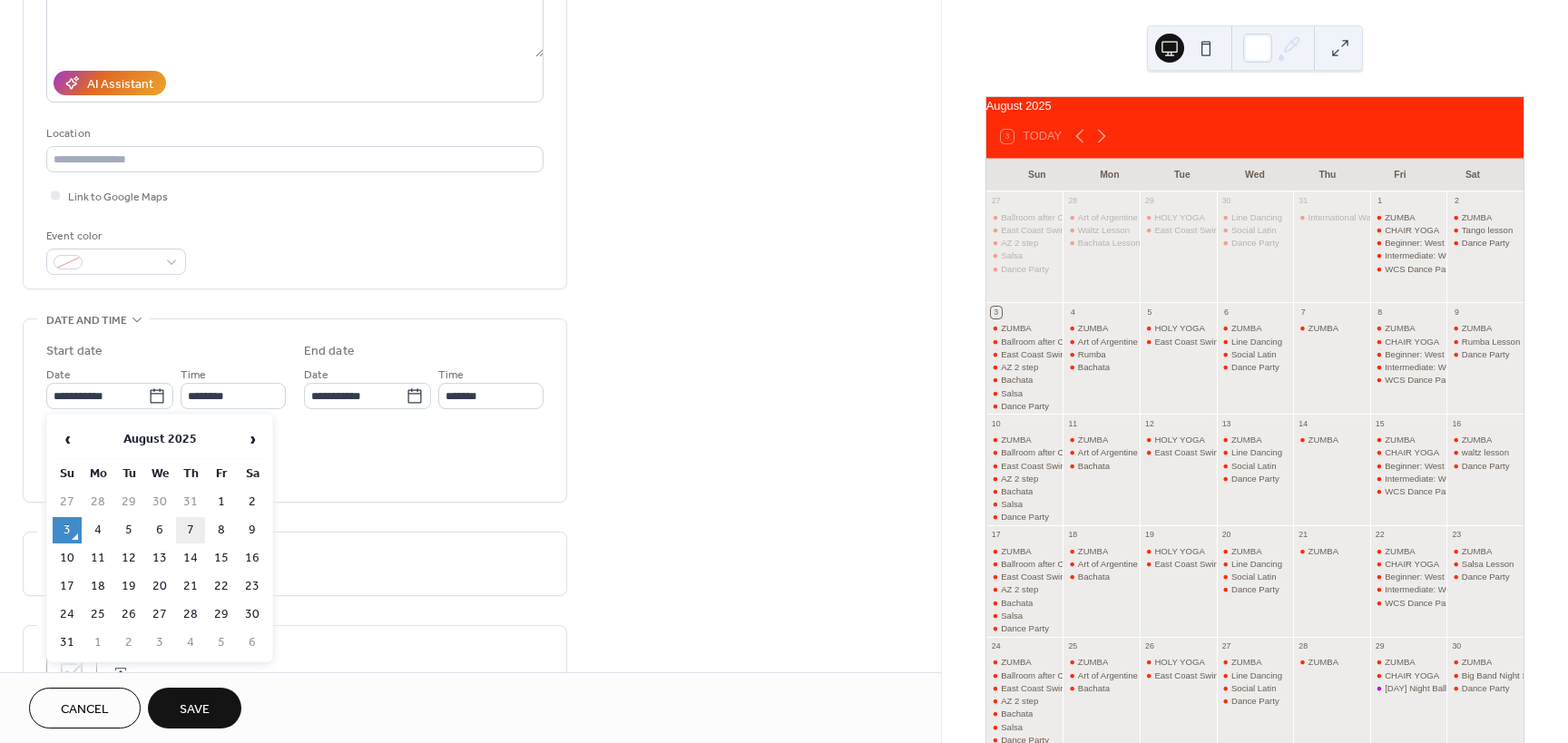 type on "**********" 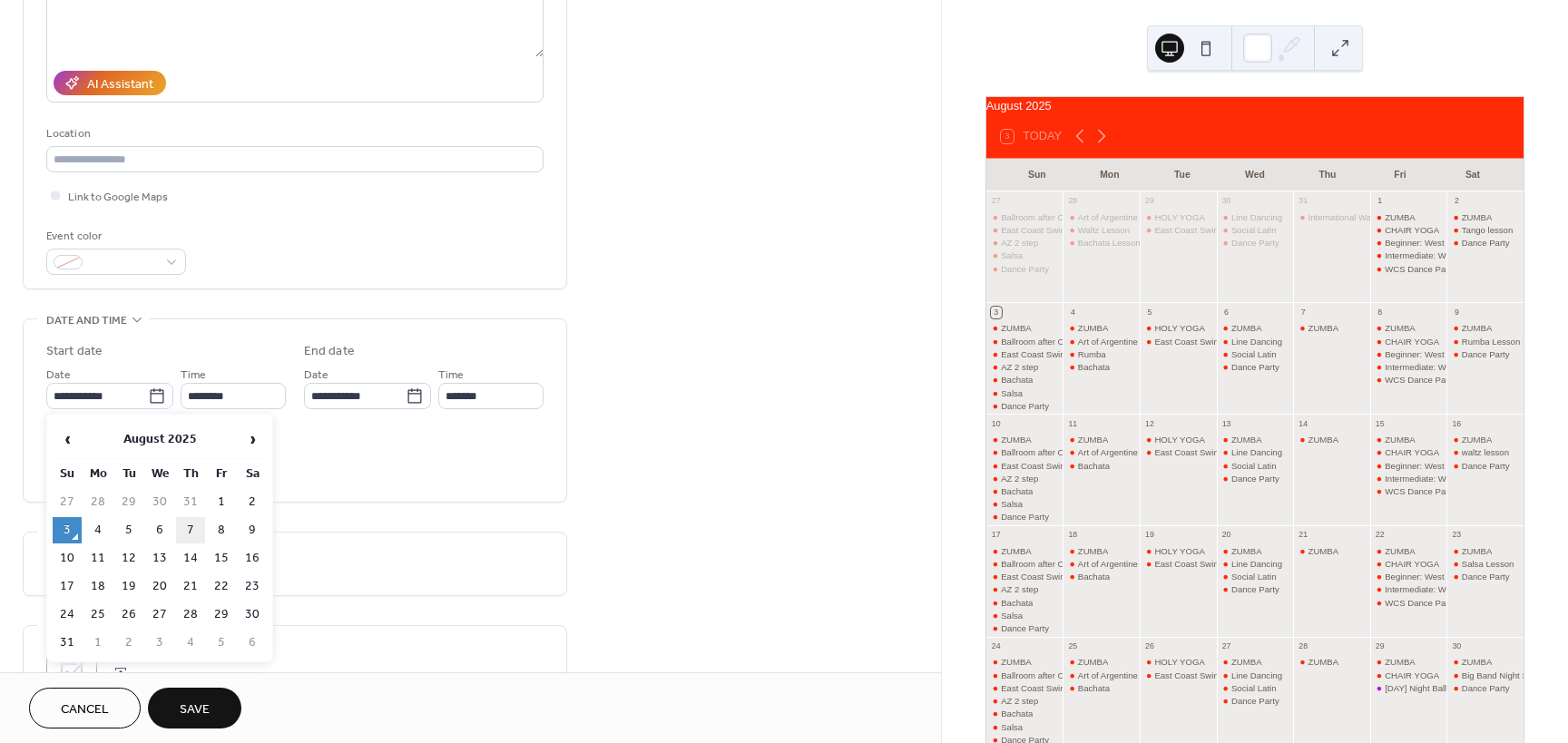 type on "**********" 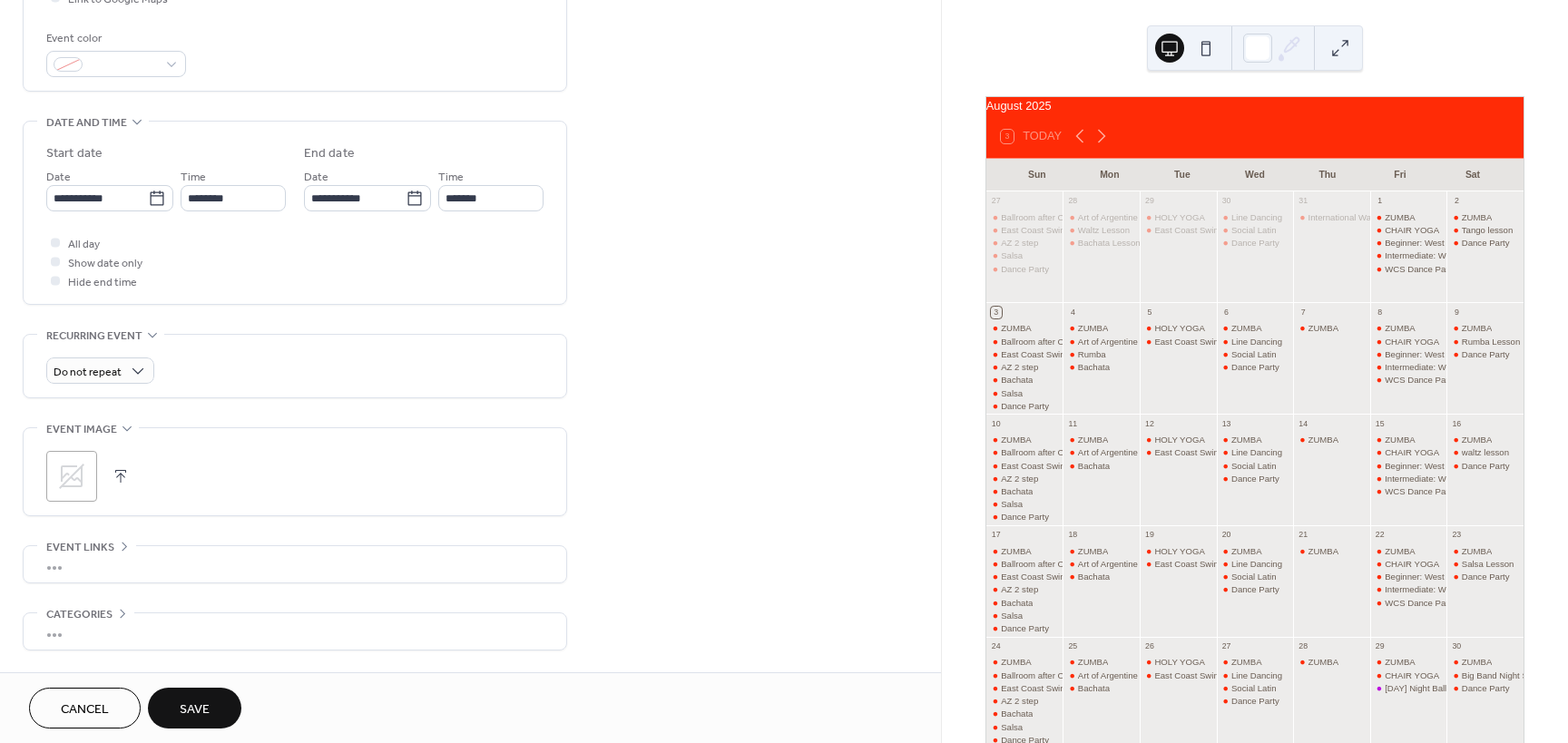 scroll, scrollTop: 533, scrollLeft: 0, axis: vertical 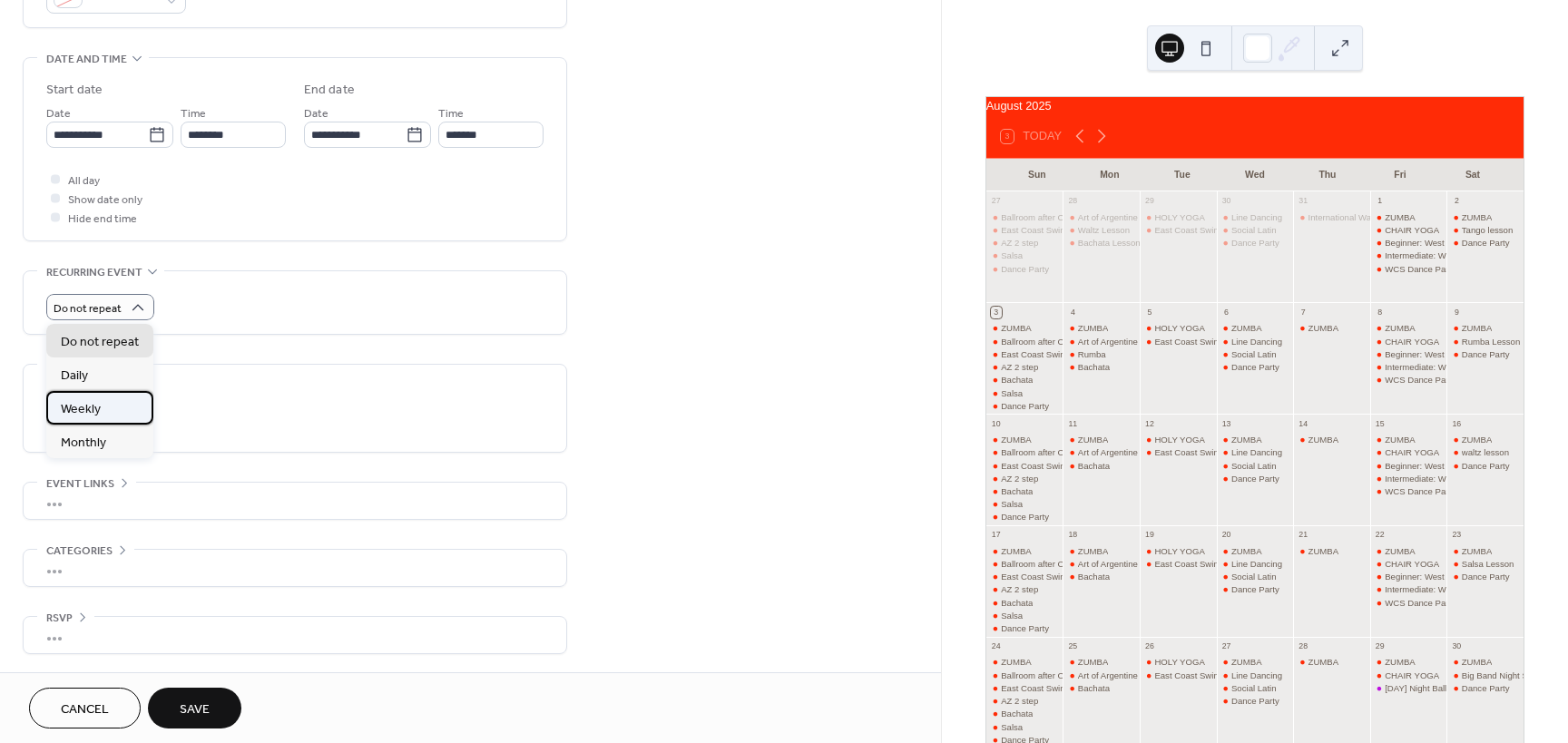 click on "Weekly" at bounding box center [100, 407] 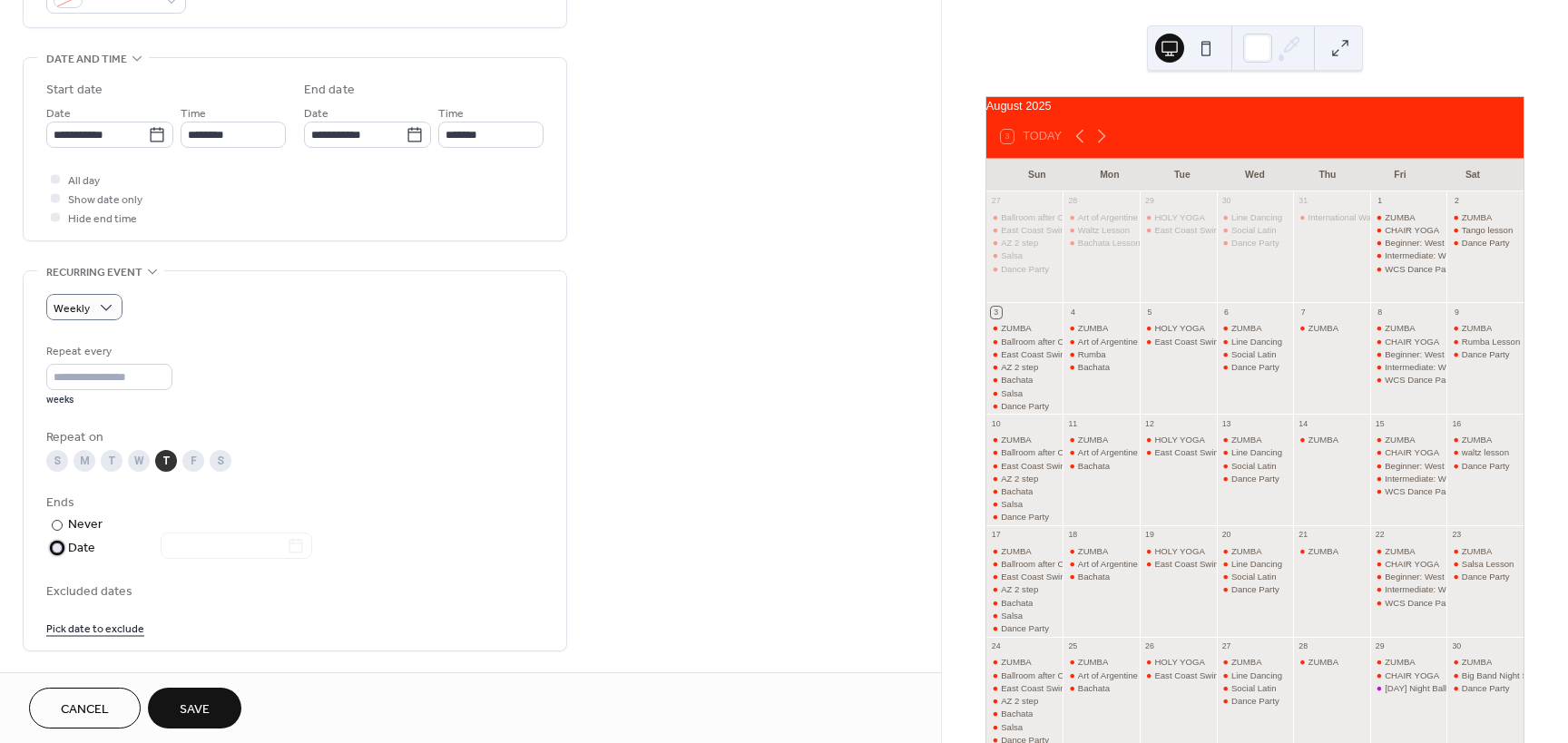 click on "Date" at bounding box center (190, 548) 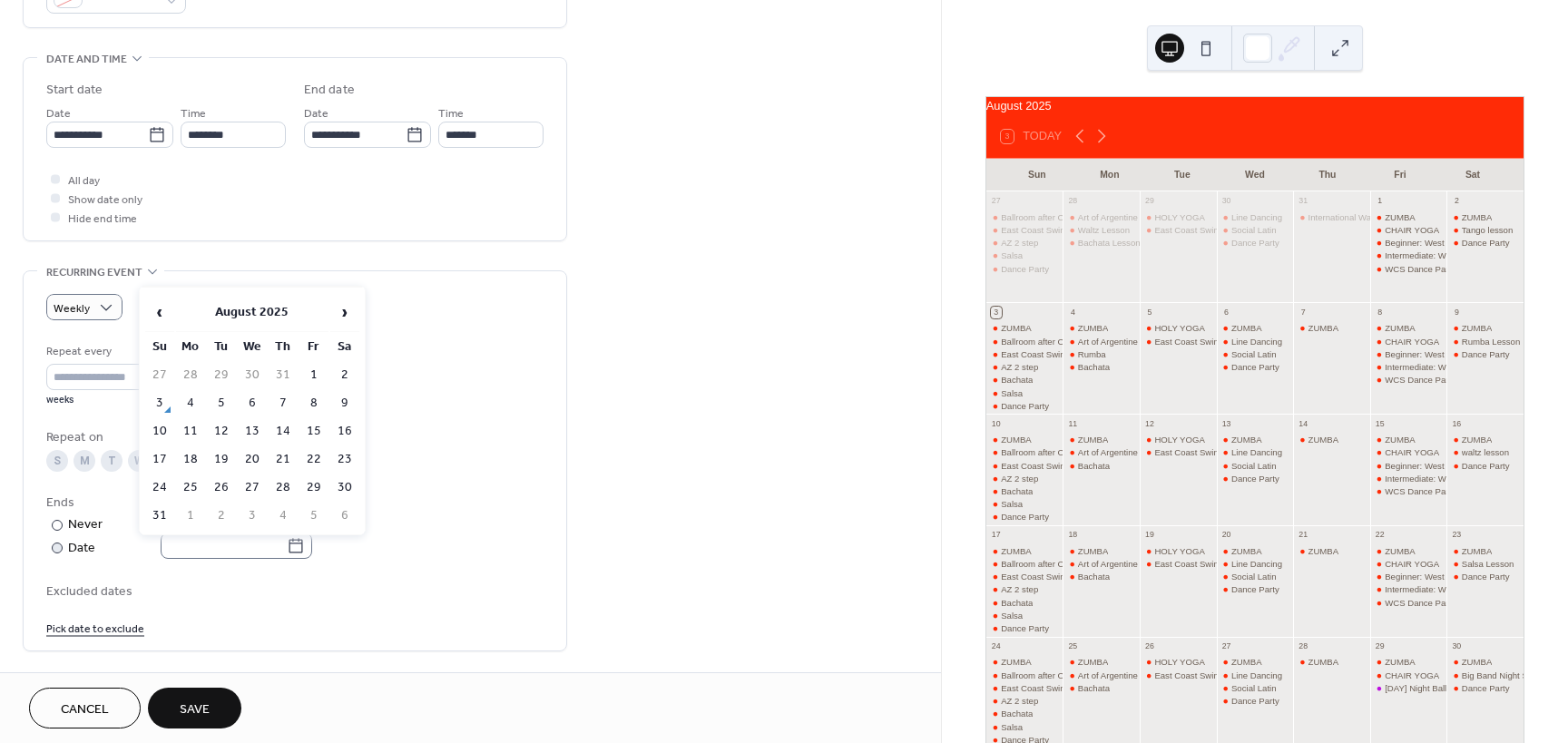 click 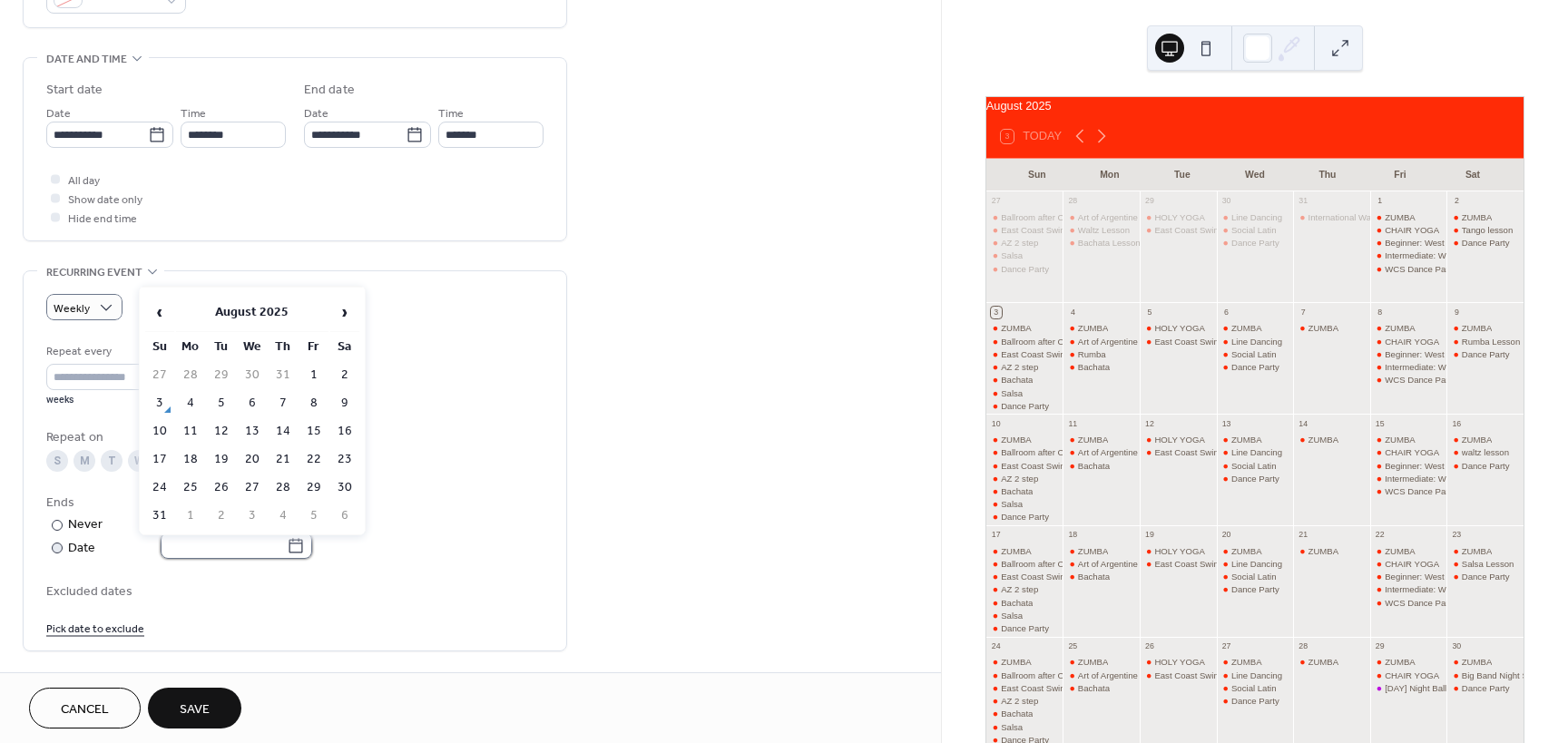 click at bounding box center [223, 545] 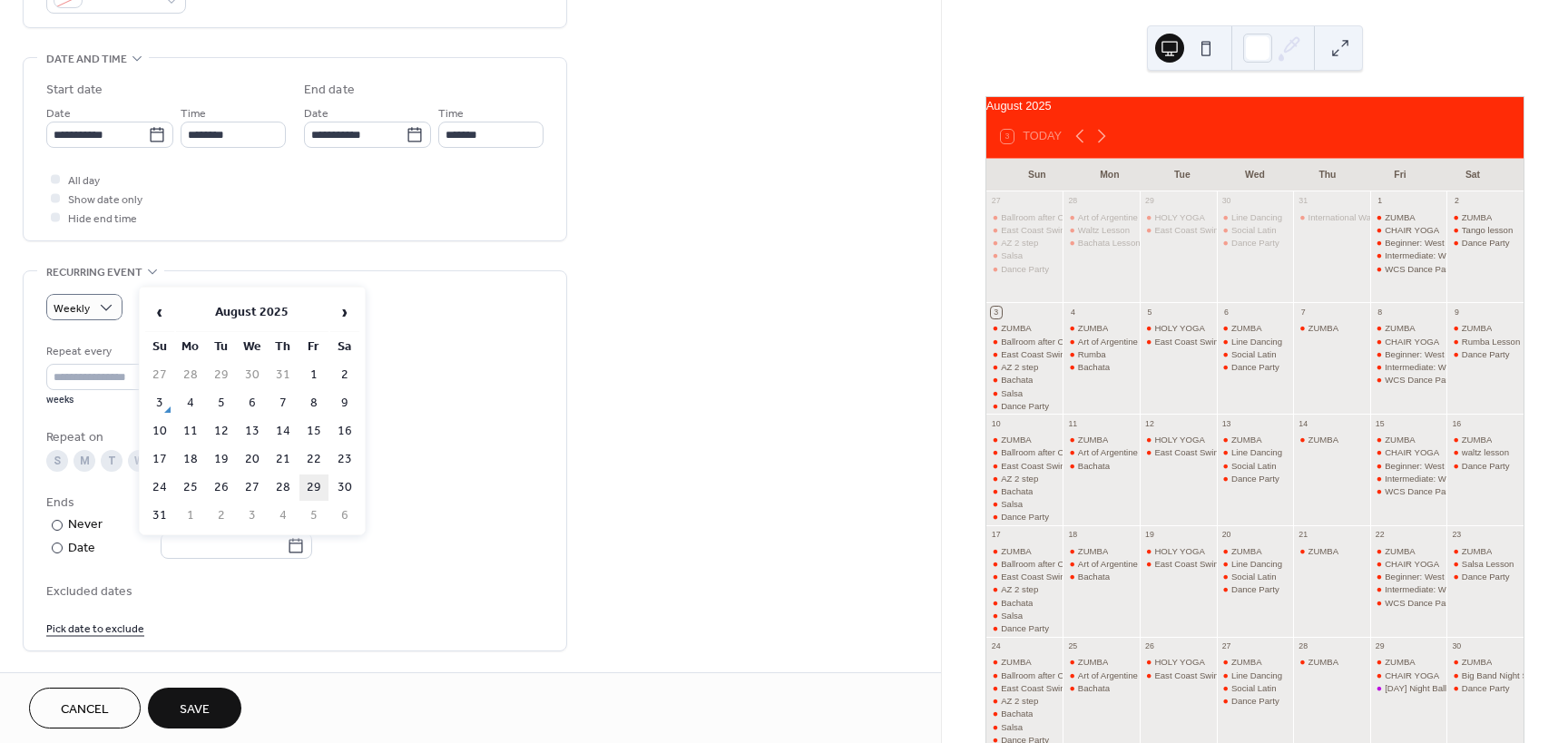 click on "29" at bounding box center [314, 487] 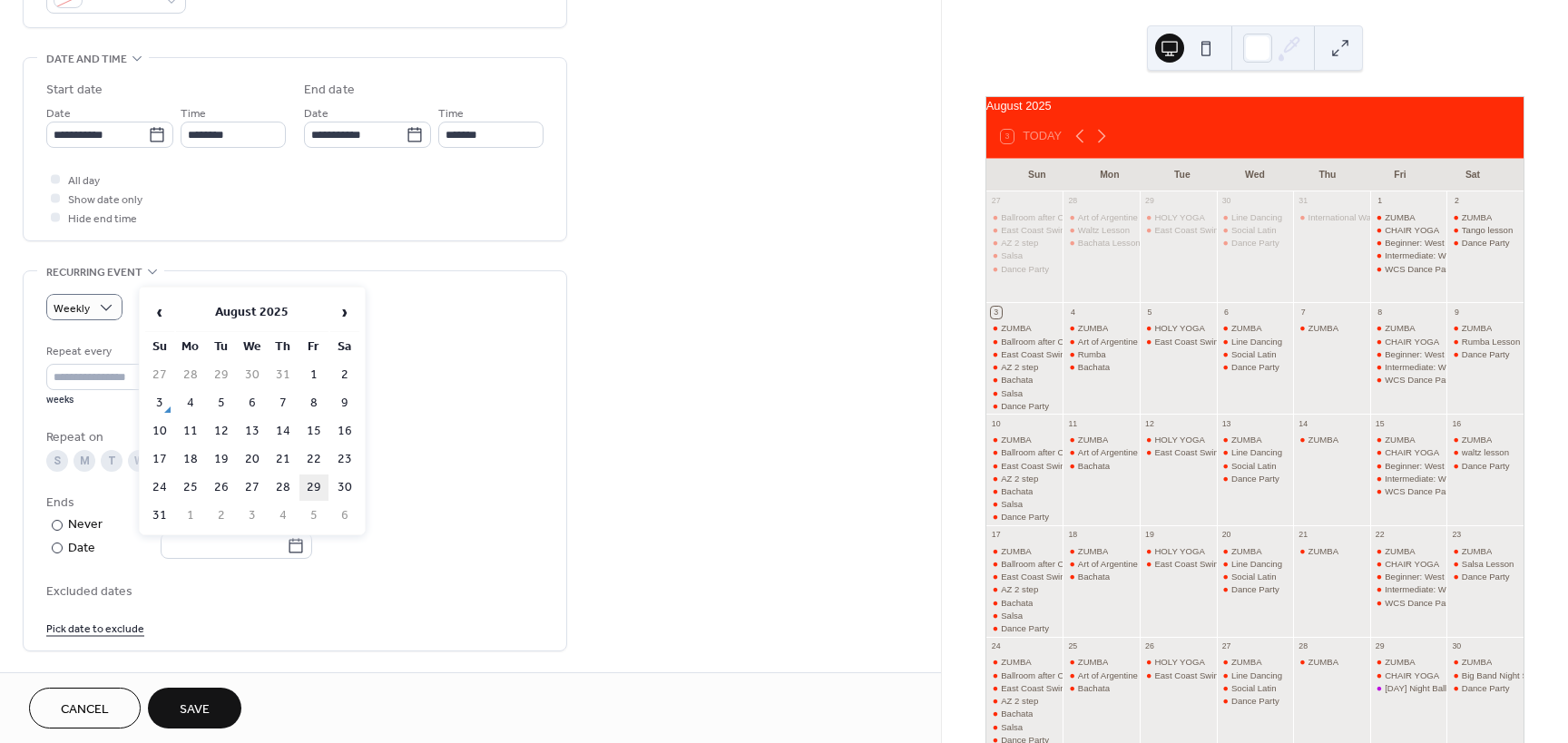 type on "**********" 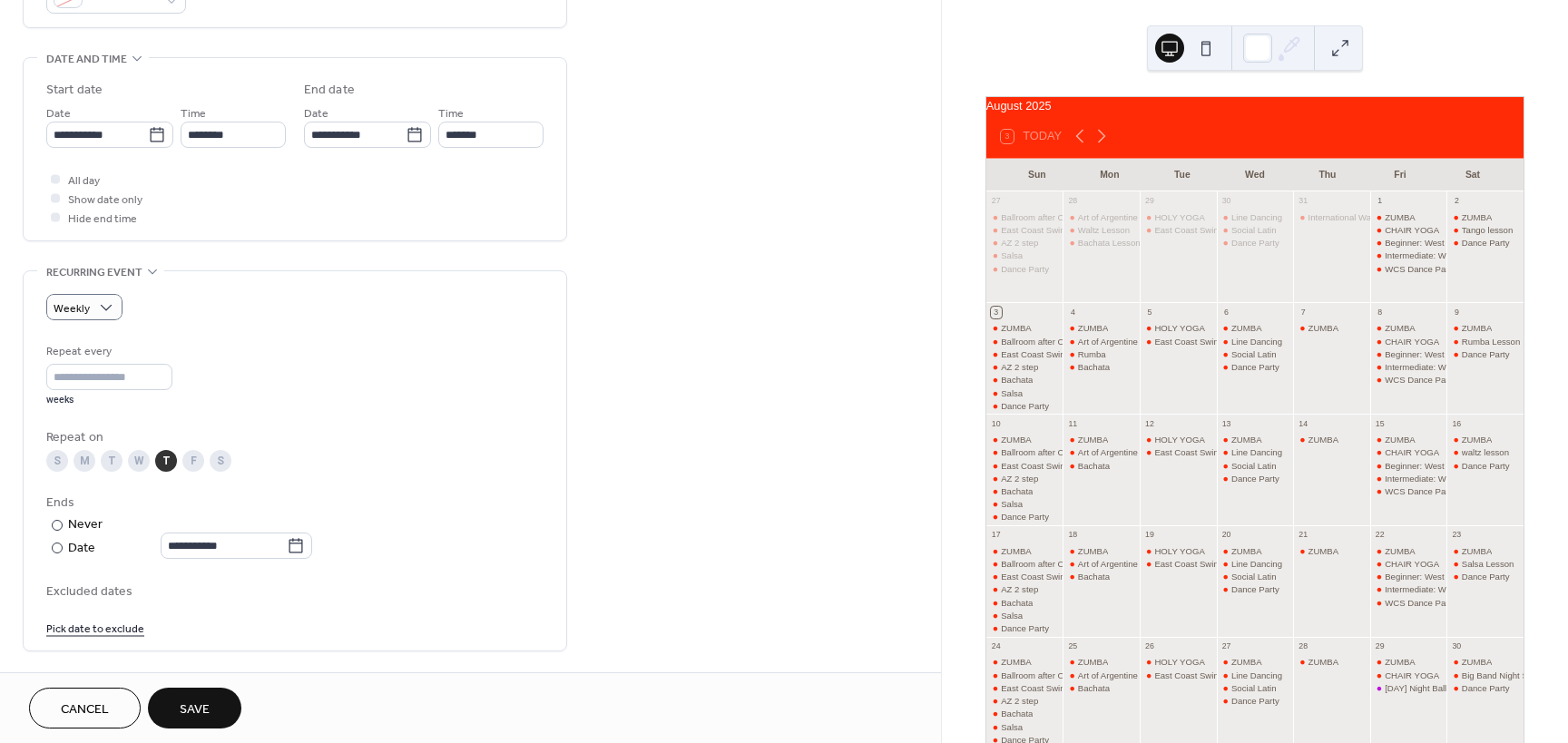 click on "Save" at bounding box center [194, 709] 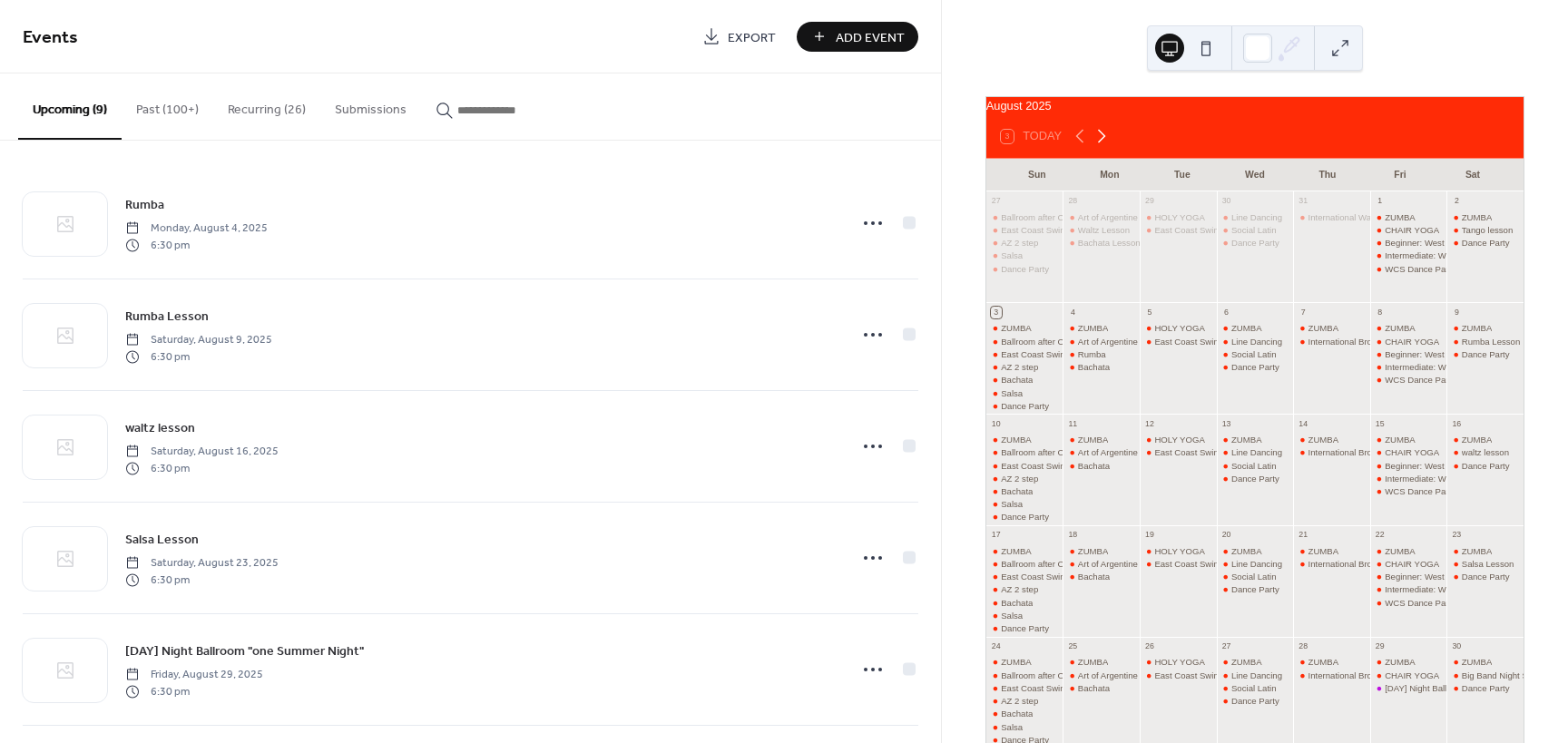 click 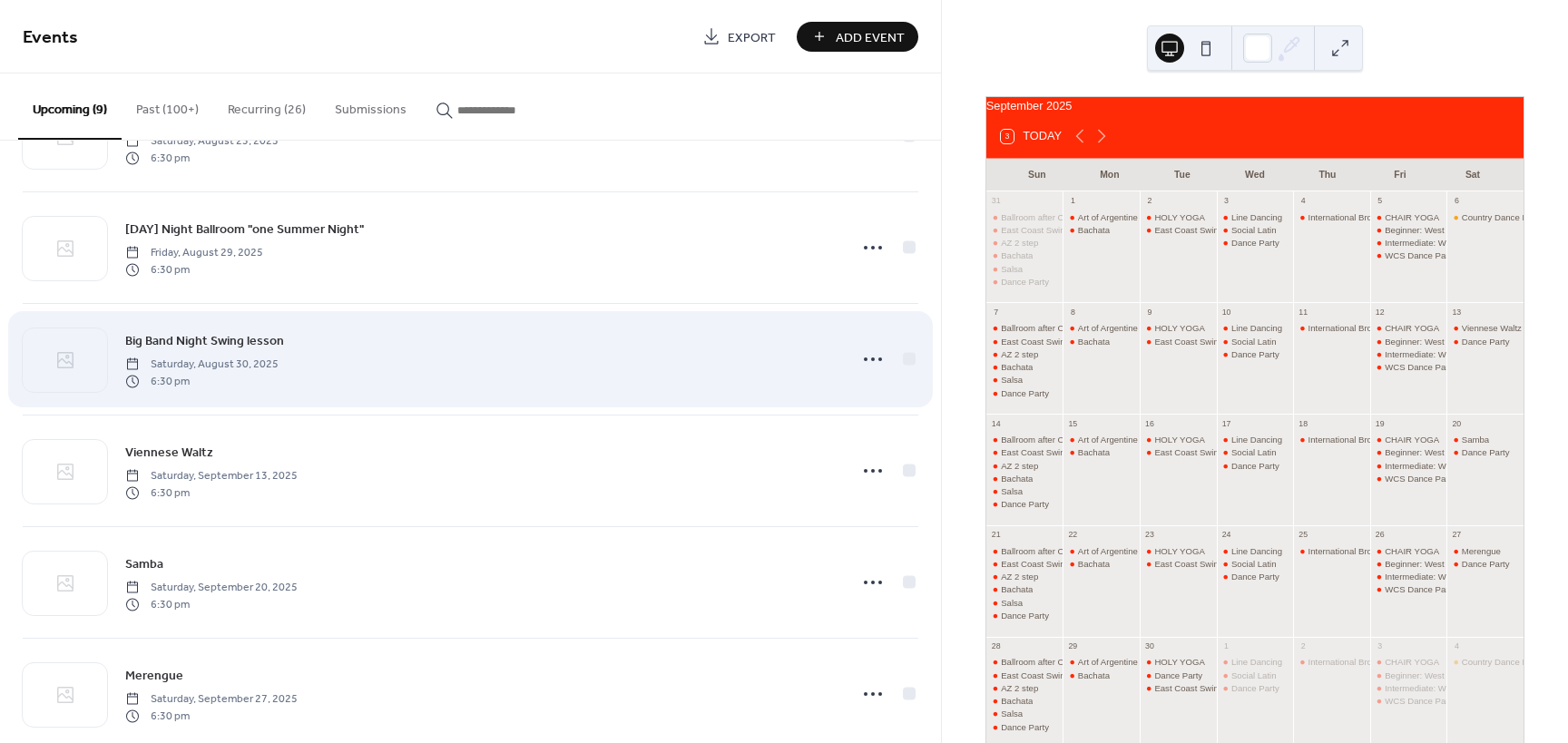 scroll, scrollTop: 455, scrollLeft: 0, axis: vertical 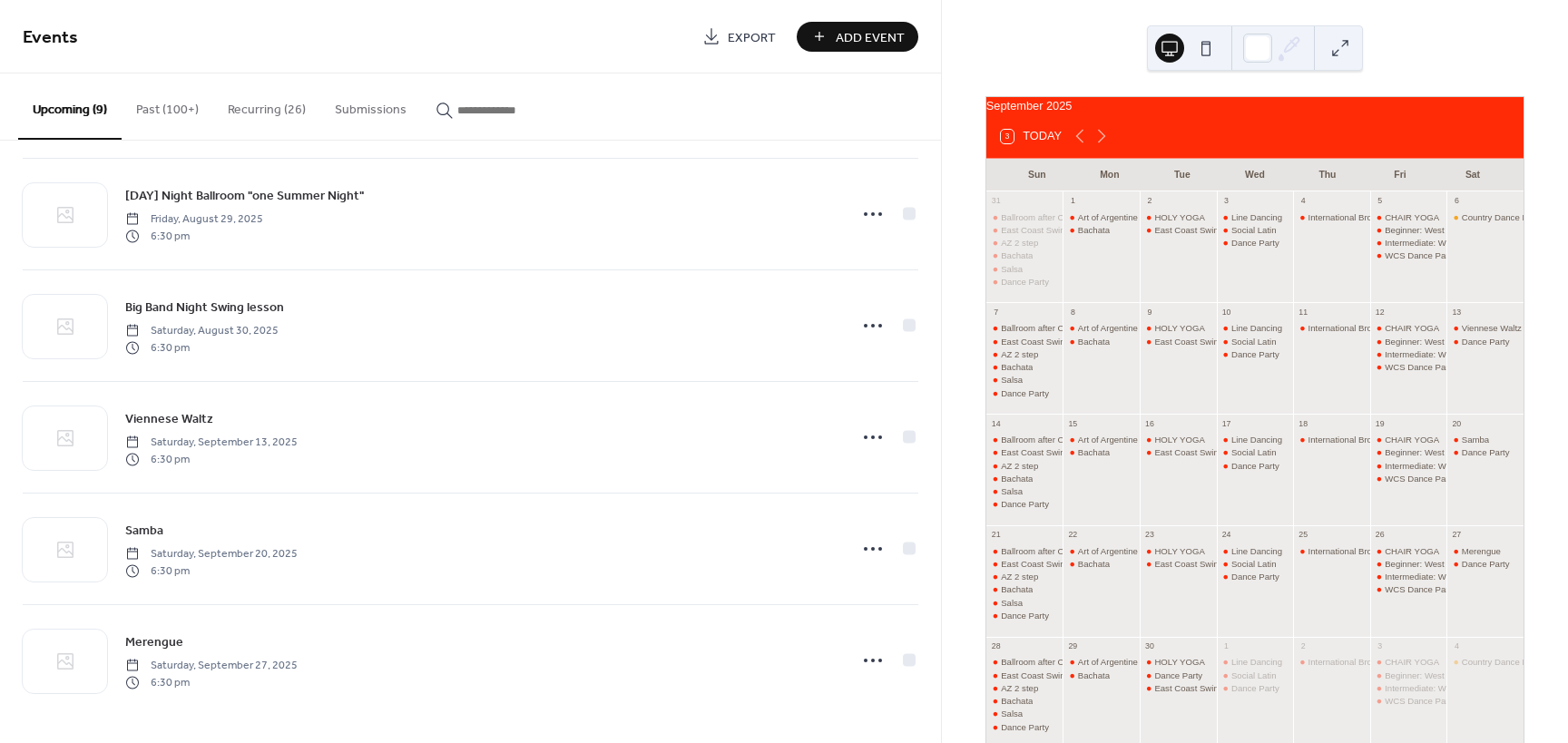 click on "Recurring (26)" at bounding box center [267, 105] 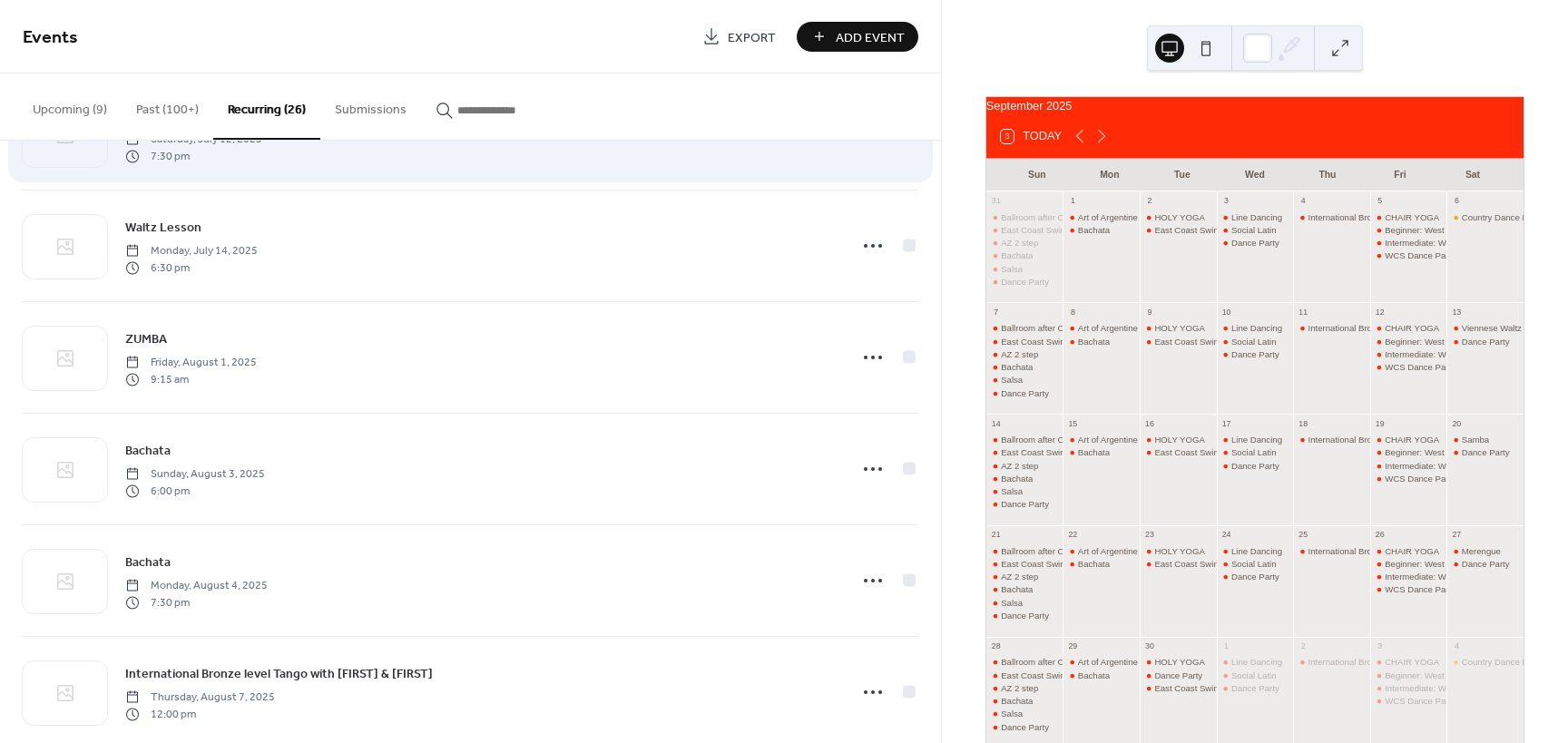 scroll, scrollTop: 1996, scrollLeft: 0, axis: vertical 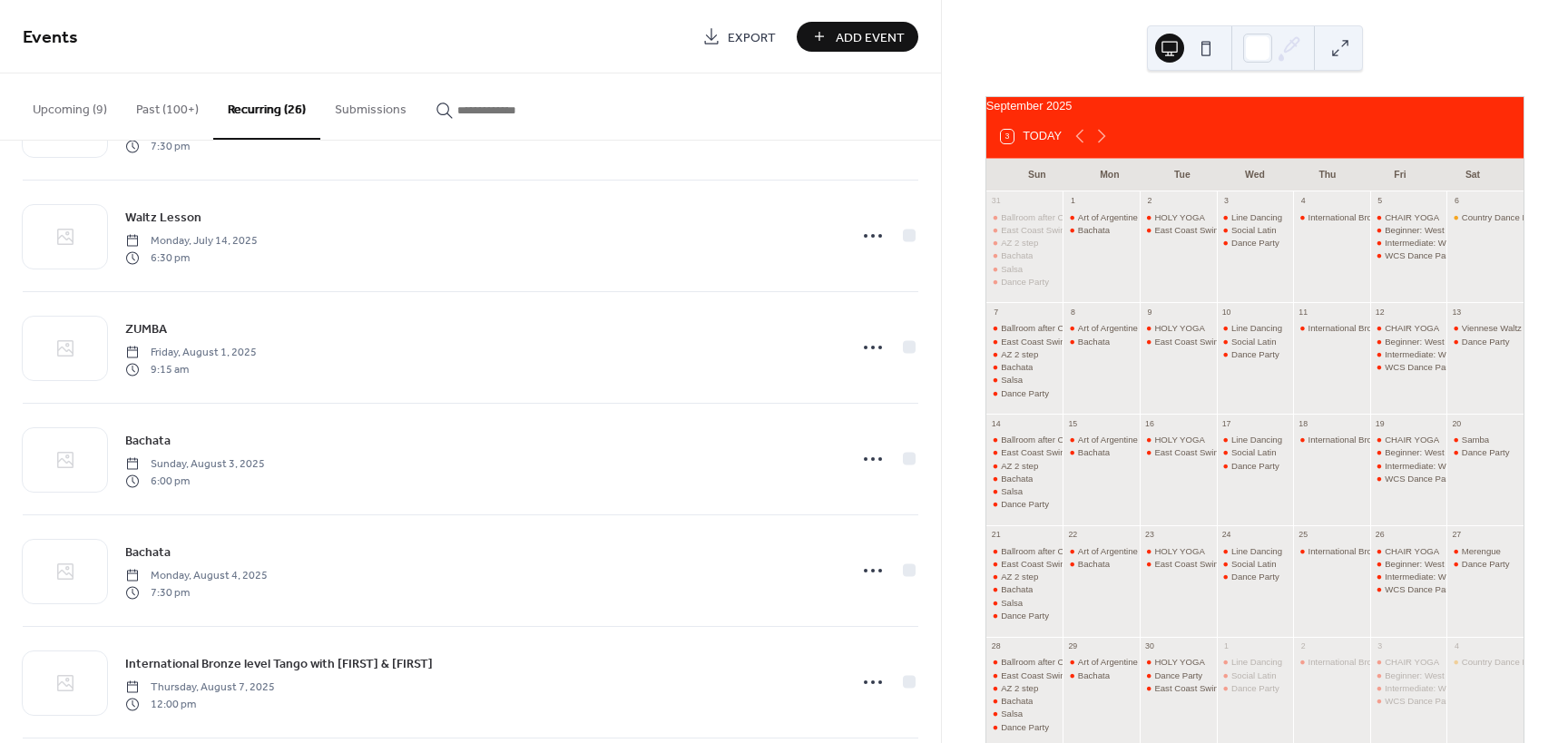 click on "ZUMBA" at bounding box center [146, 329] 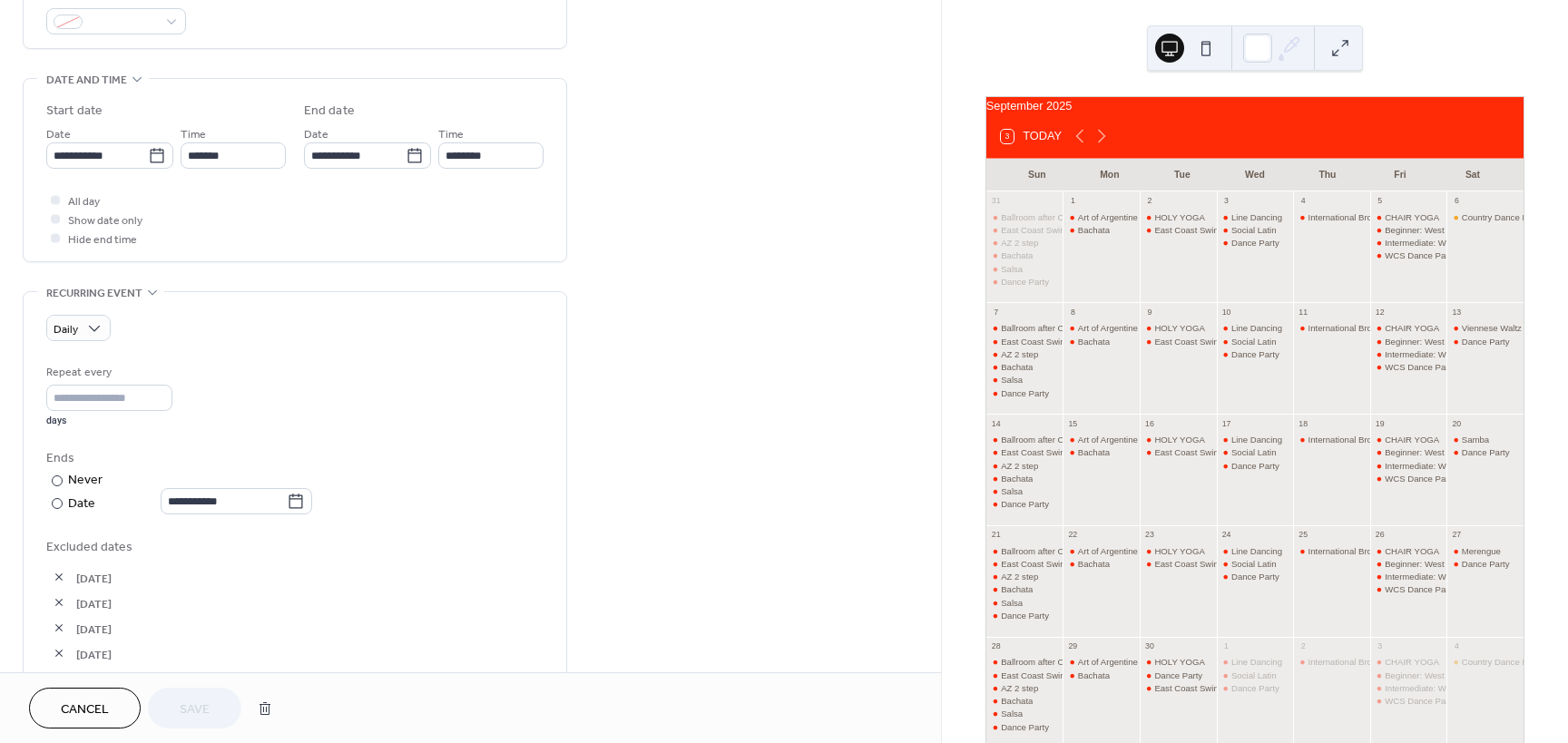 scroll, scrollTop: 635, scrollLeft: 0, axis: vertical 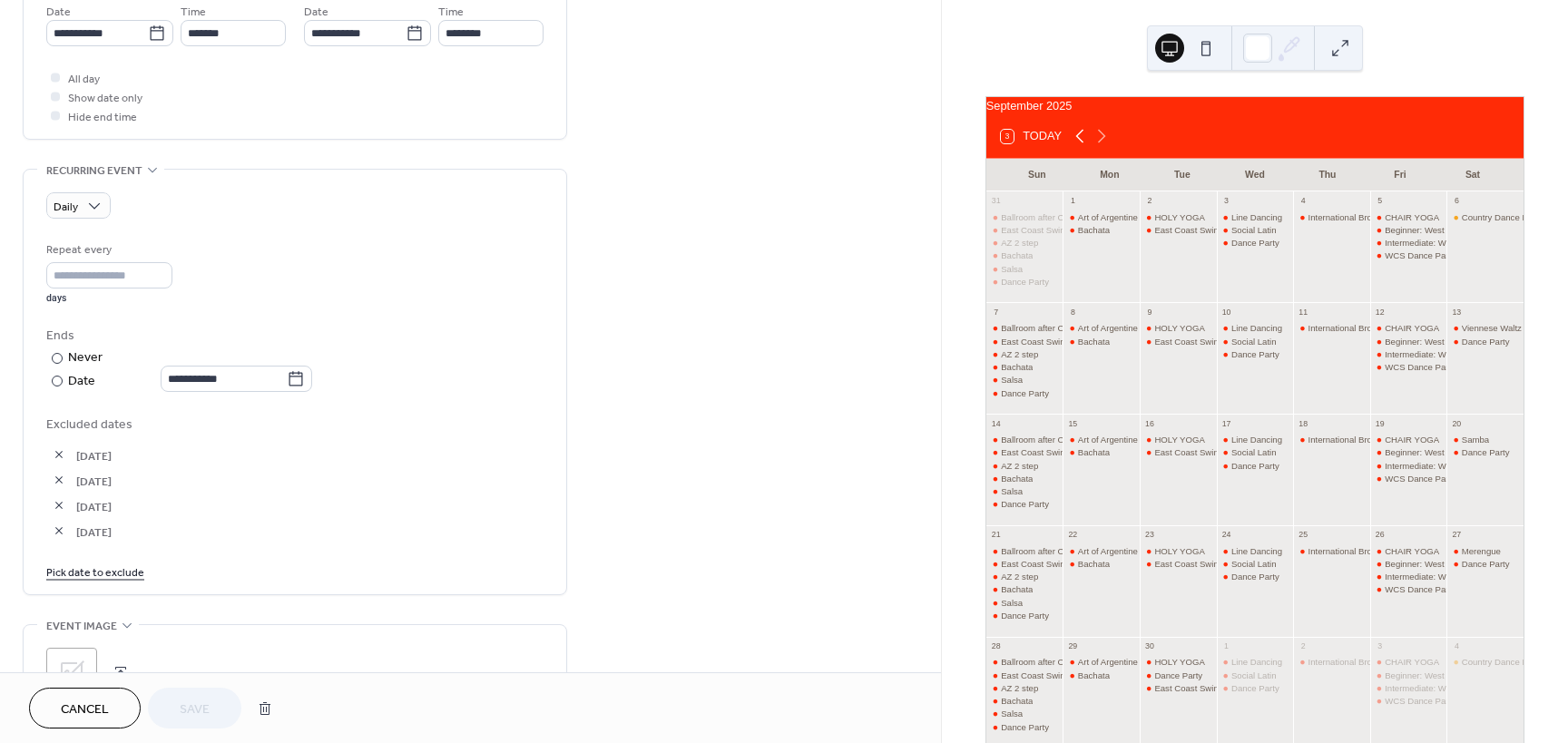 click 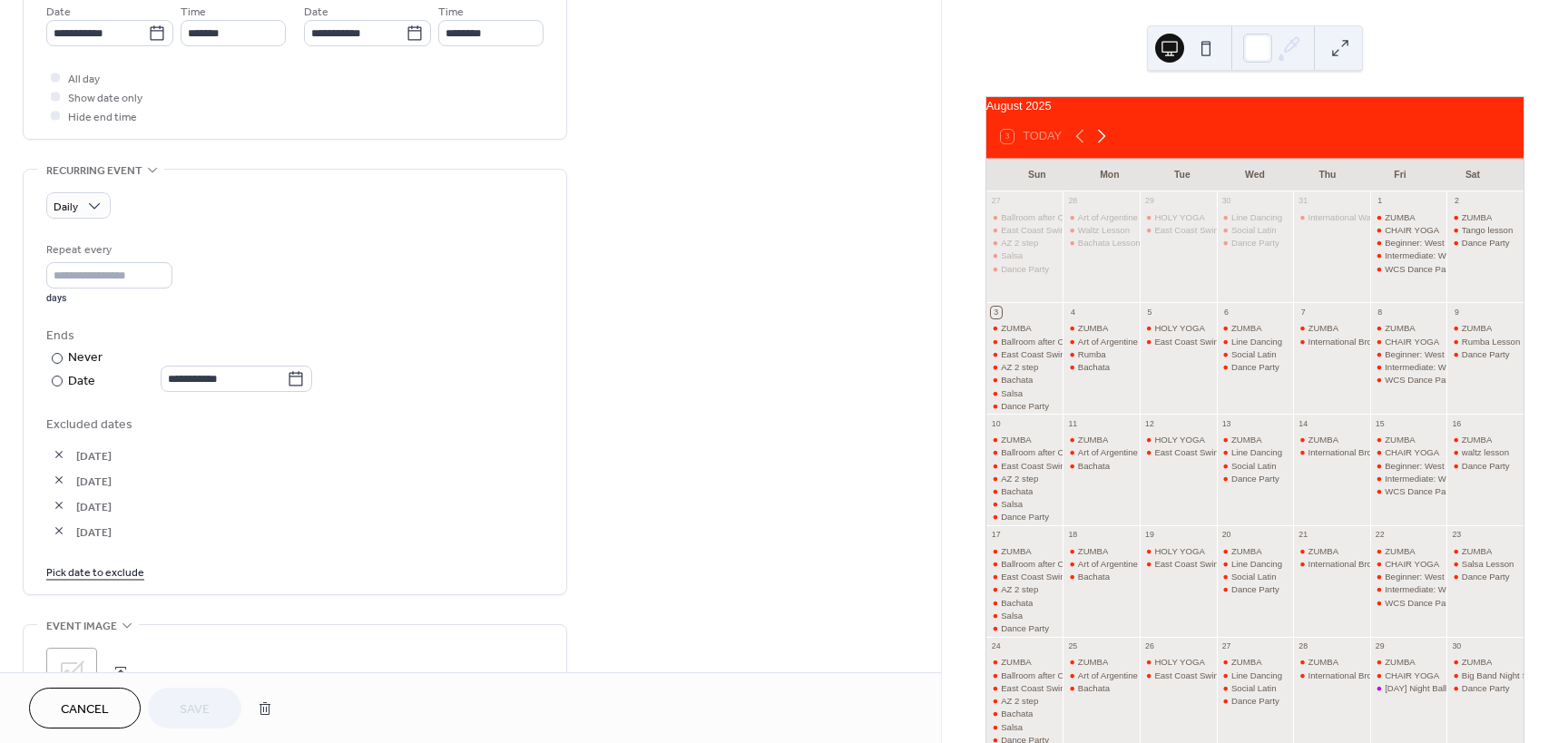 click 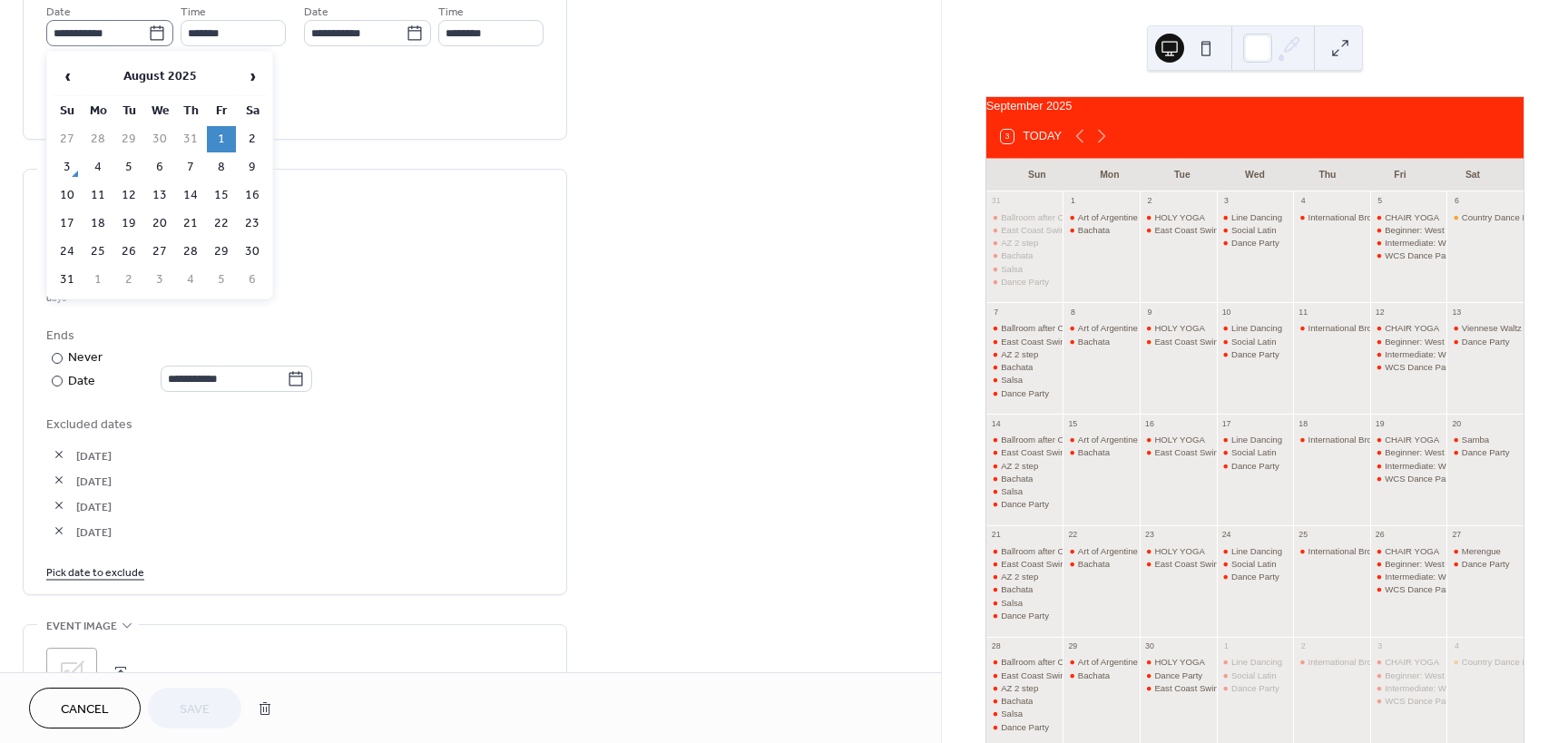 click 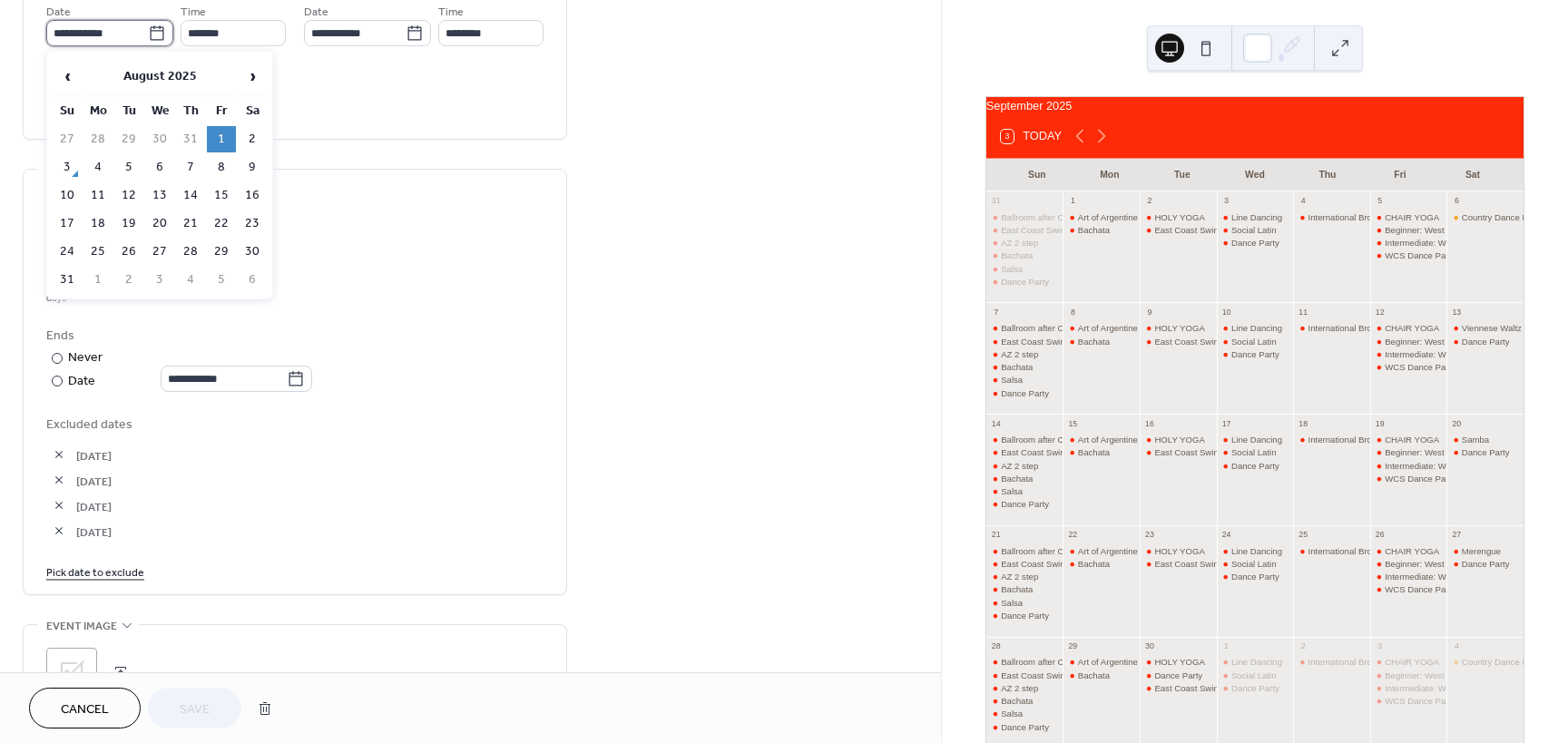 click on "**********" at bounding box center (97, 33) 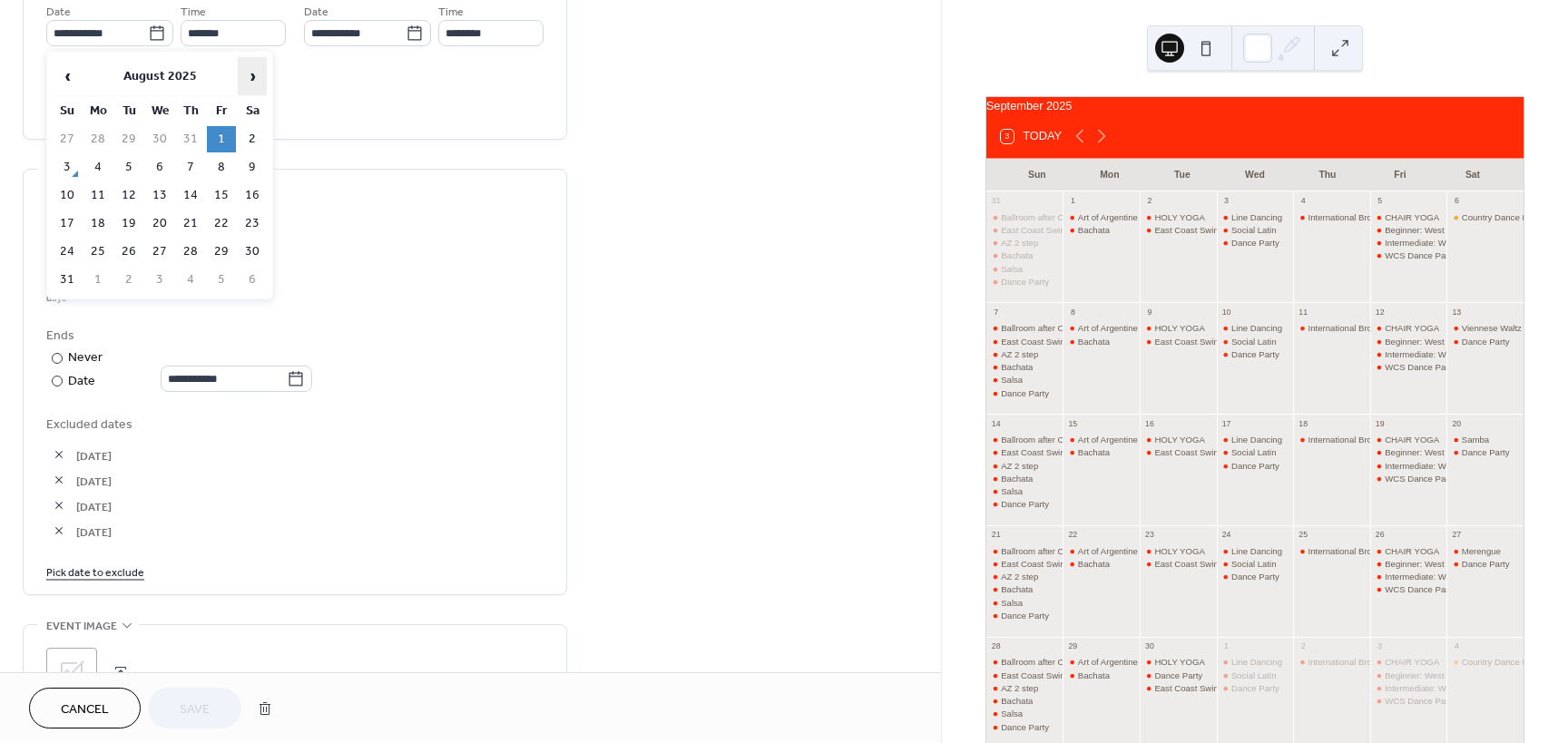 click on "›" at bounding box center (252, 76) 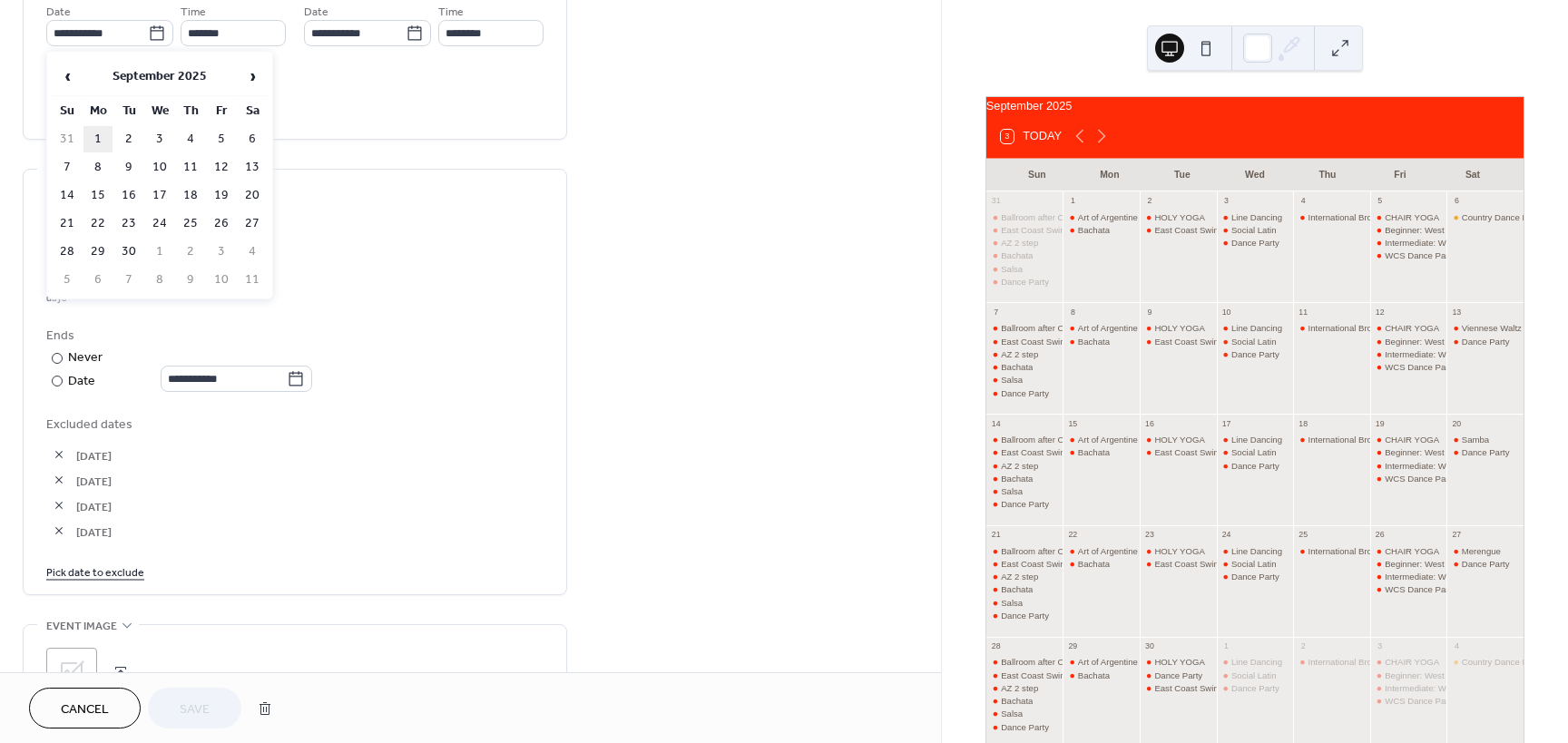 click on "1" at bounding box center (98, 139) 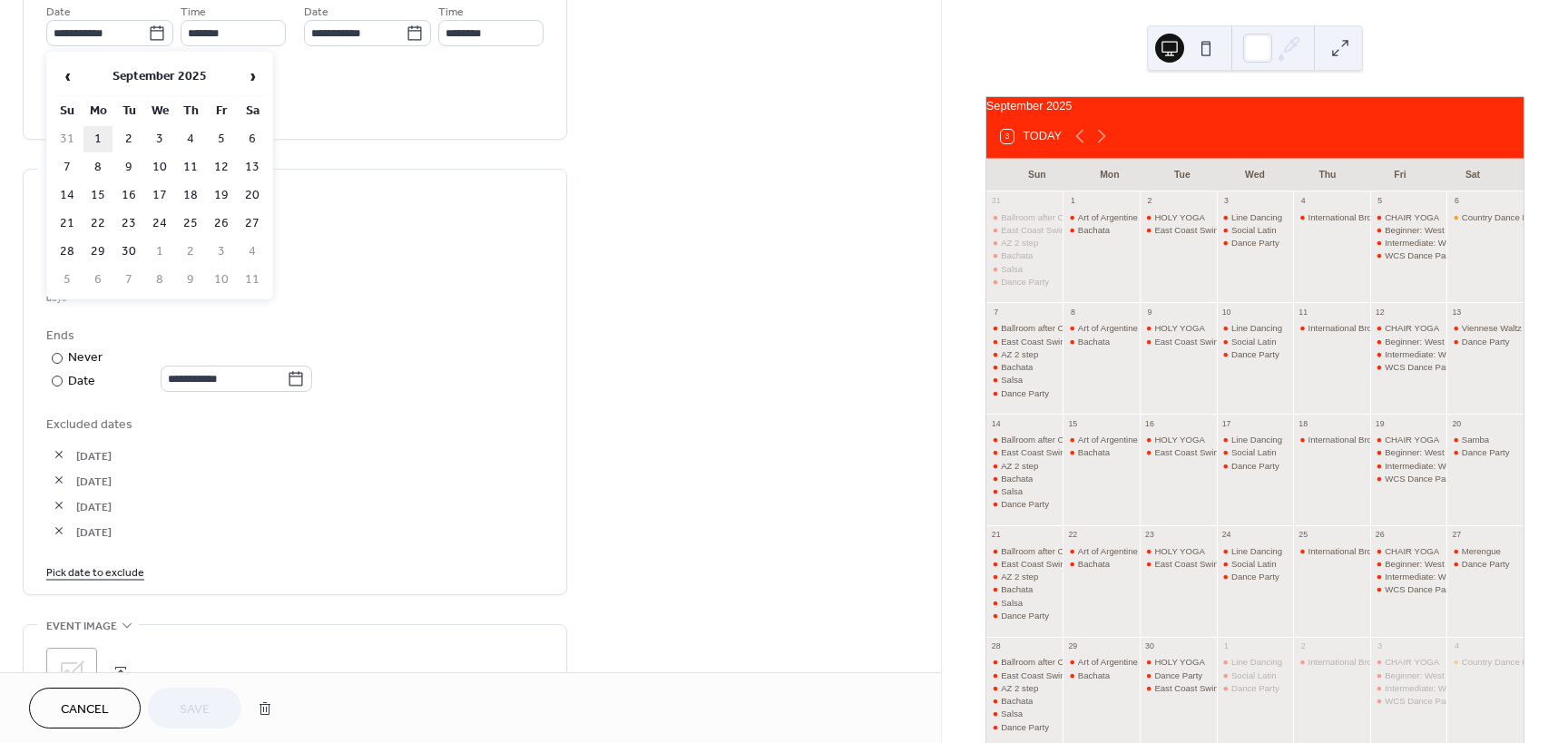 type on "**********" 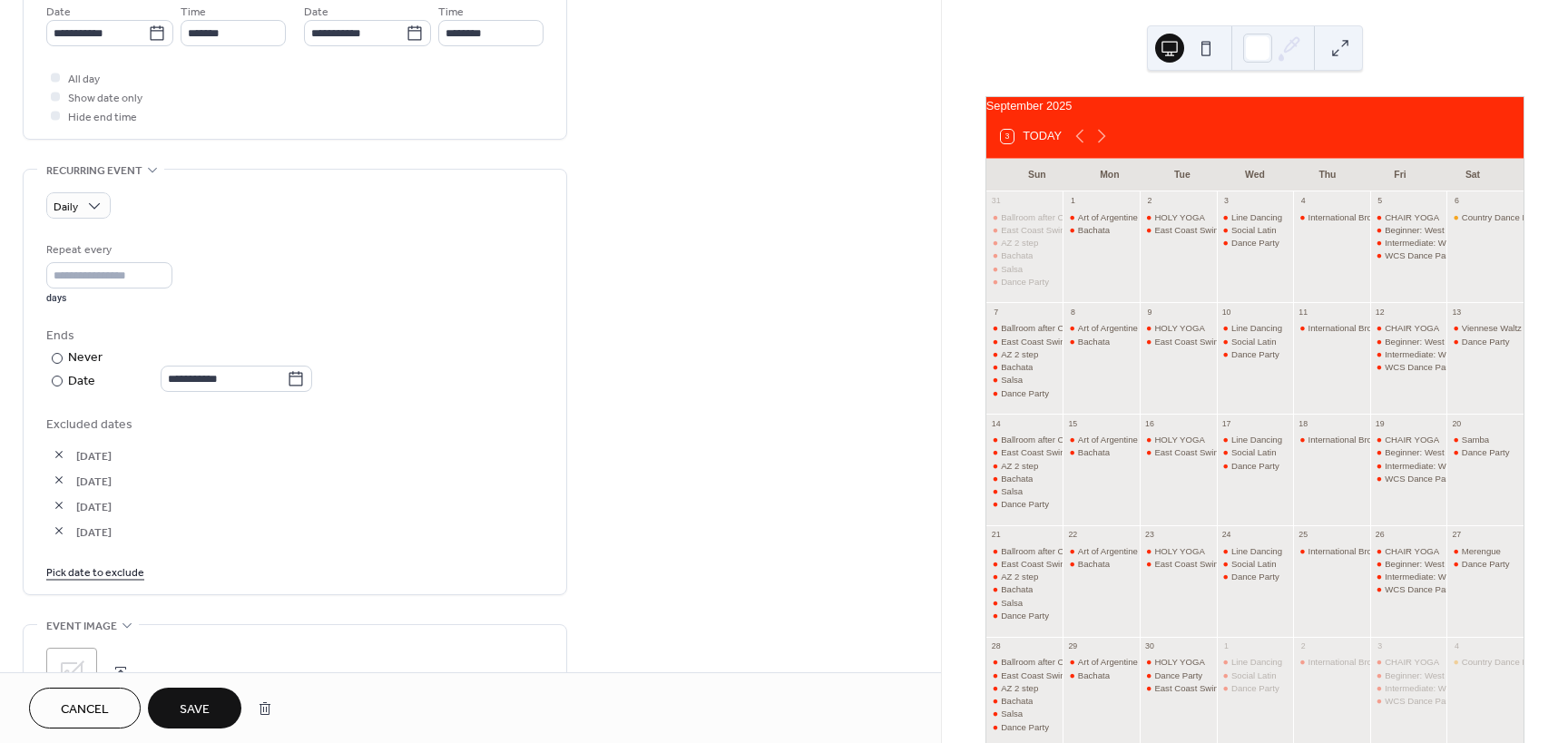 click on "Pick date to exclude" at bounding box center [95, 571] 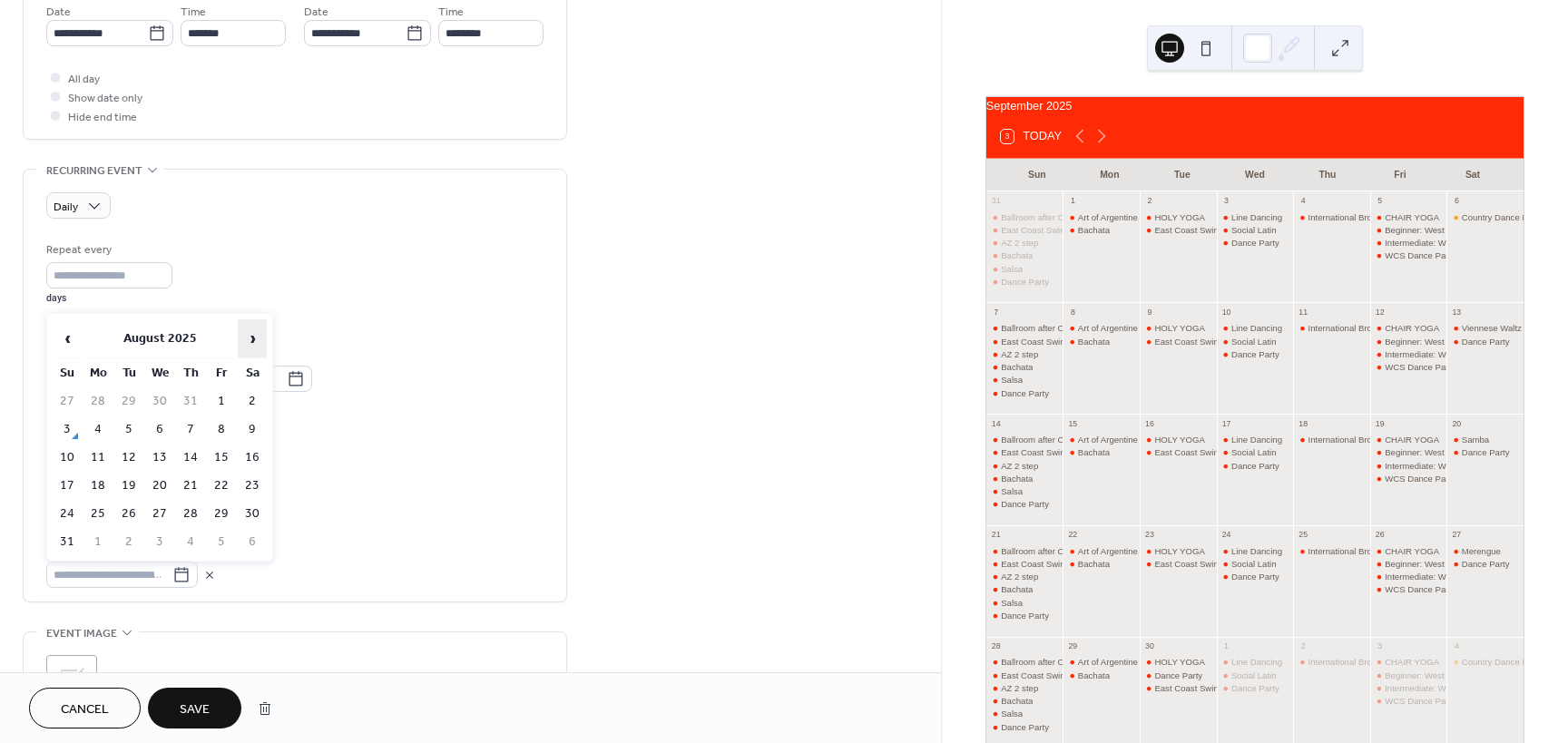 click on "›" at bounding box center (252, 338) 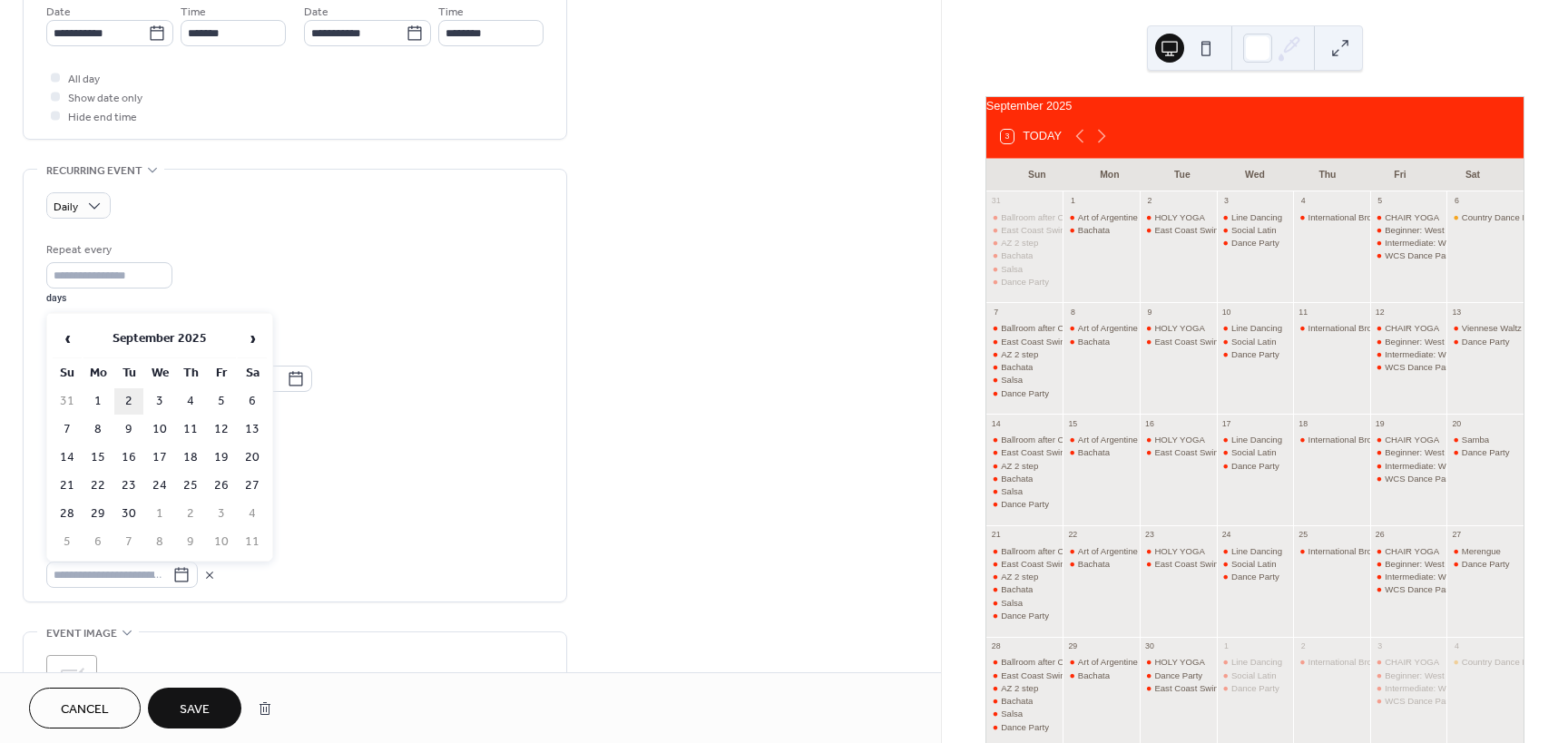 click on "2" at bounding box center [129, 401] 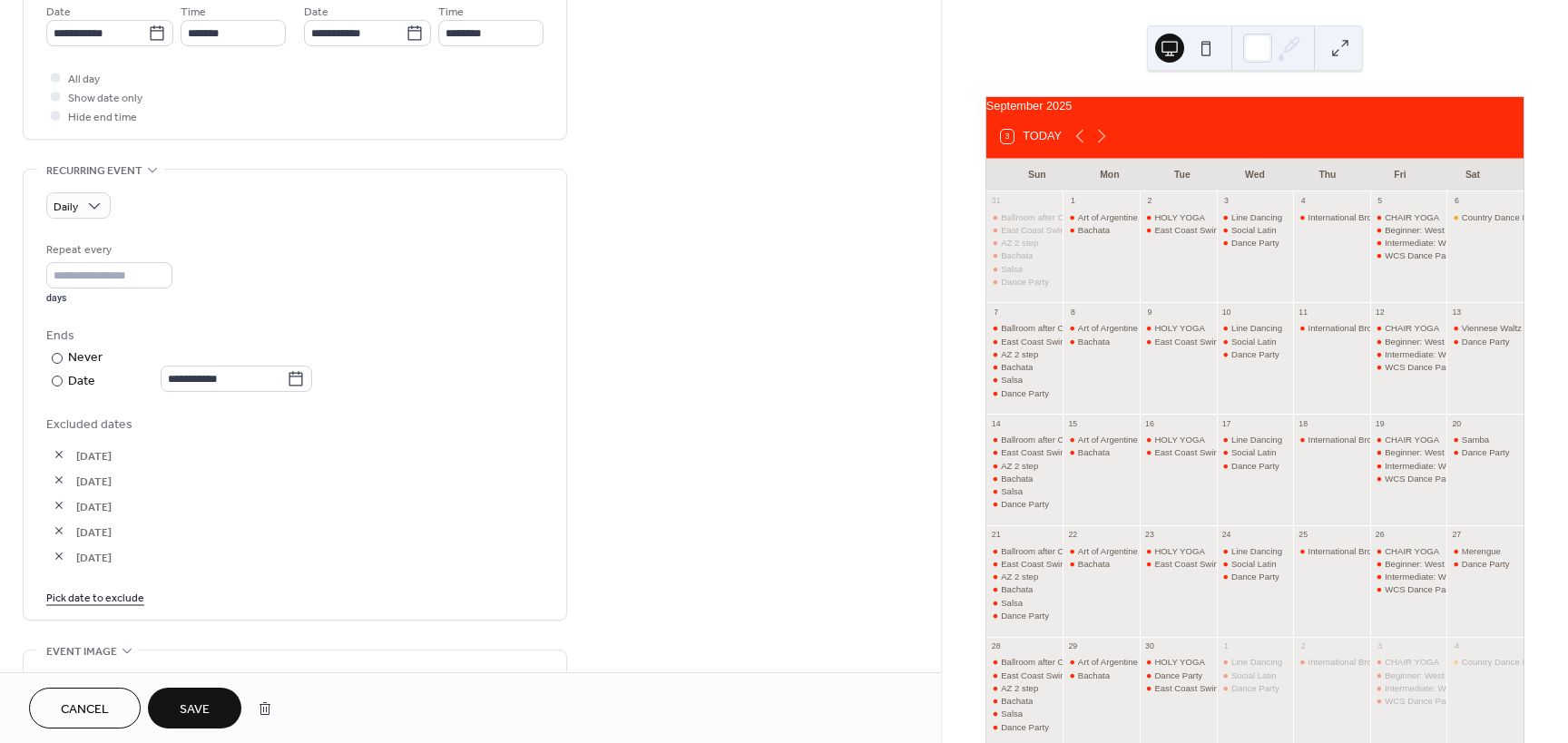 click on "Pick date to exclude" at bounding box center (95, 596) 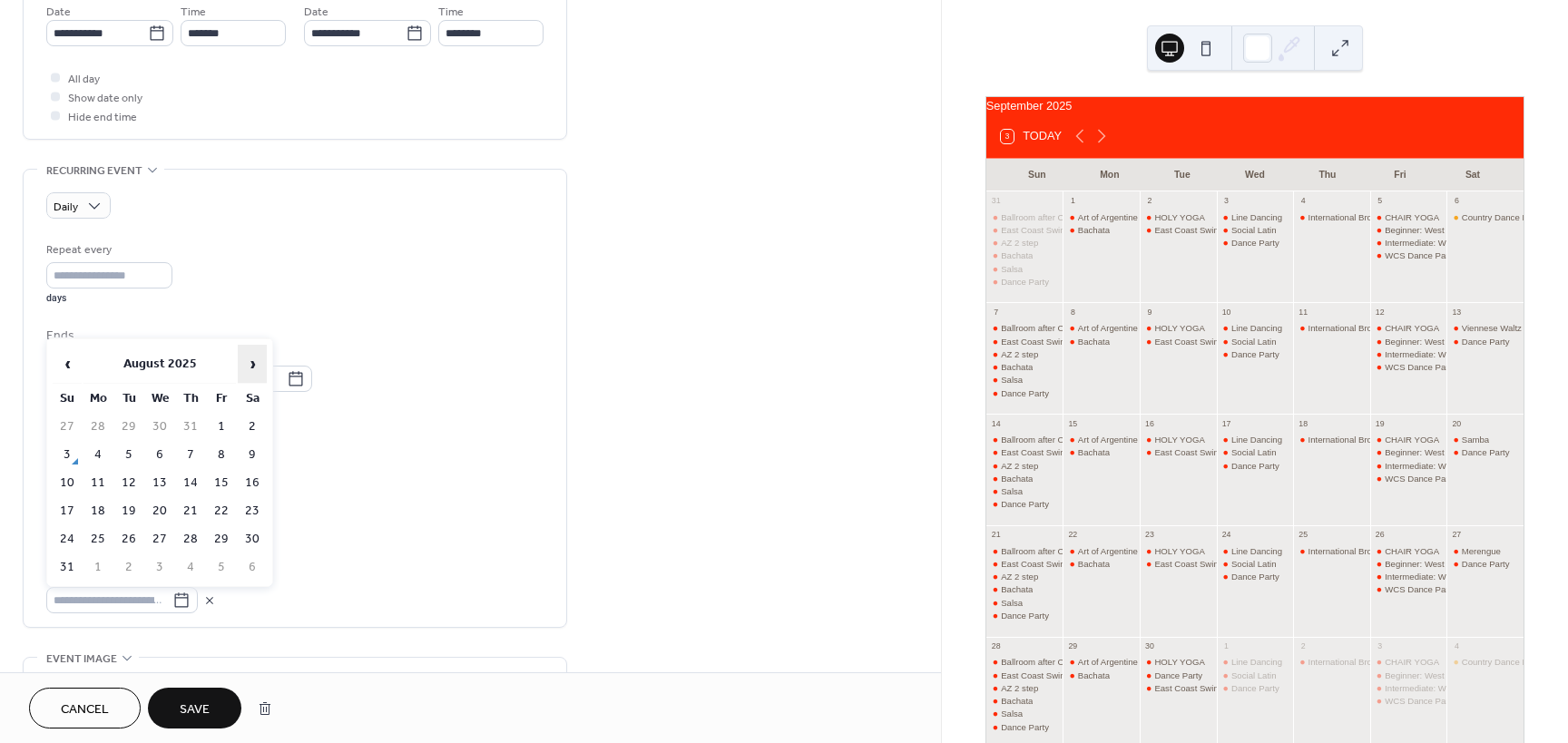 click on "›" at bounding box center [252, 364] 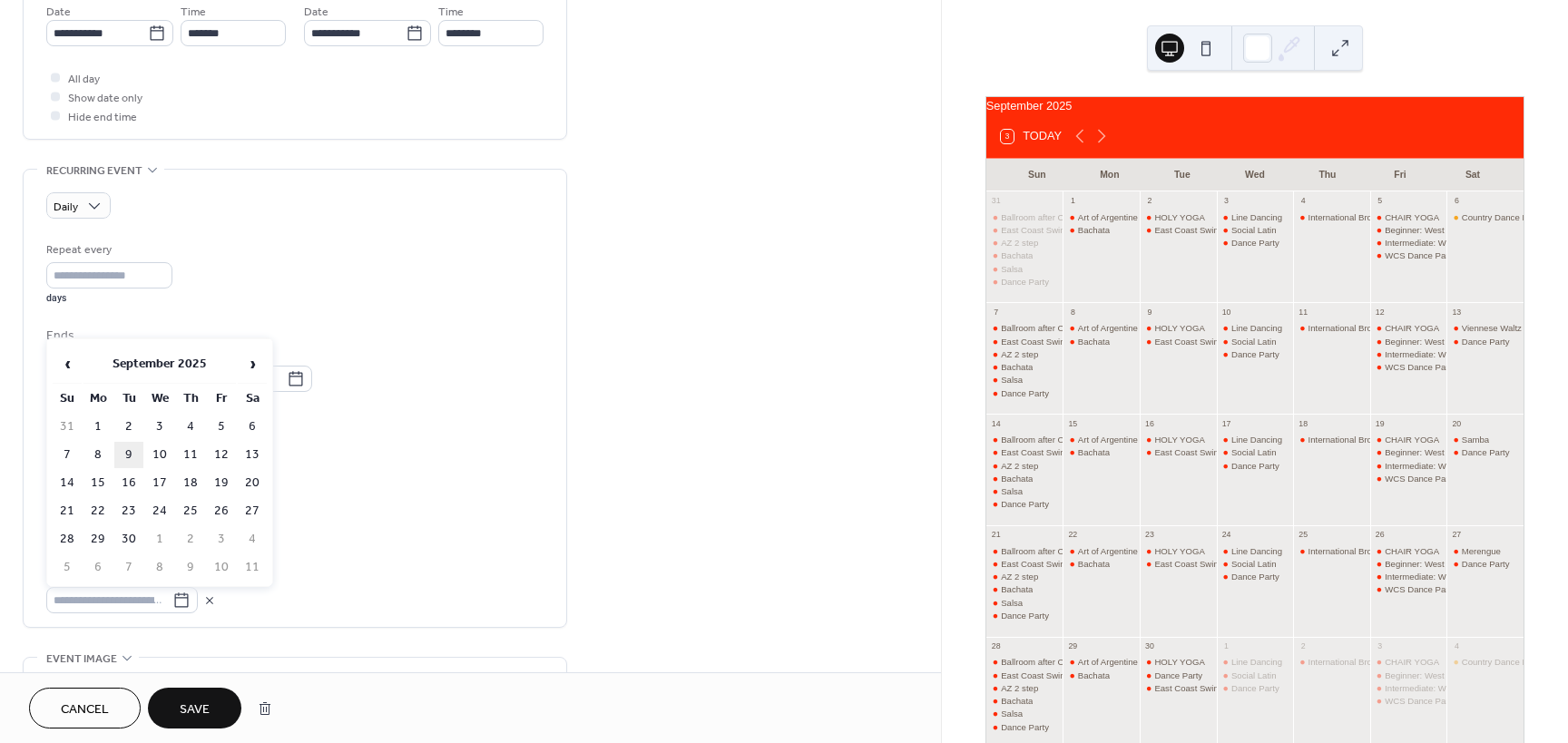 click on "9" at bounding box center [129, 455] 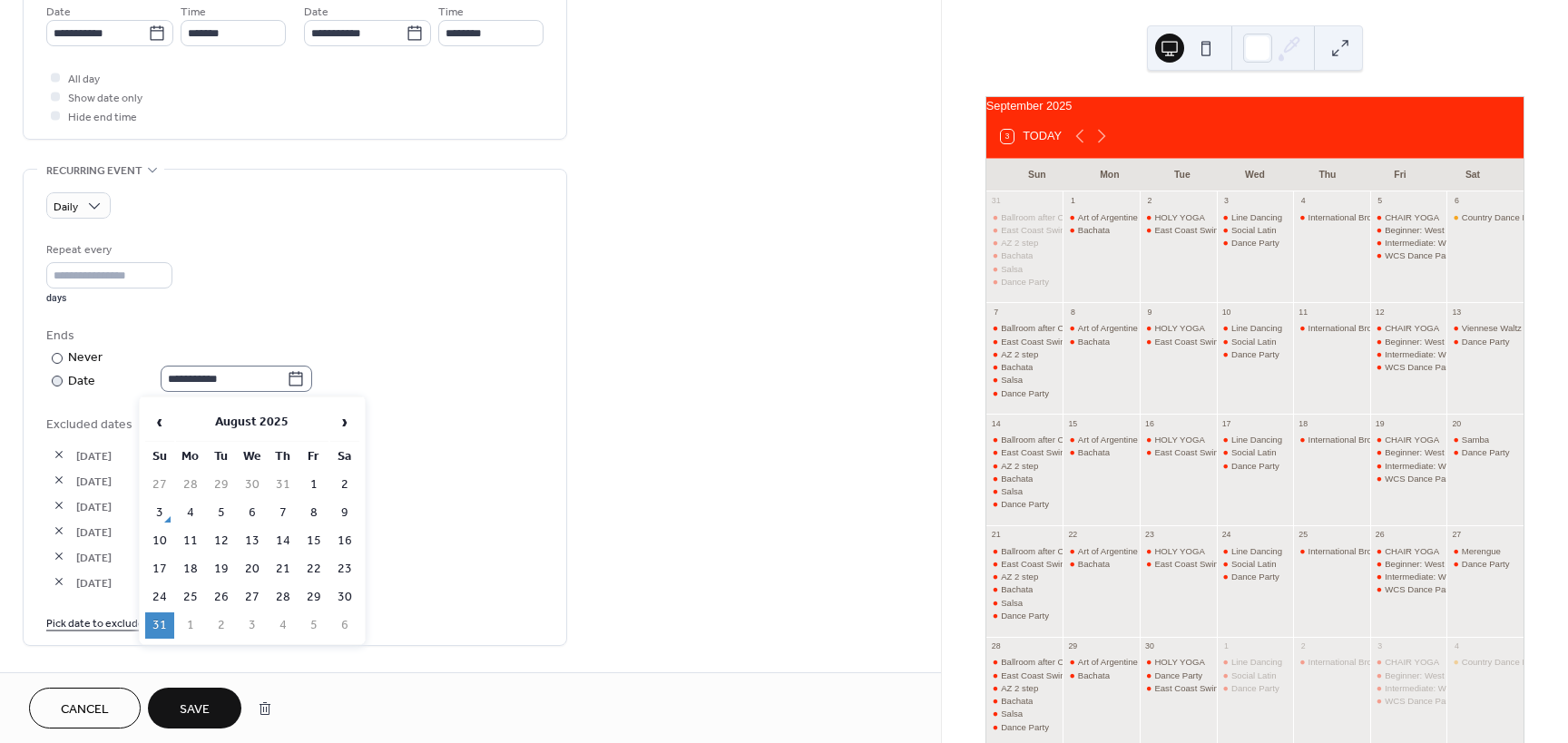 click on "**********" at bounding box center (236, 378) 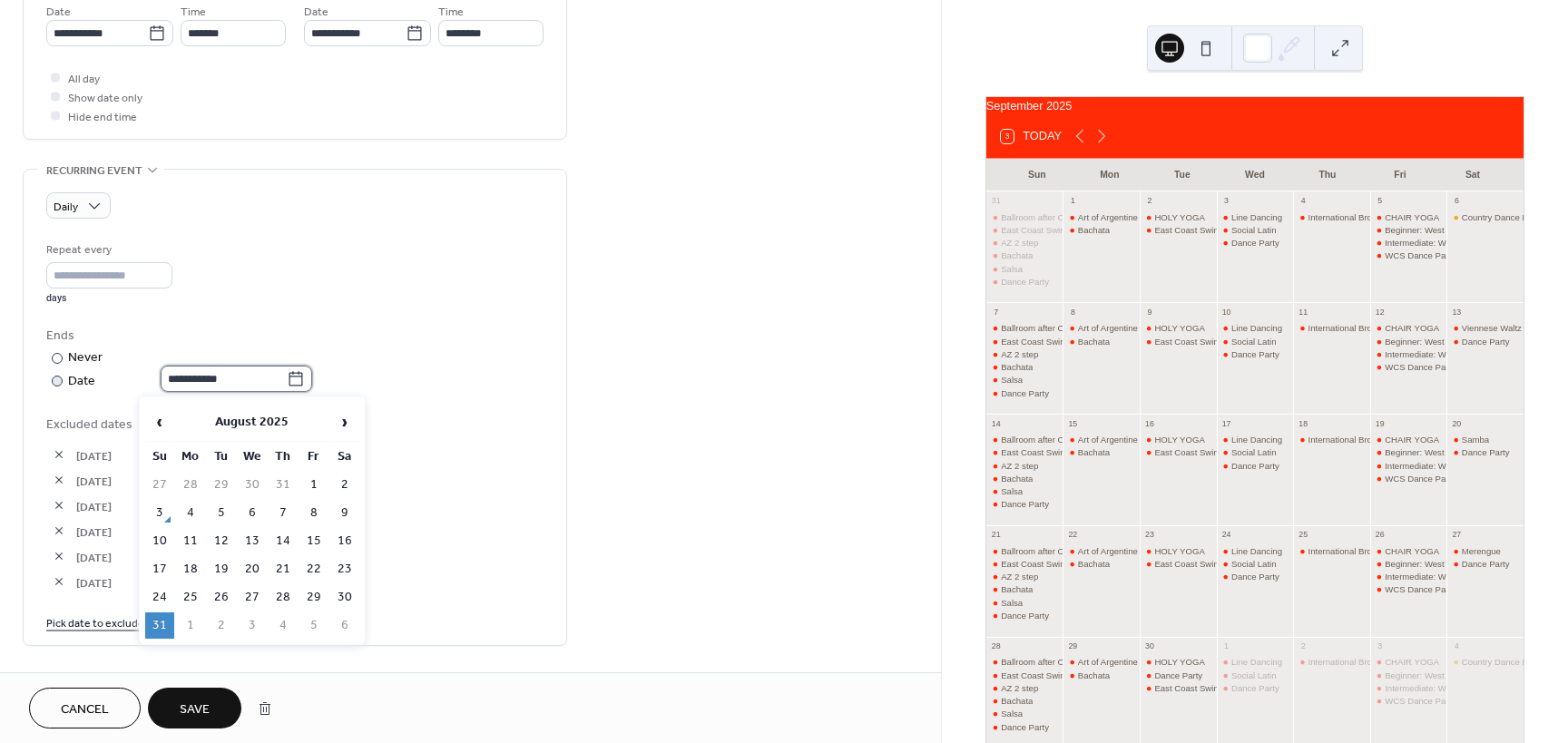 click on "**********" at bounding box center (223, 378) 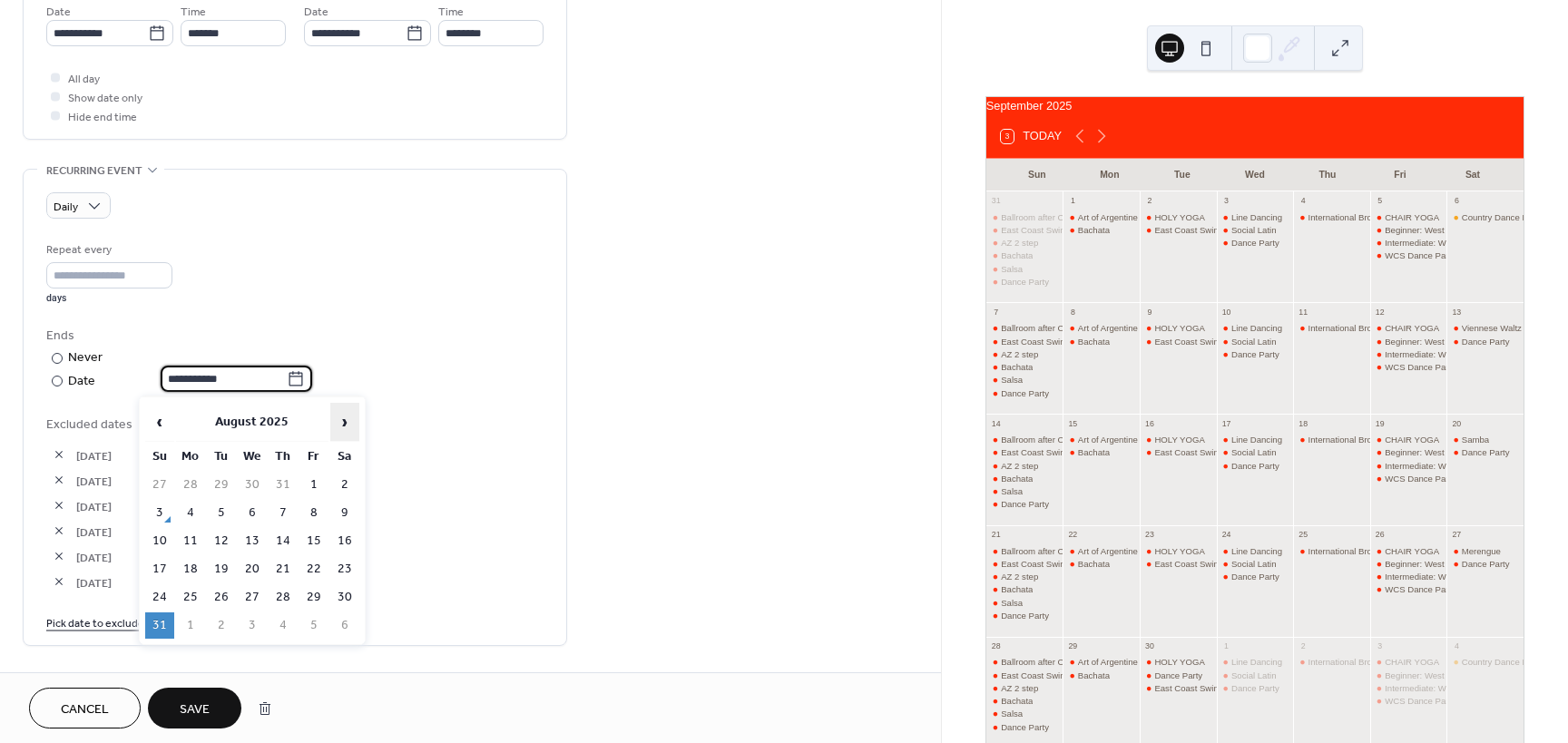 click on "›" at bounding box center [345, 422] 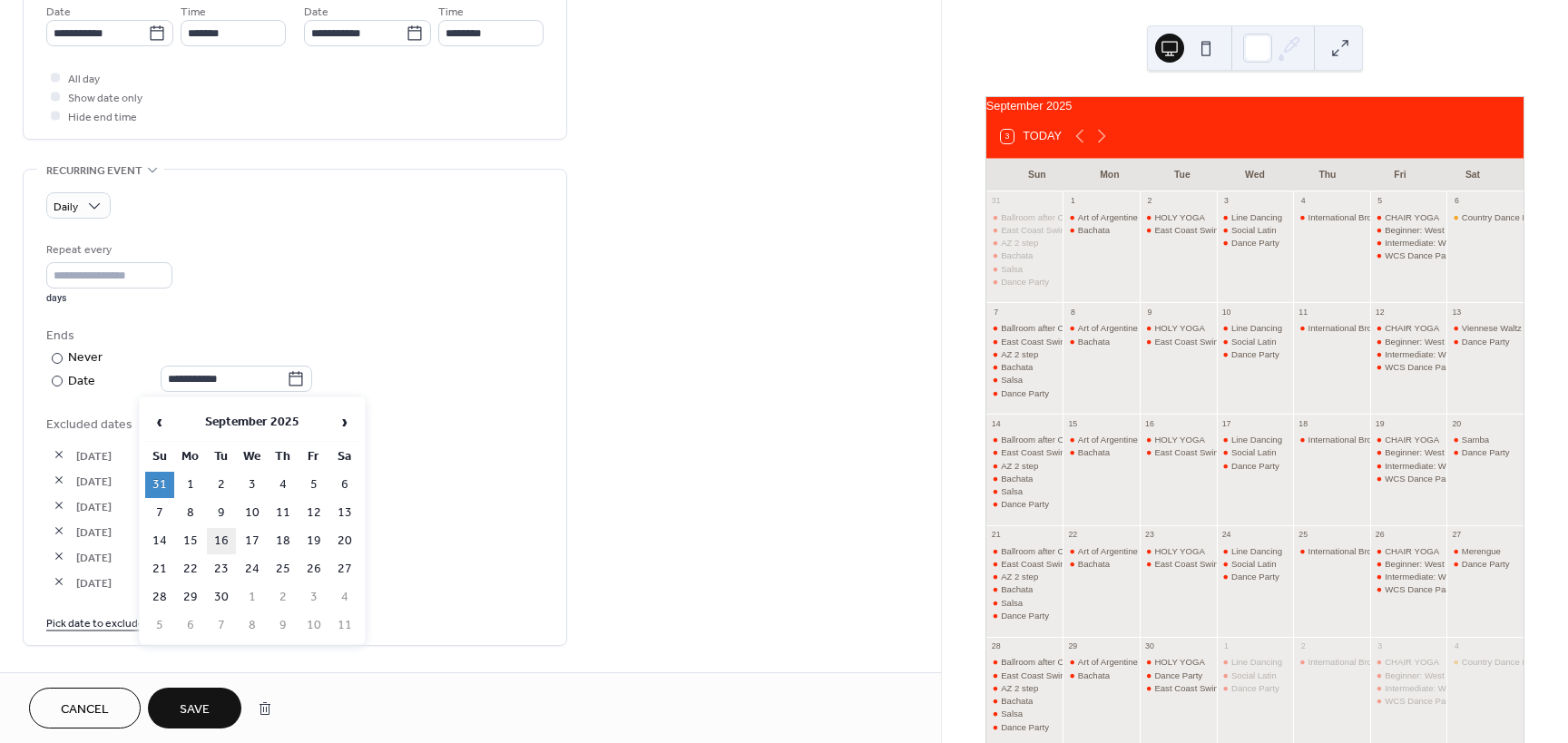 click on "16" at bounding box center [221, 541] 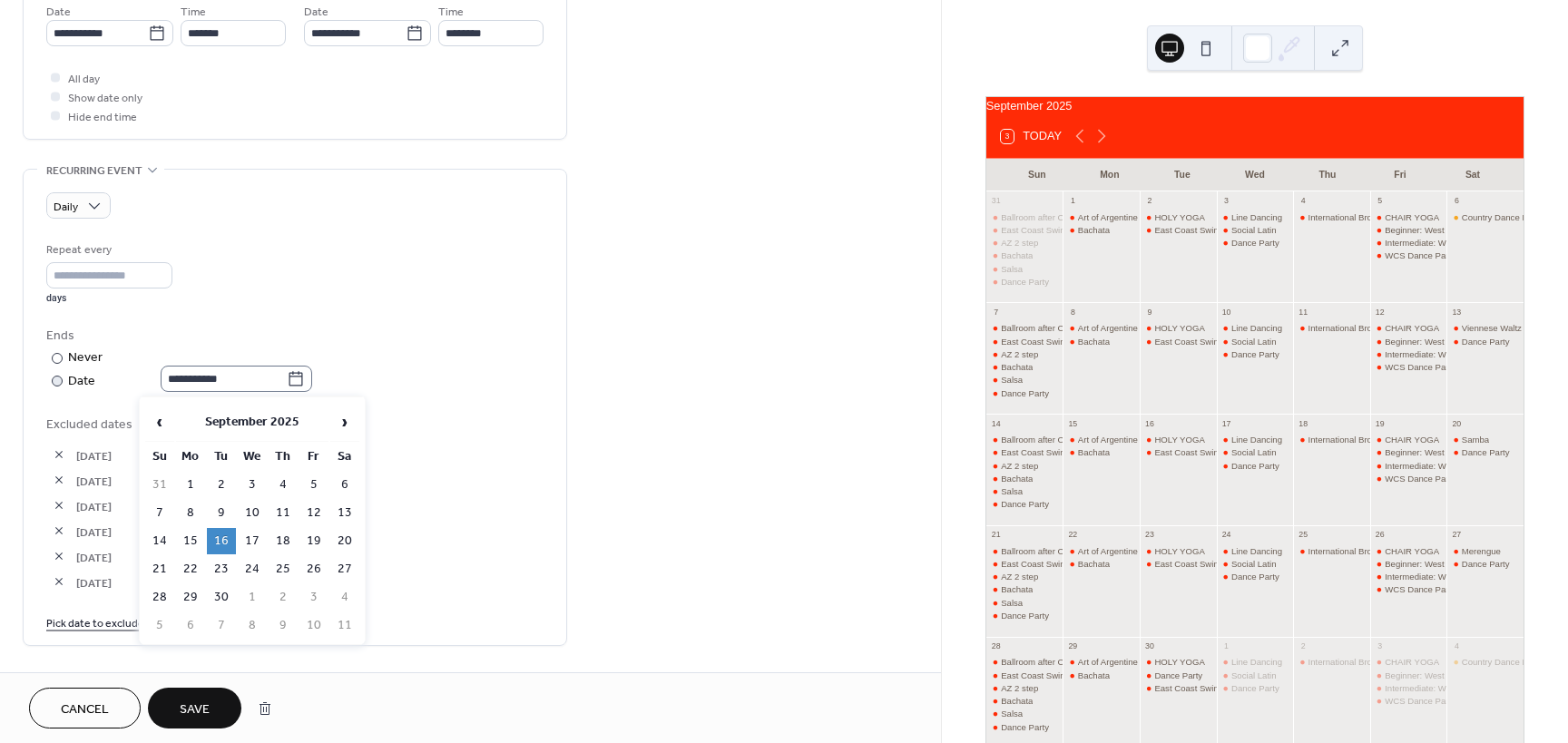click 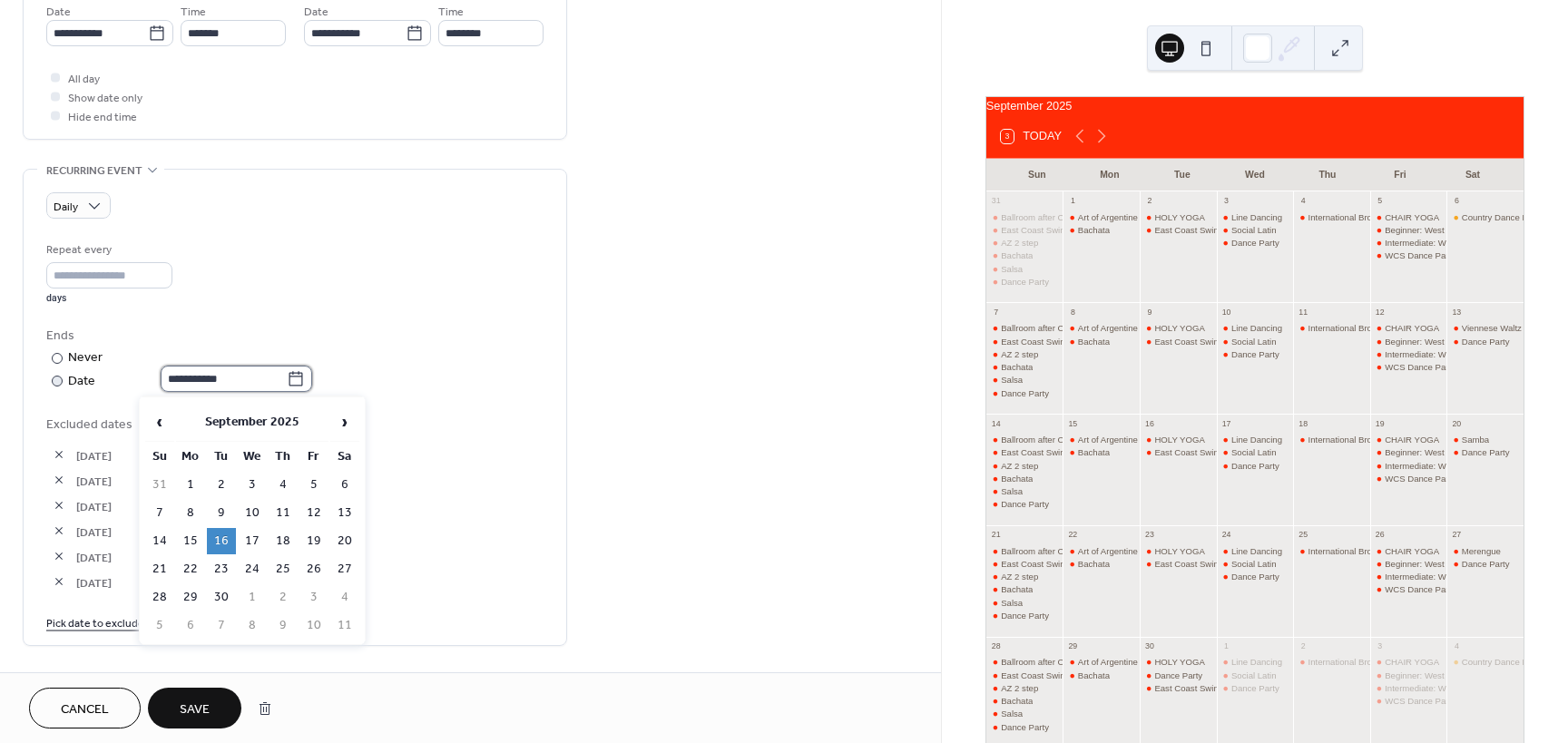 click on "**********" at bounding box center (223, 378) 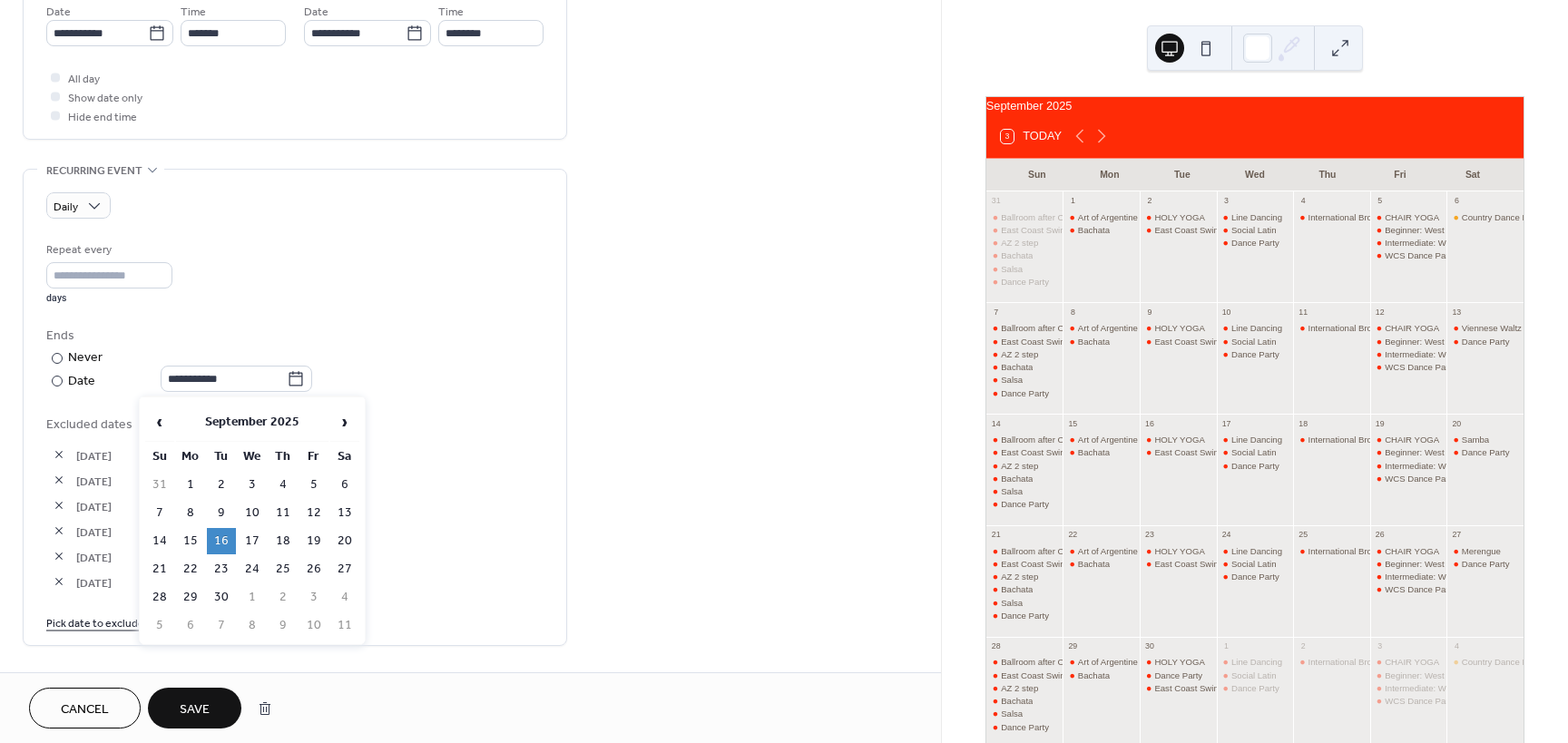 click on "23" at bounding box center [221, 569] 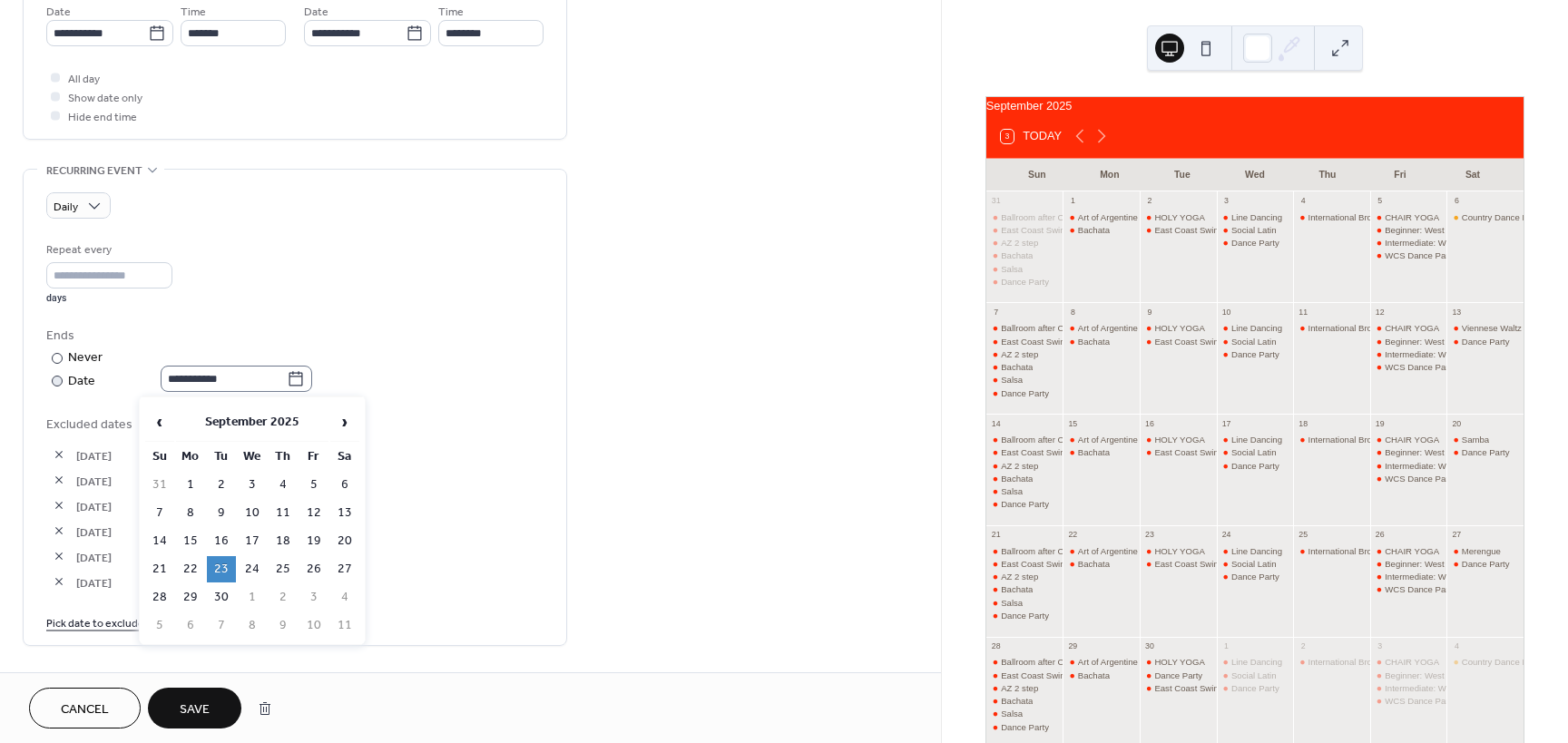 click 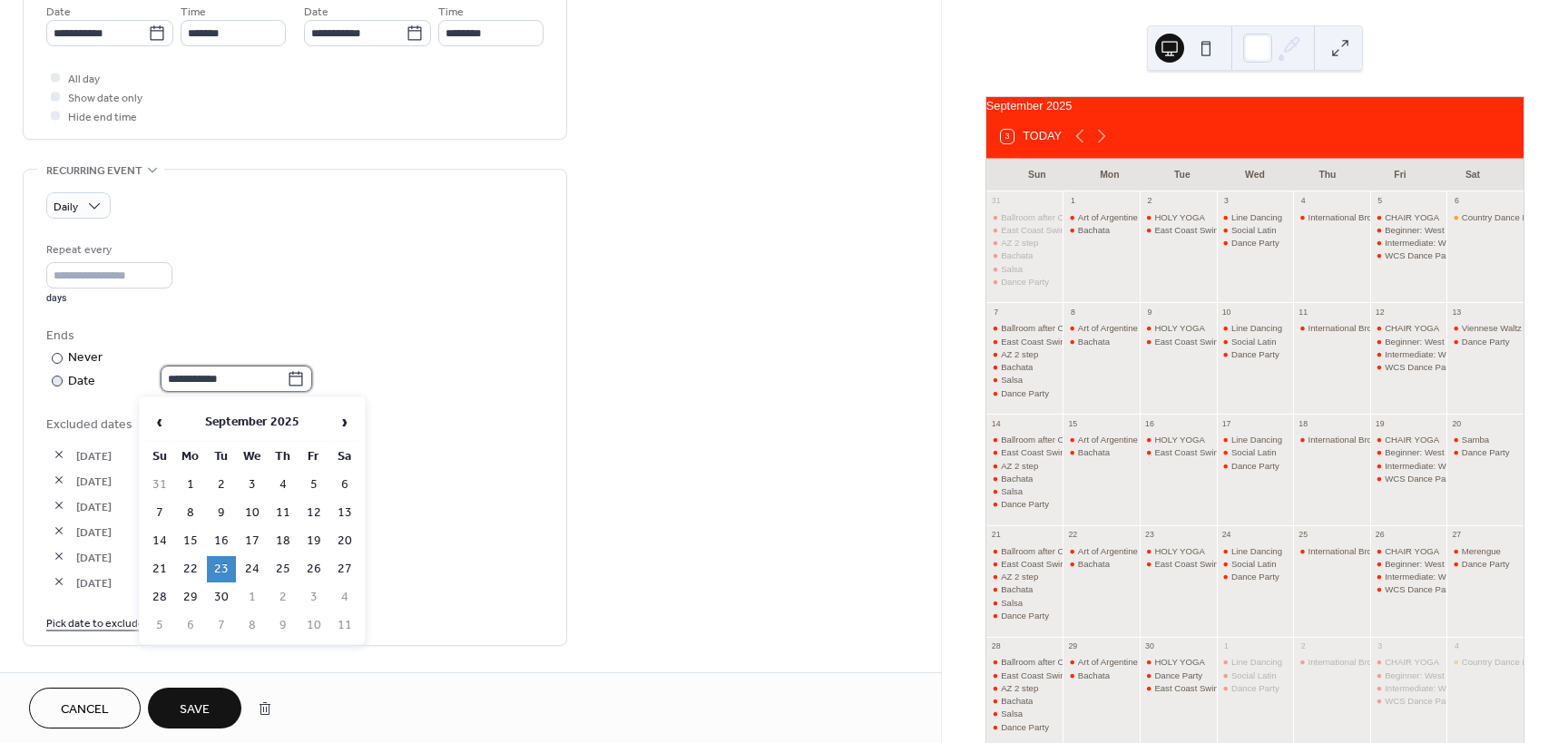 click on "**********" at bounding box center (223, 378) 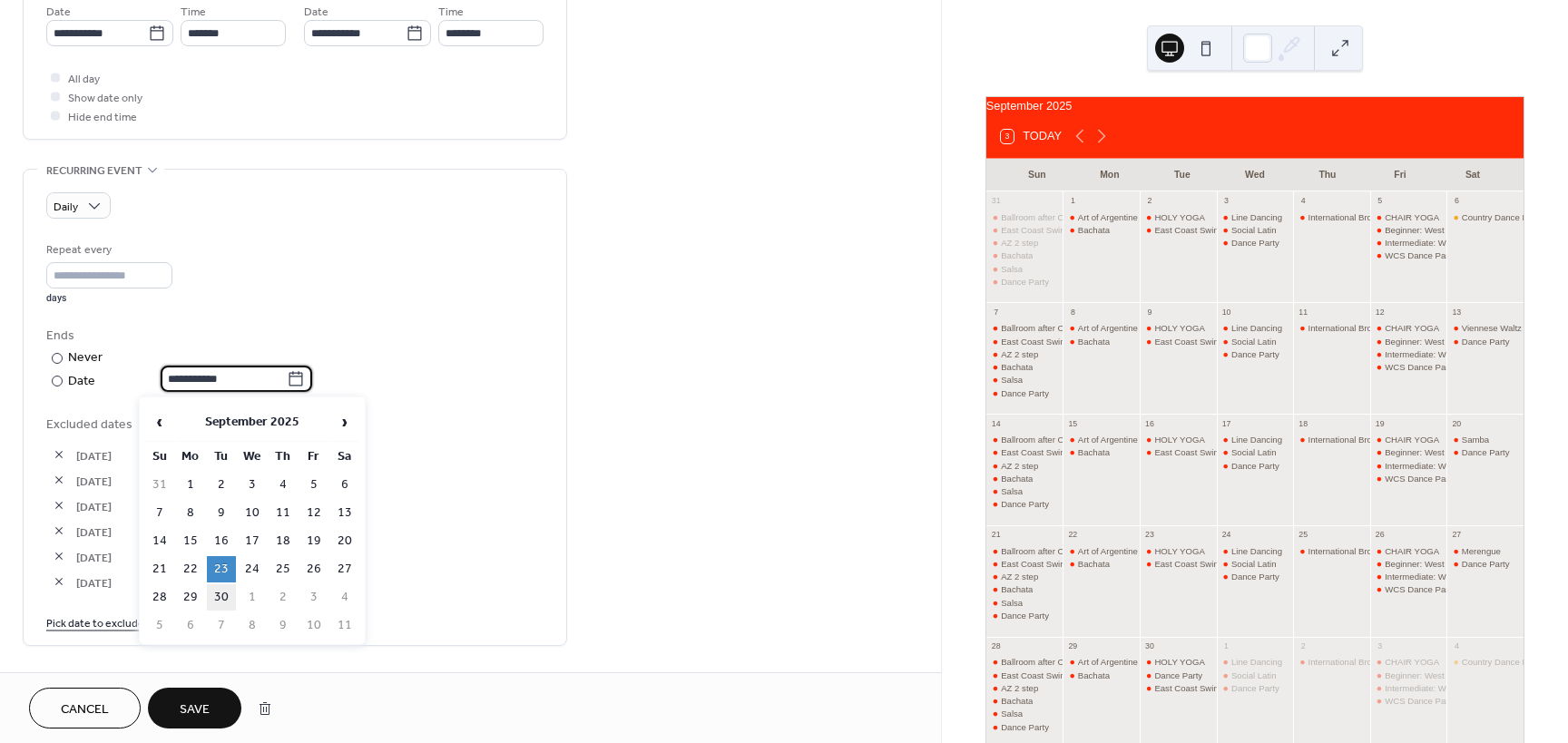 click on "30" at bounding box center [221, 597] 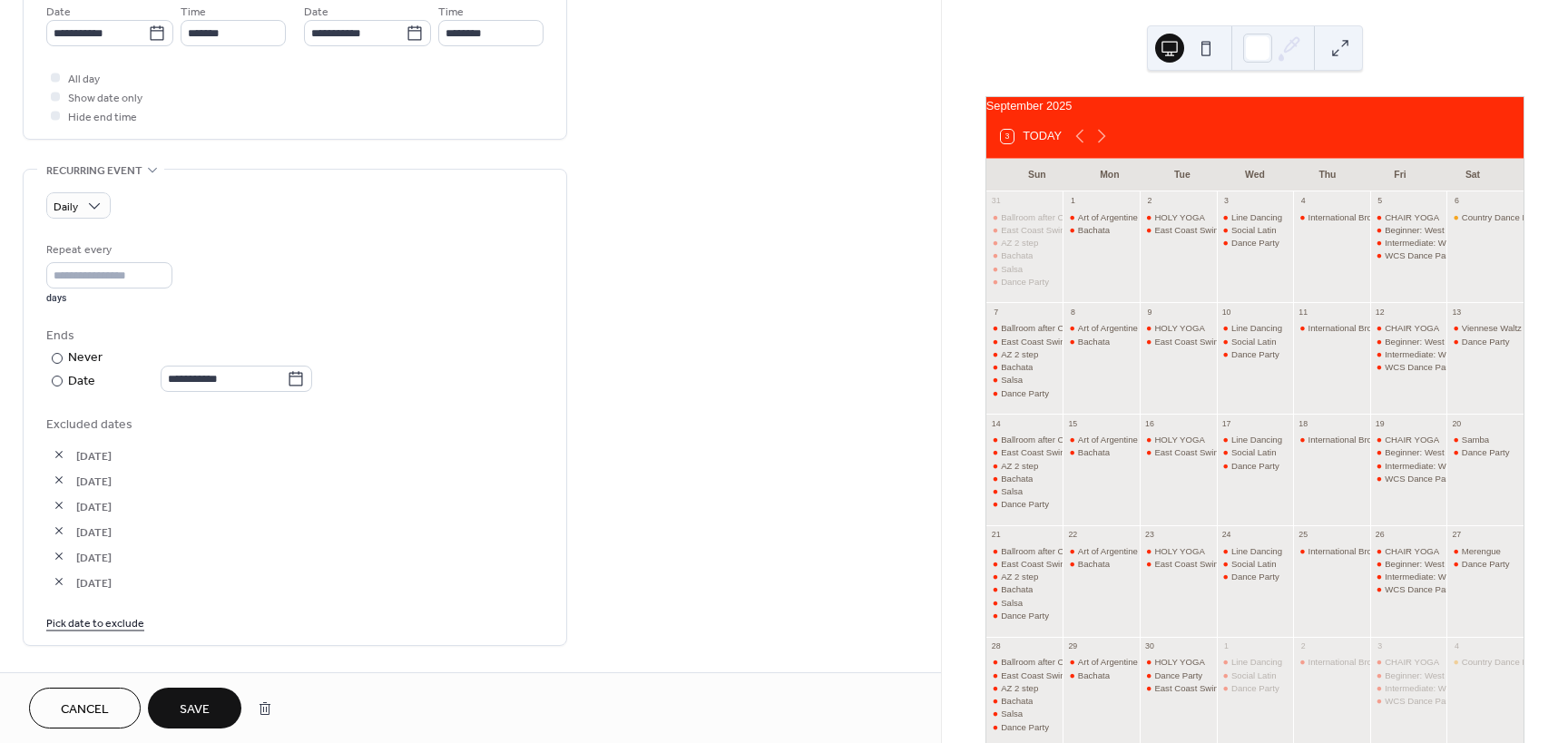 click on "Save" at bounding box center [194, 709] 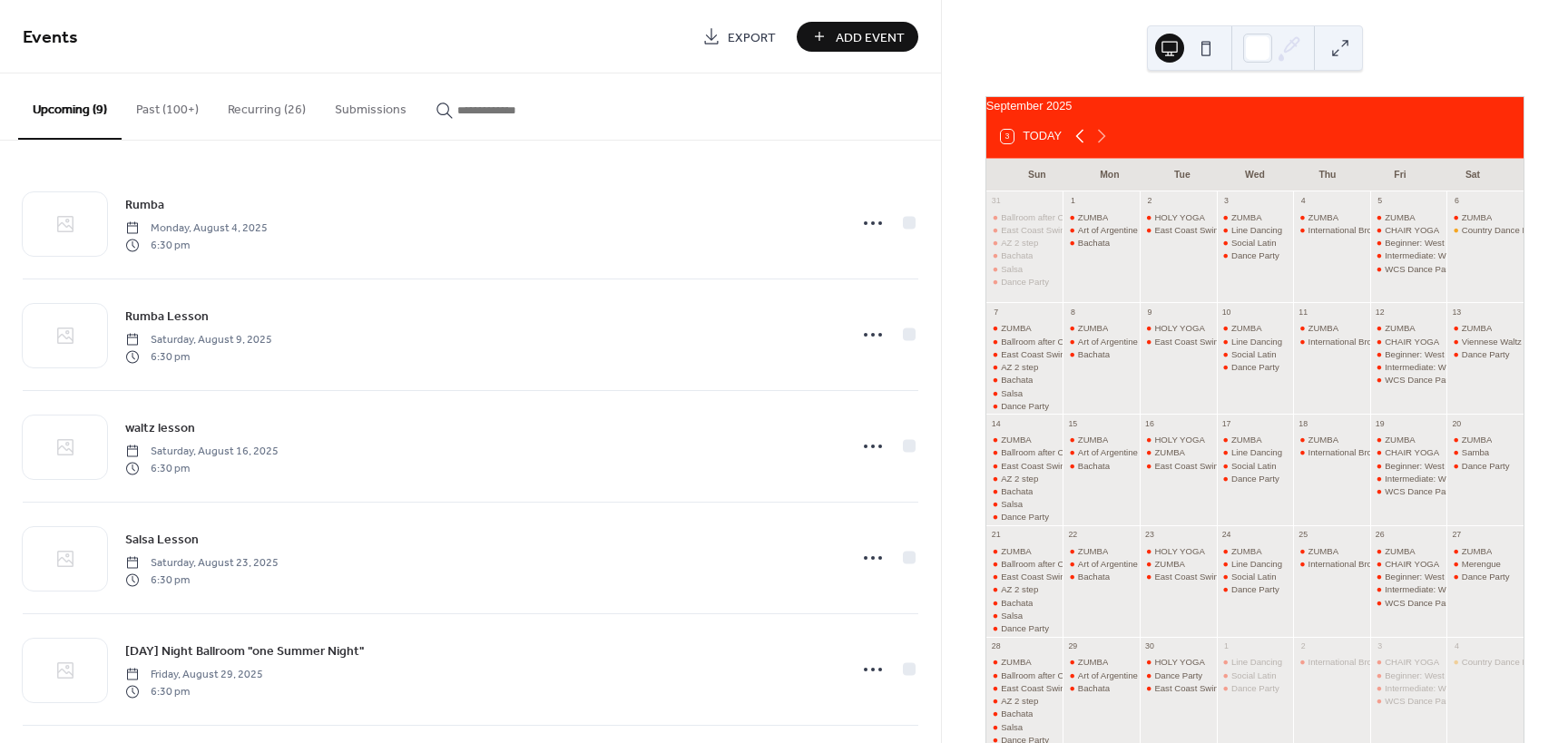 click 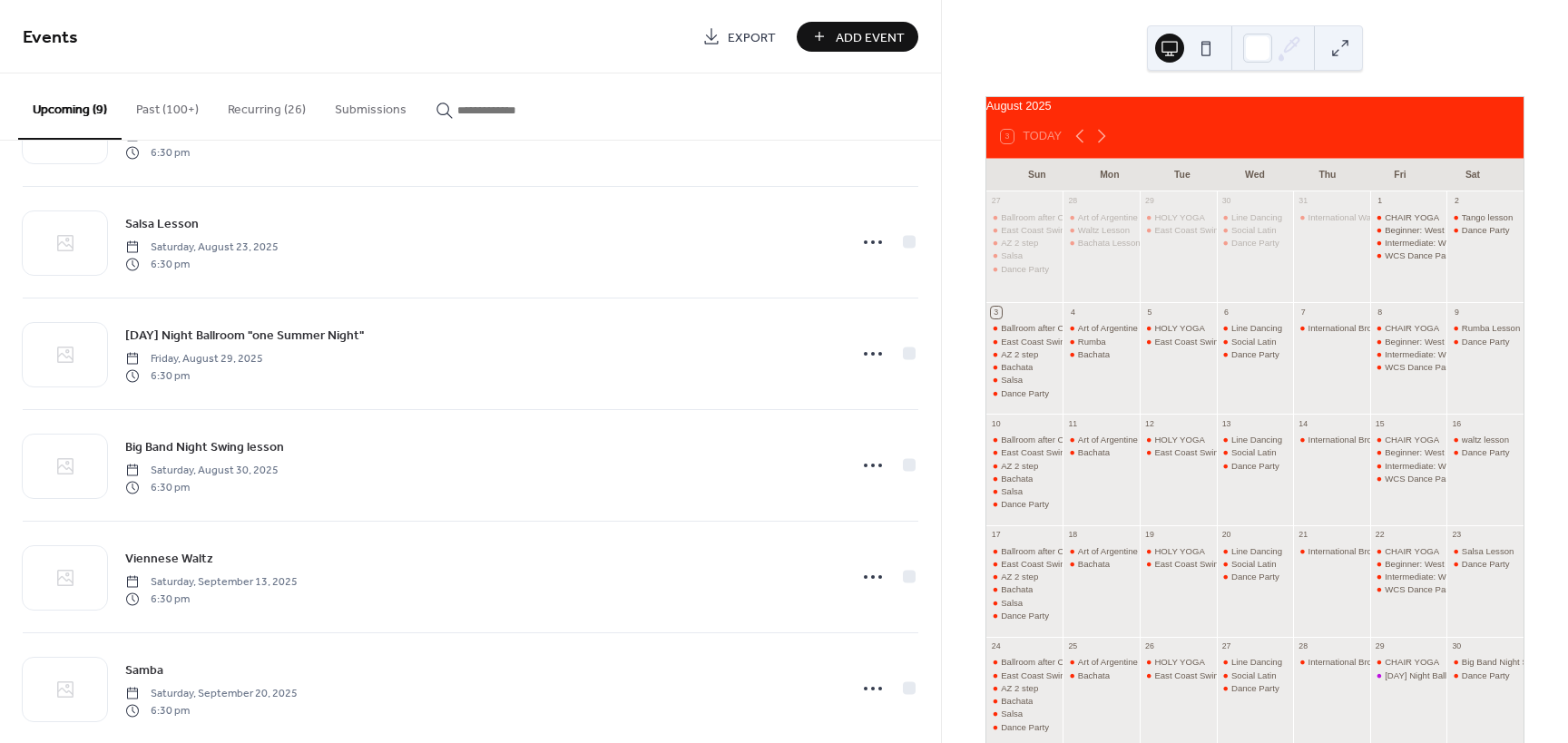 scroll, scrollTop: 183, scrollLeft: 0, axis: vertical 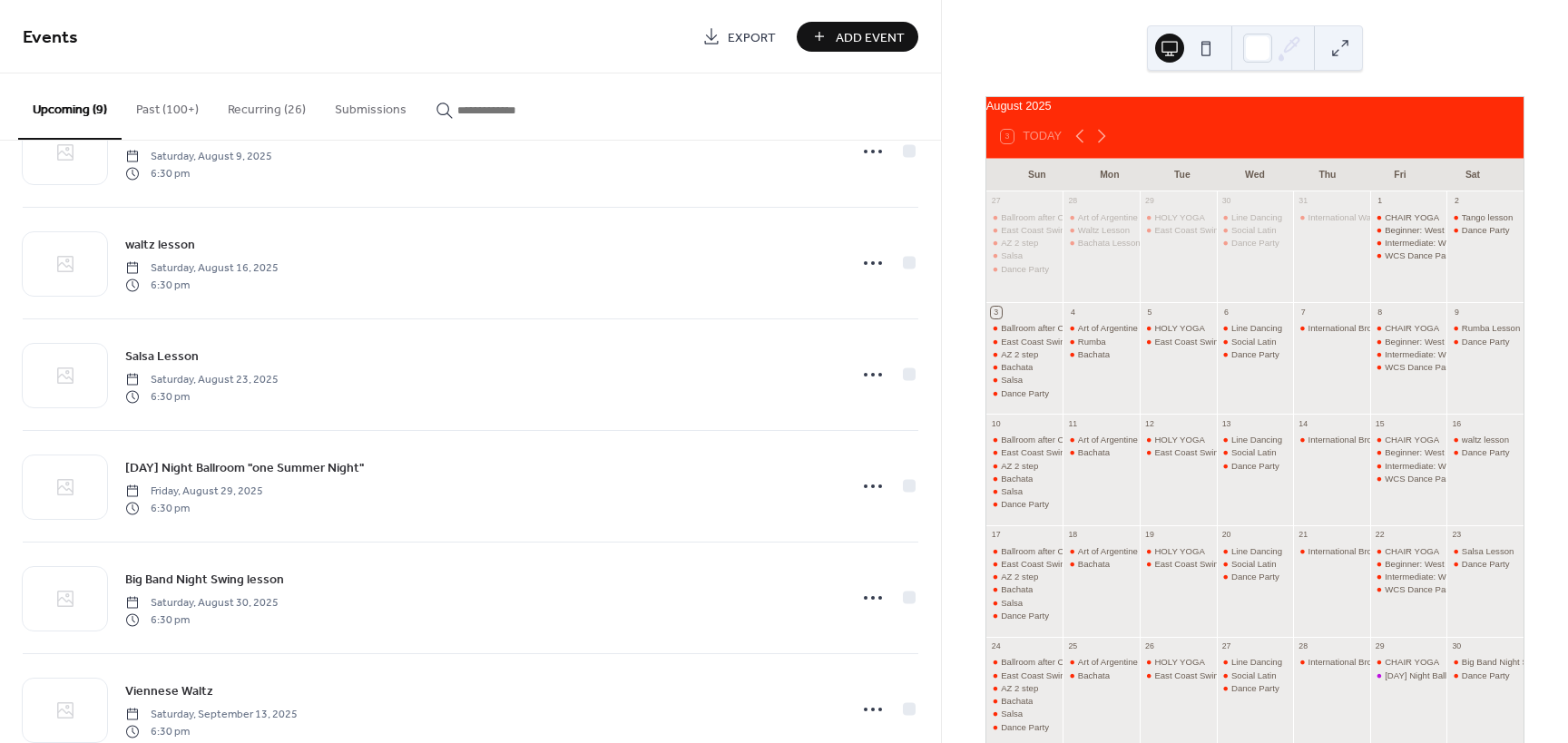 click on "Recurring (26)" at bounding box center (267, 105) 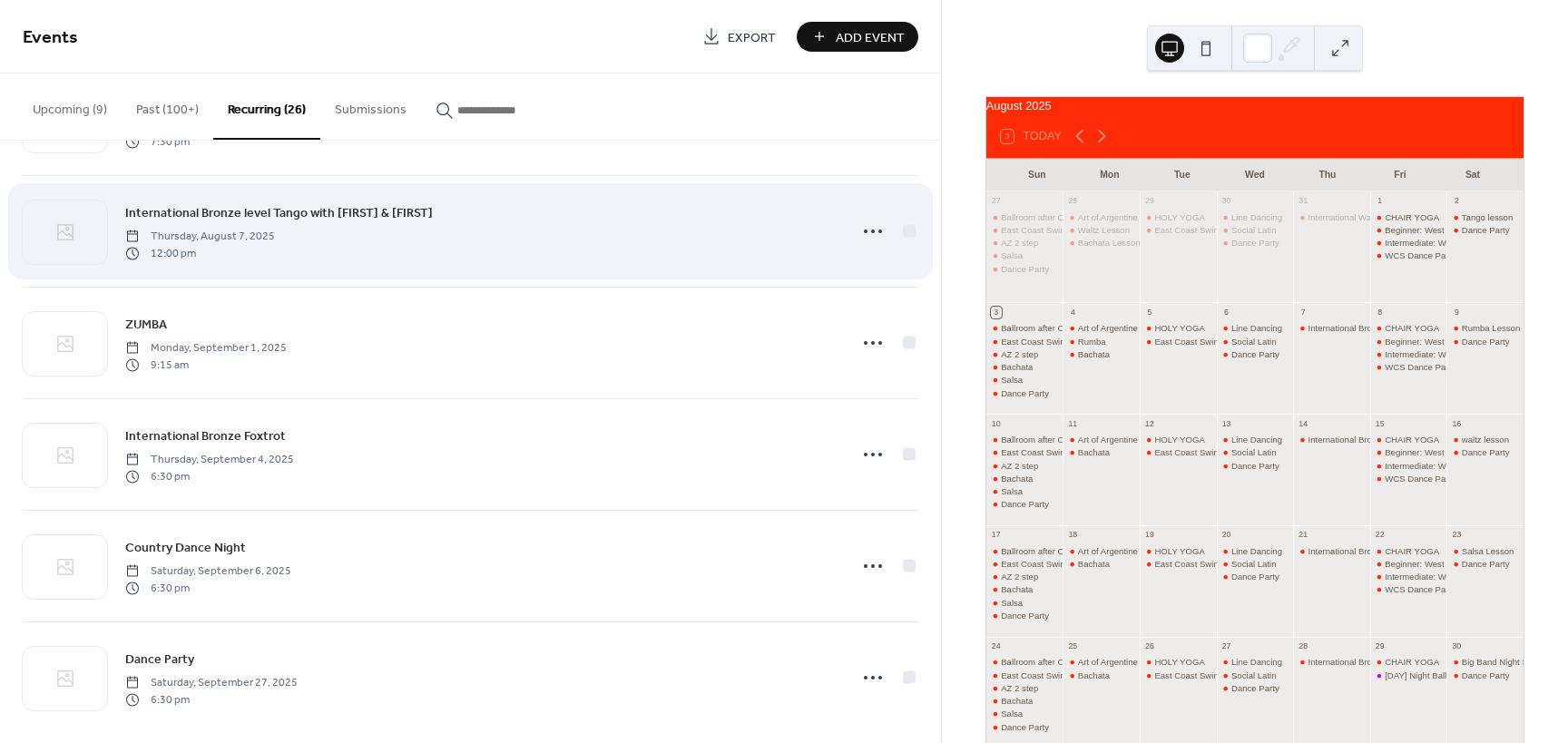 scroll, scrollTop: 2352, scrollLeft: 0, axis: vertical 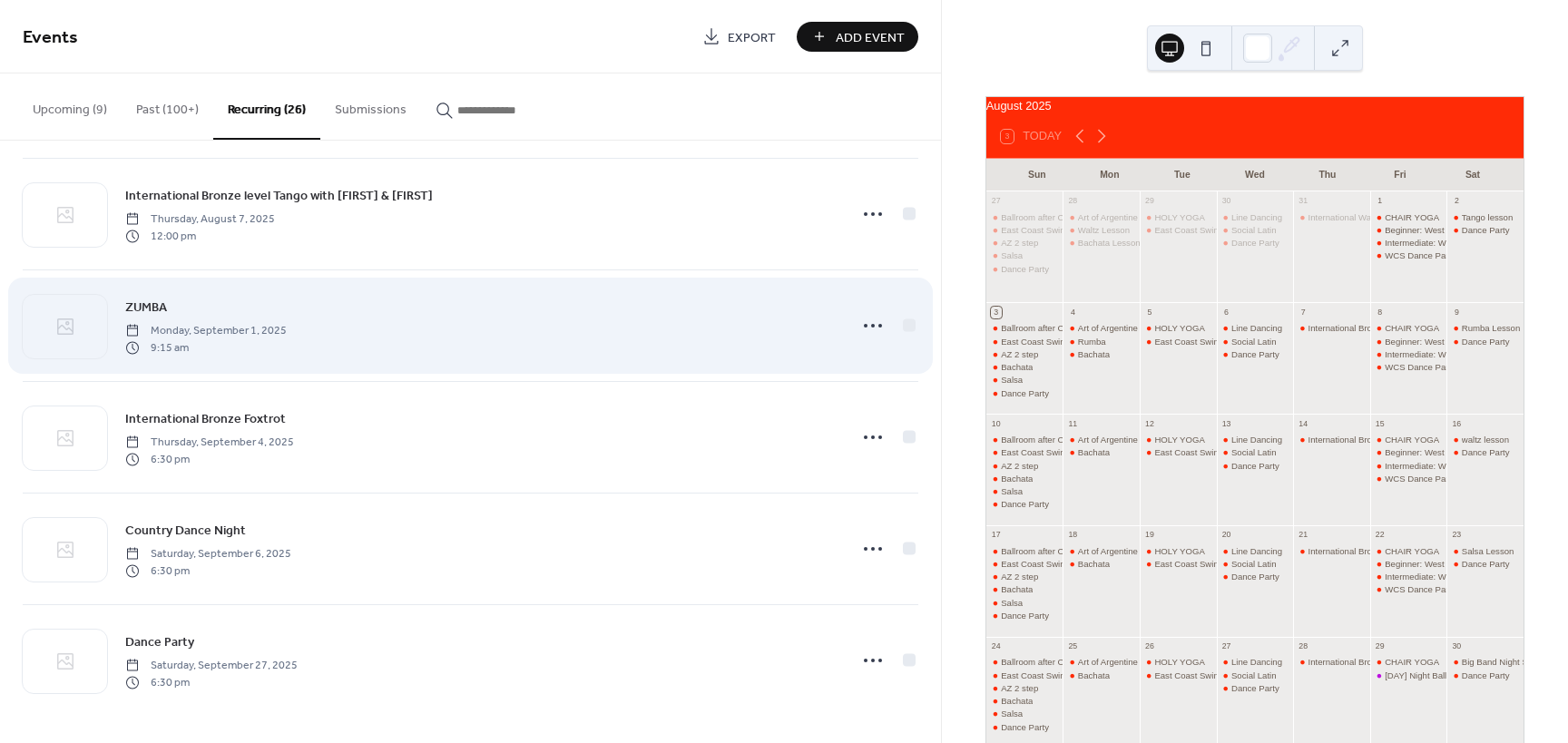 click on "ZUMBA" at bounding box center [146, 308] 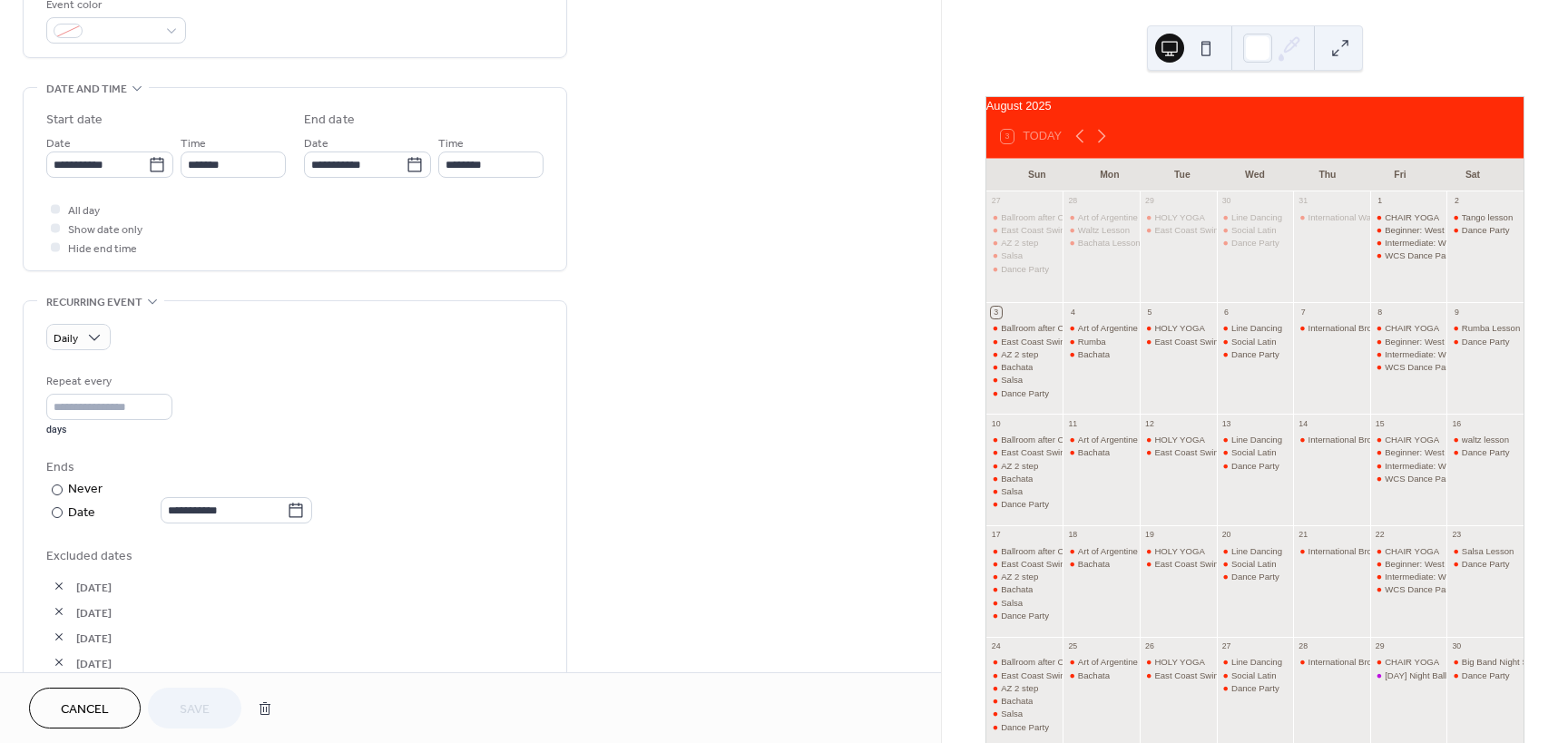 scroll, scrollTop: 454, scrollLeft: 0, axis: vertical 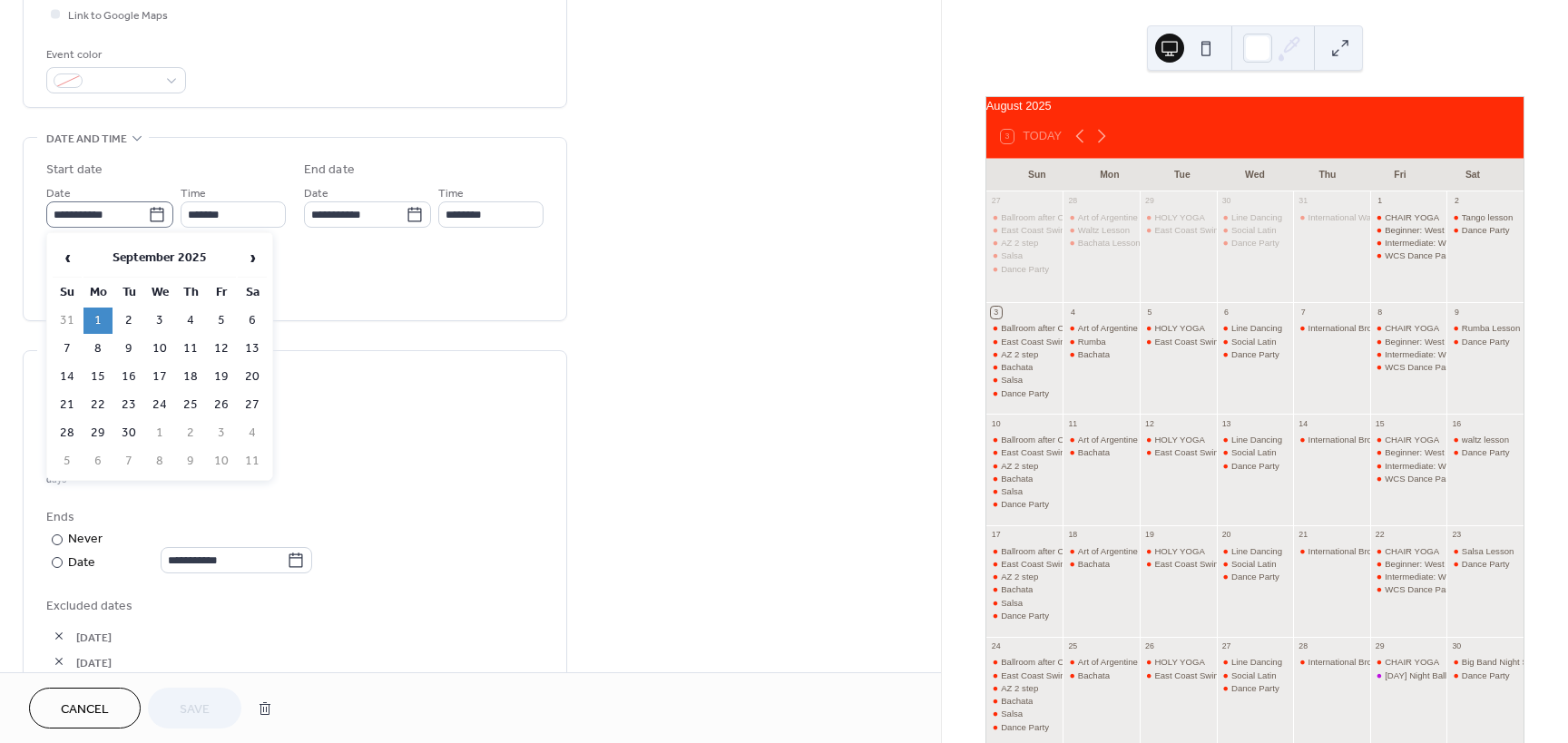 click on "**********" at bounding box center [110, 214] 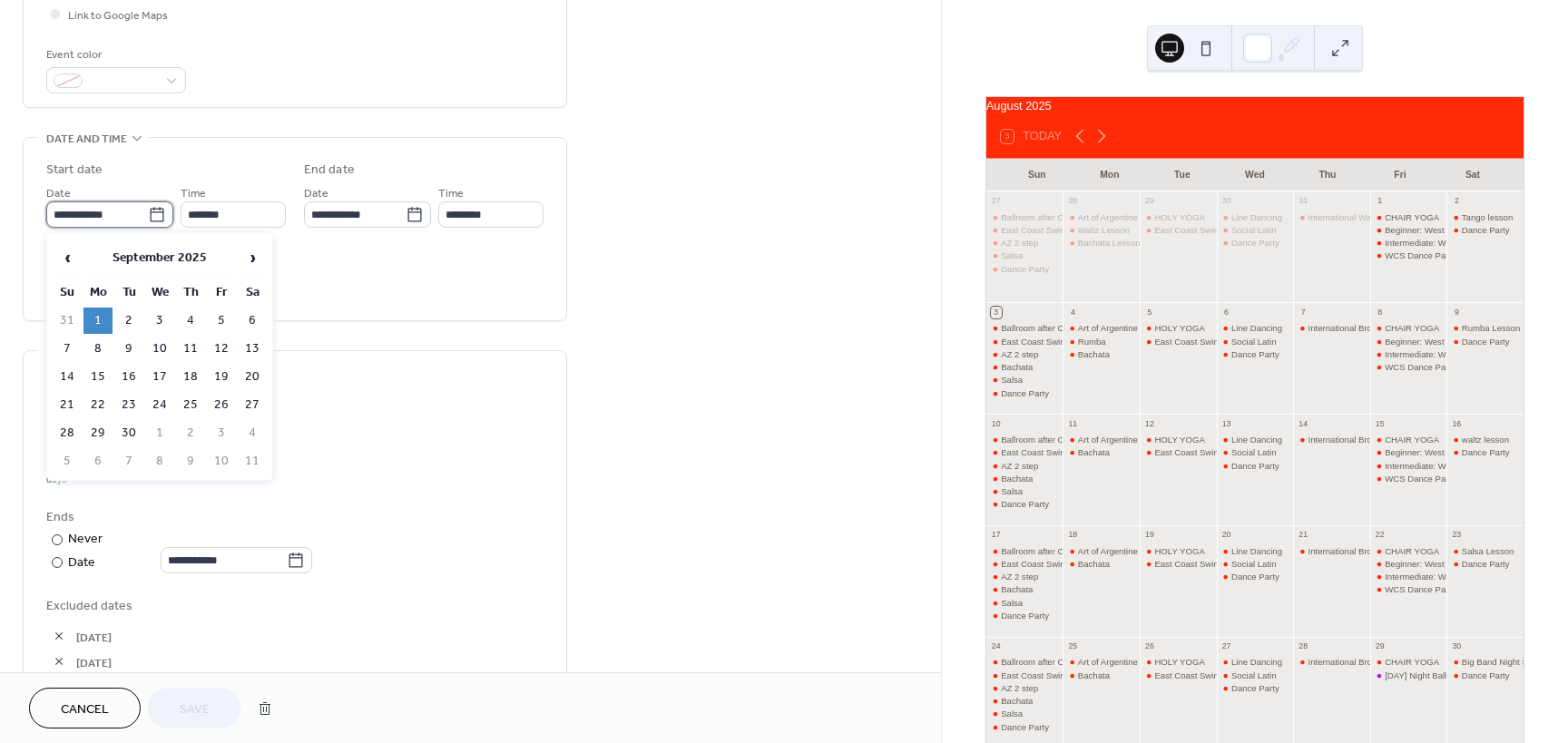click on "**********" at bounding box center [97, 214] 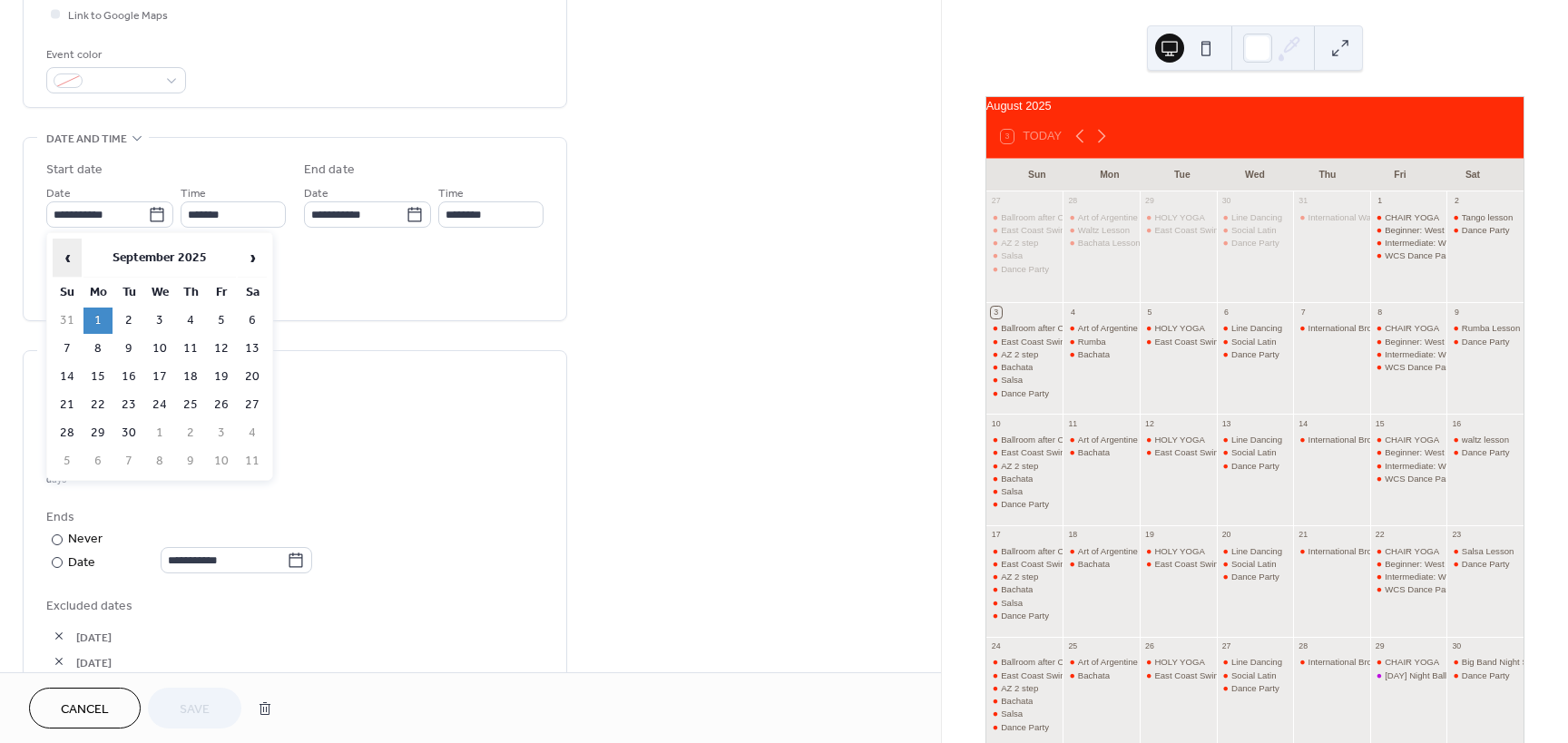 click on "‹" at bounding box center [67, 258] 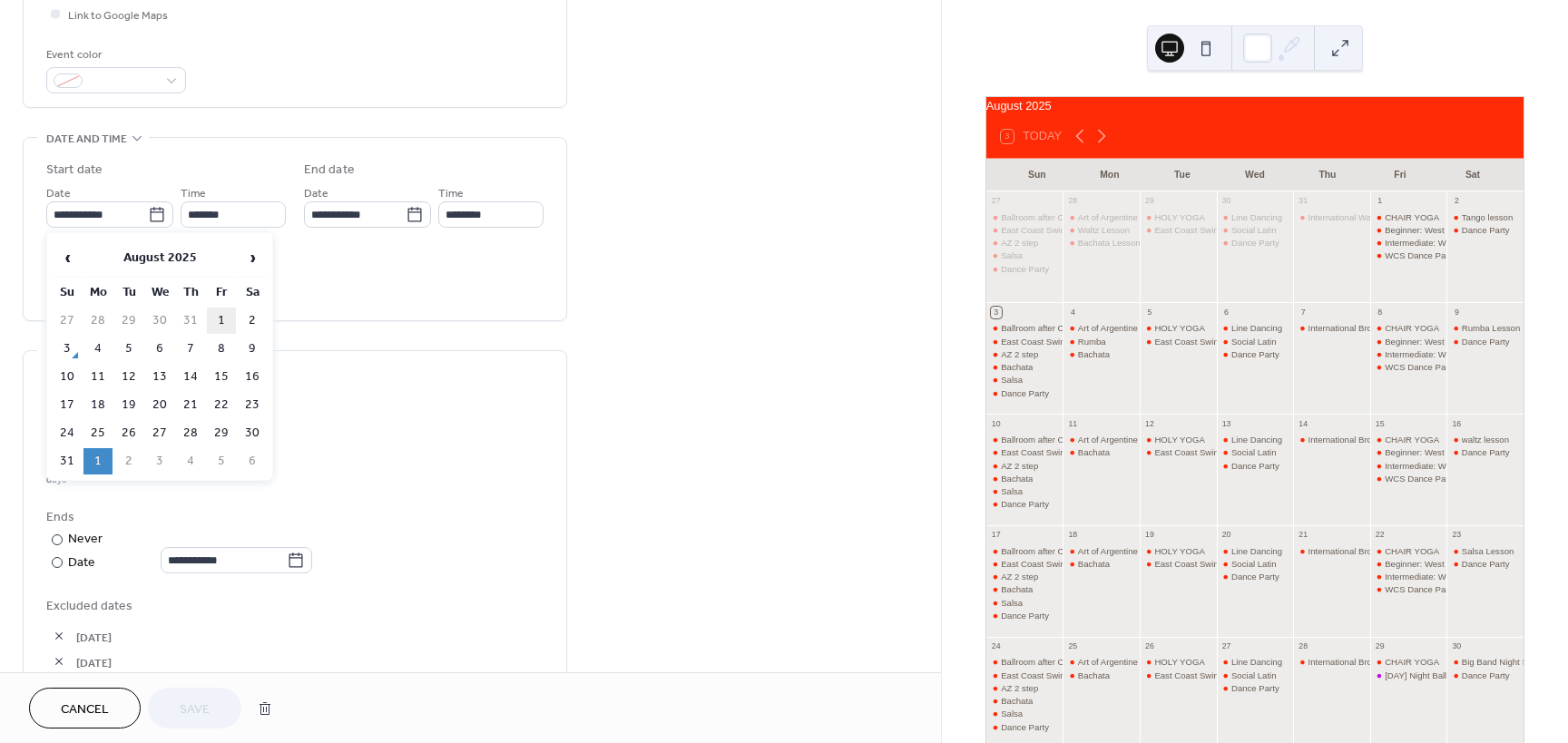 click on "1" at bounding box center (221, 320) 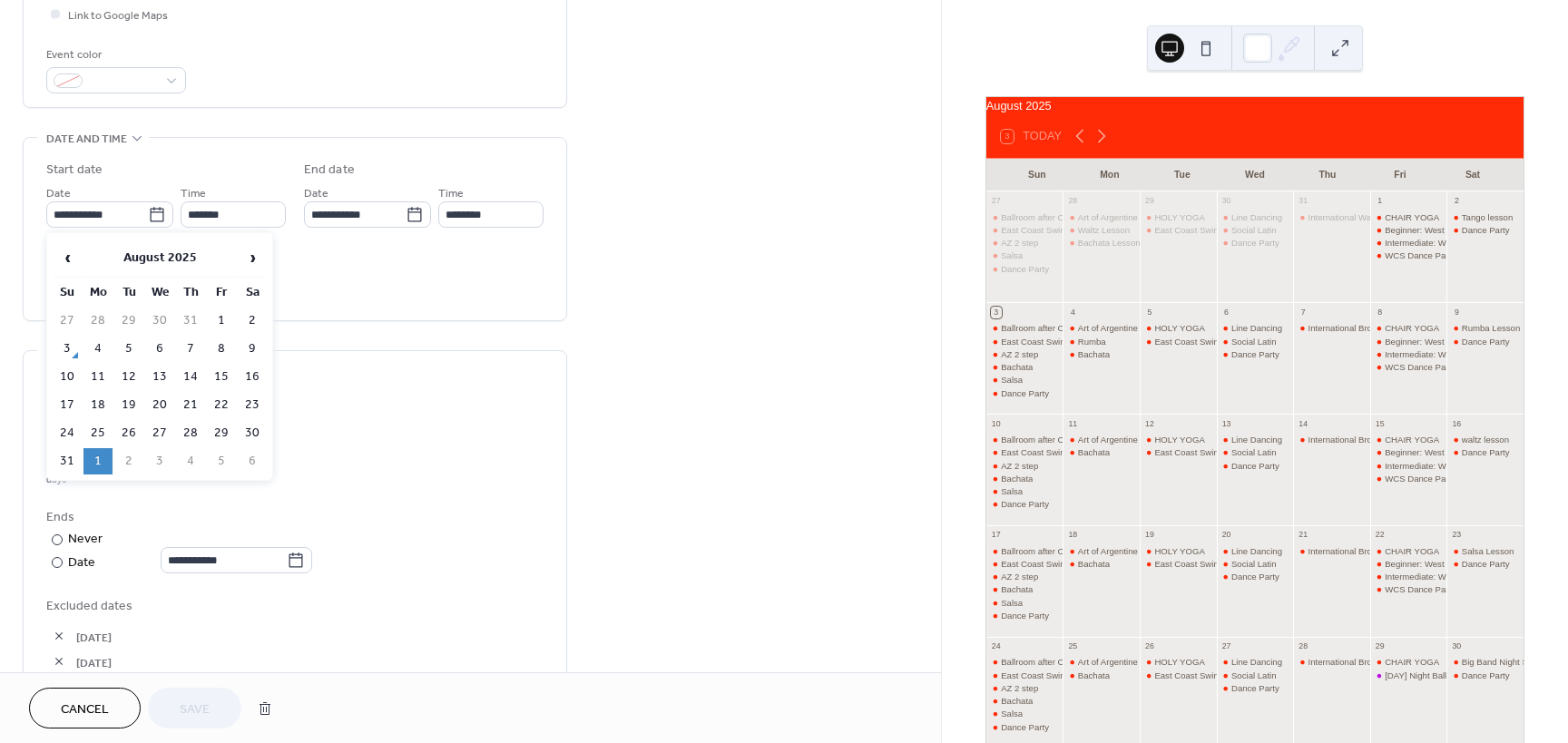 type on "**********" 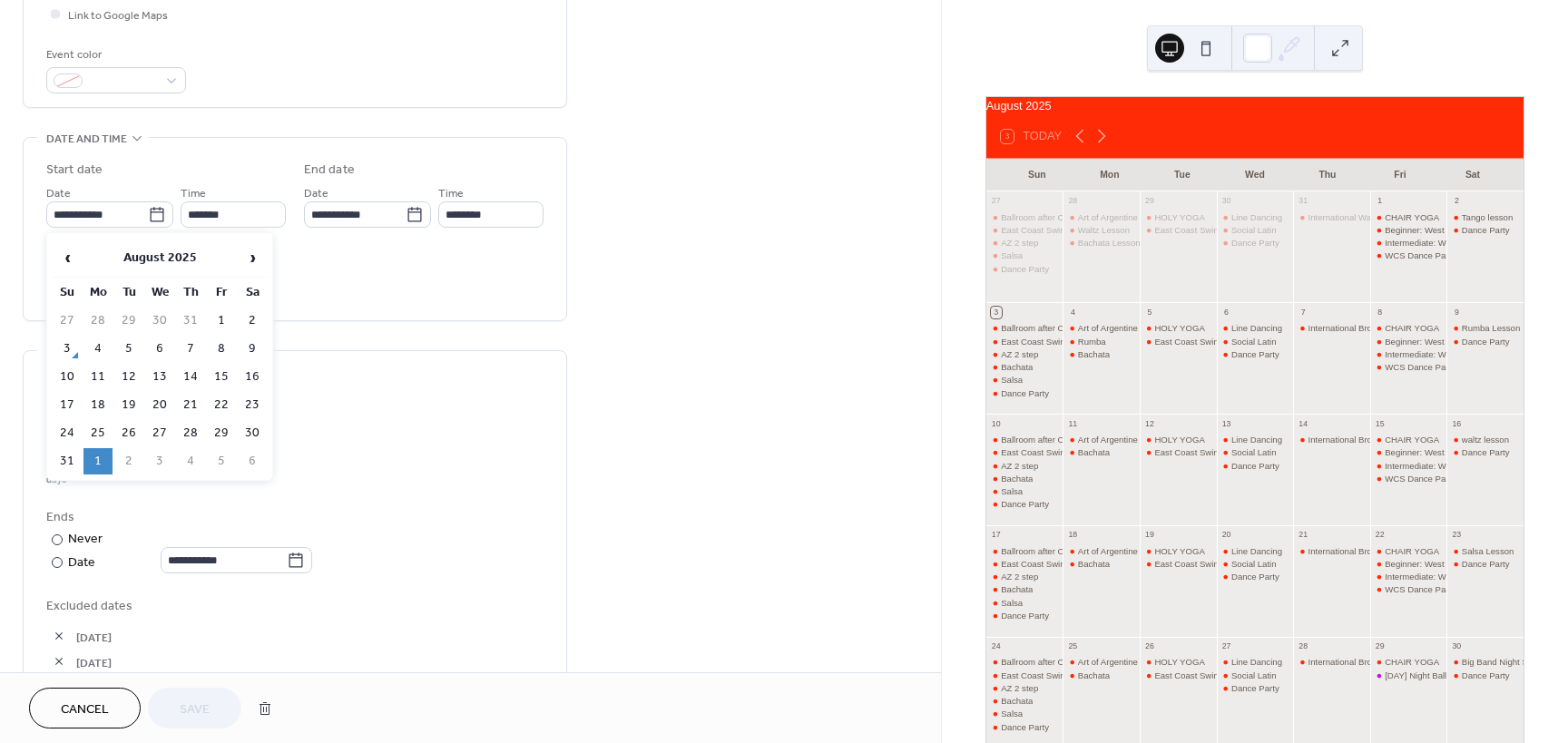 type on "**********" 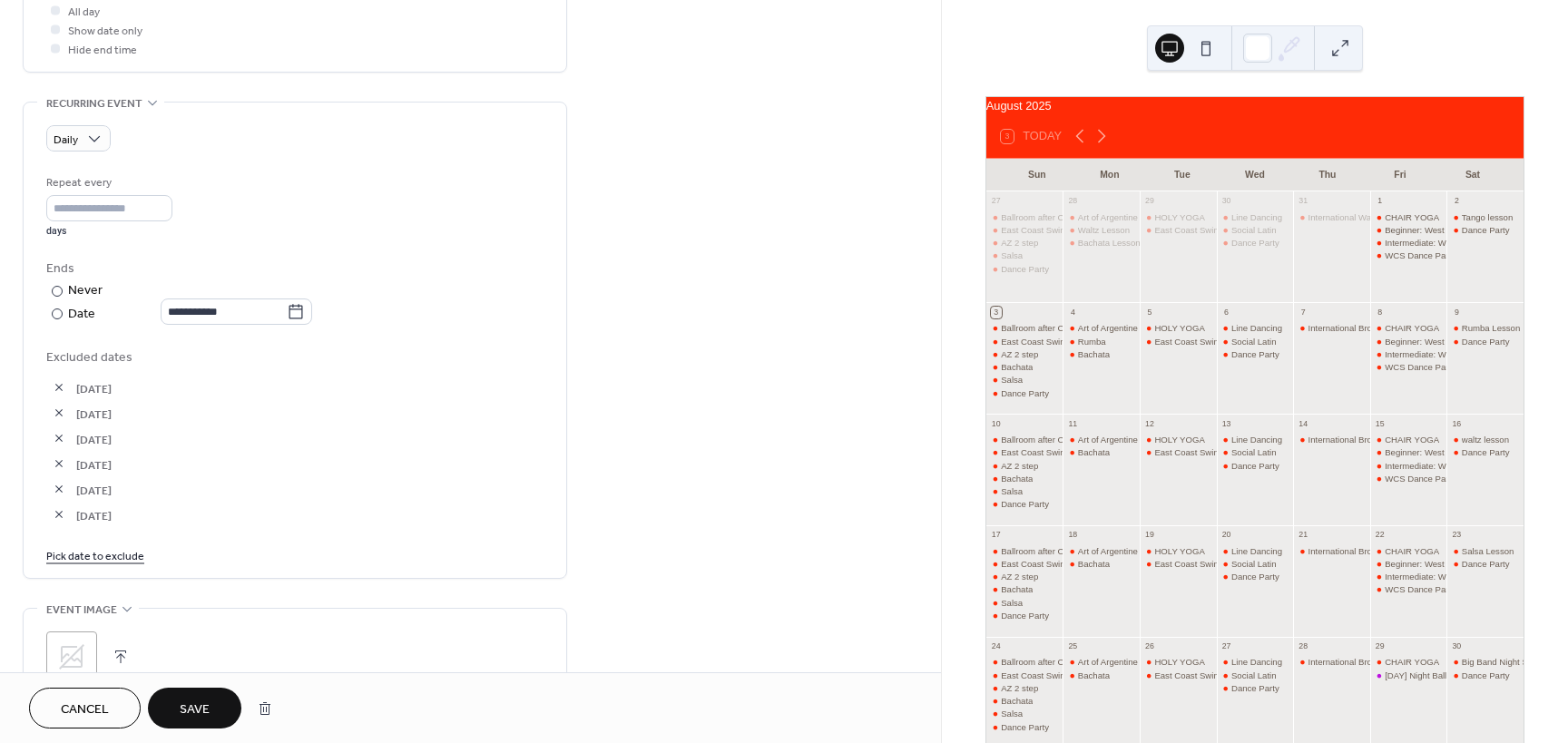 scroll, scrollTop: 726, scrollLeft: 0, axis: vertical 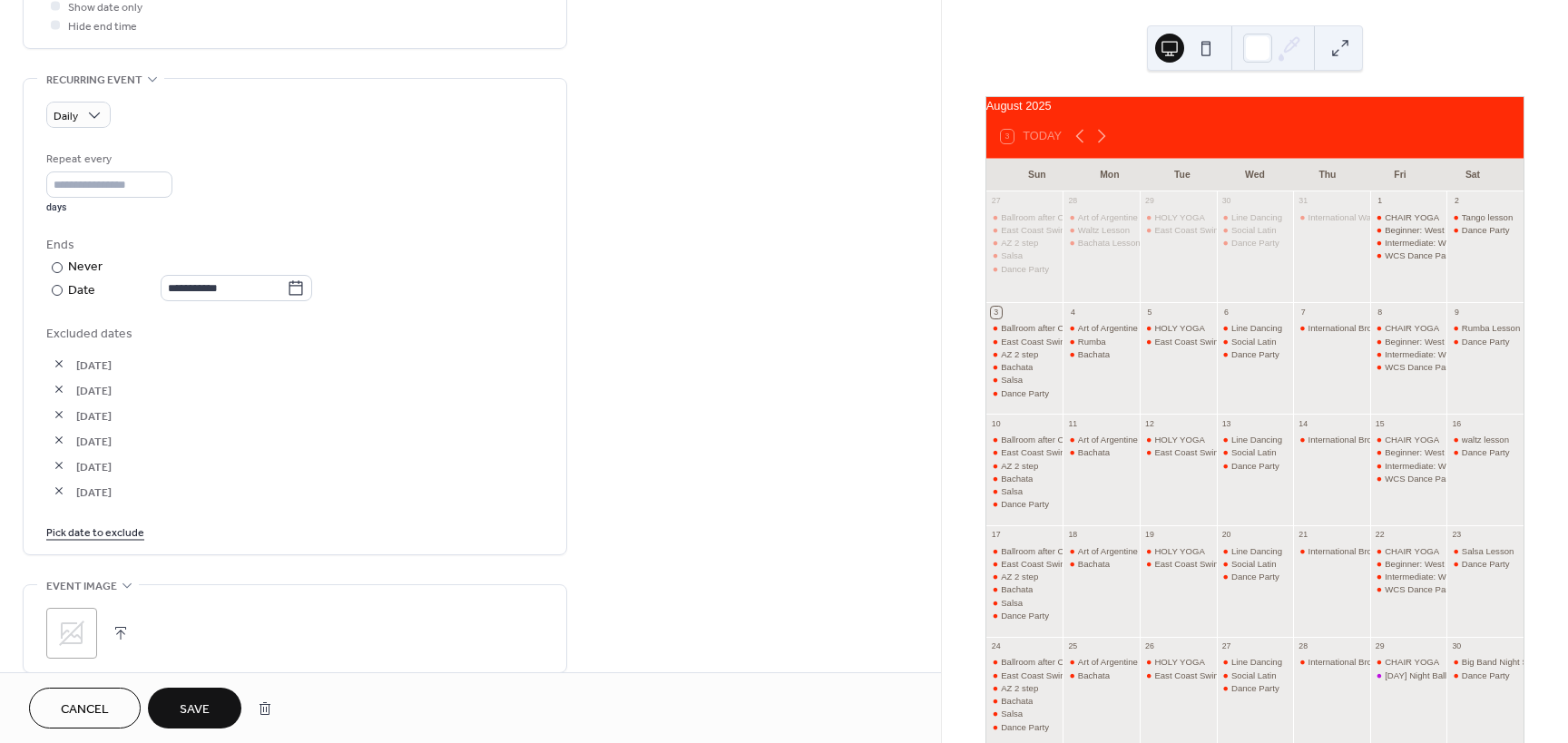 click on "Save" at bounding box center (194, 708) 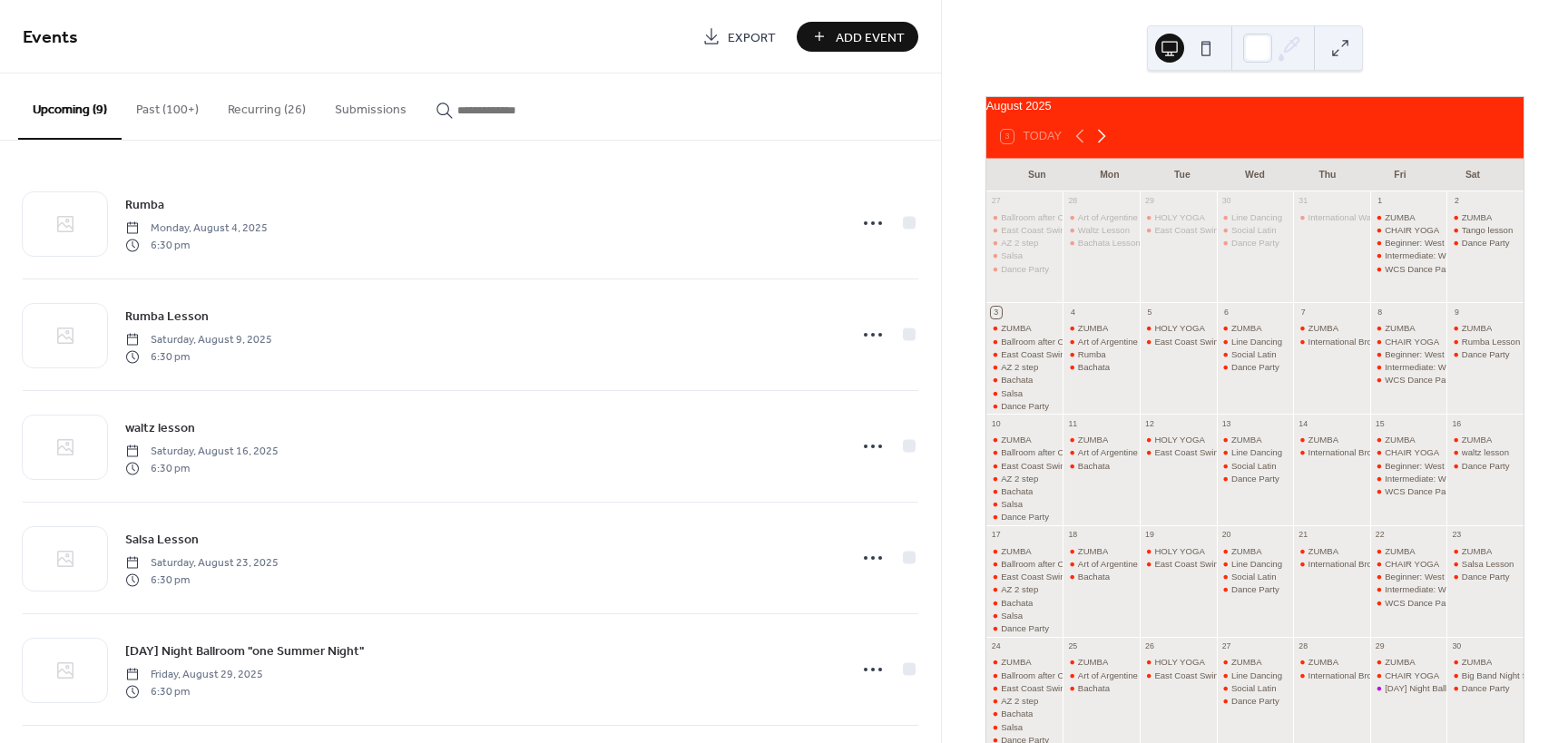 click 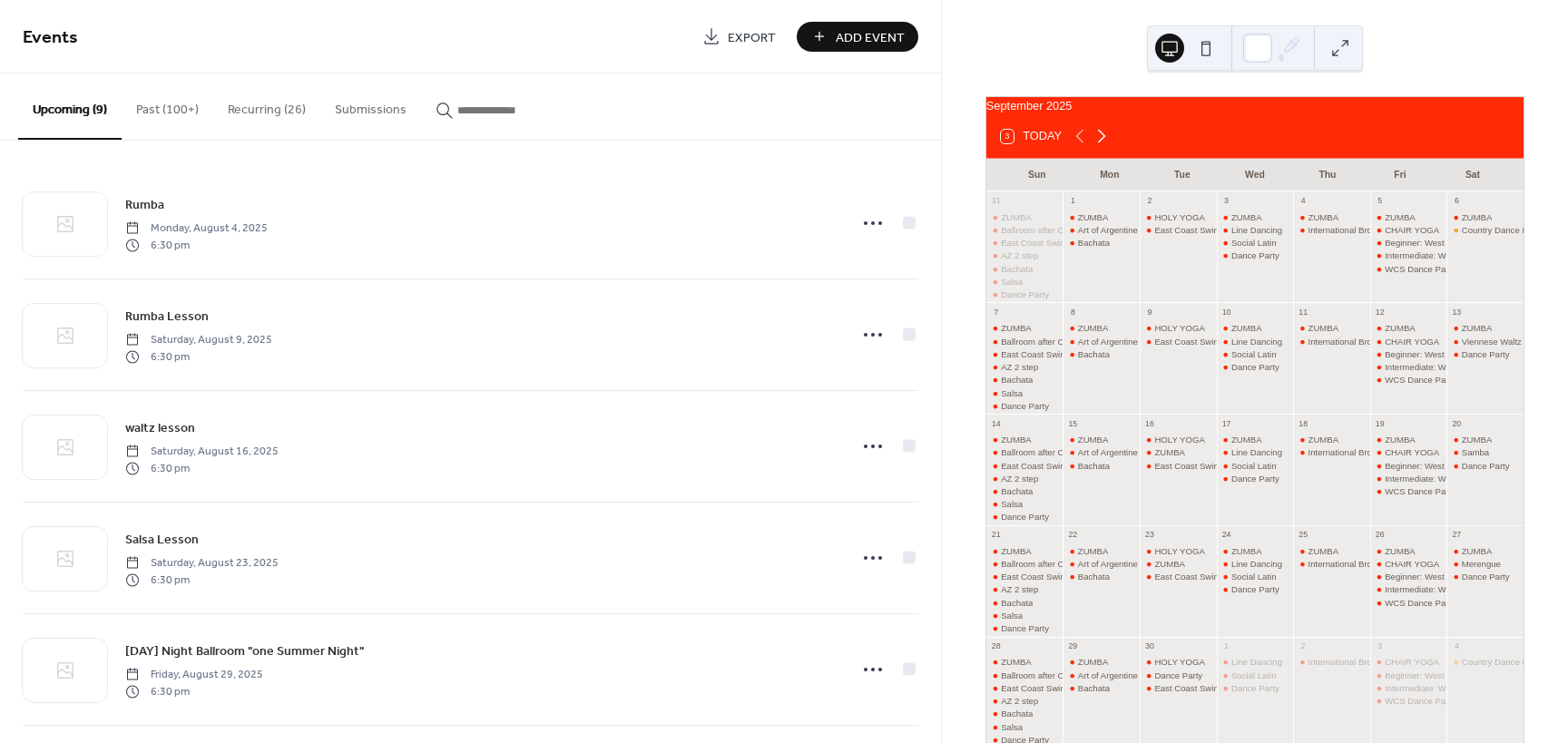 click 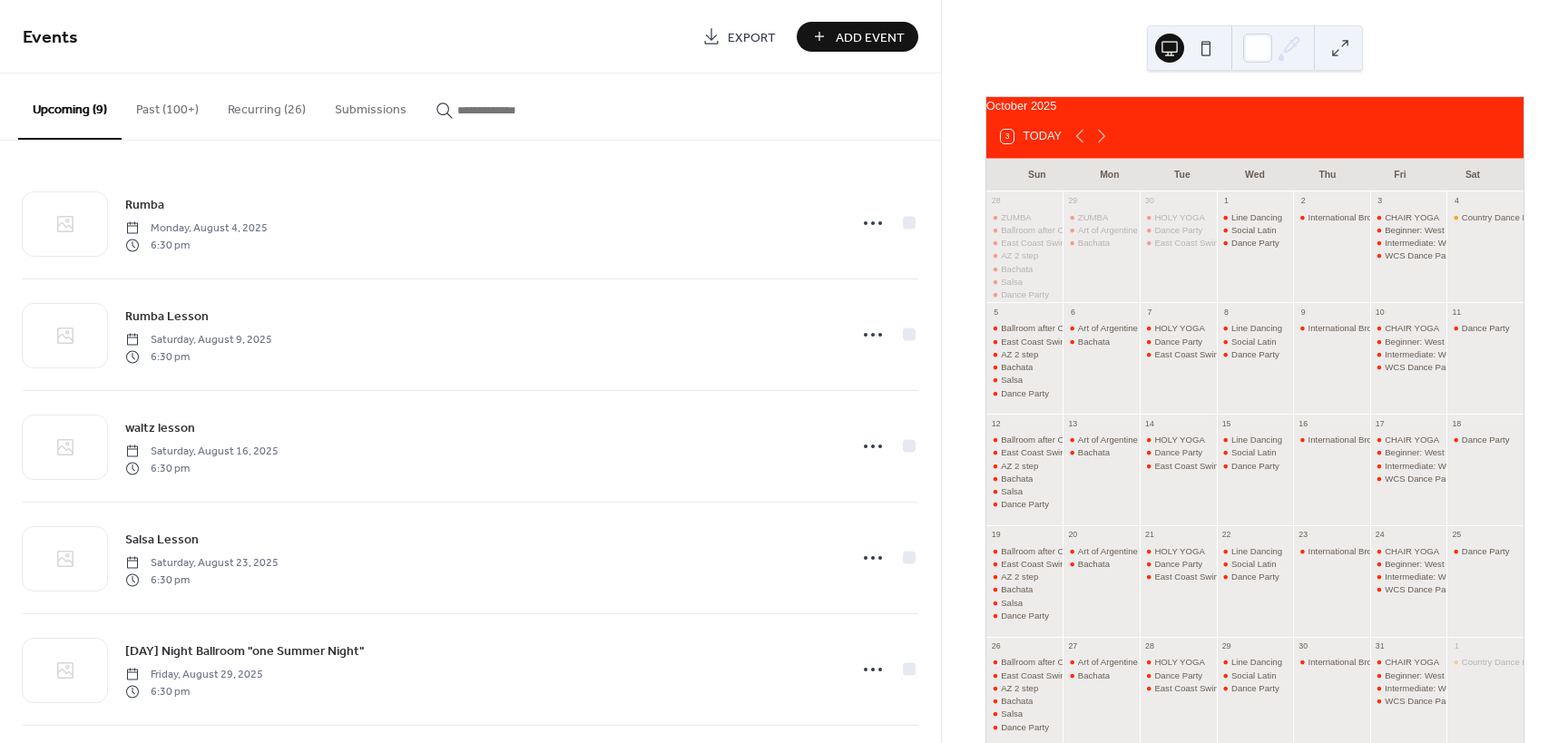 click on "Recurring (26)" at bounding box center (267, 105) 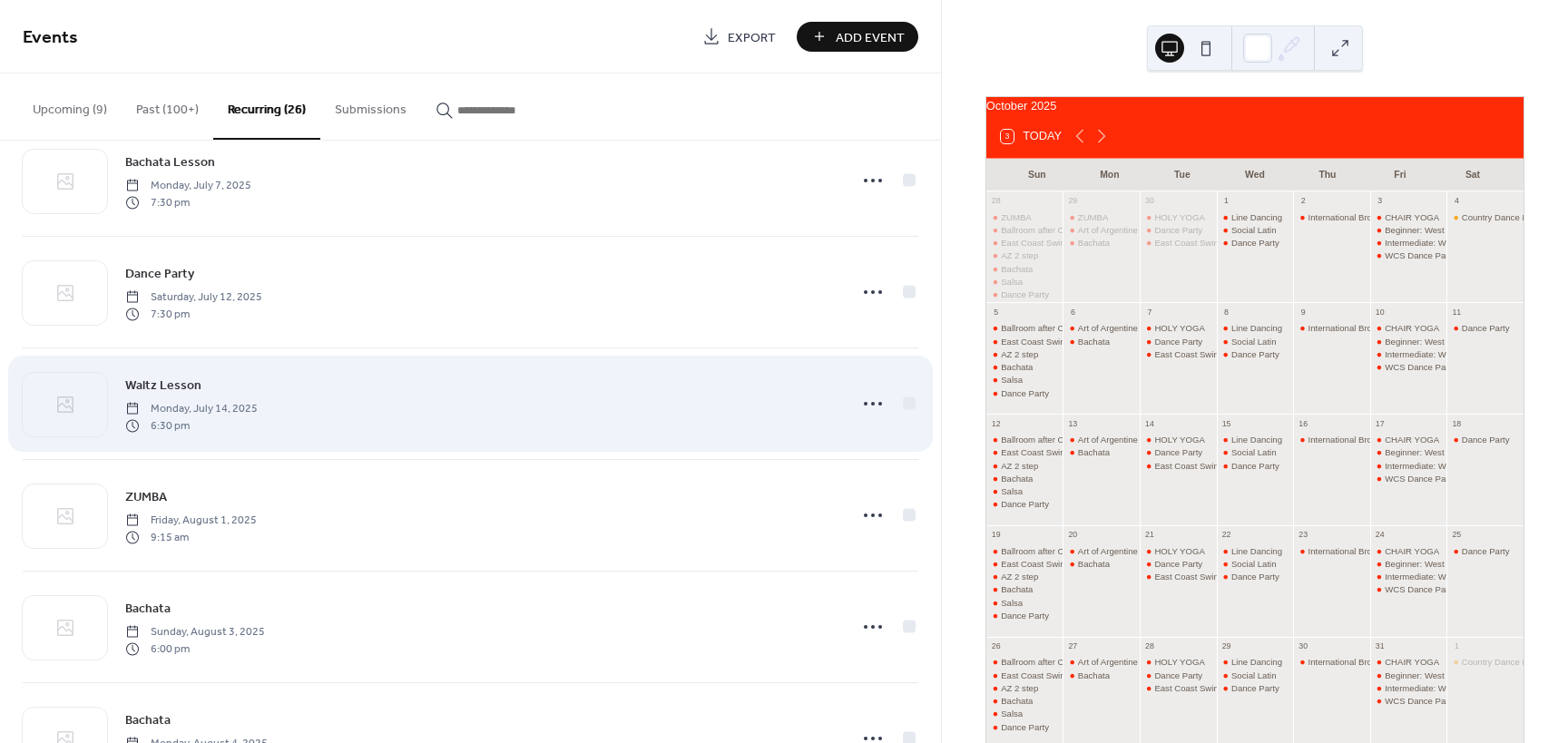 scroll, scrollTop: 1808, scrollLeft: 0, axis: vertical 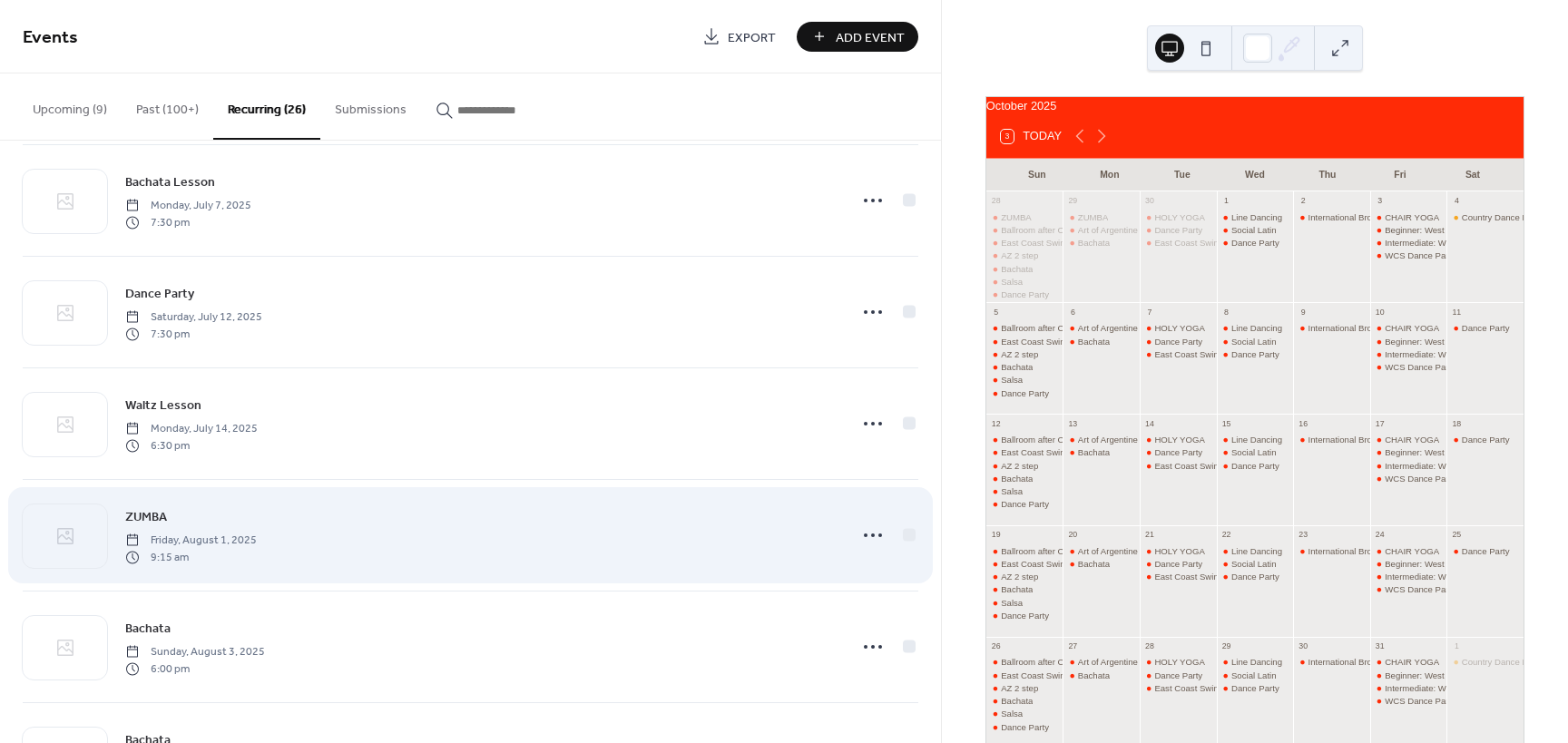 click on "ZUMBA" at bounding box center [146, 517] 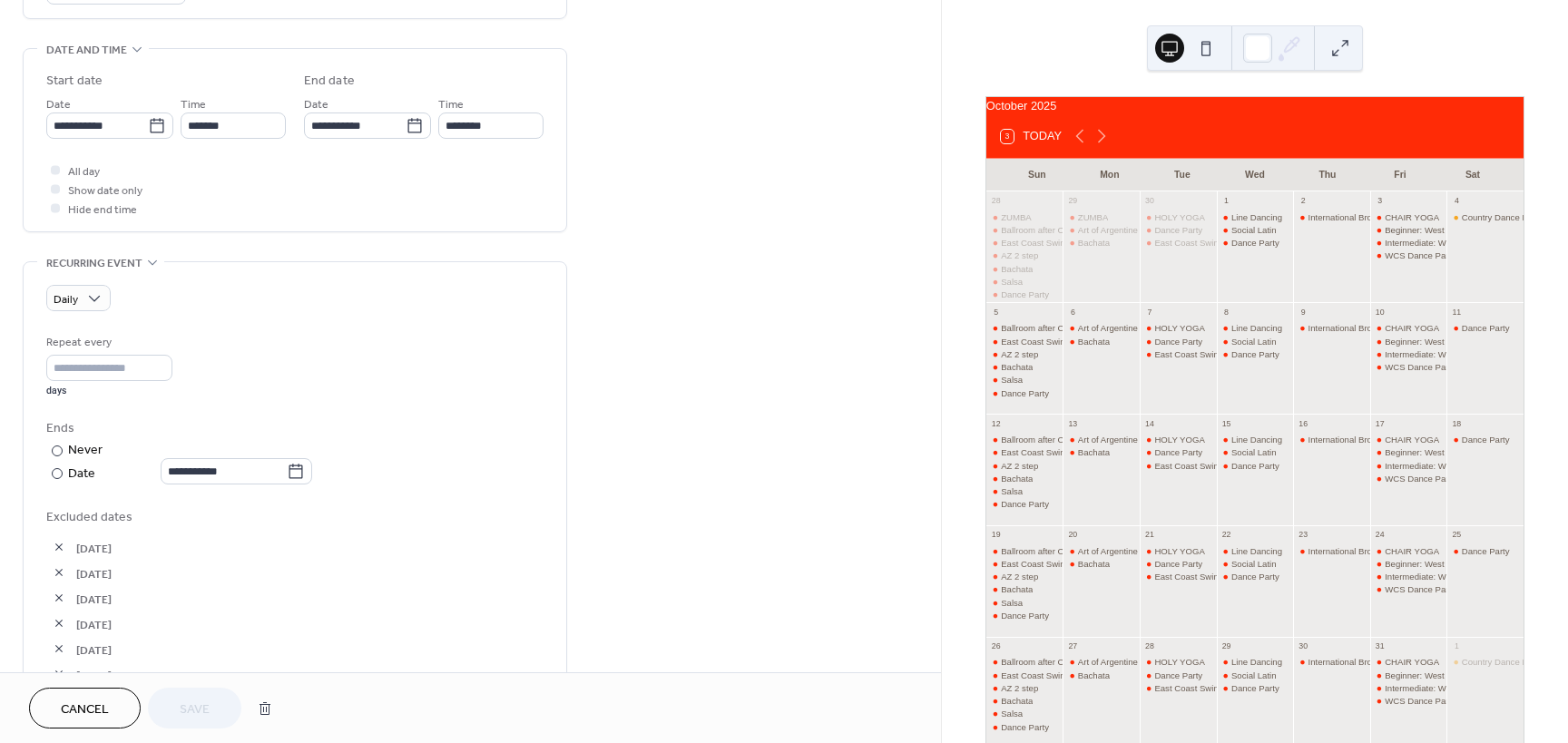 scroll, scrollTop: 544, scrollLeft: 0, axis: vertical 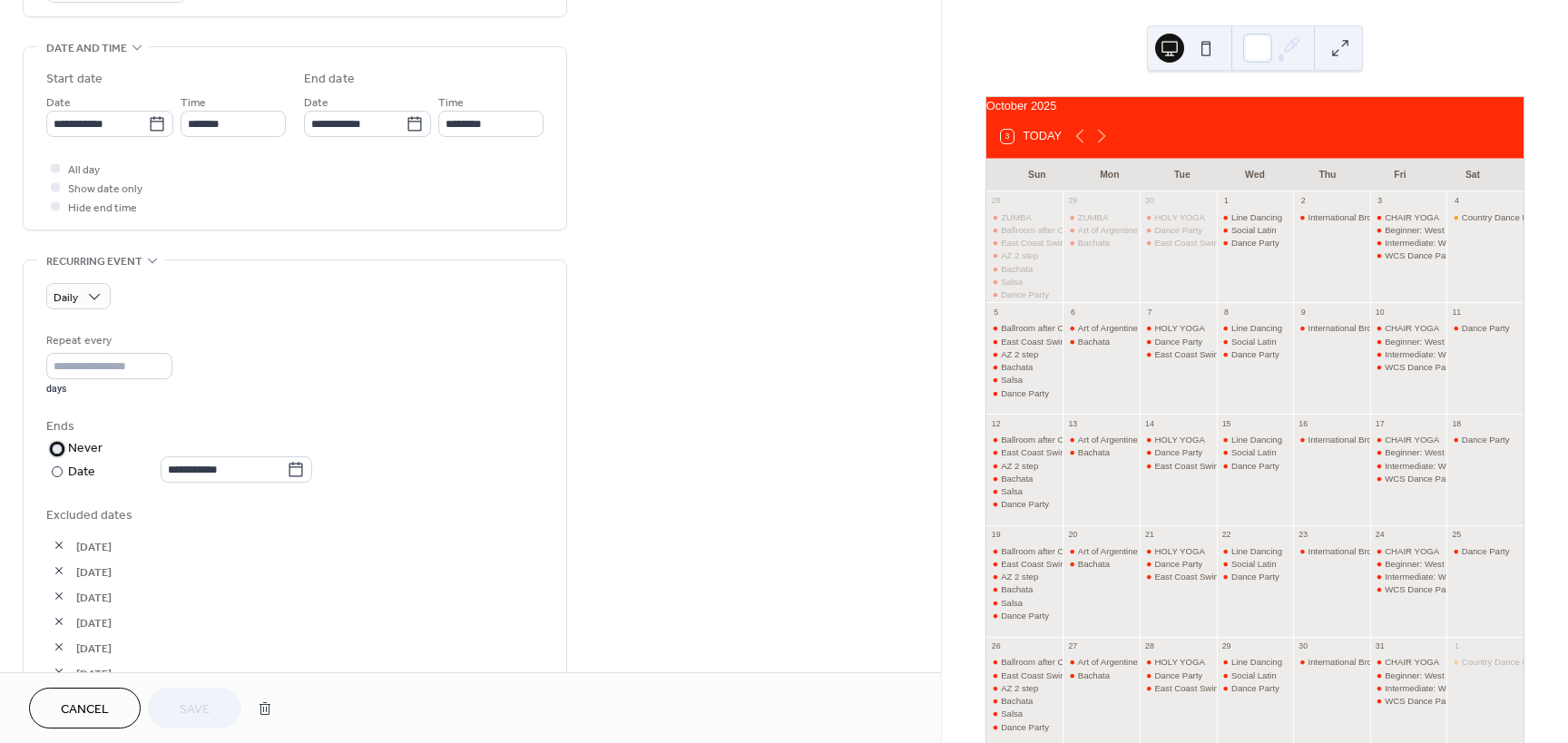 click on "Never" at bounding box center (85, 448) 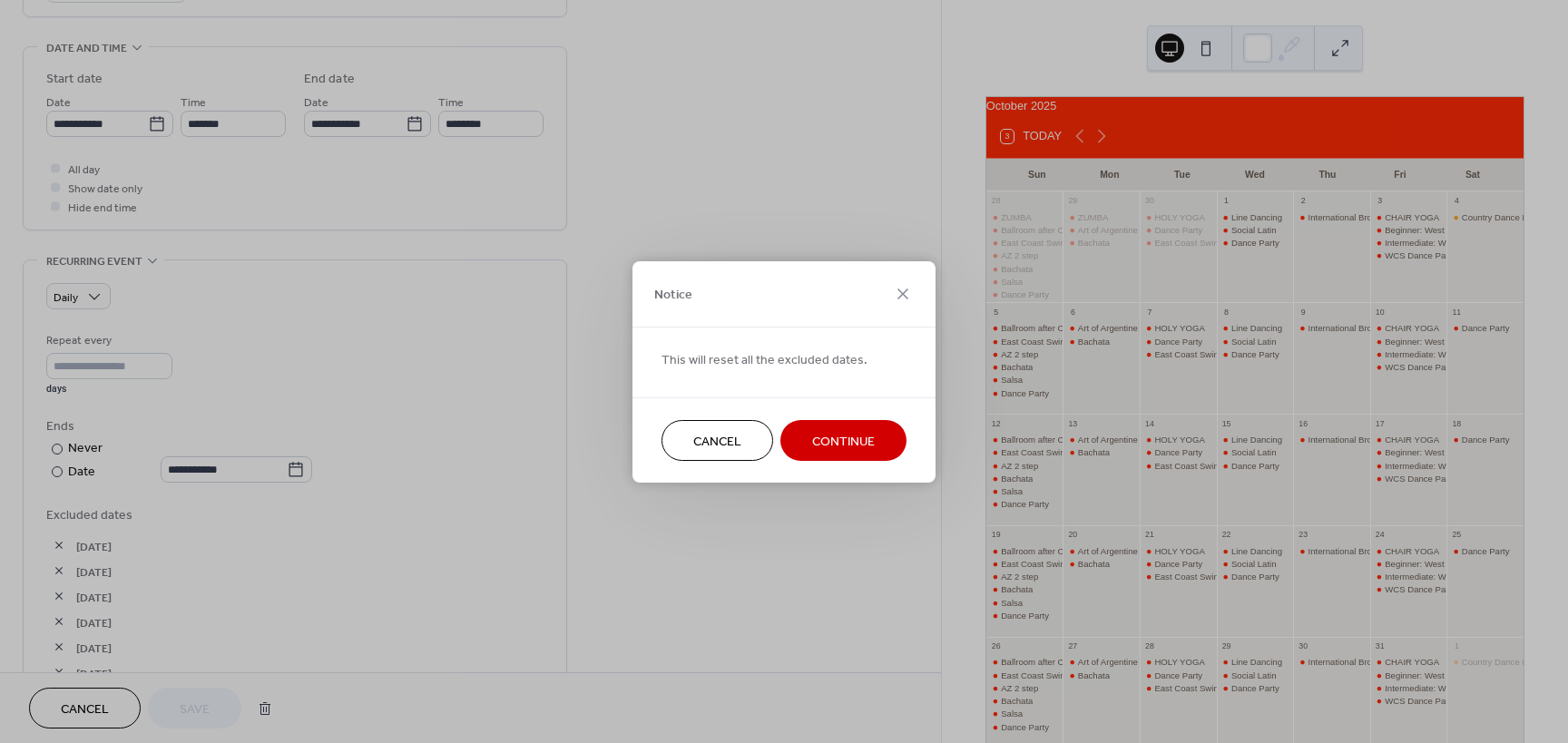 click on "Cancel" at bounding box center [717, 441] 